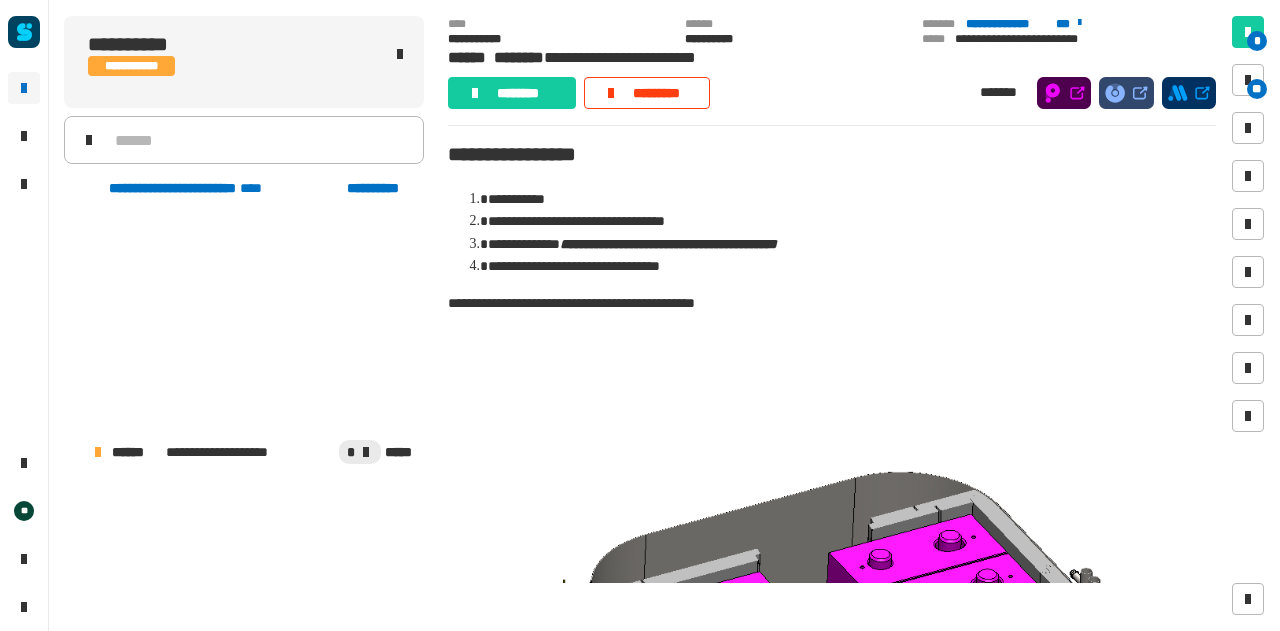 scroll, scrollTop: 0, scrollLeft: 0, axis: both 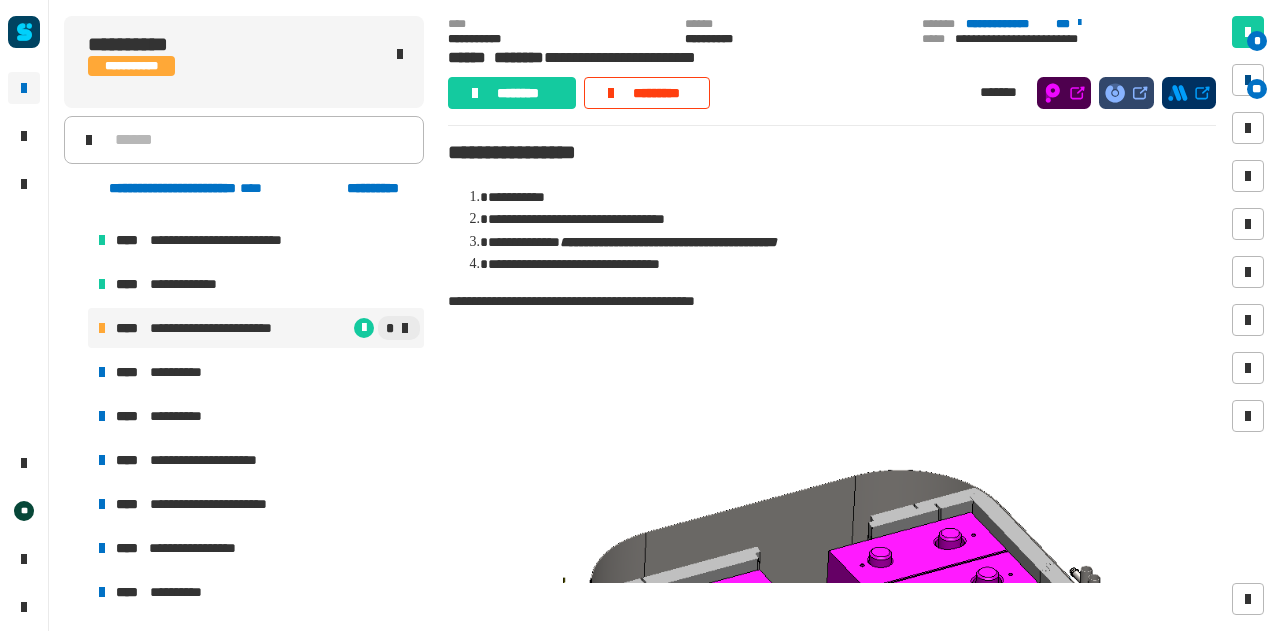 click at bounding box center [1248, 80] 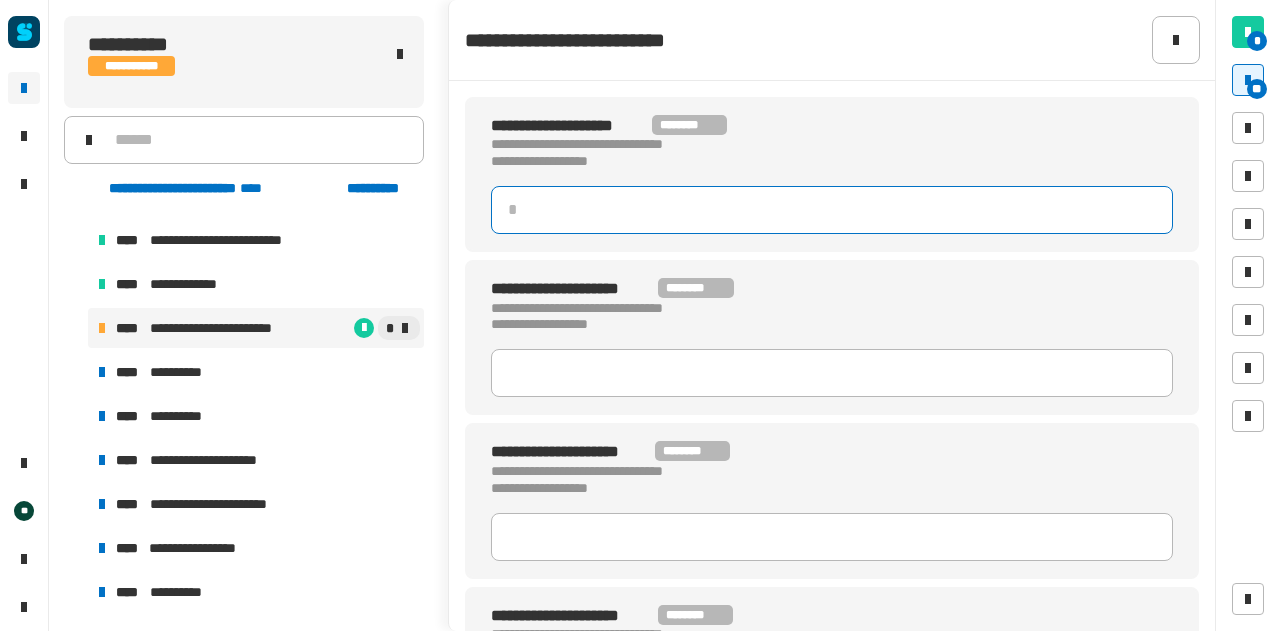 click 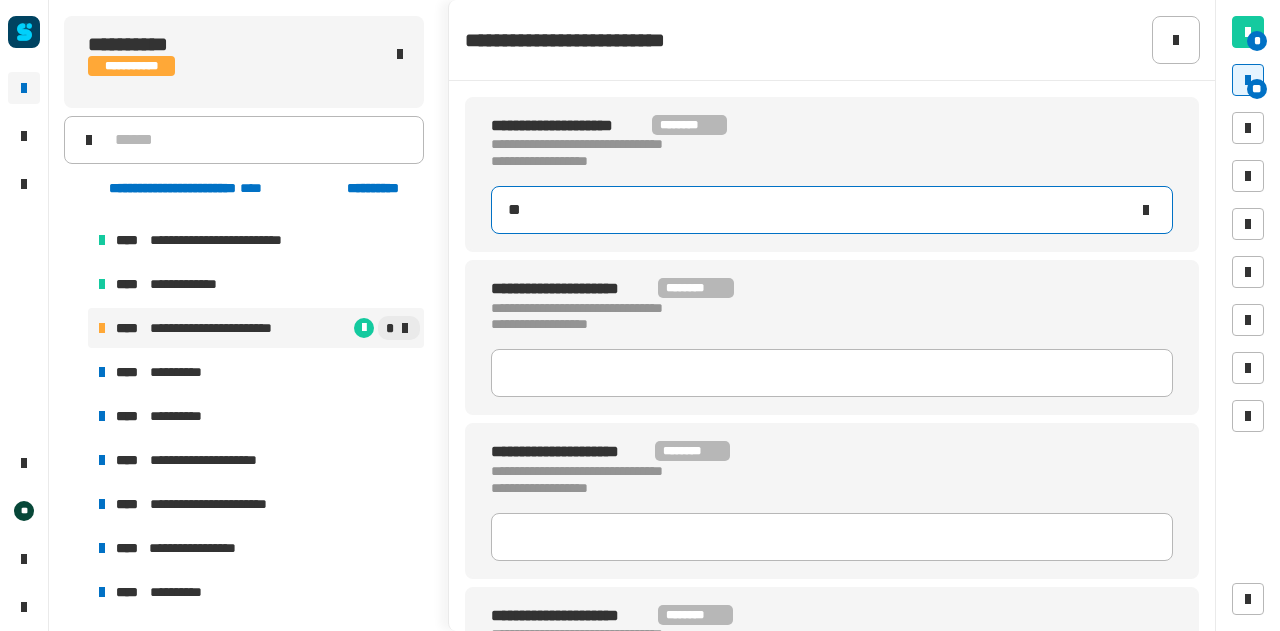 type on "***" 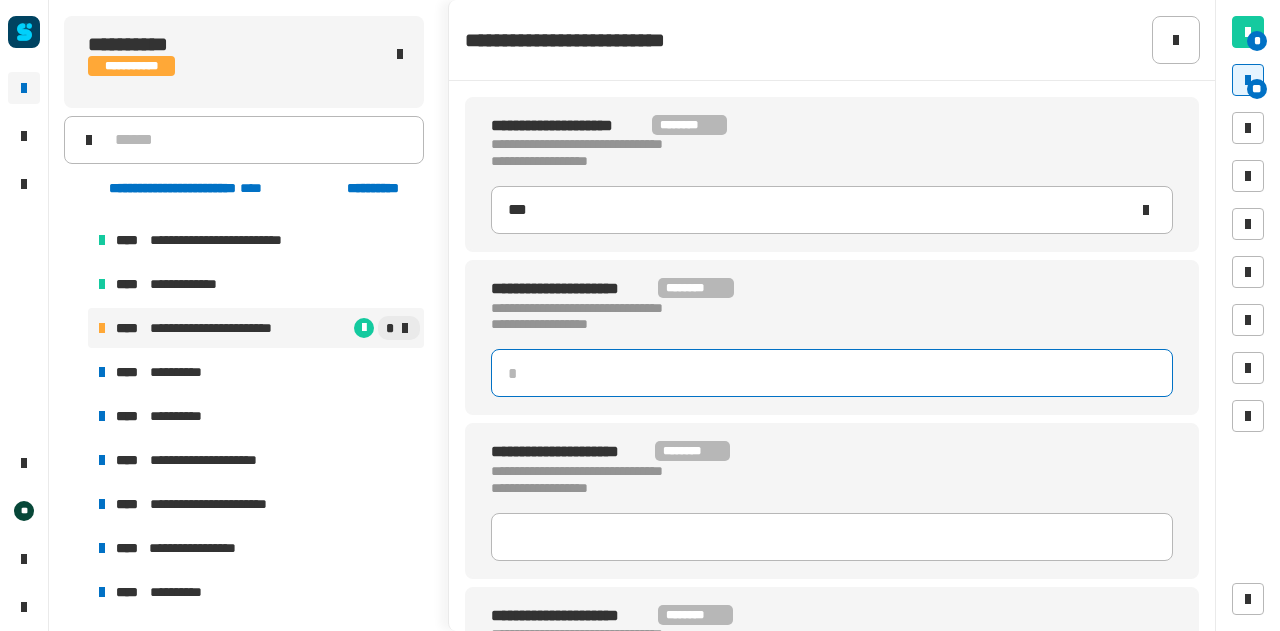 click 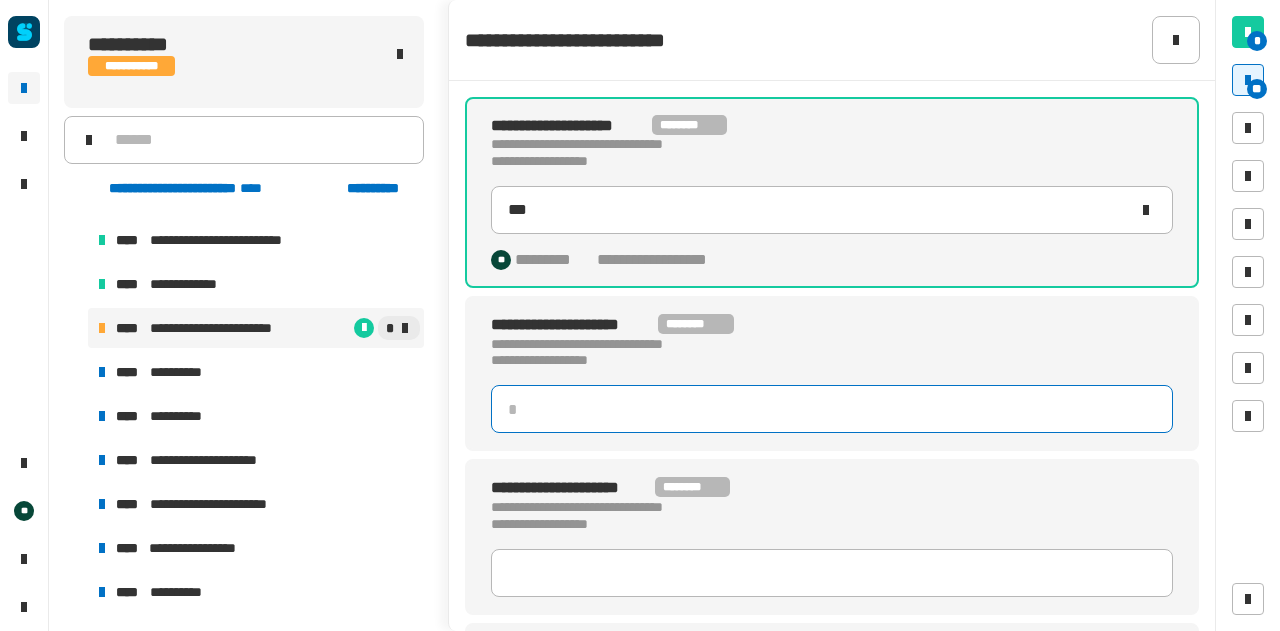 click 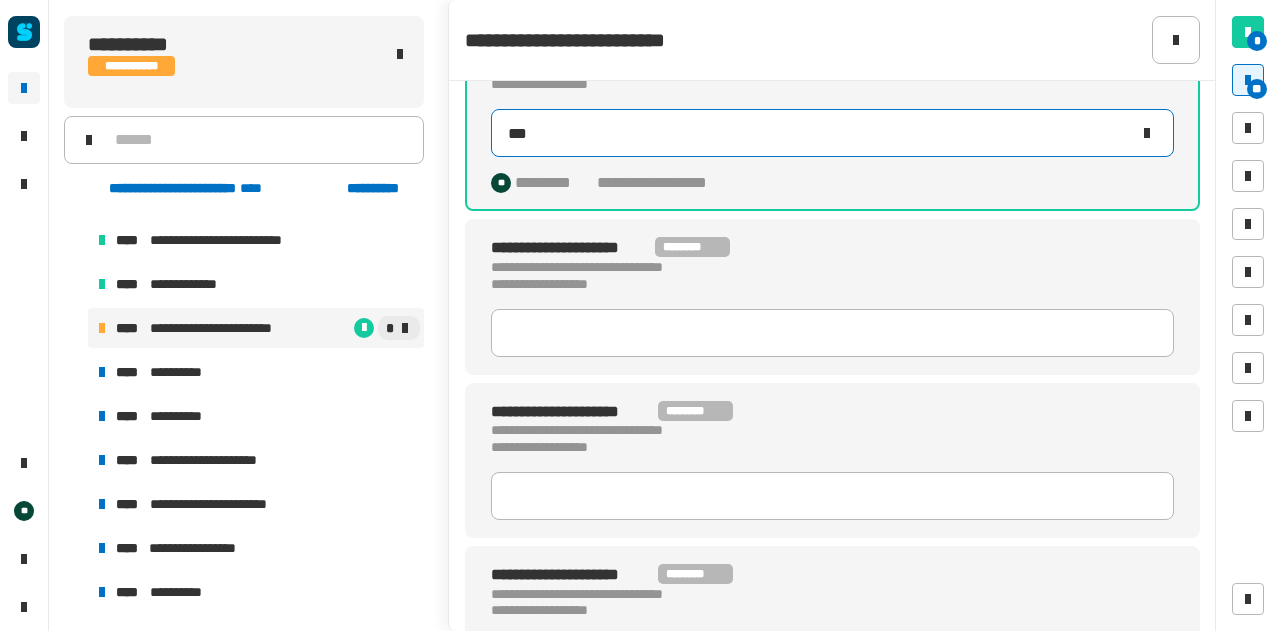 scroll, scrollTop: 278, scrollLeft: 0, axis: vertical 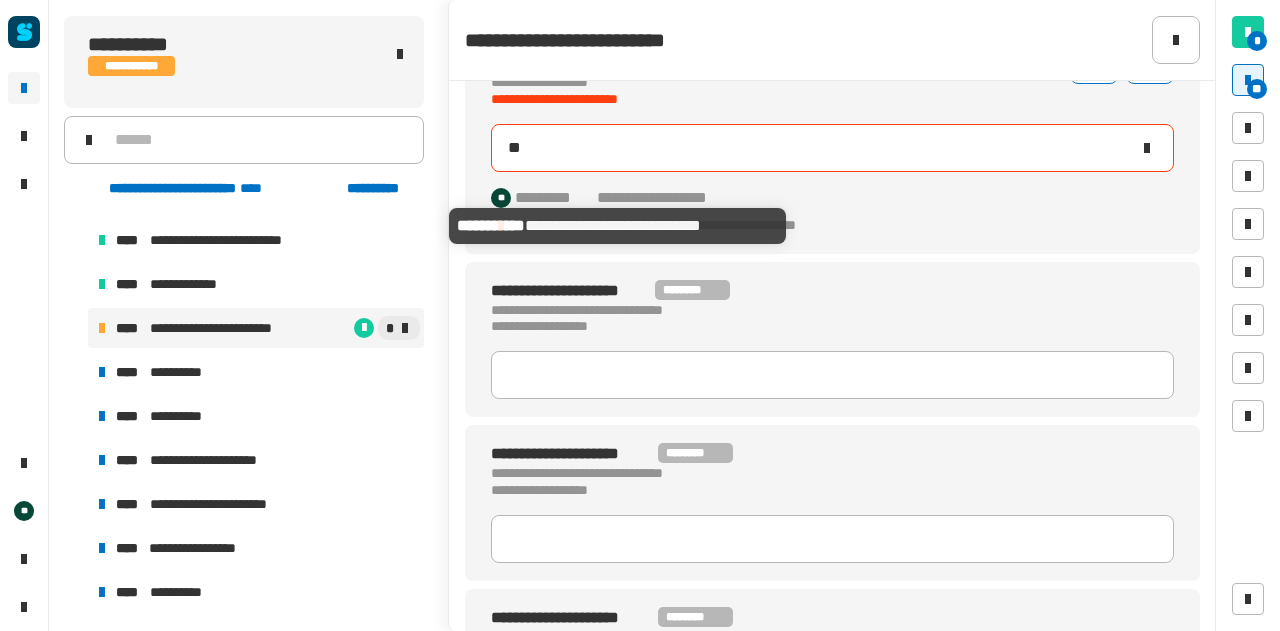 type on "***" 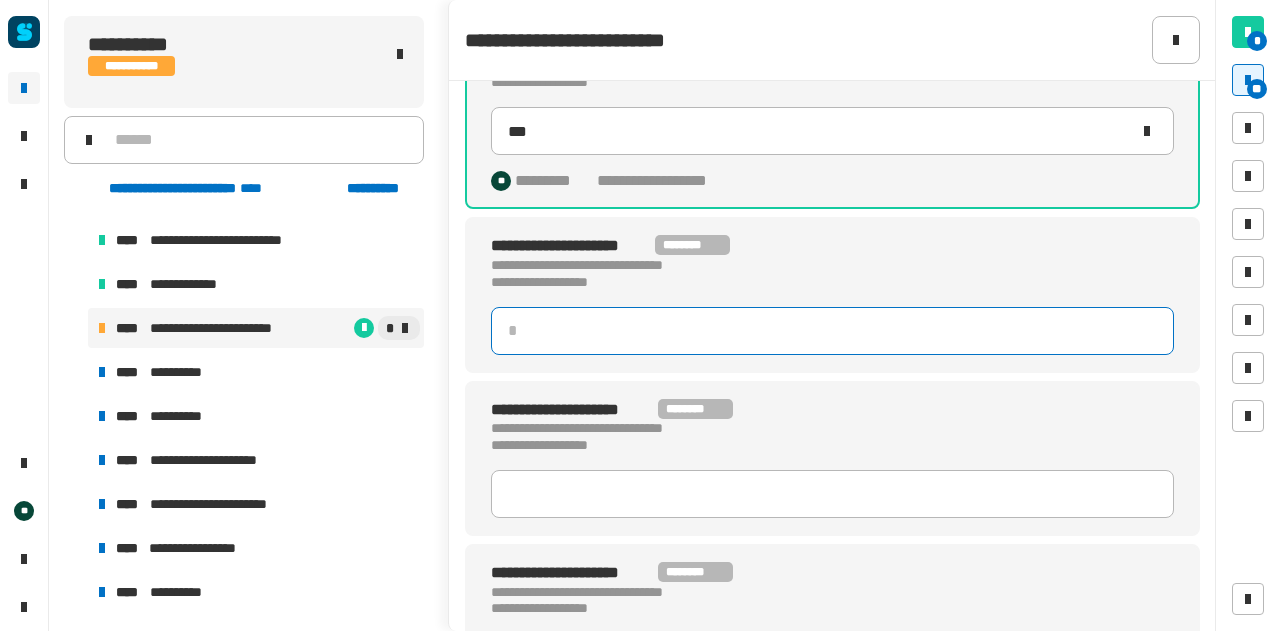 click 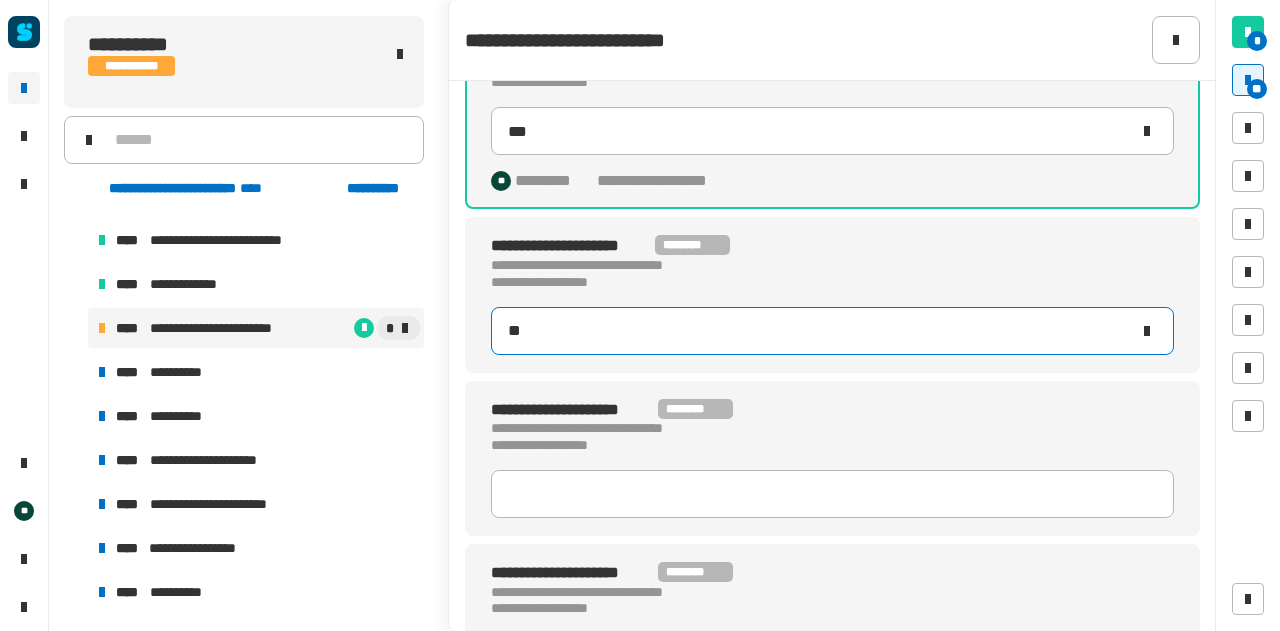 type on "***" 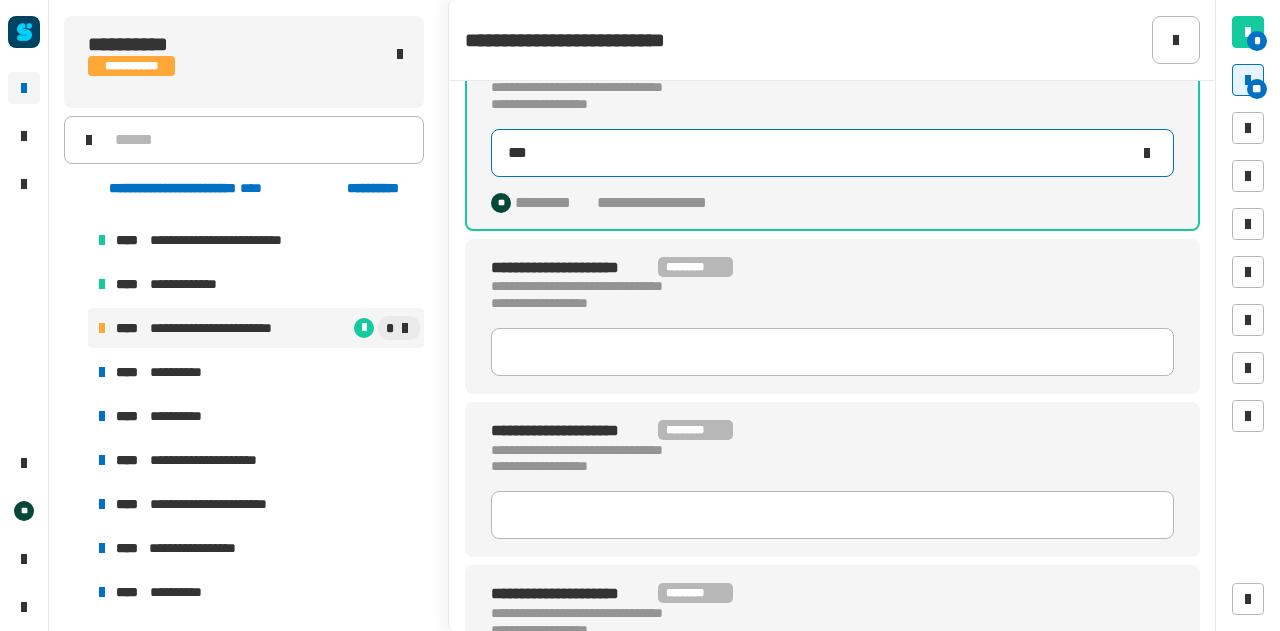 scroll, scrollTop: 457, scrollLeft: 0, axis: vertical 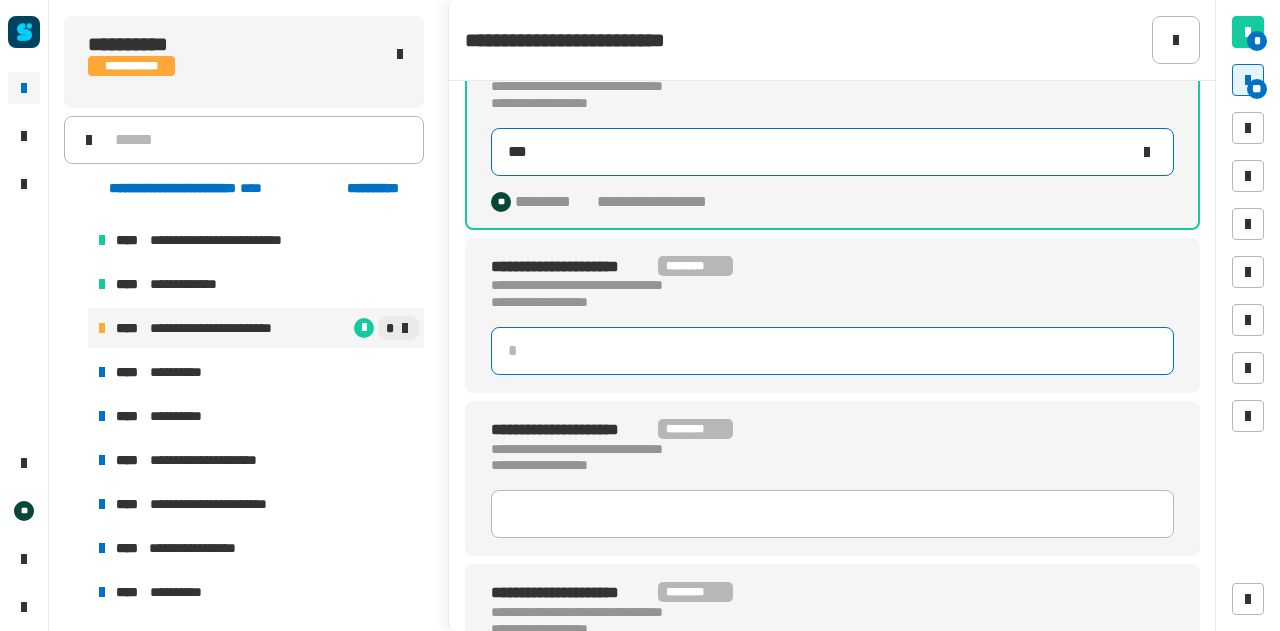 click 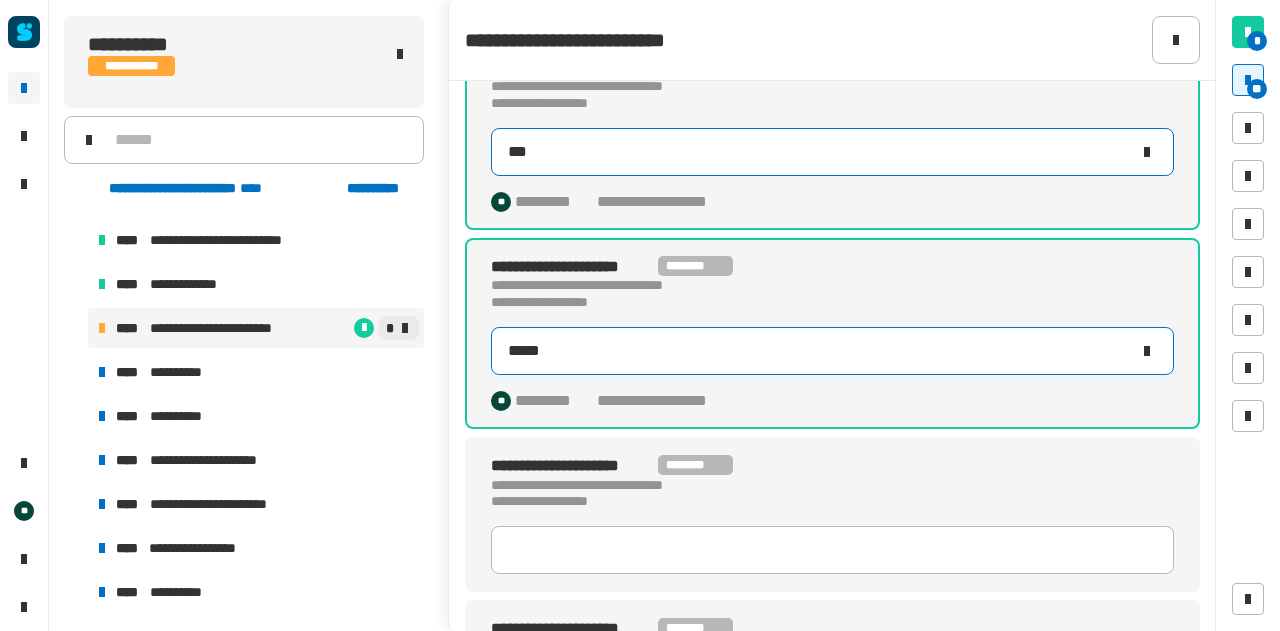 type on "*****" 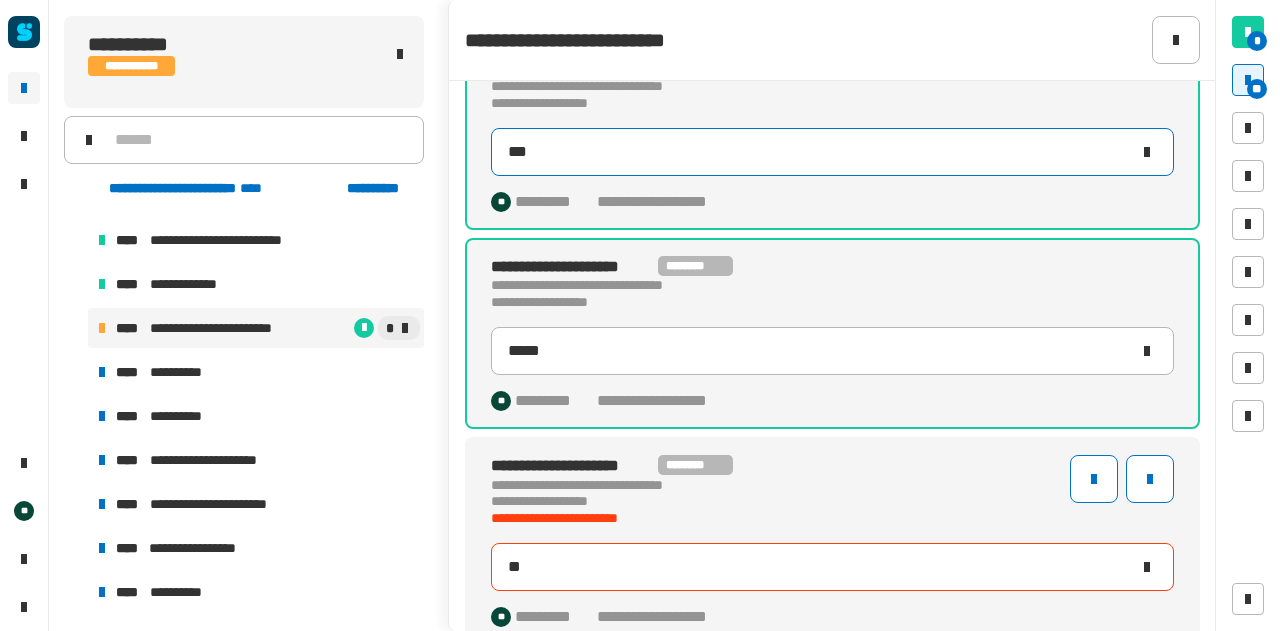 type on "***" 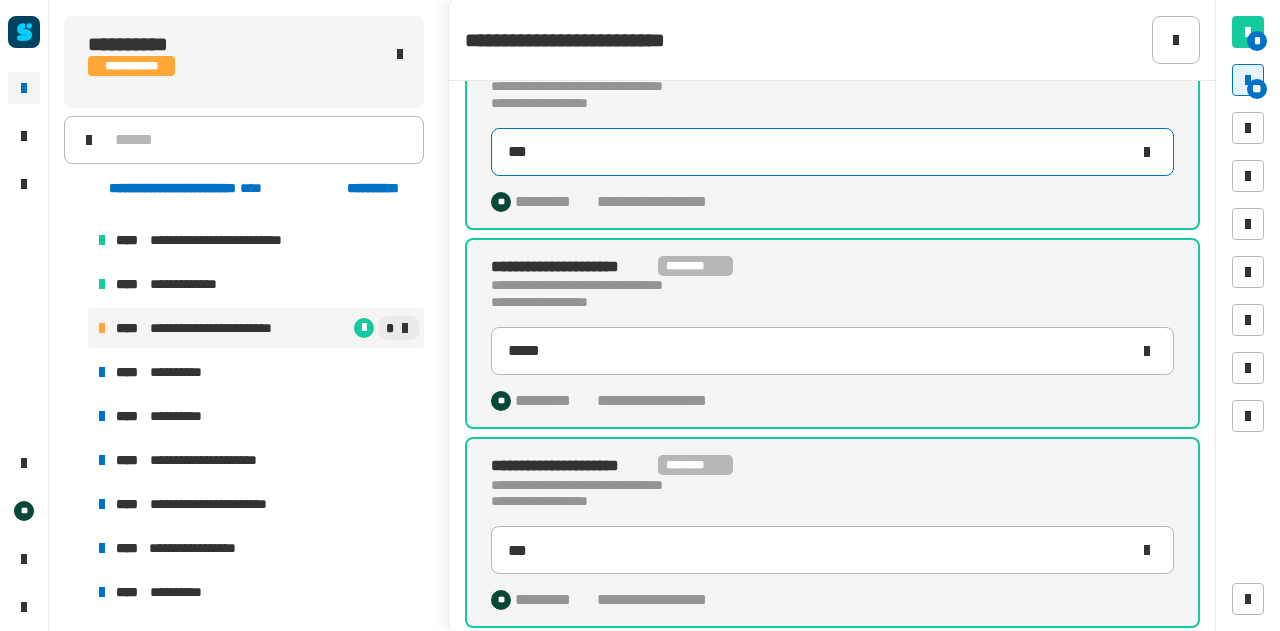 scroll, scrollTop: 850, scrollLeft: 0, axis: vertical 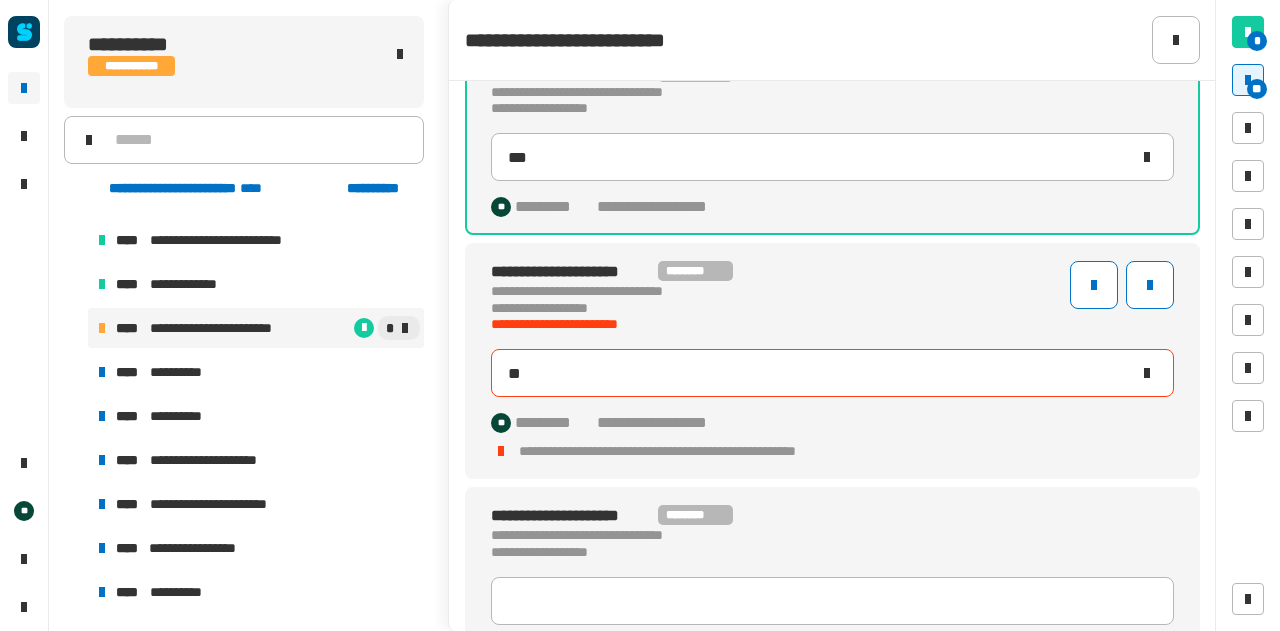 type on "***" 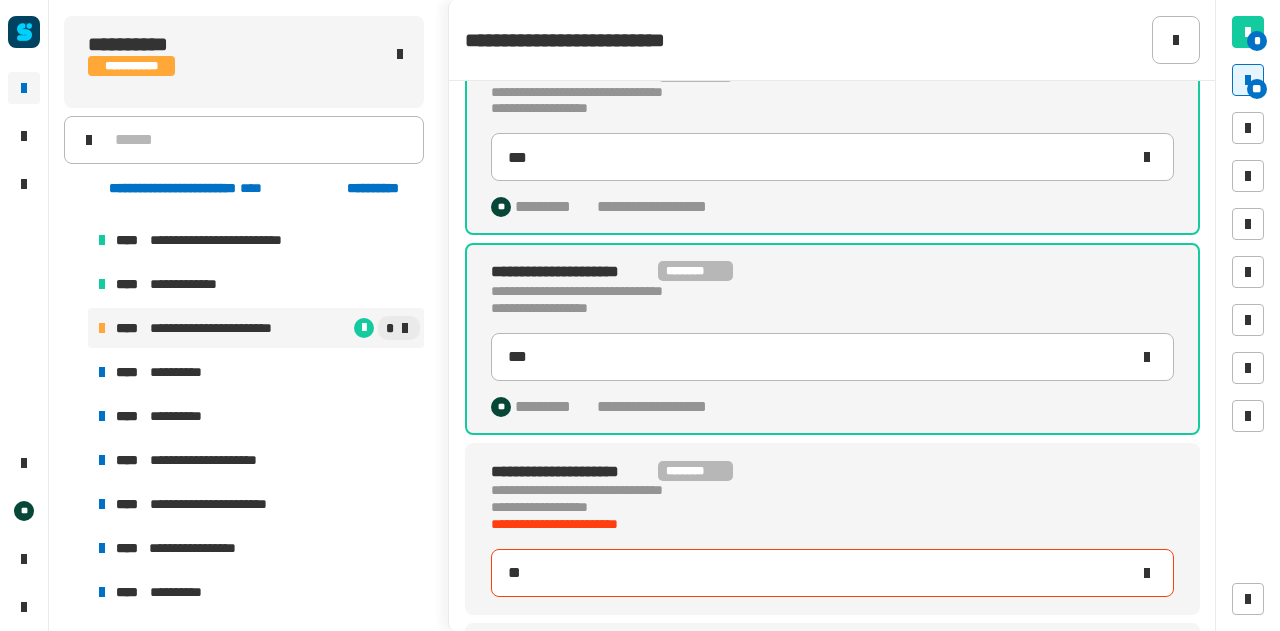 type on "***" 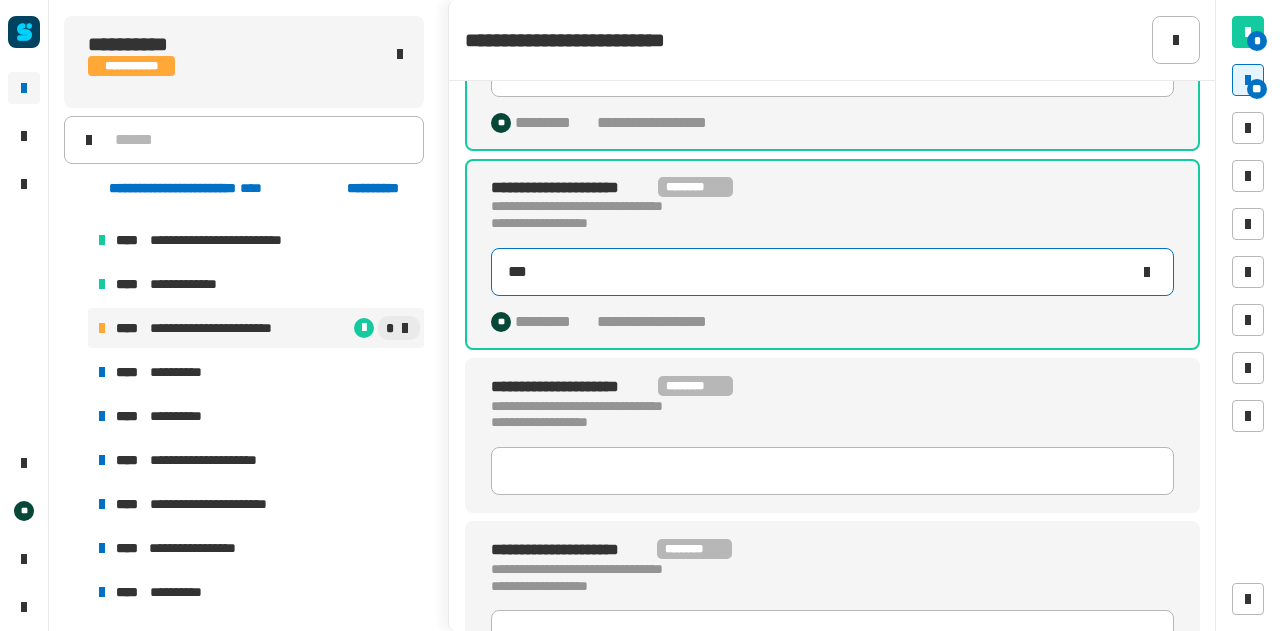 scroll, scrollTop: 1135, scrollLeft: 0, axis: vertical 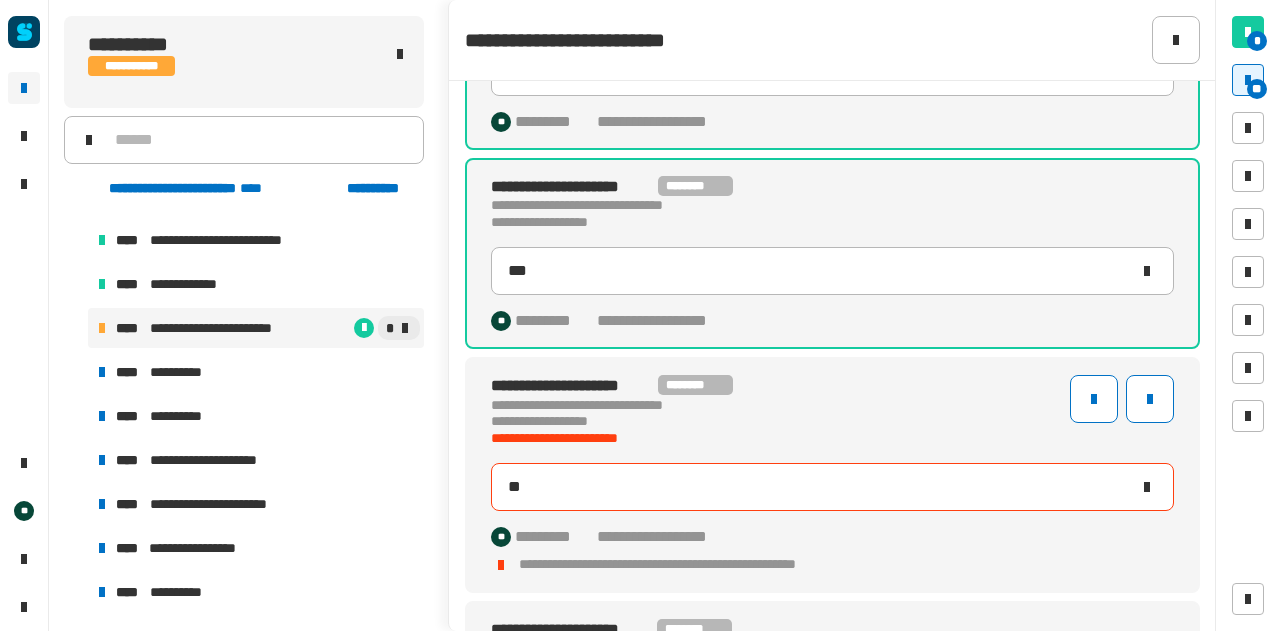 type on "***" 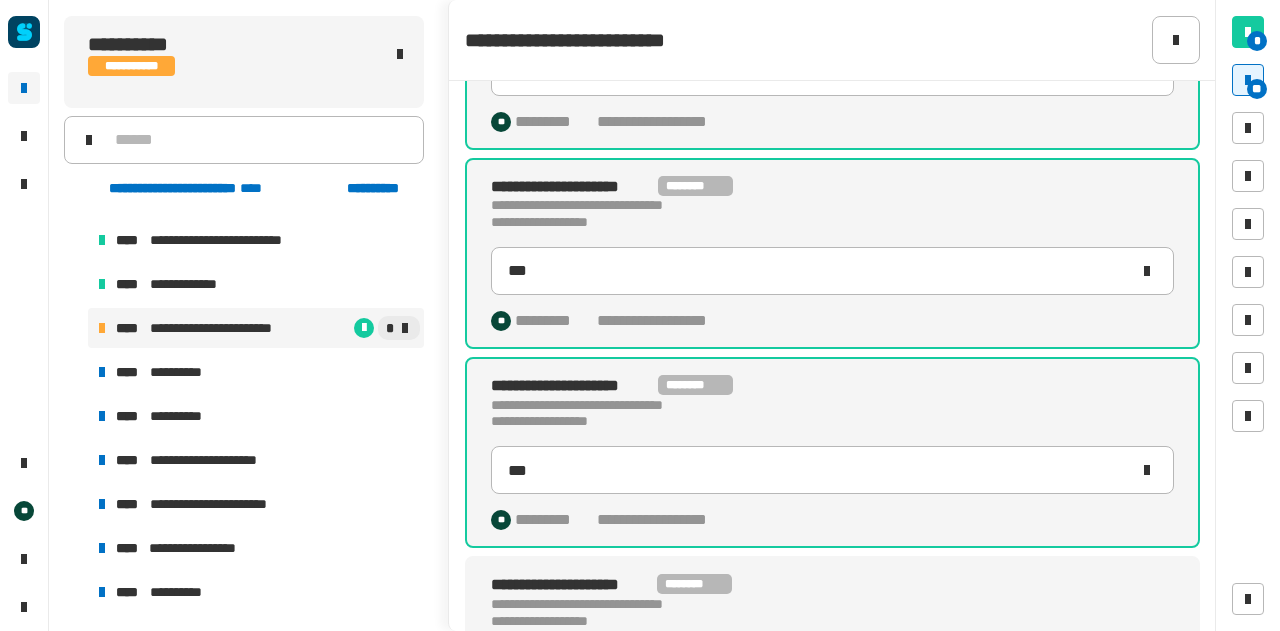scroll, scrollTop: 1448, scrollLeft: 0, axis: vertical 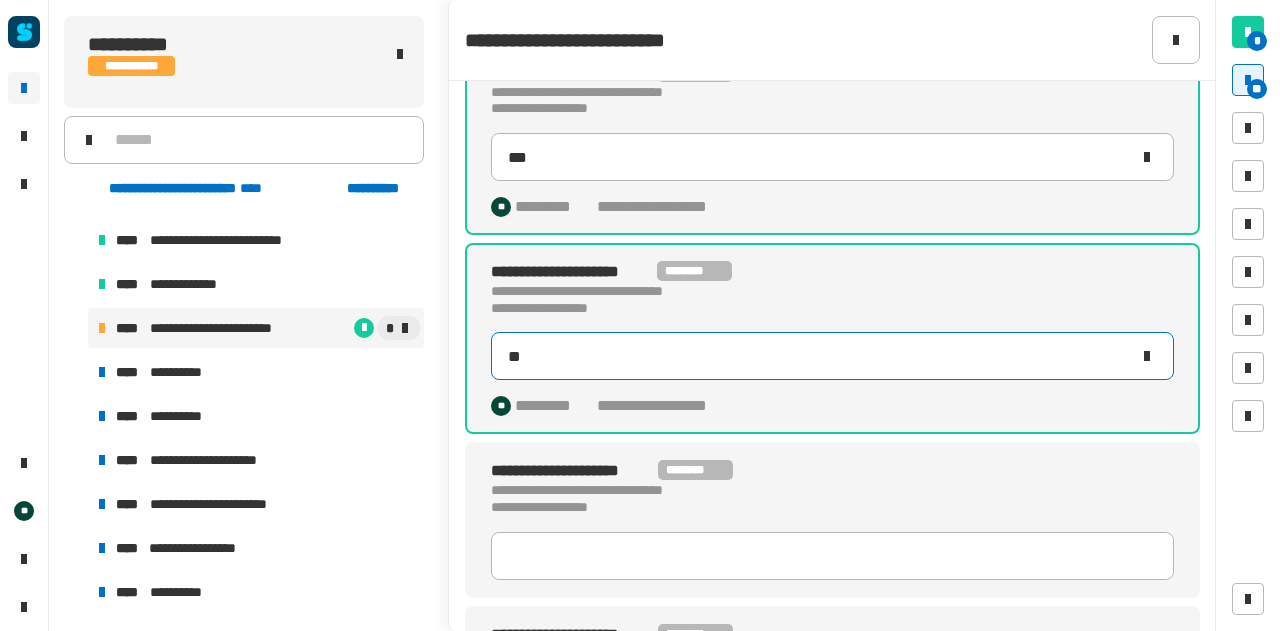 type on "***" 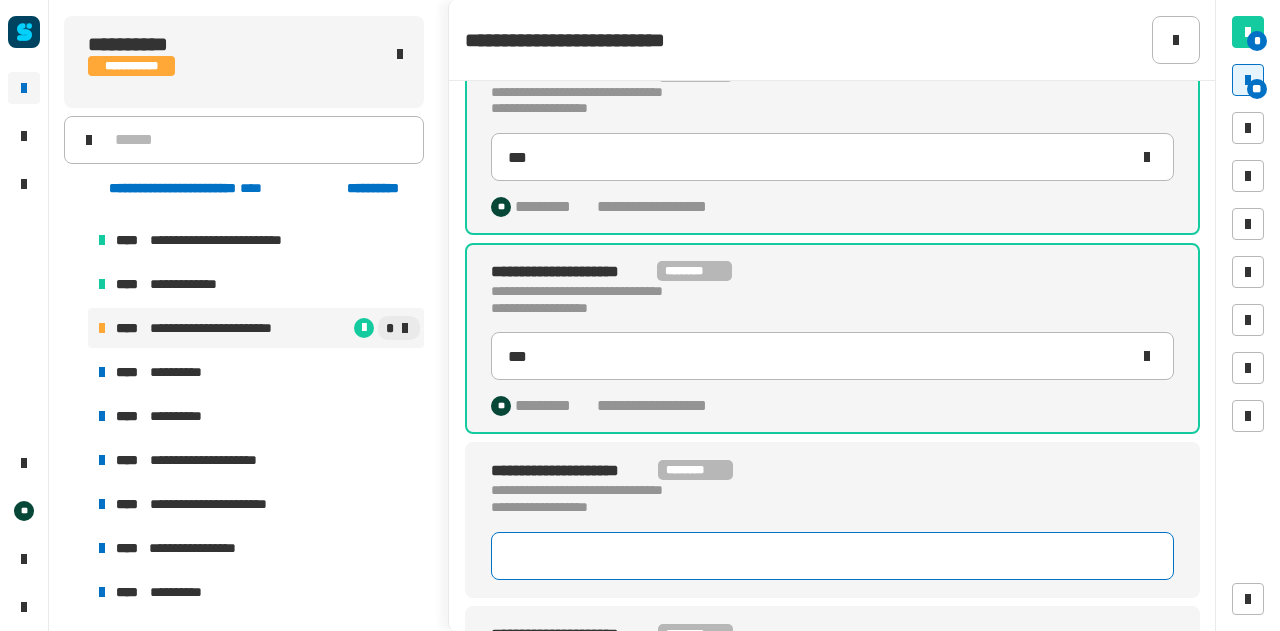 click 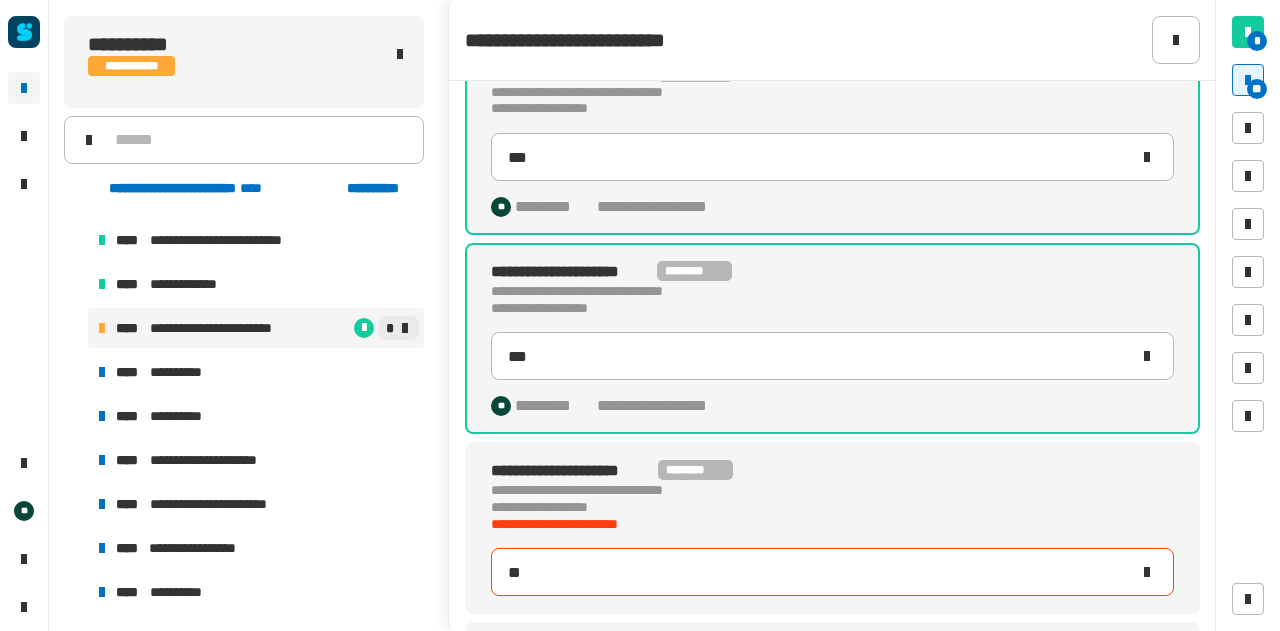 type on "***" 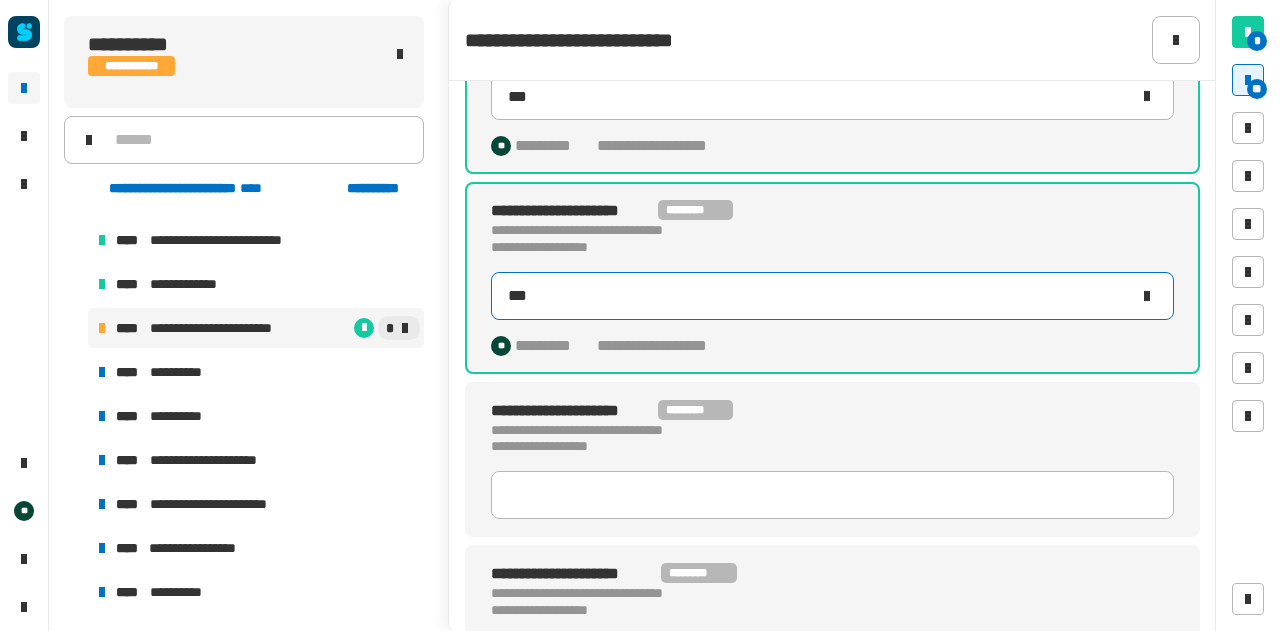 scroll, scrollTop: 1710, scrollLeft: 0, axis: vertical 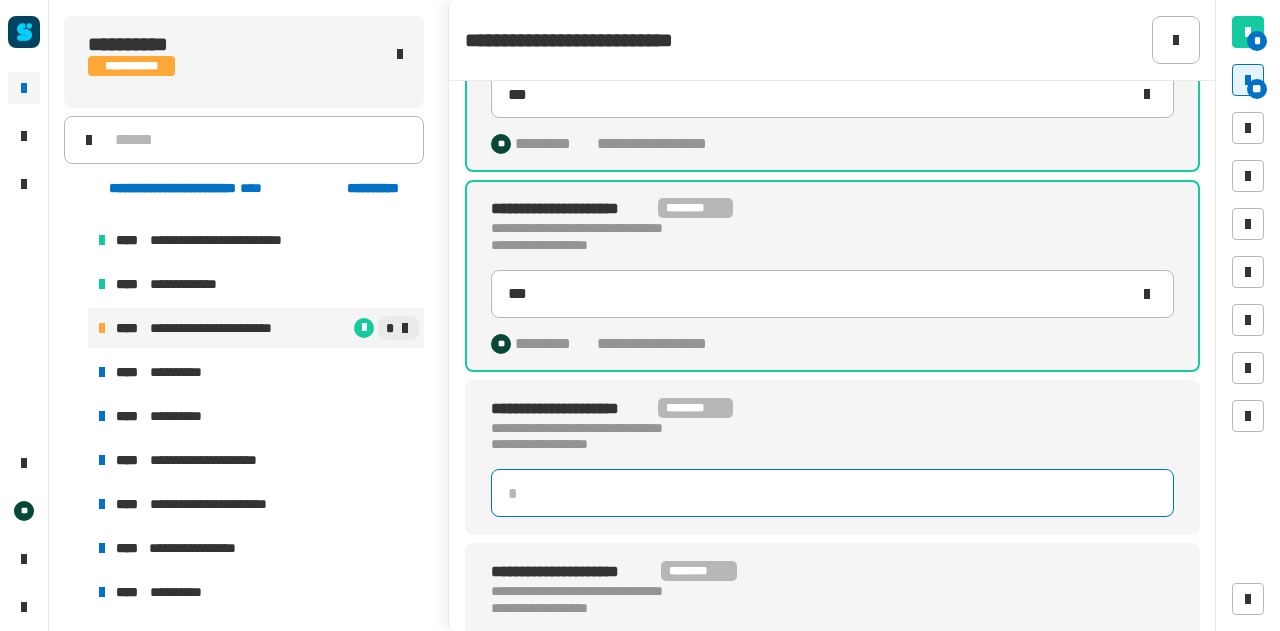 click 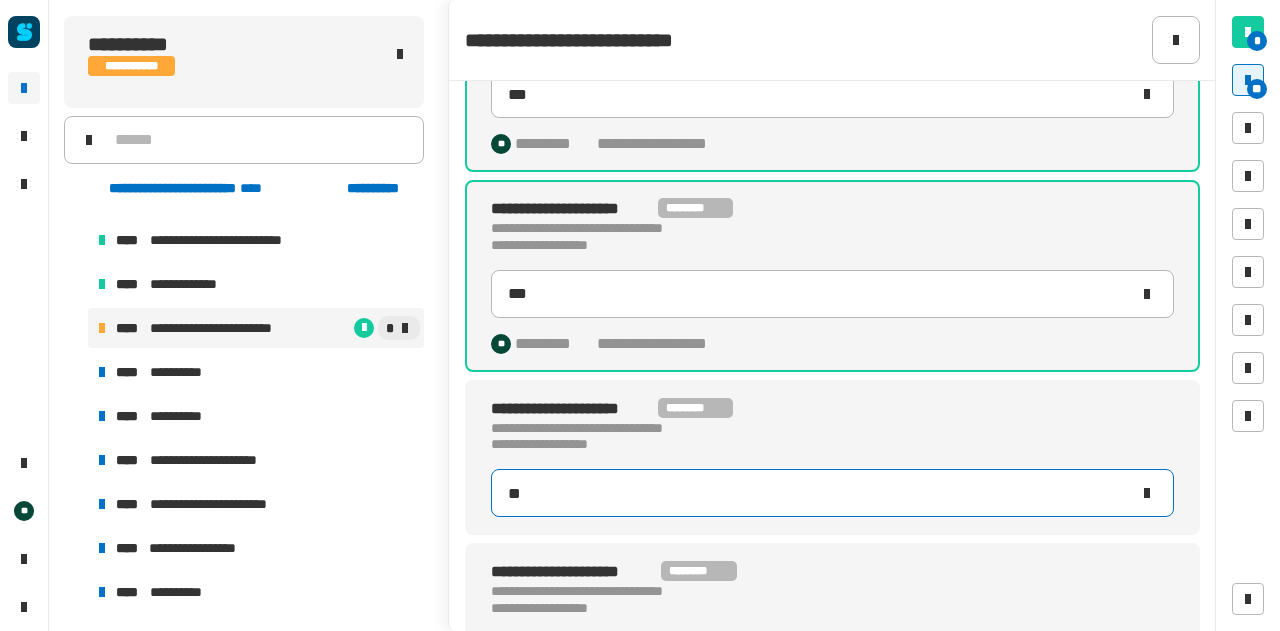 type on "***" 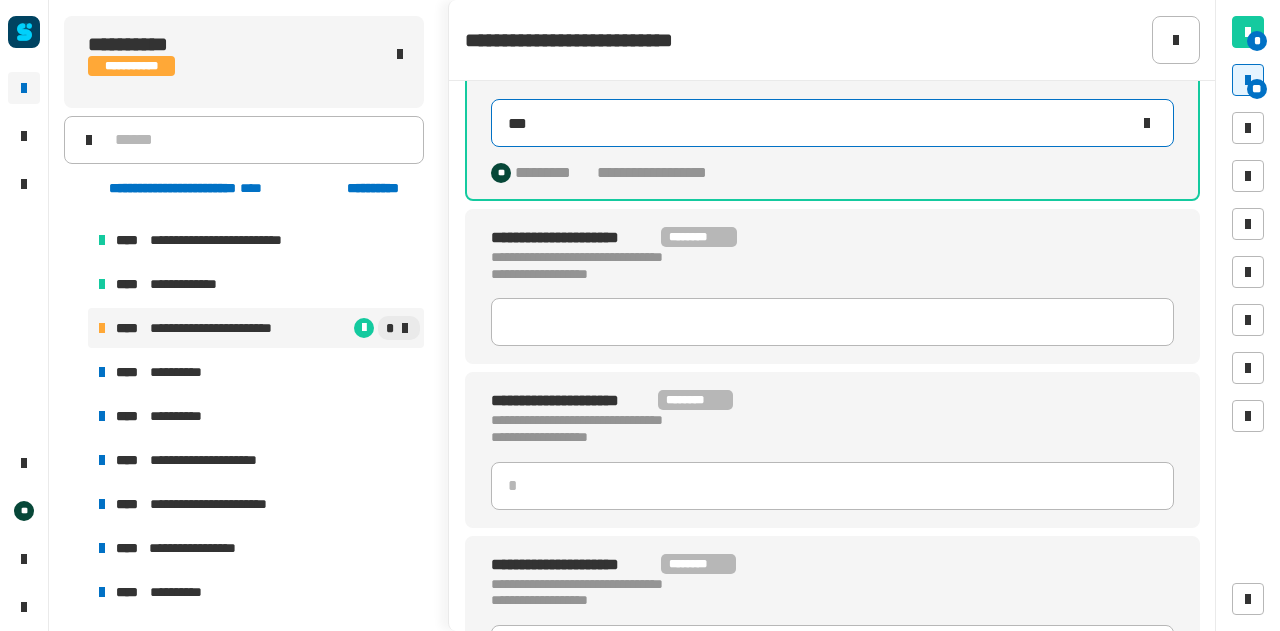scroll, scrollTop: 2082, scrollLeft: 0, axis: vertical 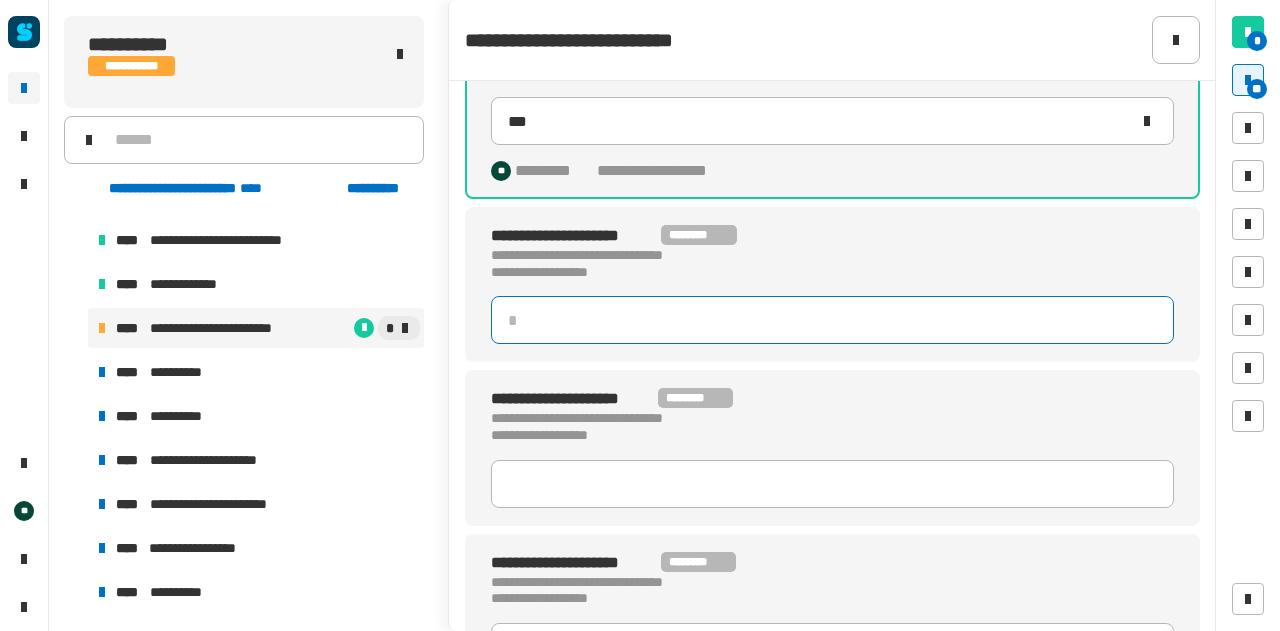 click 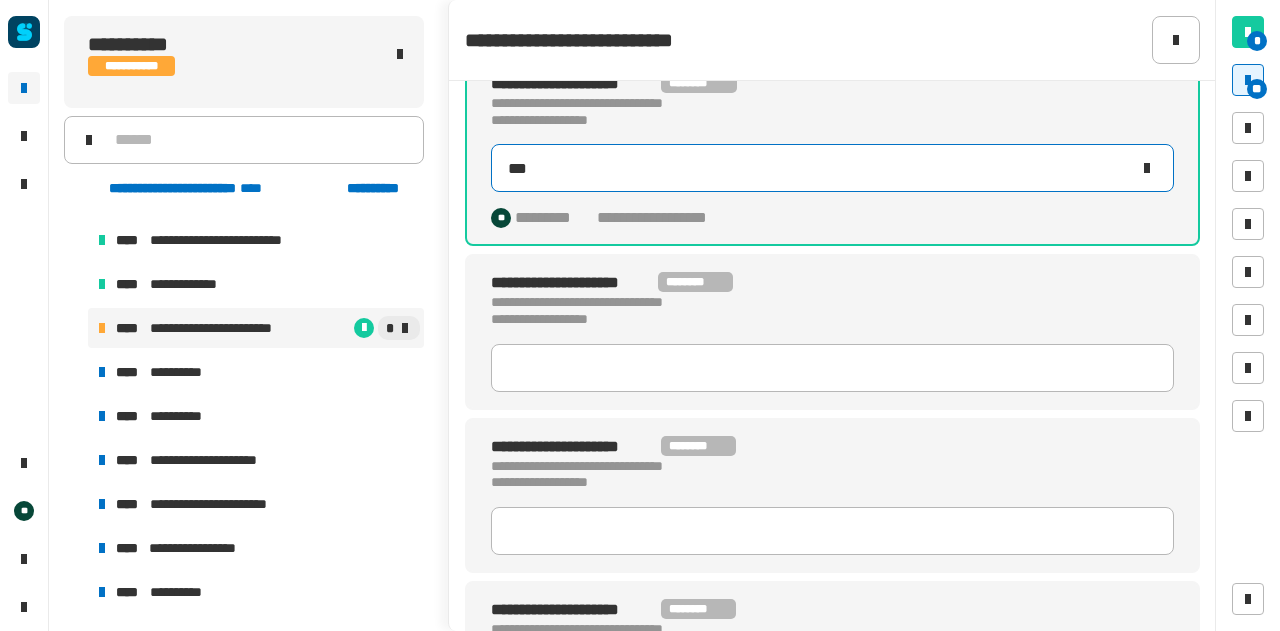 scroll, scrollTop: 2235, scrollLeft: 0, axis: vertical 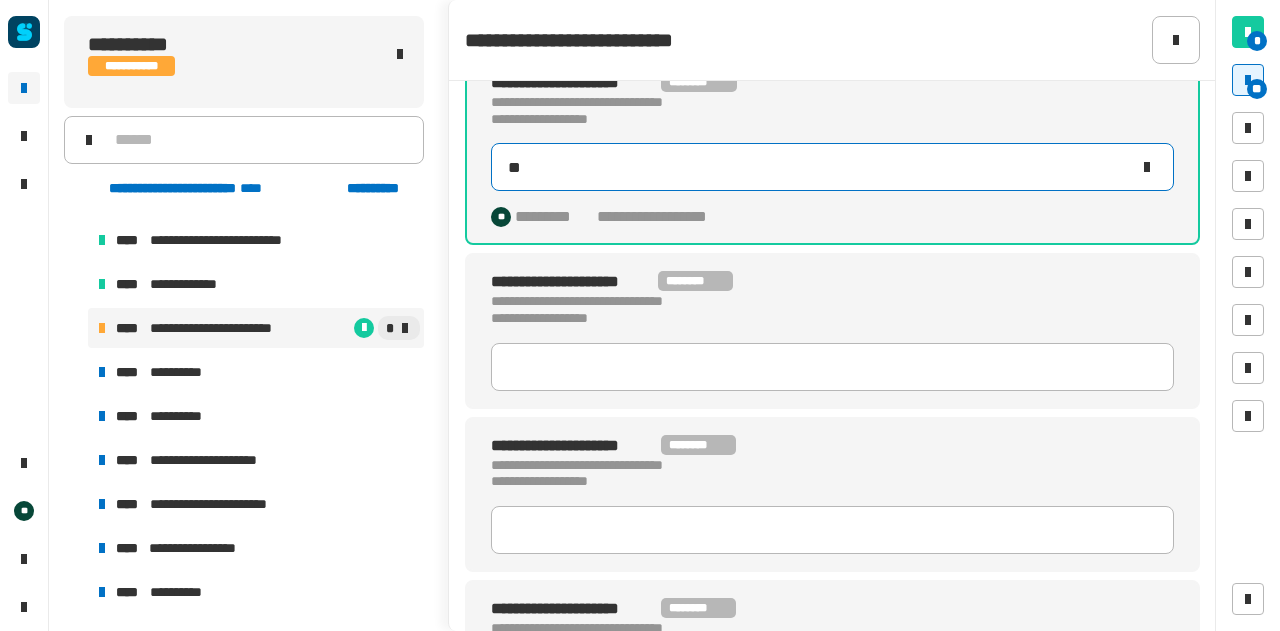 type on "*" 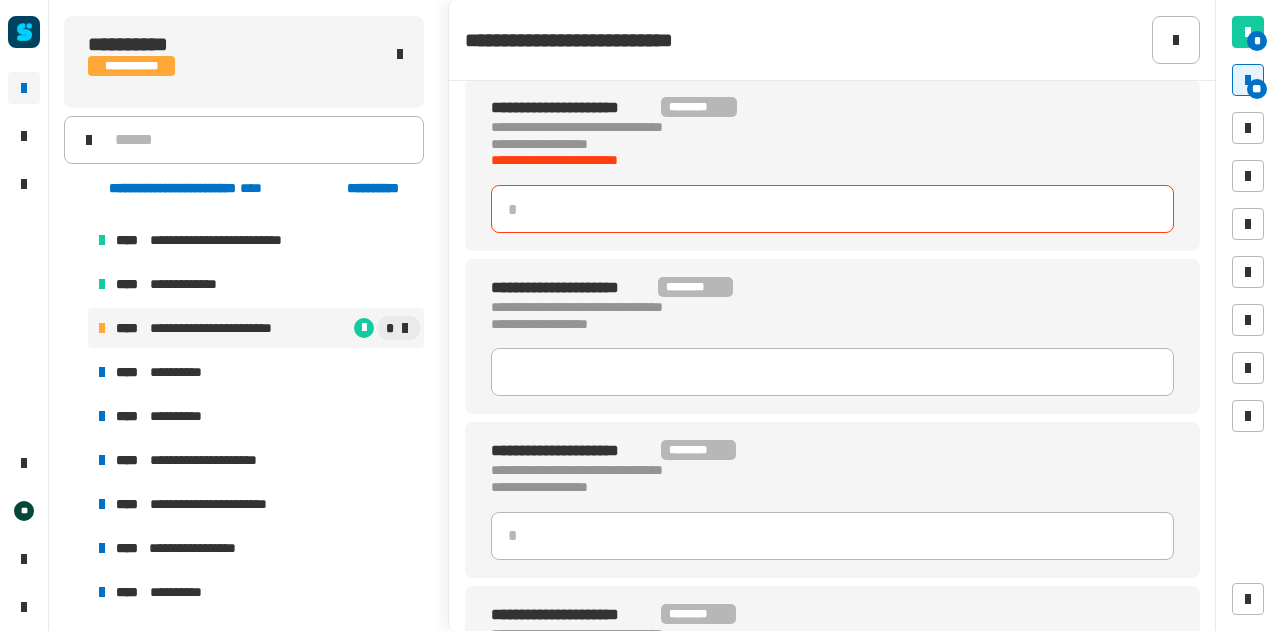 scroll, scrollTop: 2080, scrollLeft: 0, axis: vertical 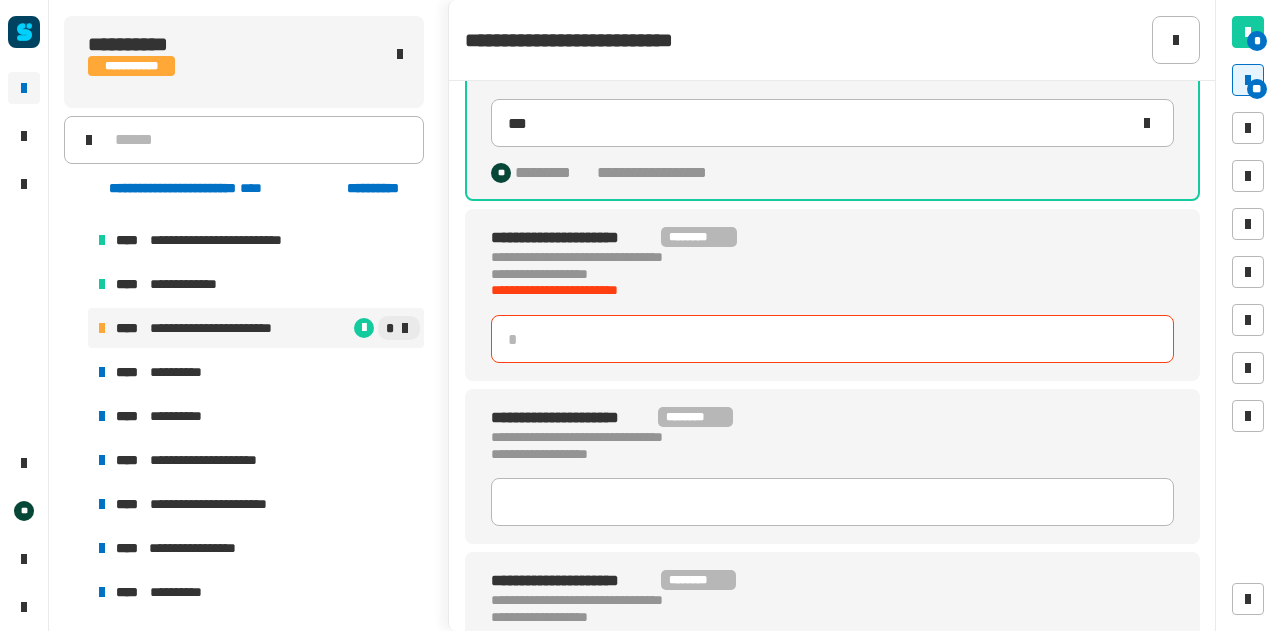 click 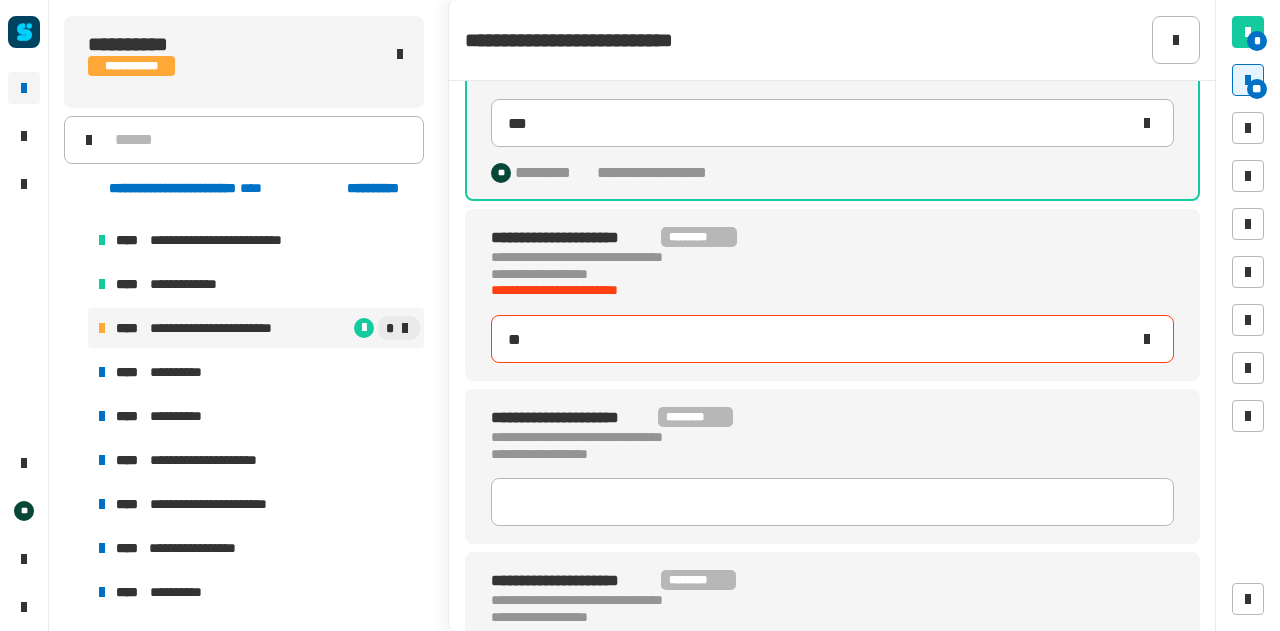 type on "***" 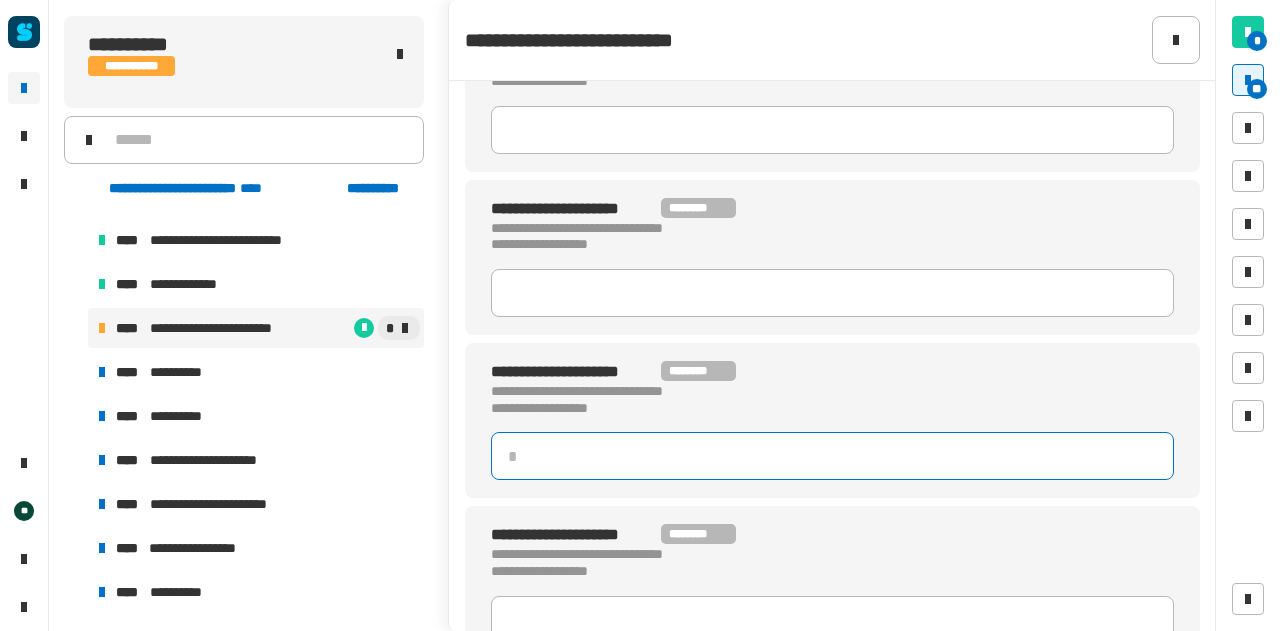 scroll, scrollTop: 2430, scrollLeft: 0, axis: vertical 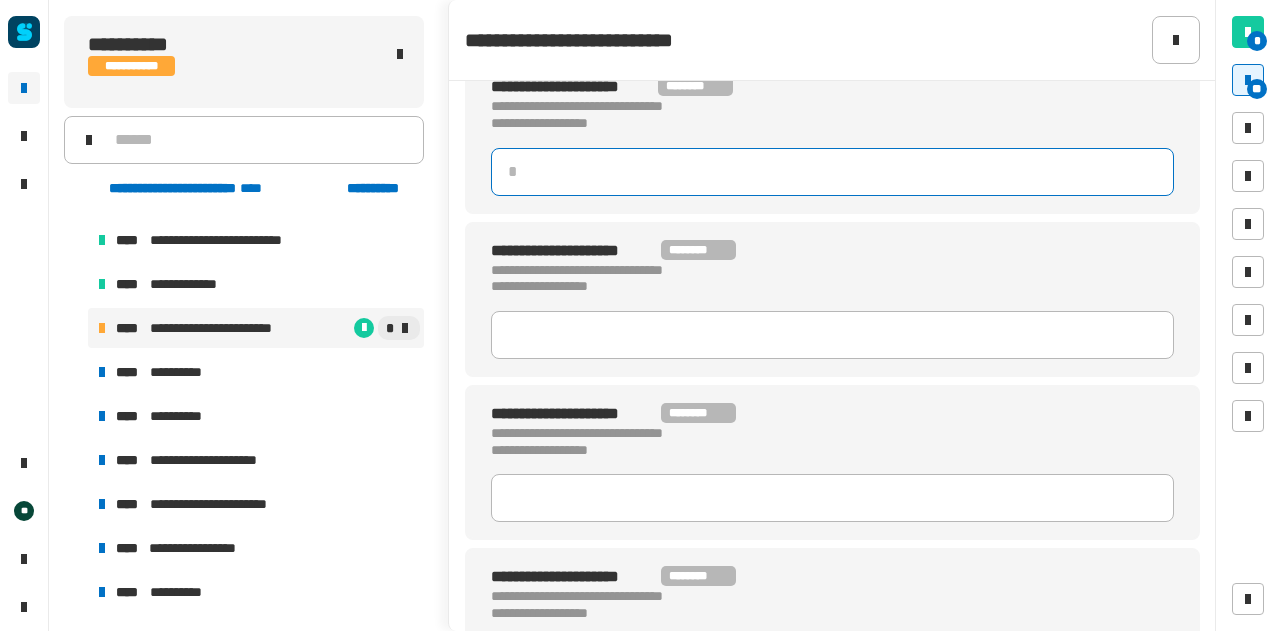 click 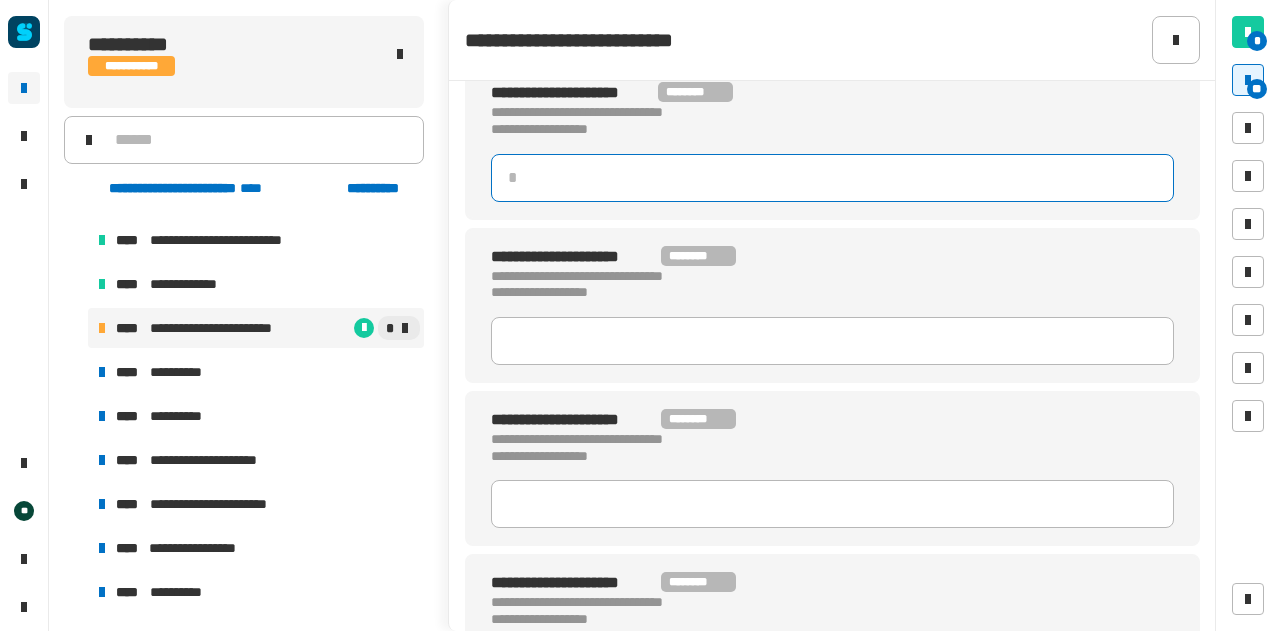 scroll, scrollTop: 2418, scrollLeft: 0, axis: vertical 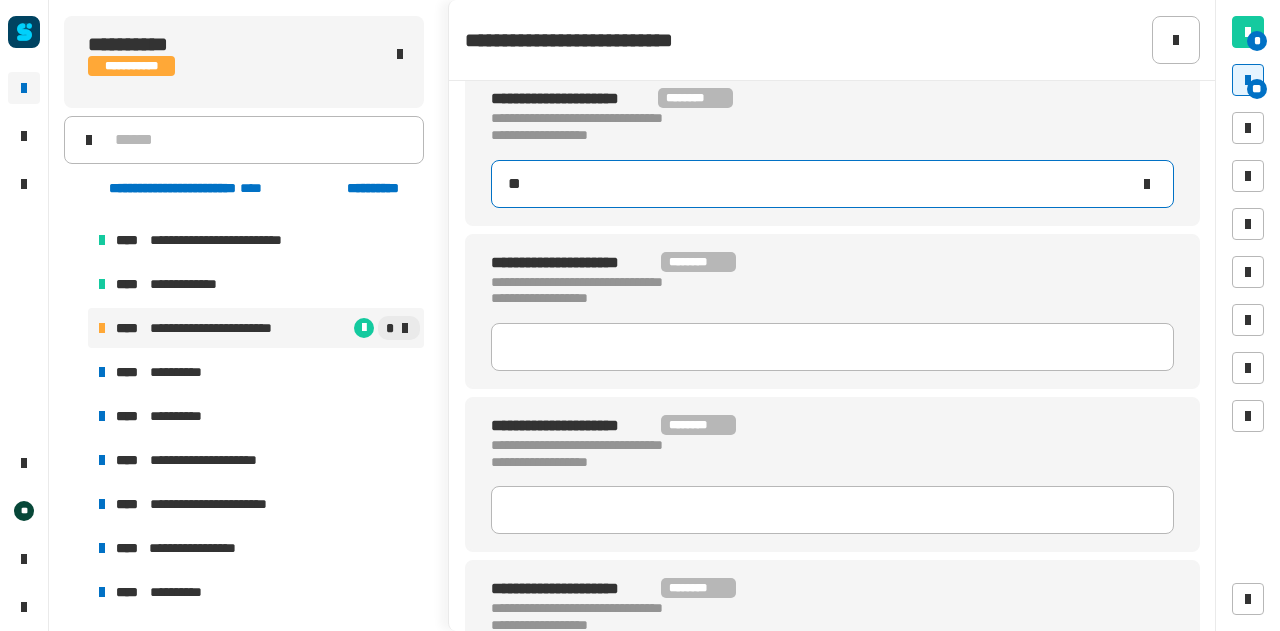 type on "***" 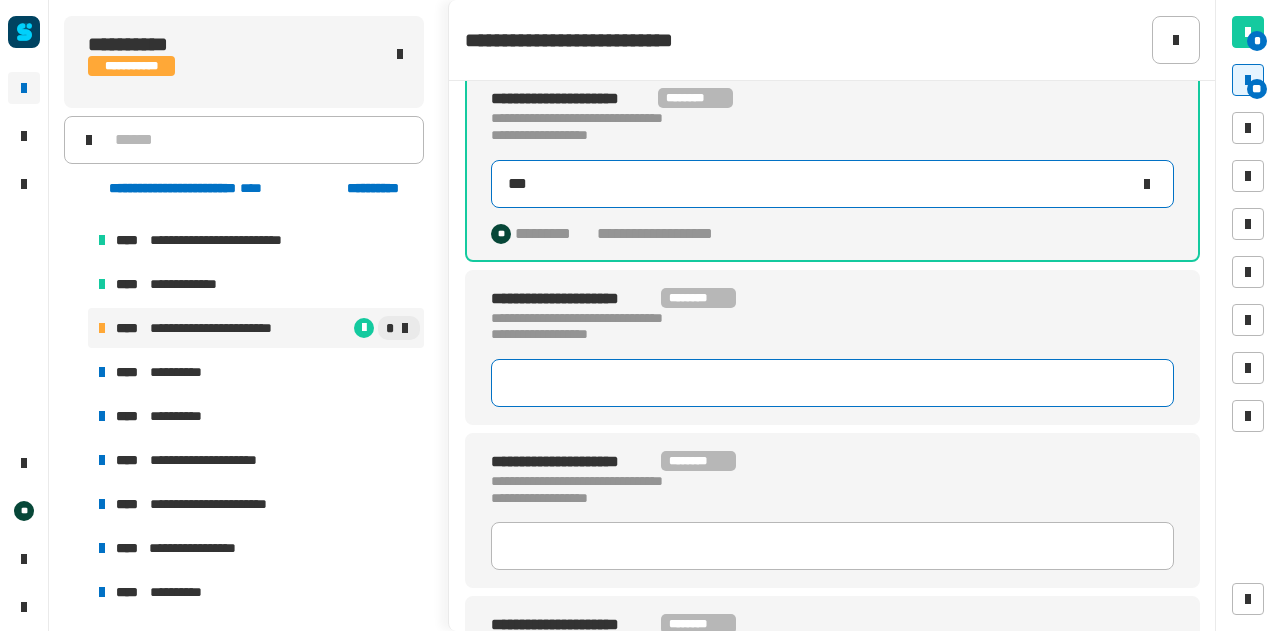 scroll, scrollTop: 2538, scrollLeft: 0, axis: vertical 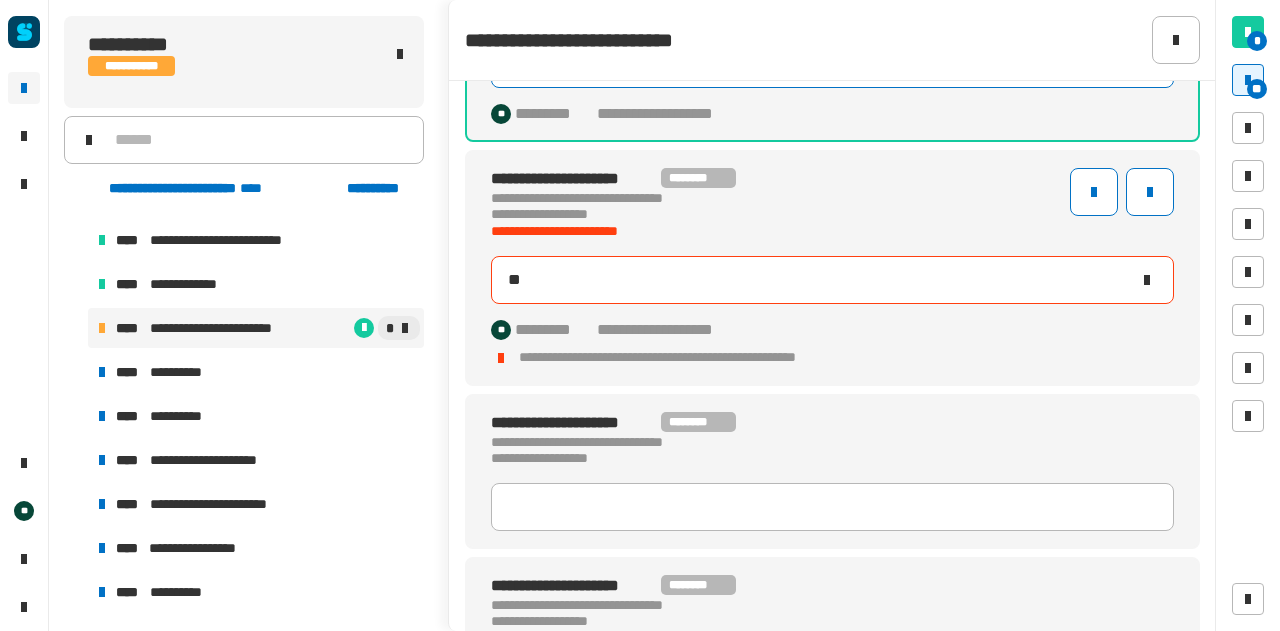 type on "***" 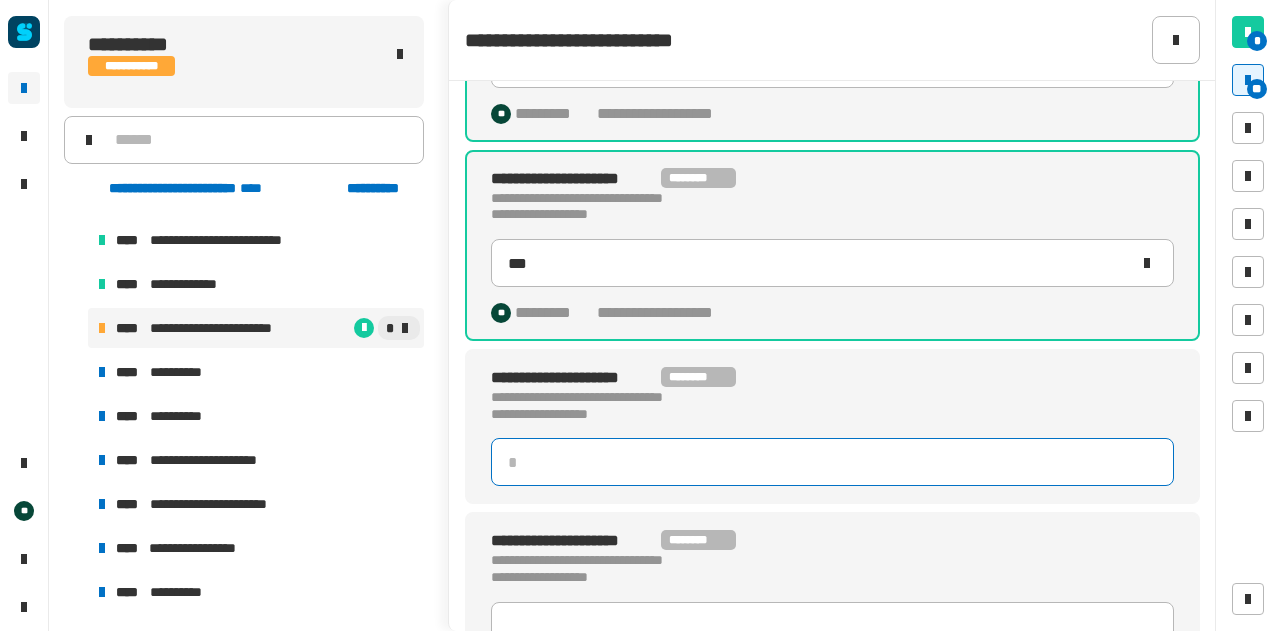 click 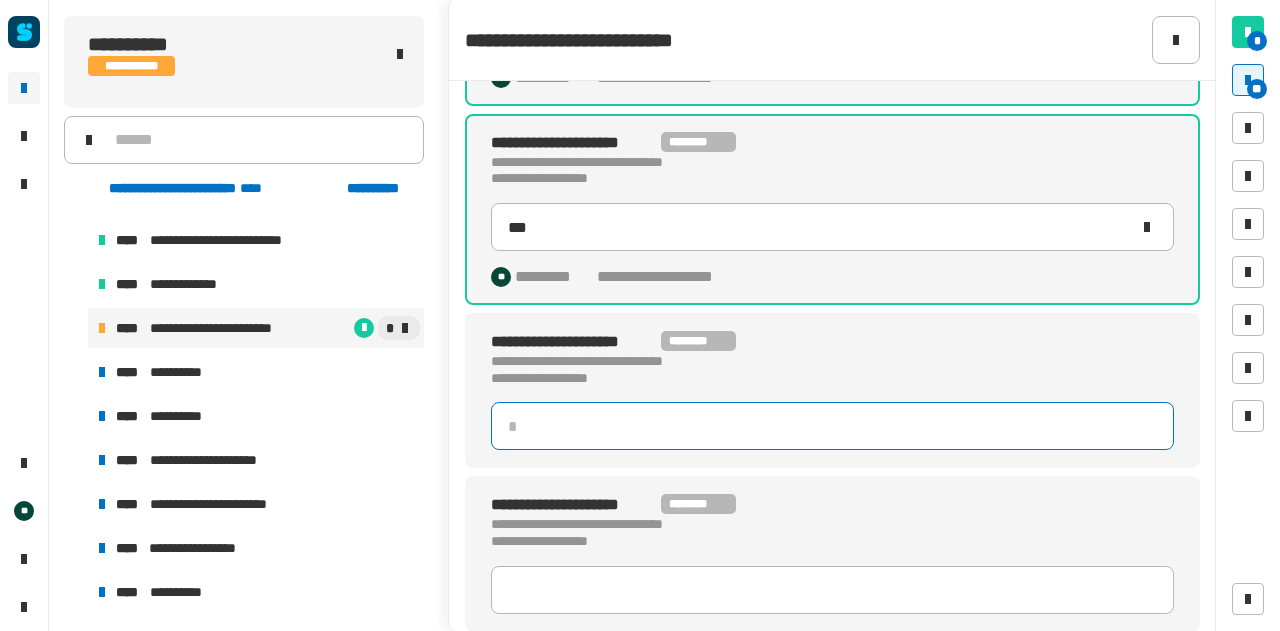 click 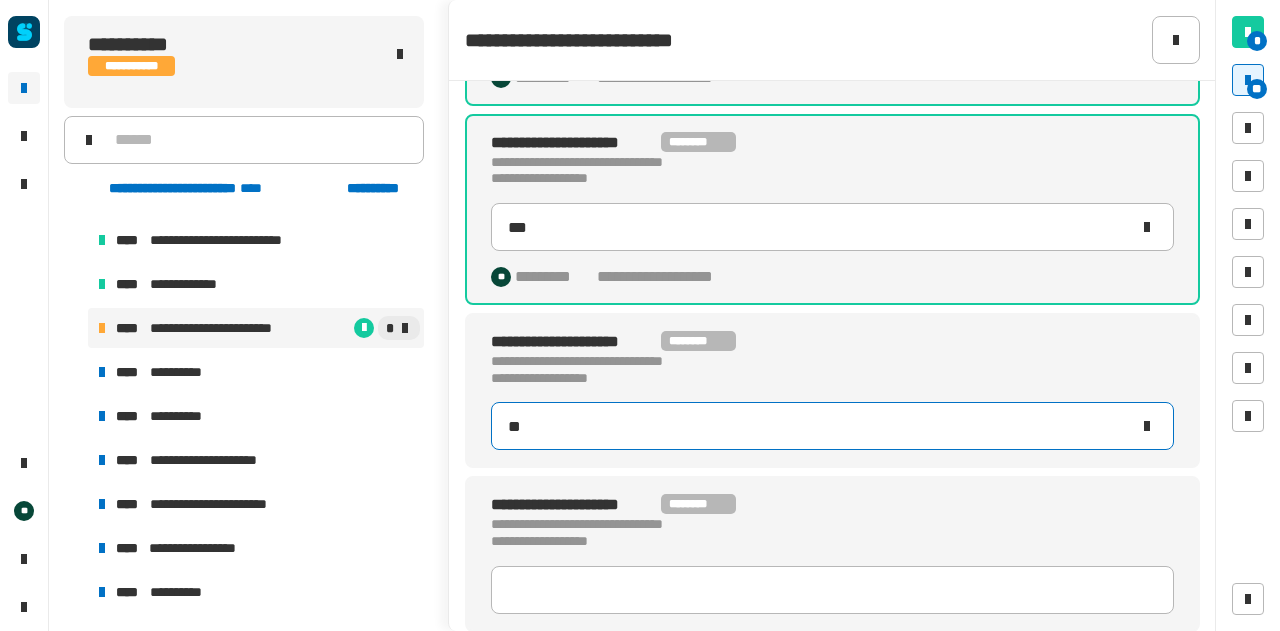 type on "***" 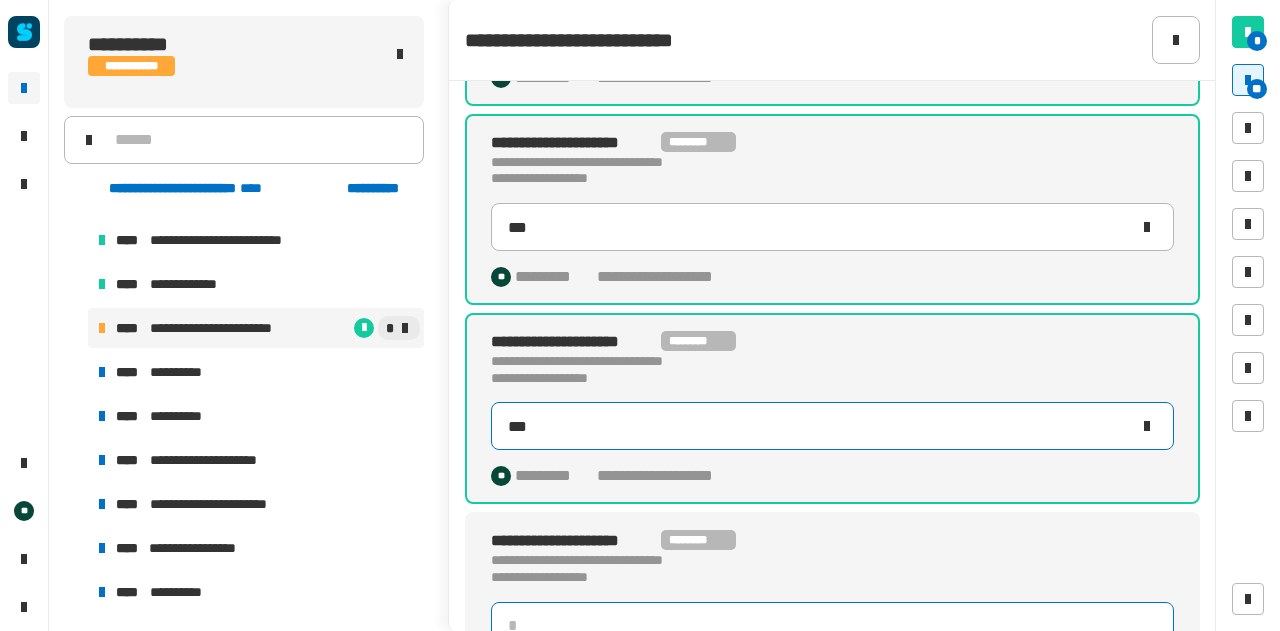 scroll, scrollTop: 2610, scrollLeft: 0, axis: vertical 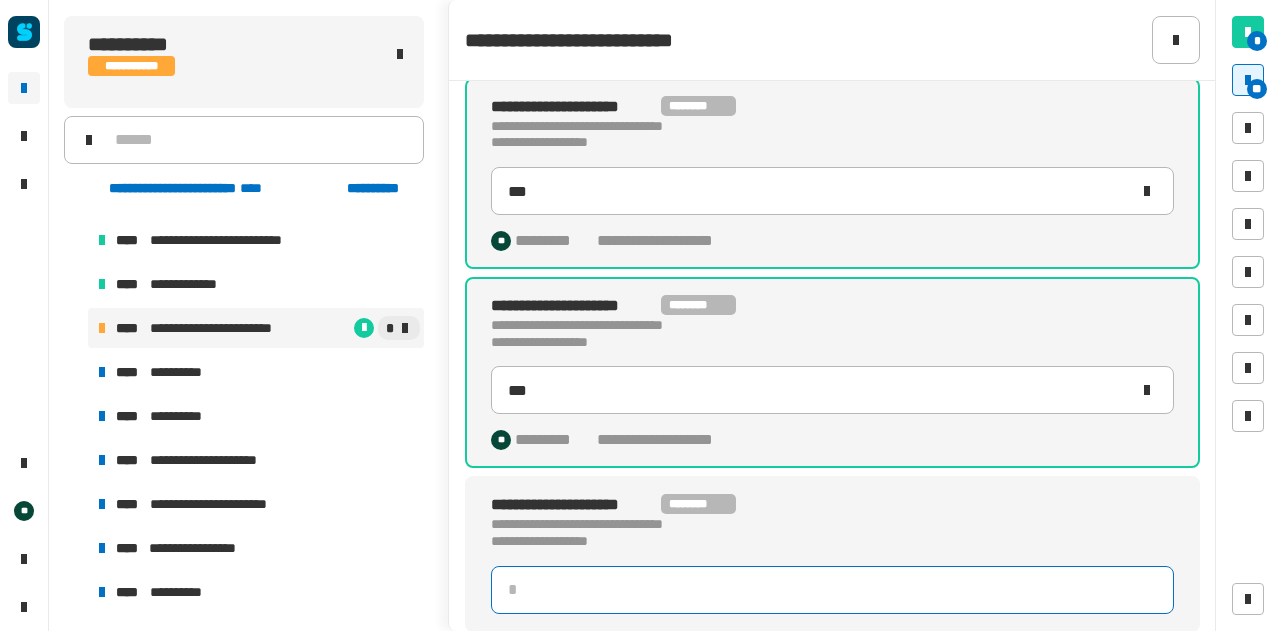 click 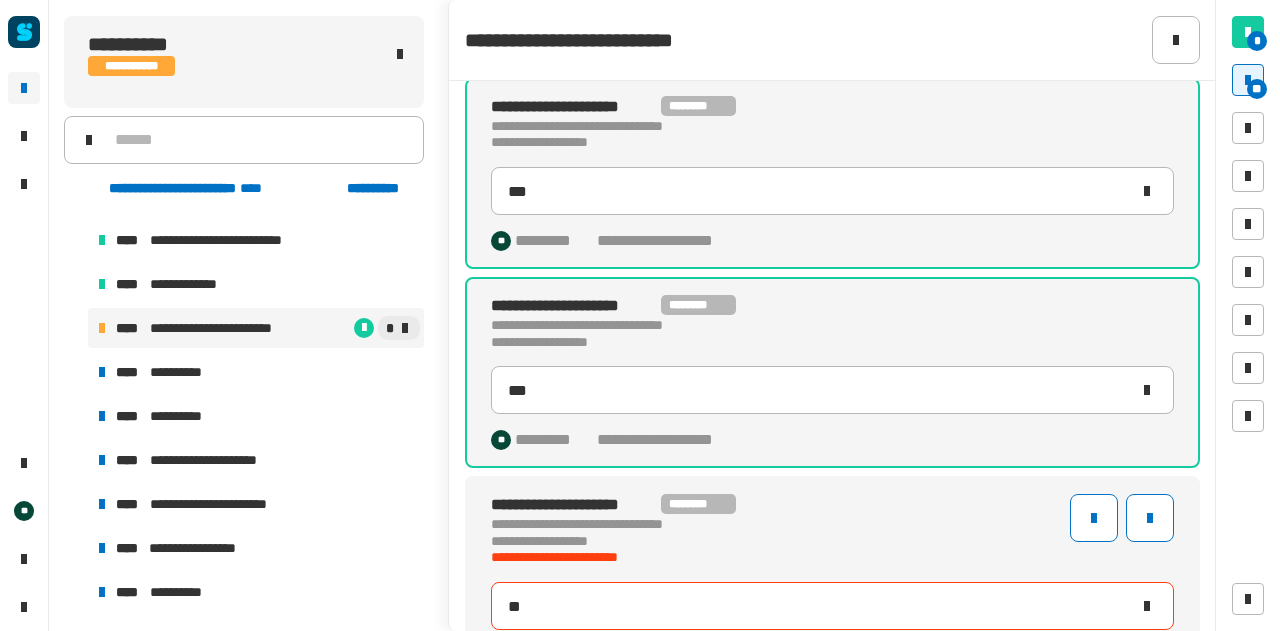 type on "***" 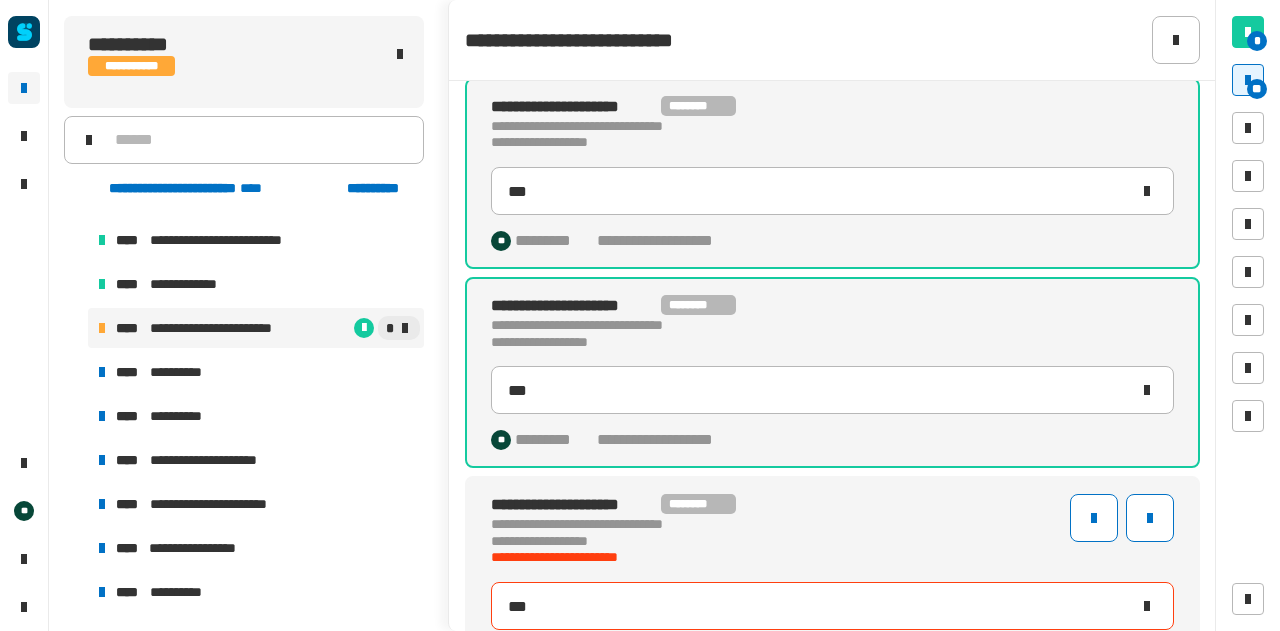 drag, startPoint x: 542, startPoint y: 590, endPoint x: 562, endPoint y: 552, distance: 42.941822 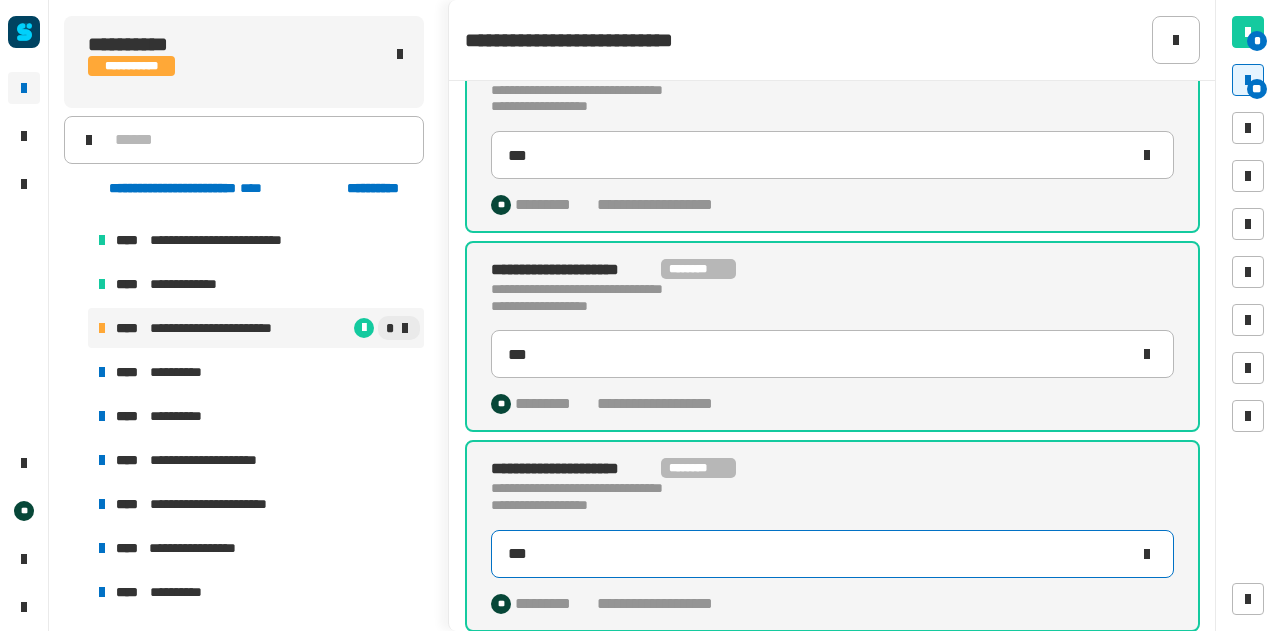 scroll, scrollTop: 2646, scrollLeft: 0, axis: vertical 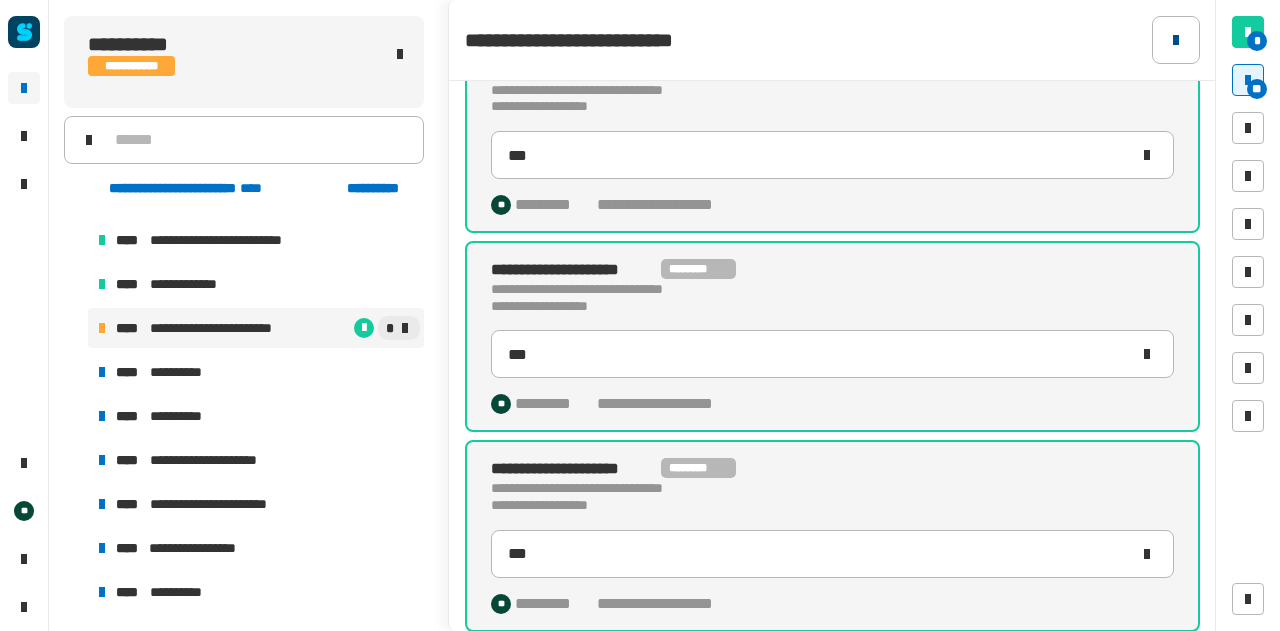 click 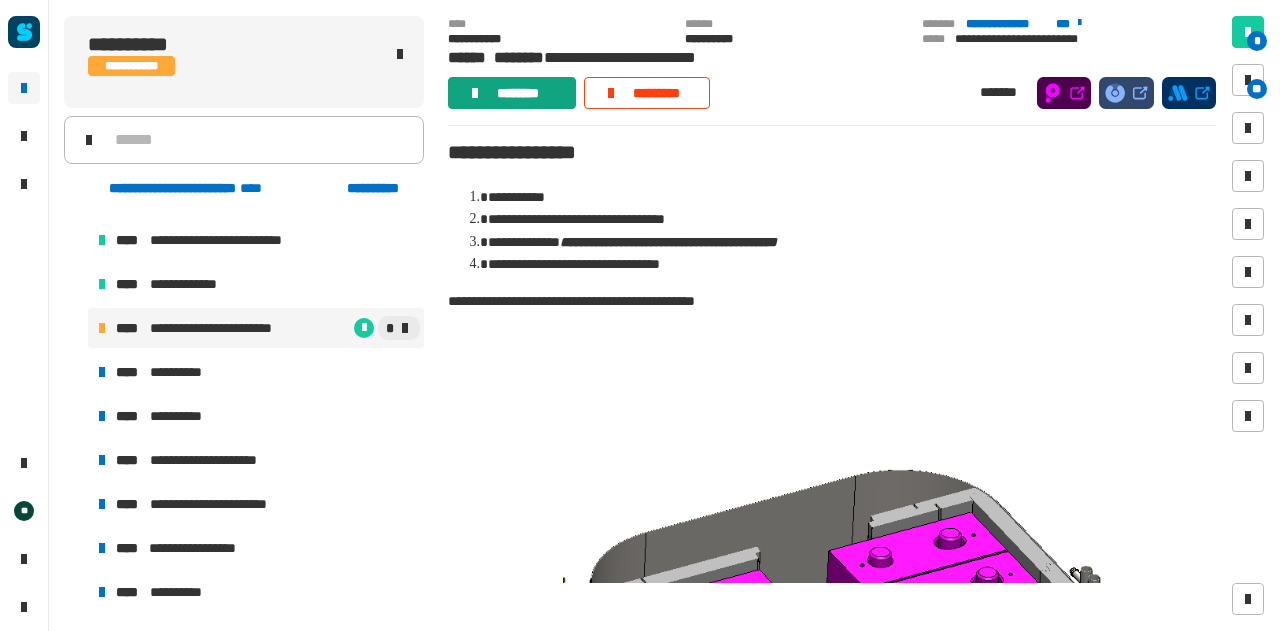 click on "********" 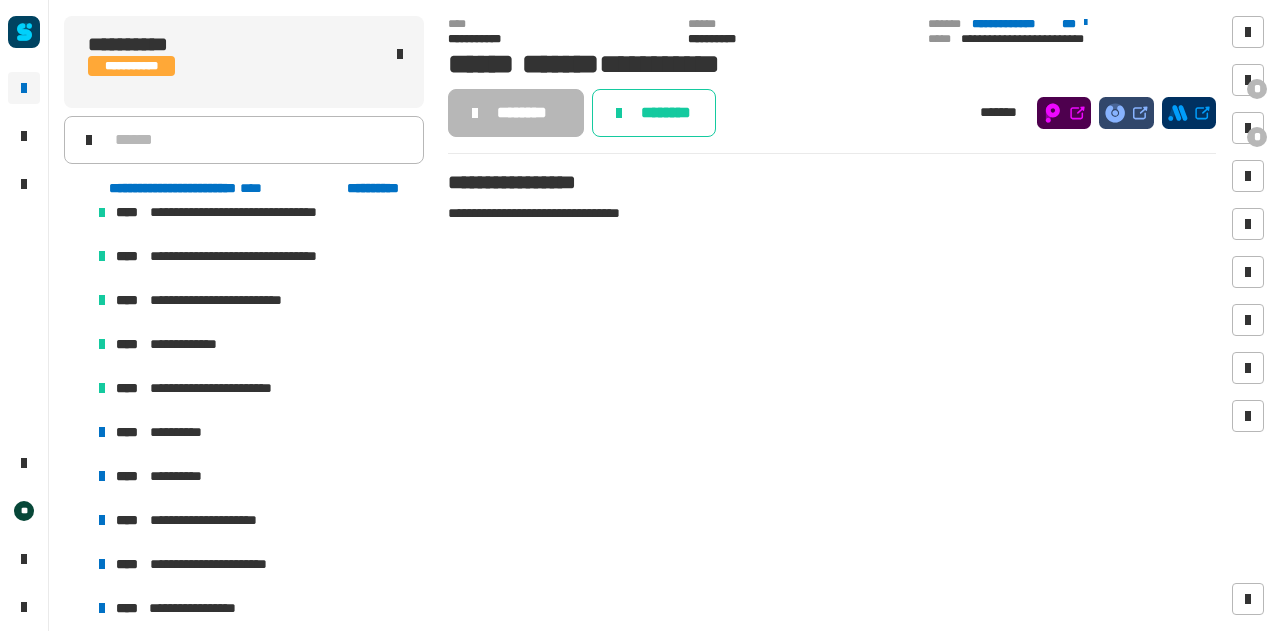 scroll, scrollTop: 1518, scrollLeft: 0, axis: vertical 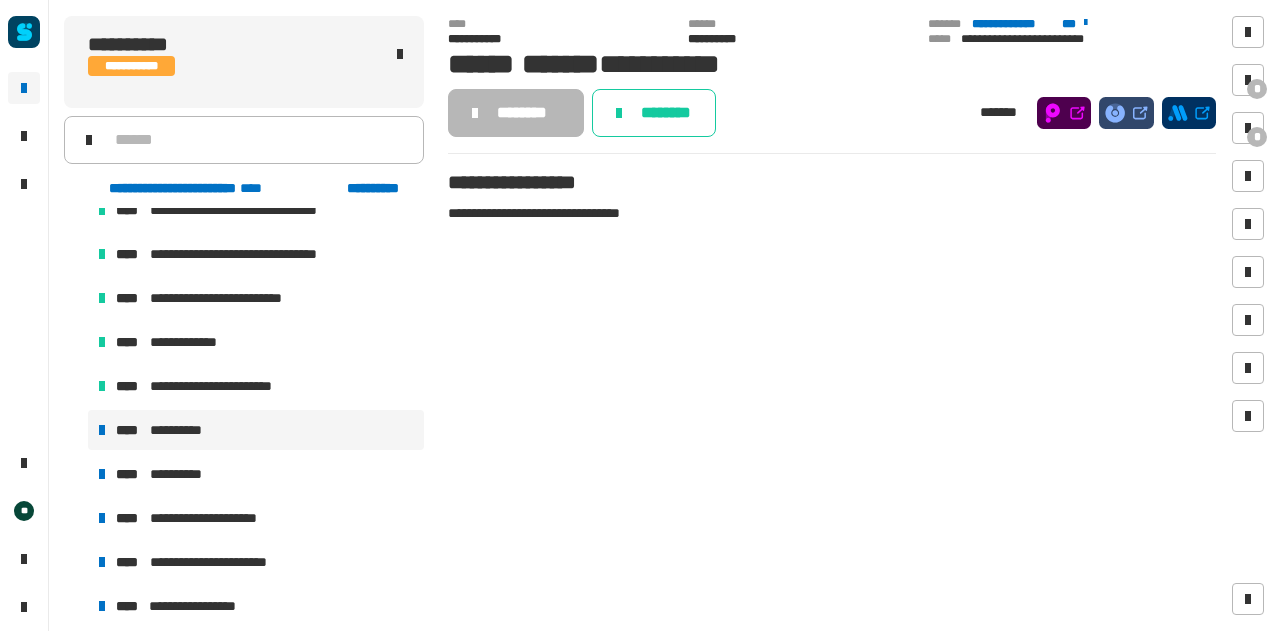 click on "**********" at bounding box center [256, 430] 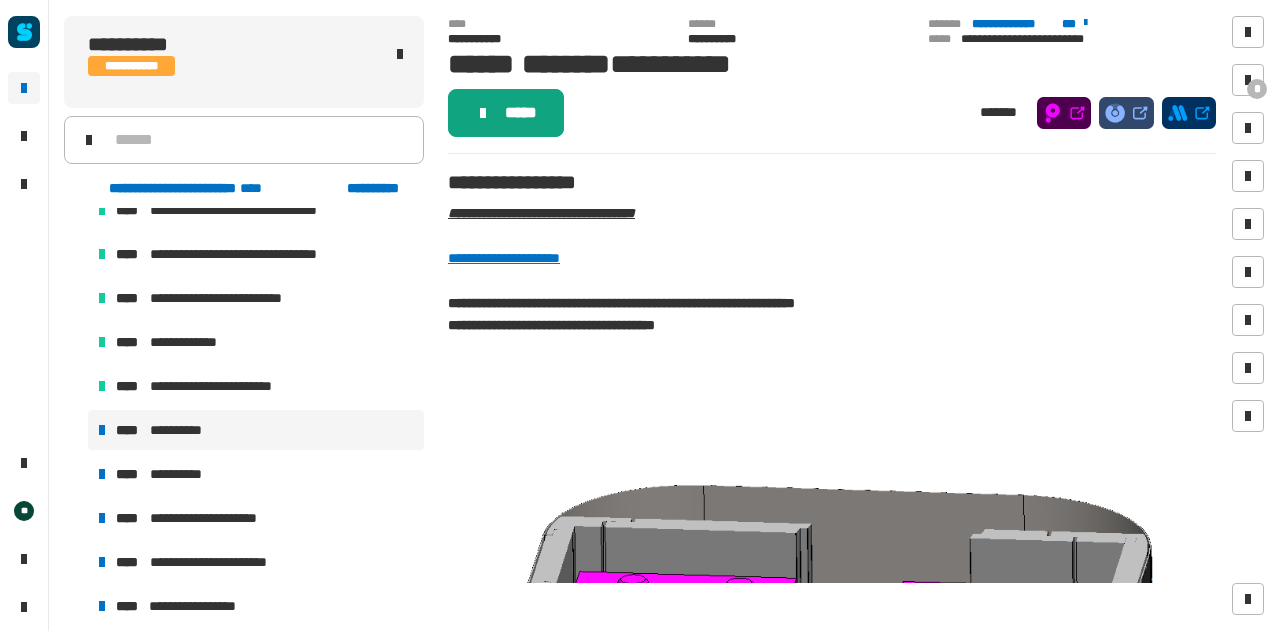 click on "*****" 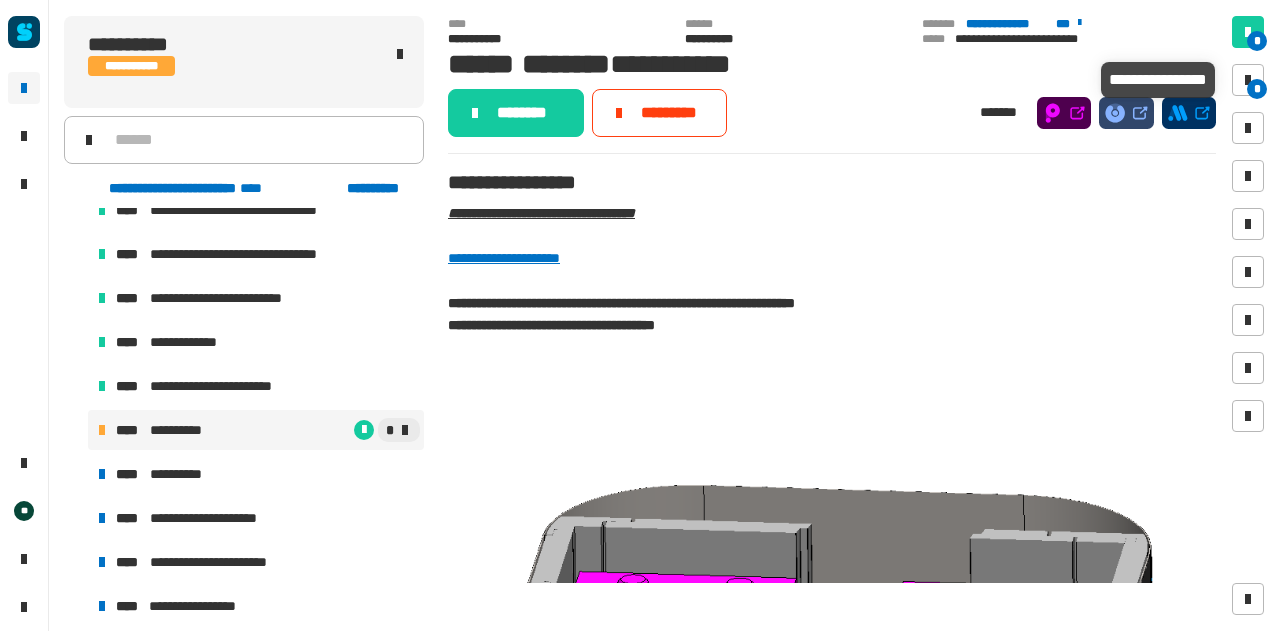 drag, startPoint x: 1236, startPoint y: 83, endPoint x: 1076, endPoint y: 35, distance: 167.0449 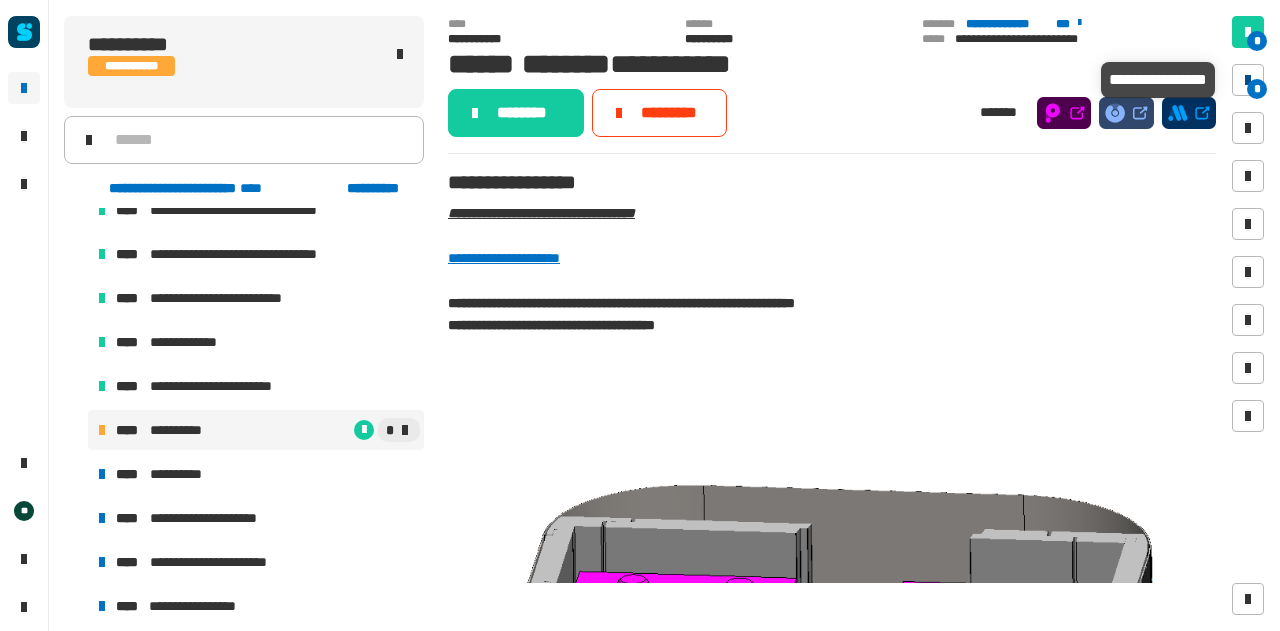 click at bounding box center (1248, 80) 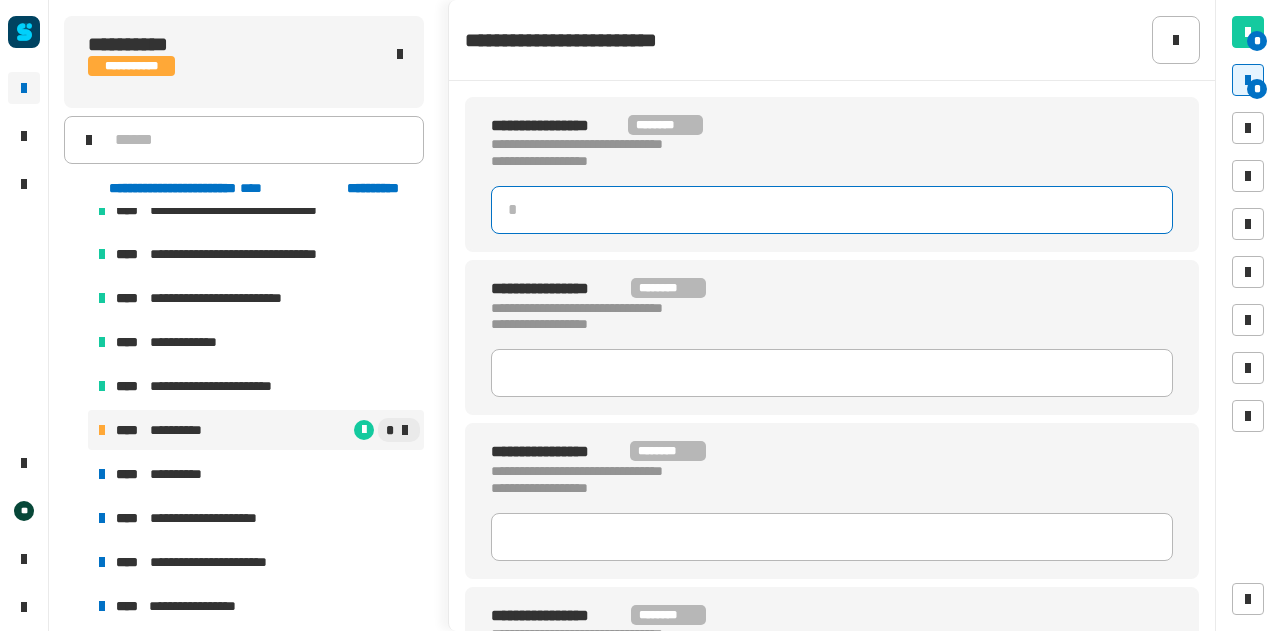 click 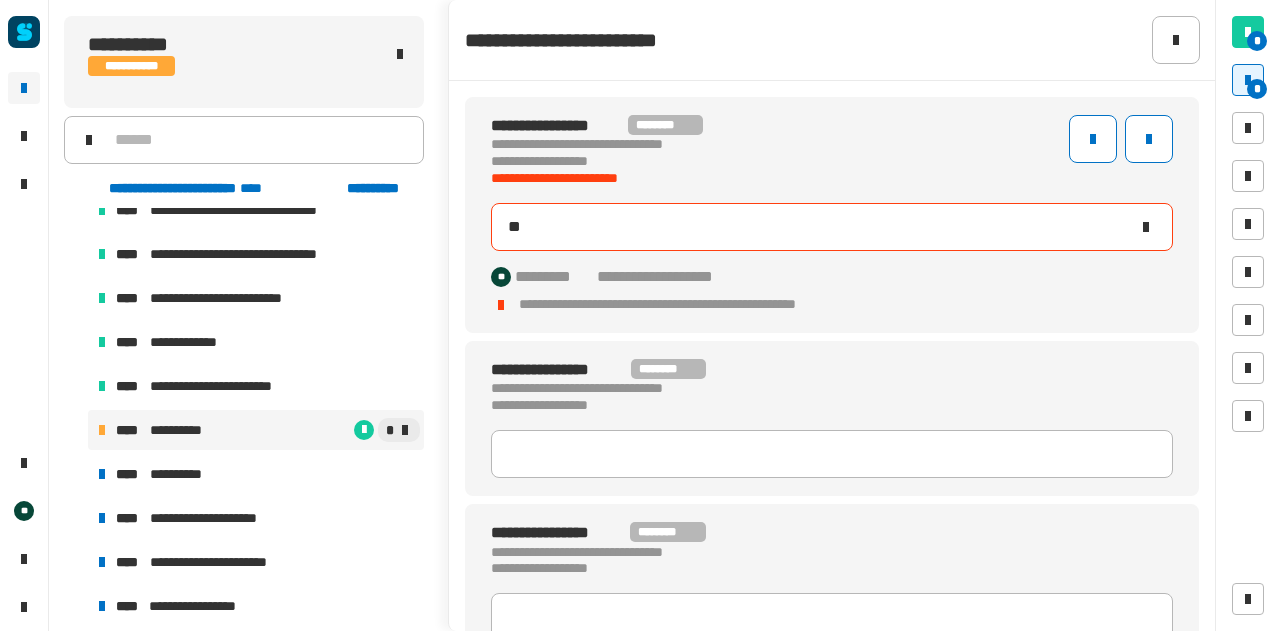 type on "***" 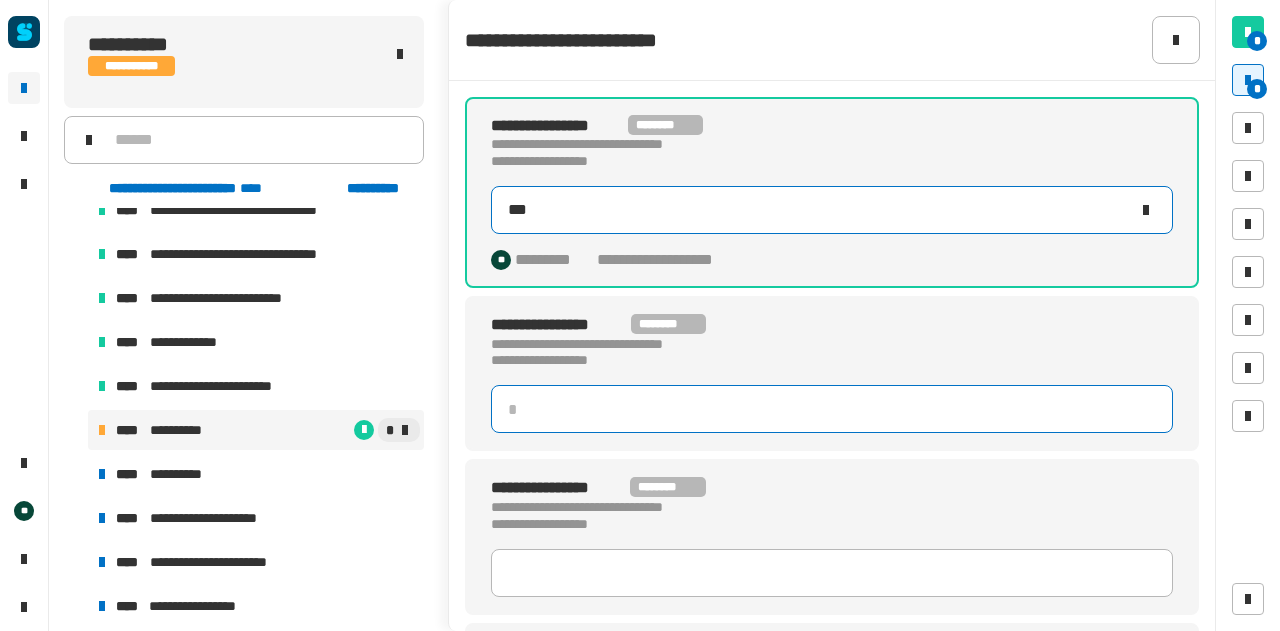 scroll, scrollTop: 146, scrollLeft: 0, axis: vertical 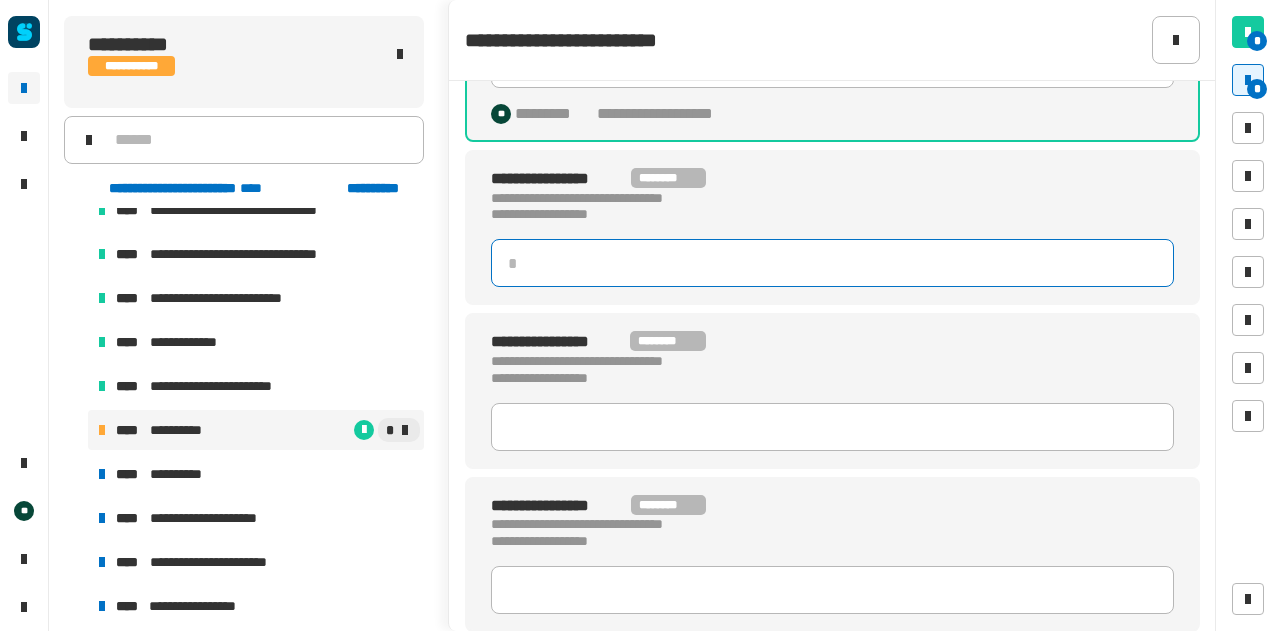 click 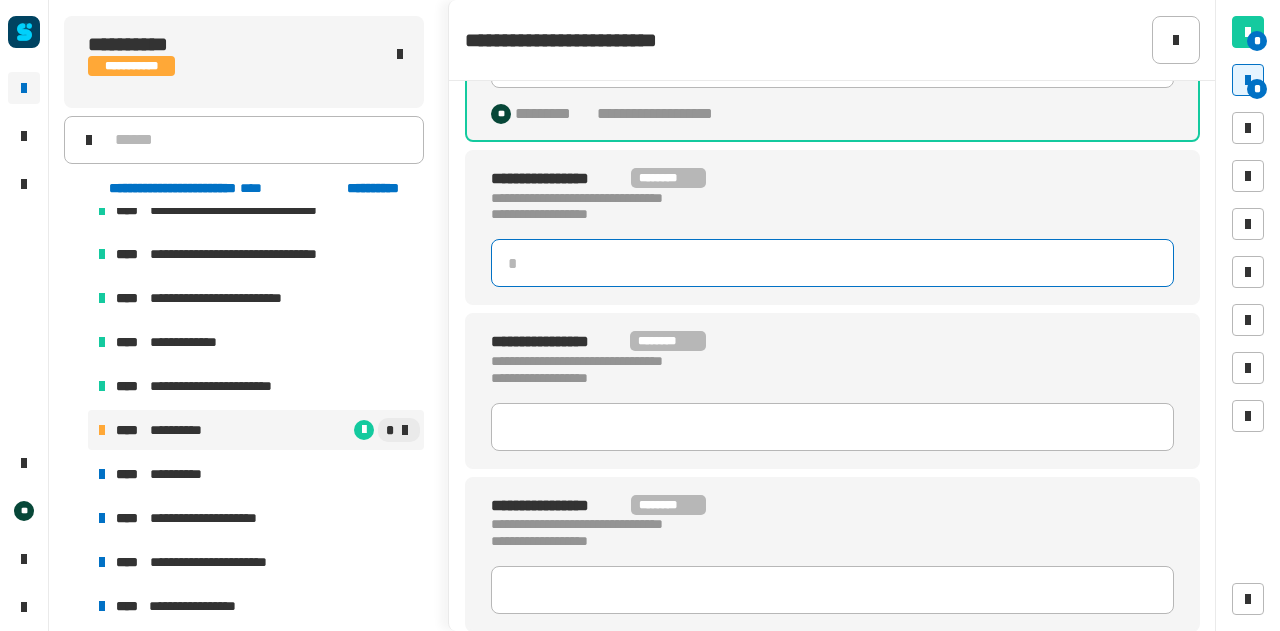 type on "*" 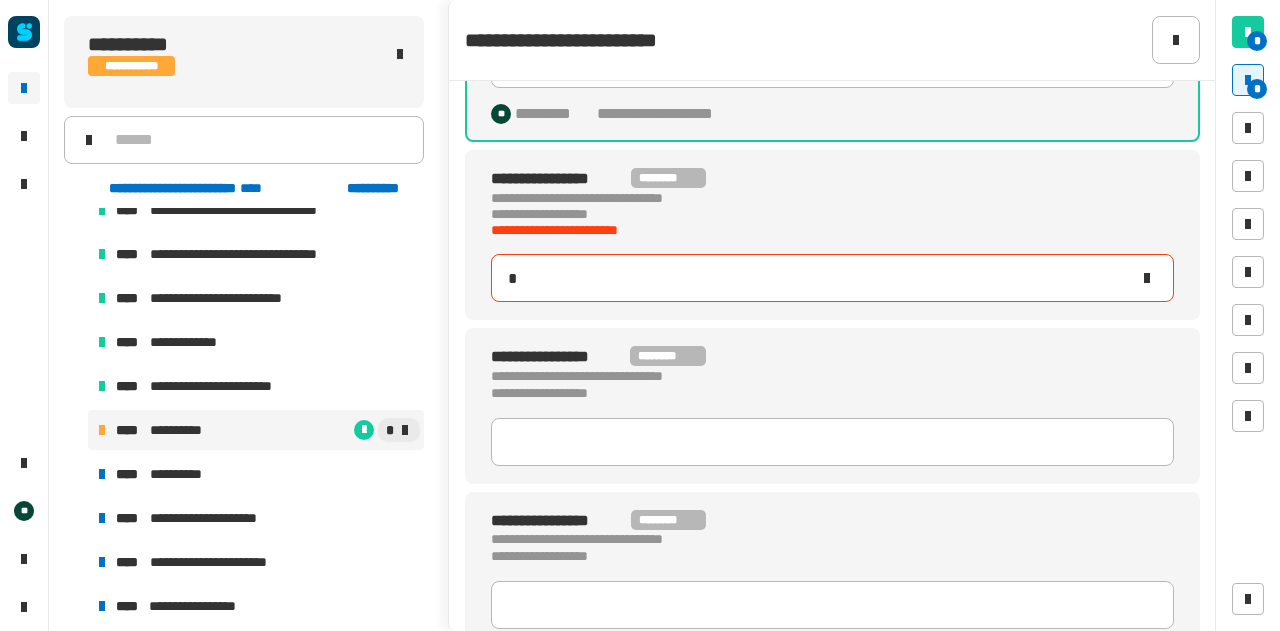 type on "***" 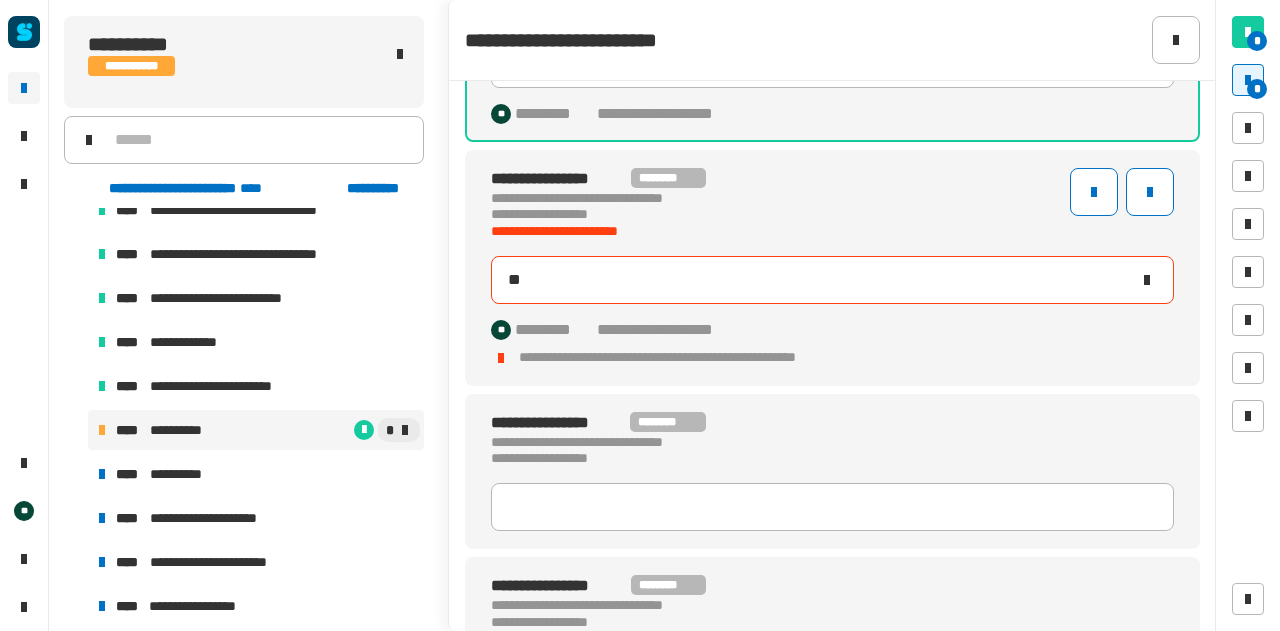 type on "***" 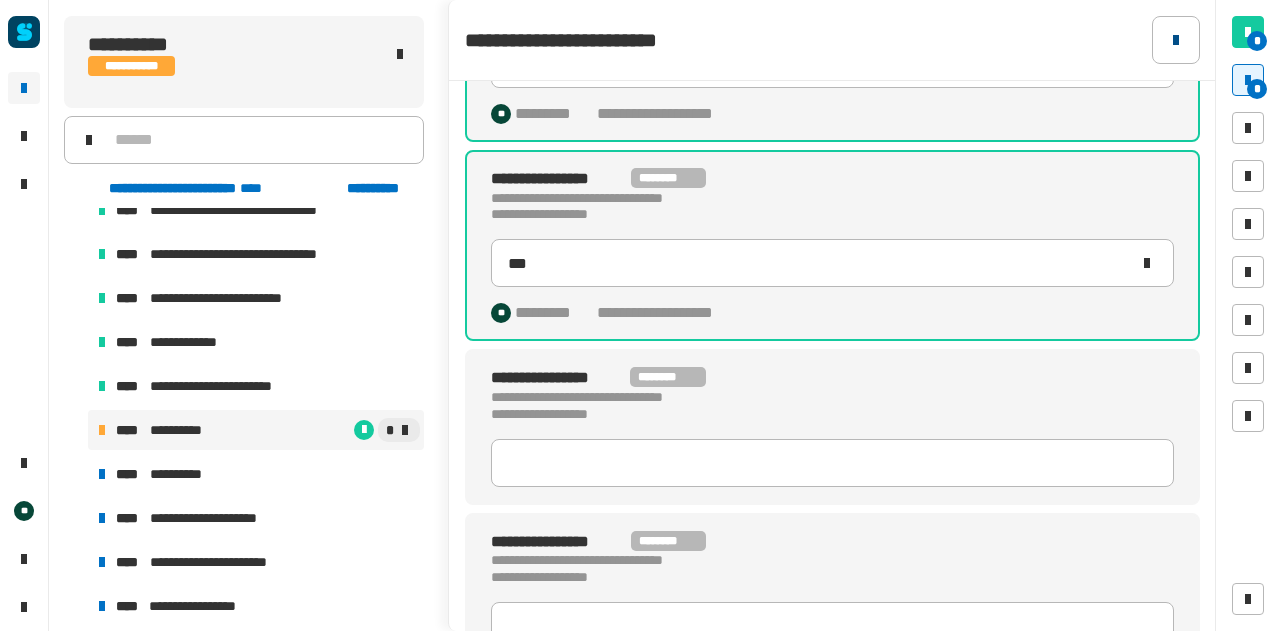 click 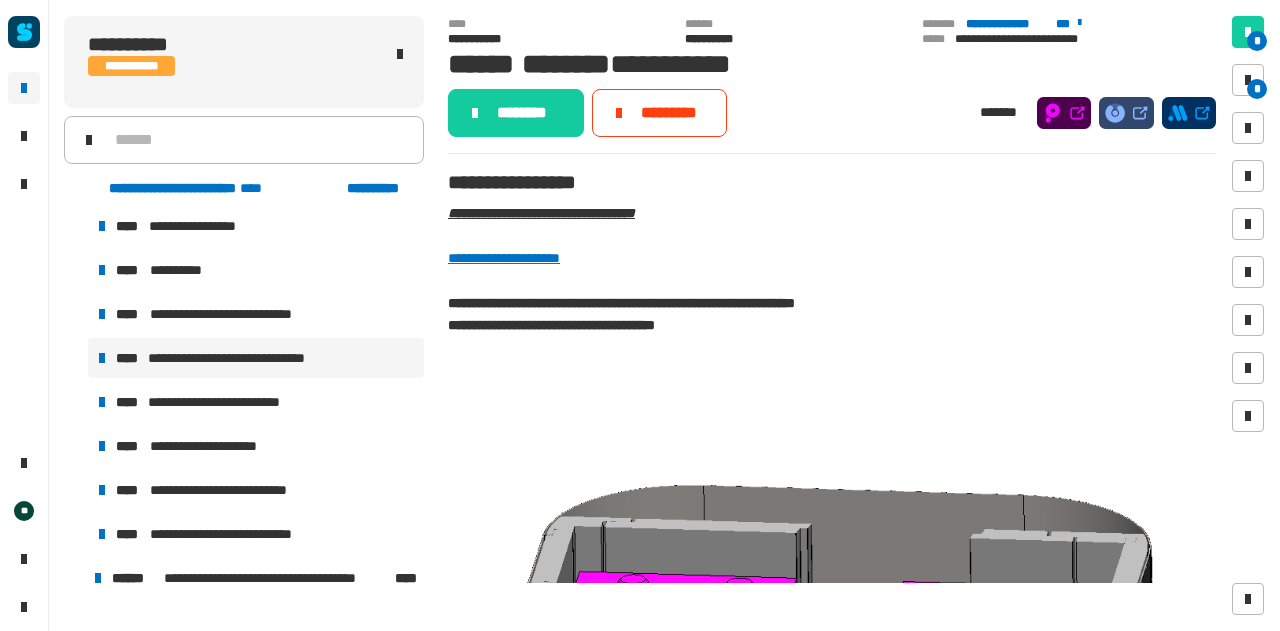 scroll, scrollTop: 1900, scrollLeft: 0, axis: vertical 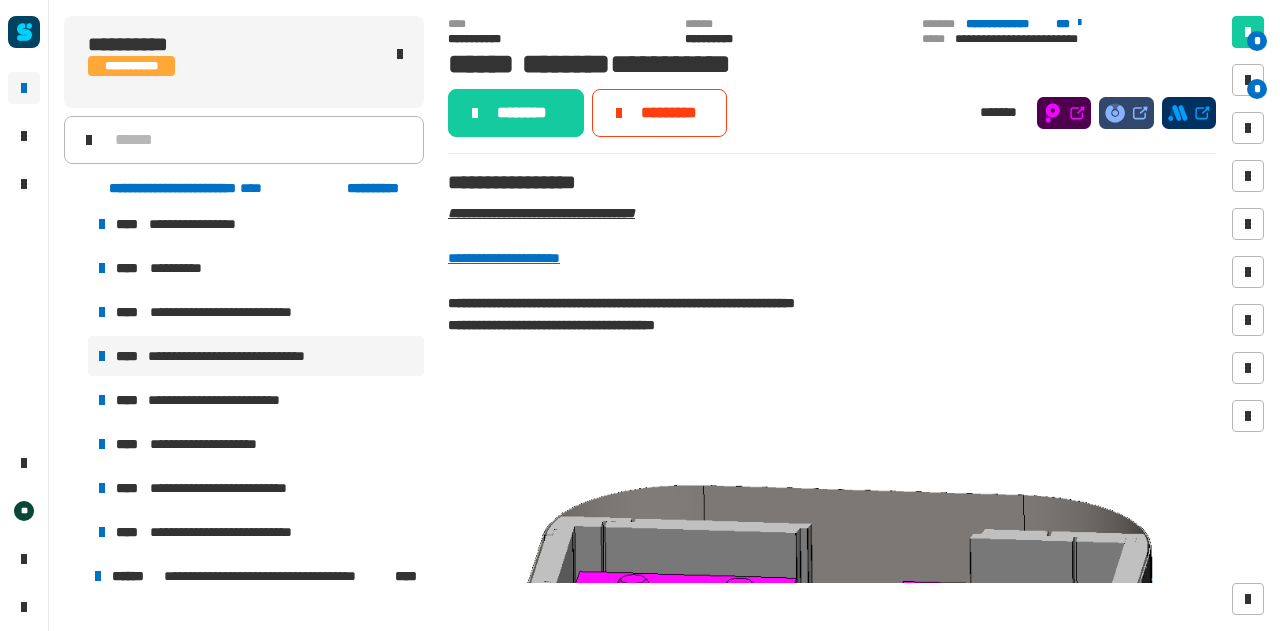 click on "**********" at bounding box center [256, 356] 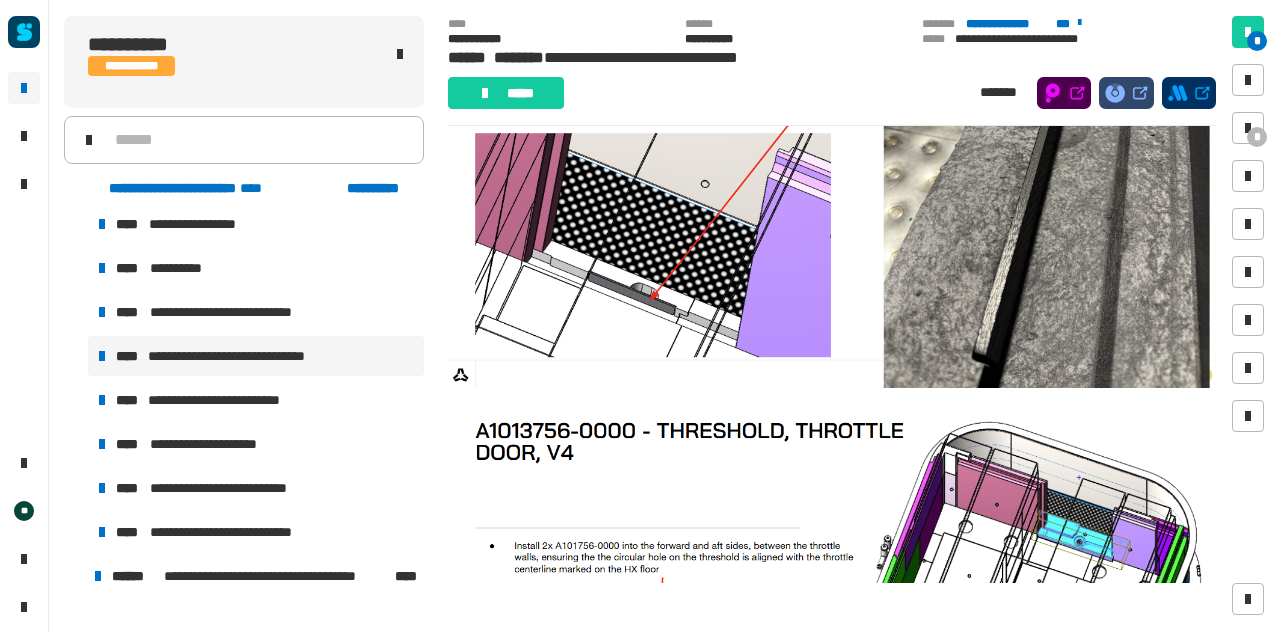 scroll, scrollTop: 502, scrollLeft: 0, axis: vertical 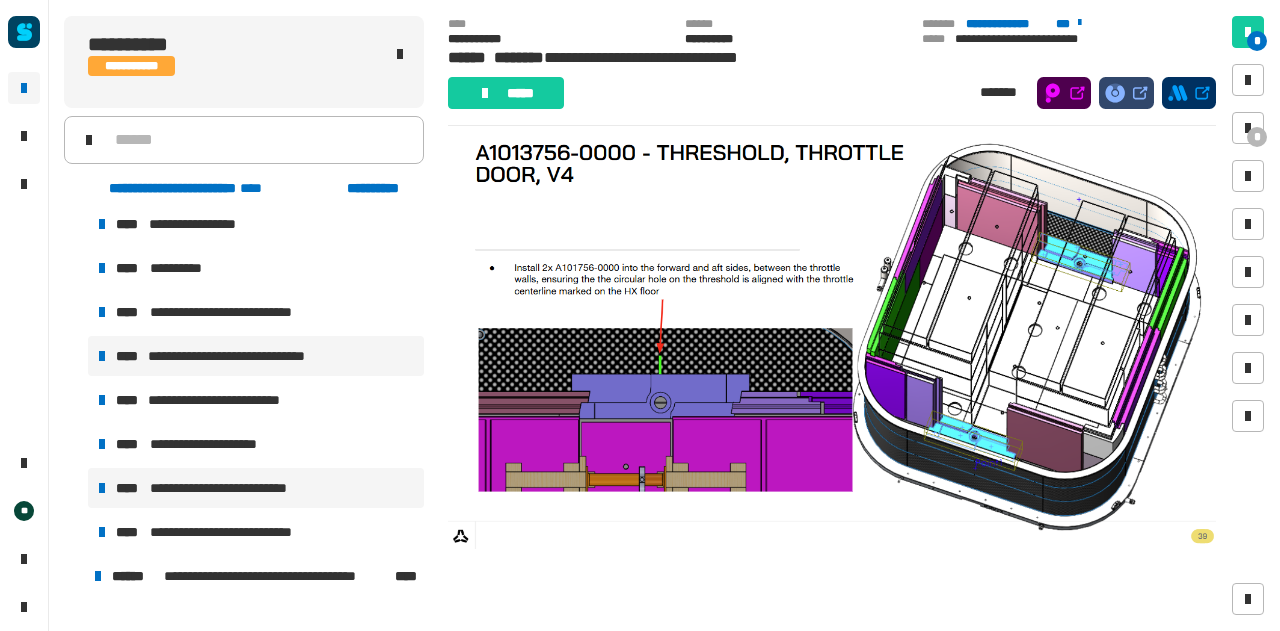 click on "**********" at bounding box center [256, 488] 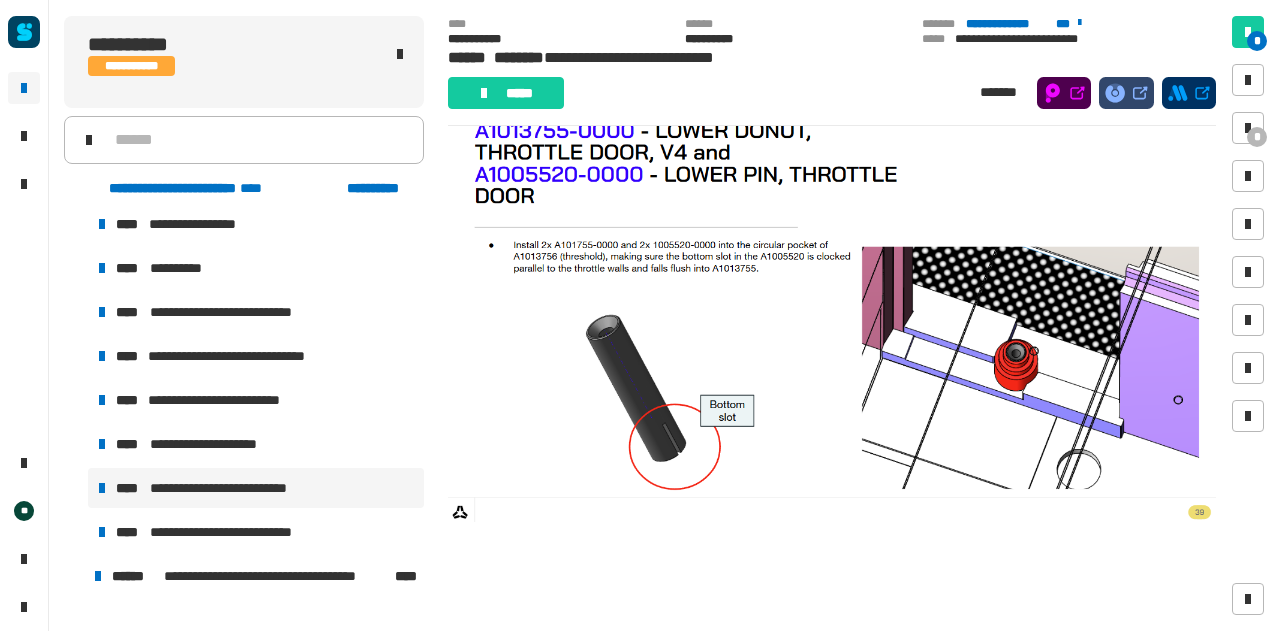 scroll, scrollTop: 219, scrollLeft: 0, axis: vertical 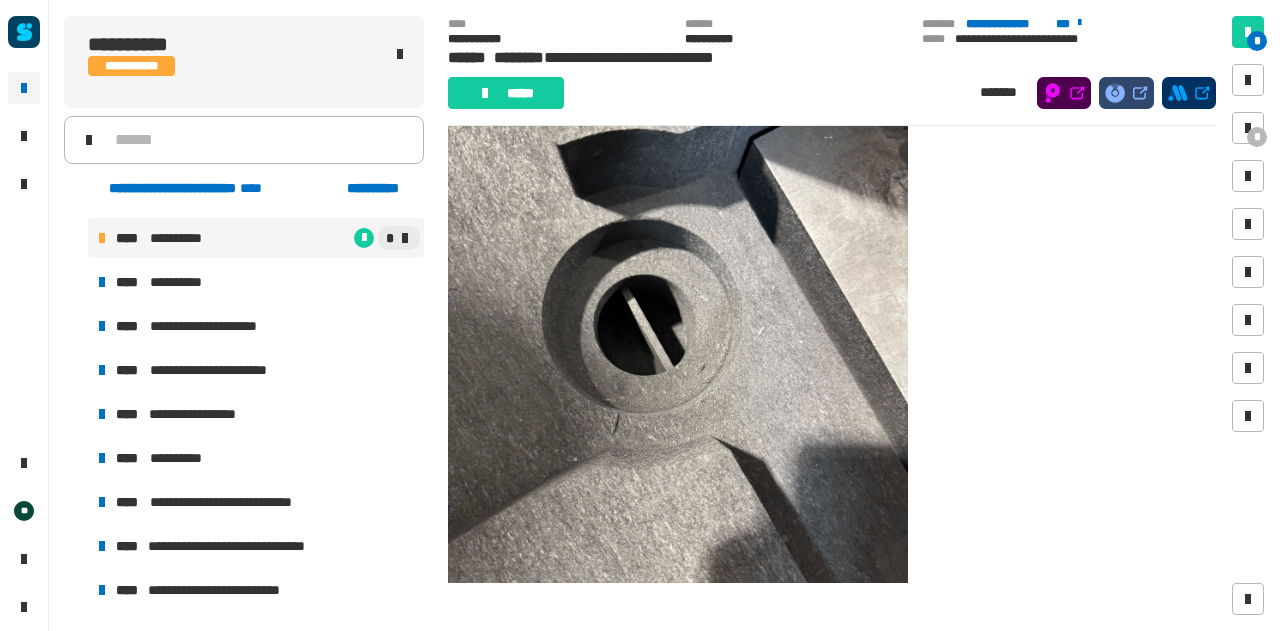 click on "**********" at bounding box center (187, 238) 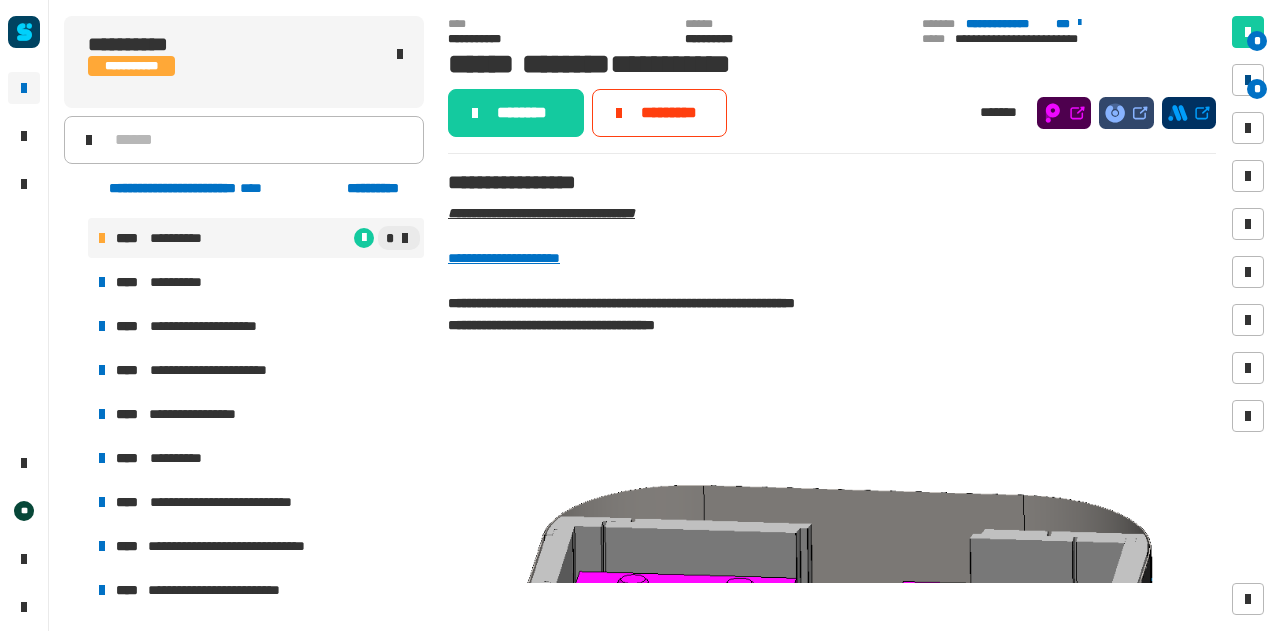 drag, startPoint x: 1242, startPoint y: 104, endPoint x: 1249, endPoint y: 85, distance: 20.248457 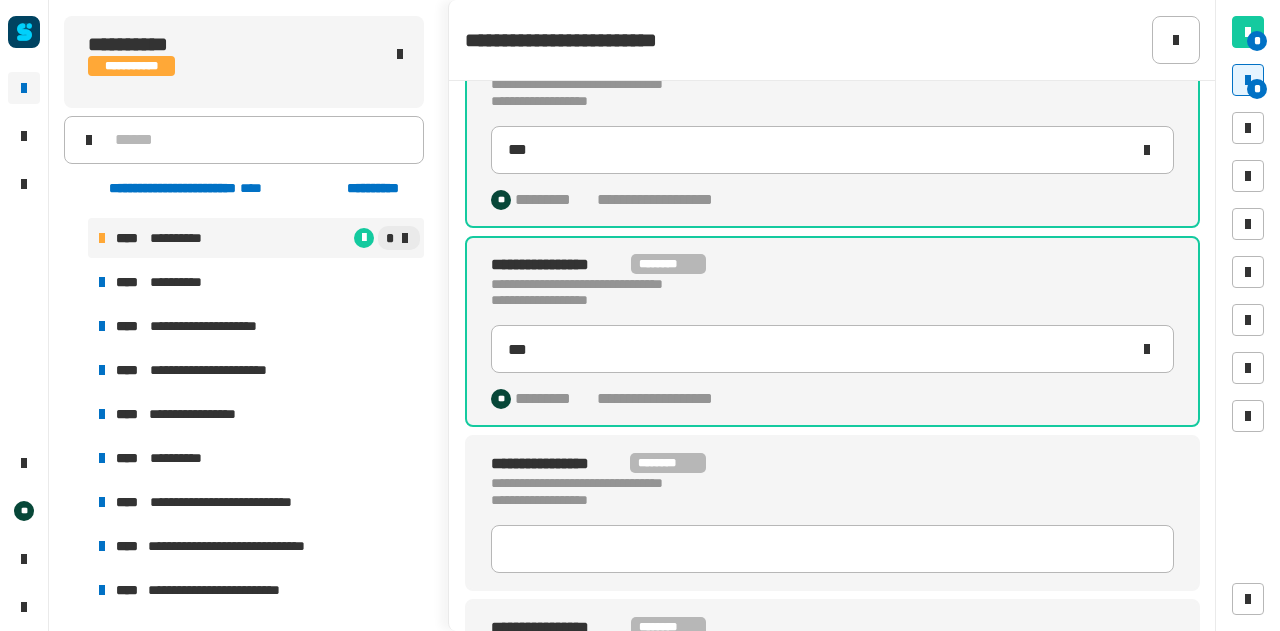 scroll, scrollTop: 182, scrollLeft: 0, axis: vertical 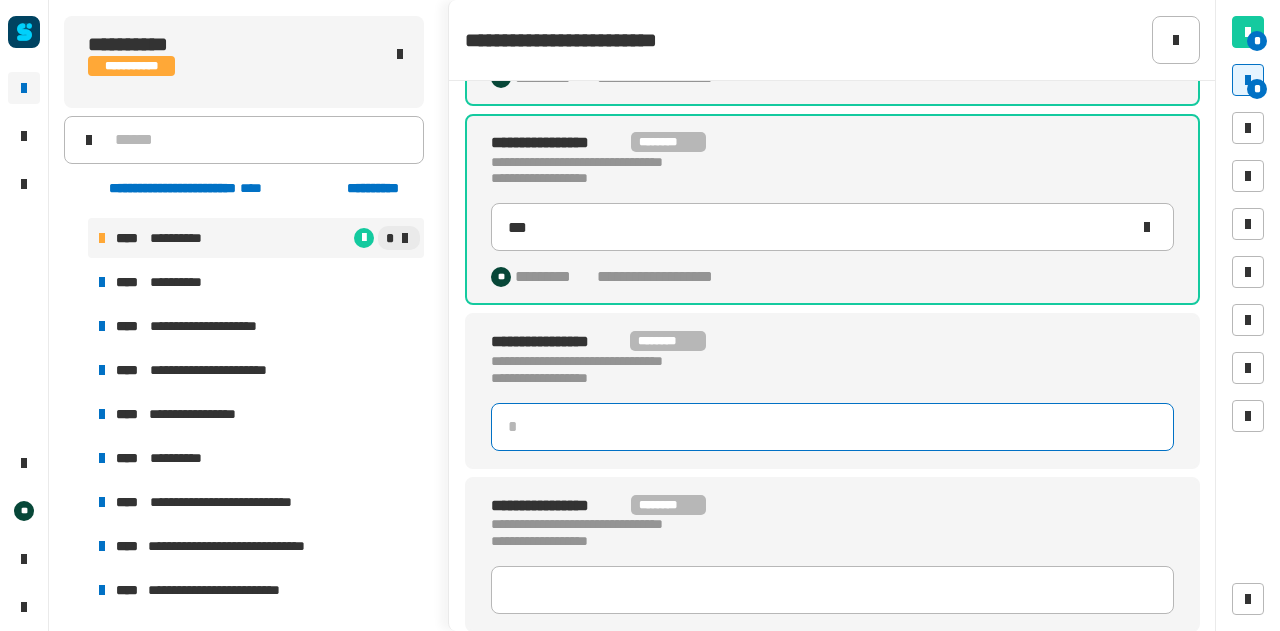 click 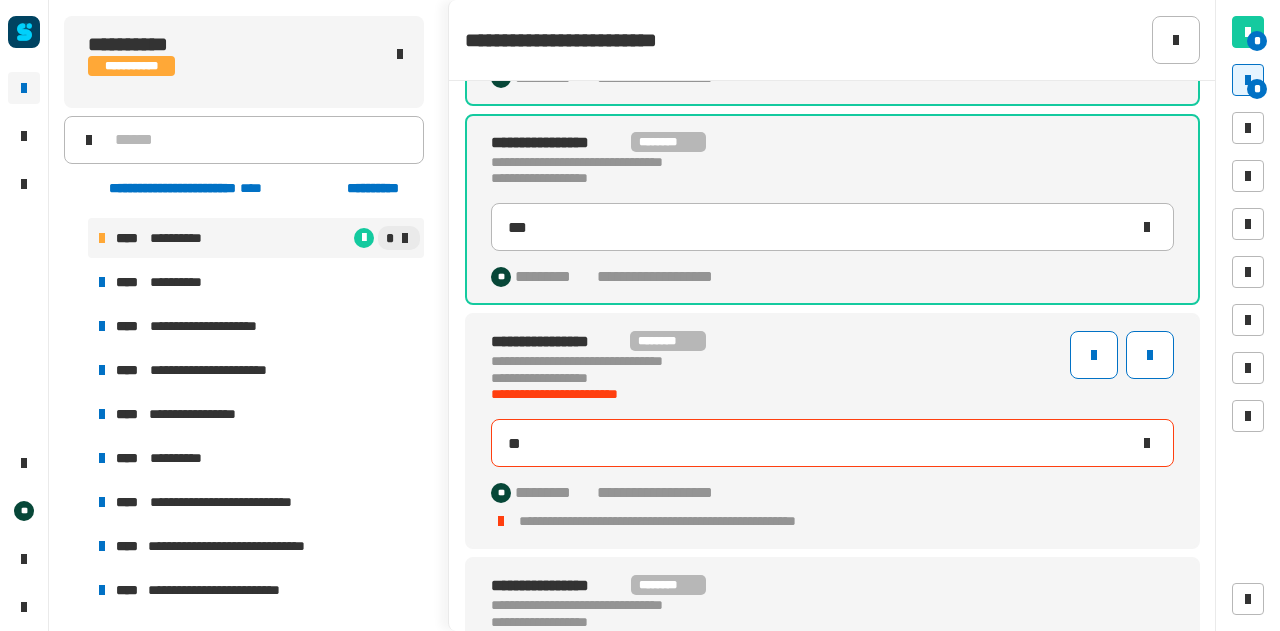 type on "***" 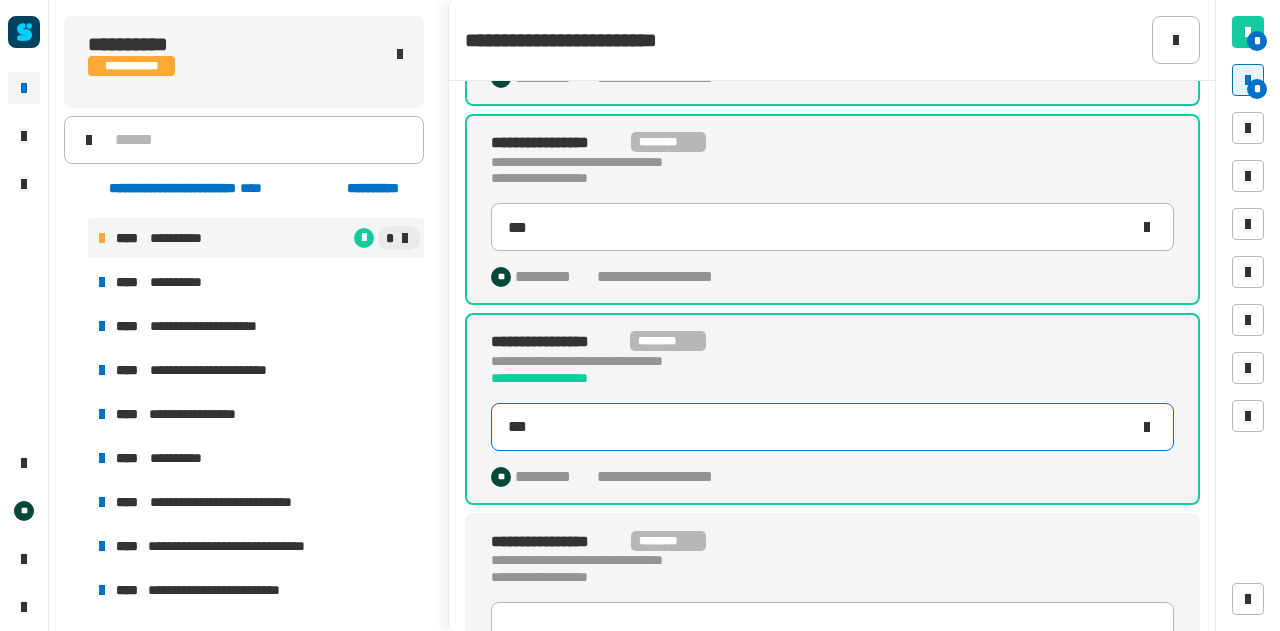 scroll, scrollTop: 218, scrollLeft: 0, axis: vertical 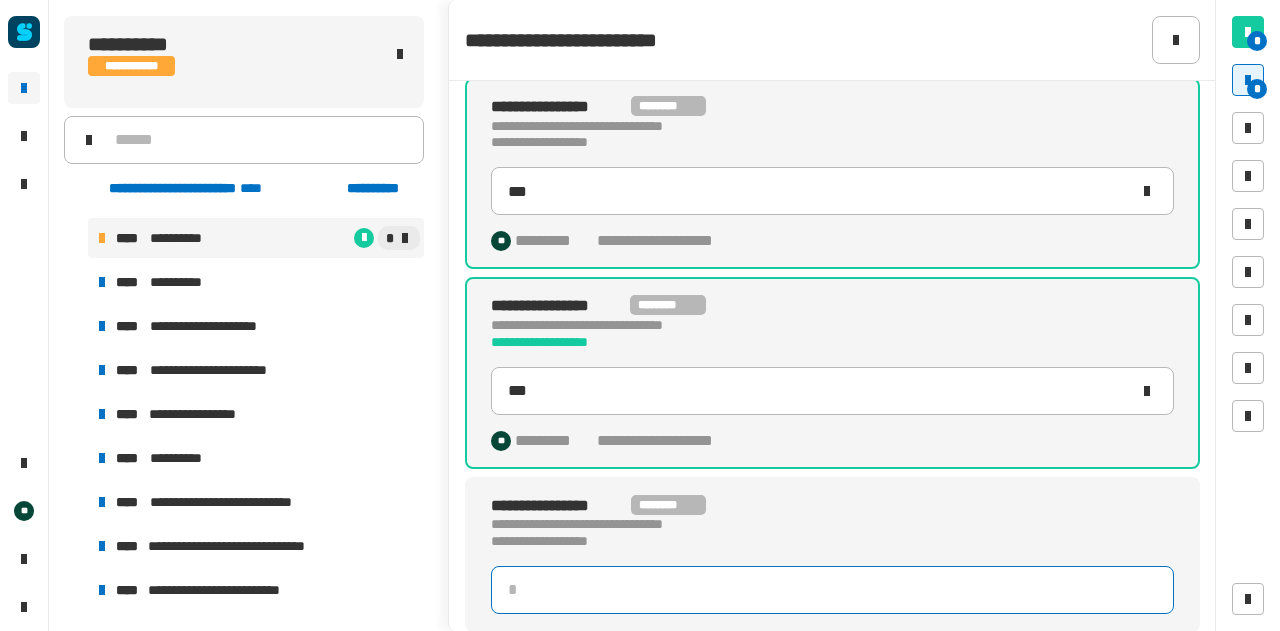 click 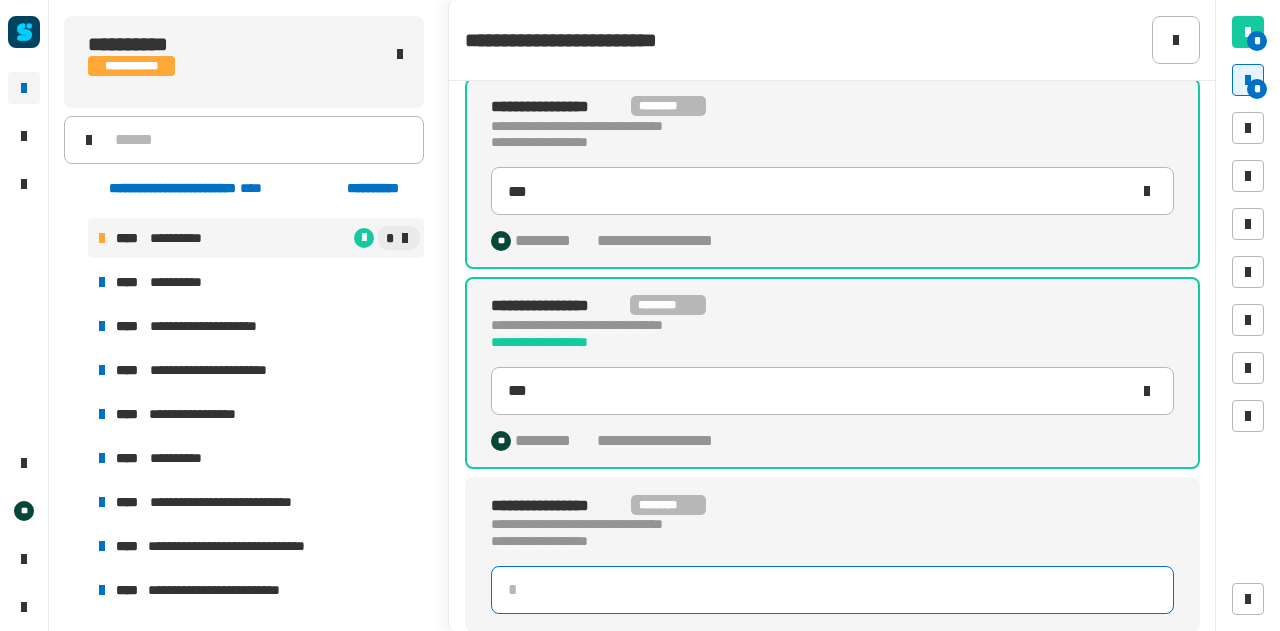 click 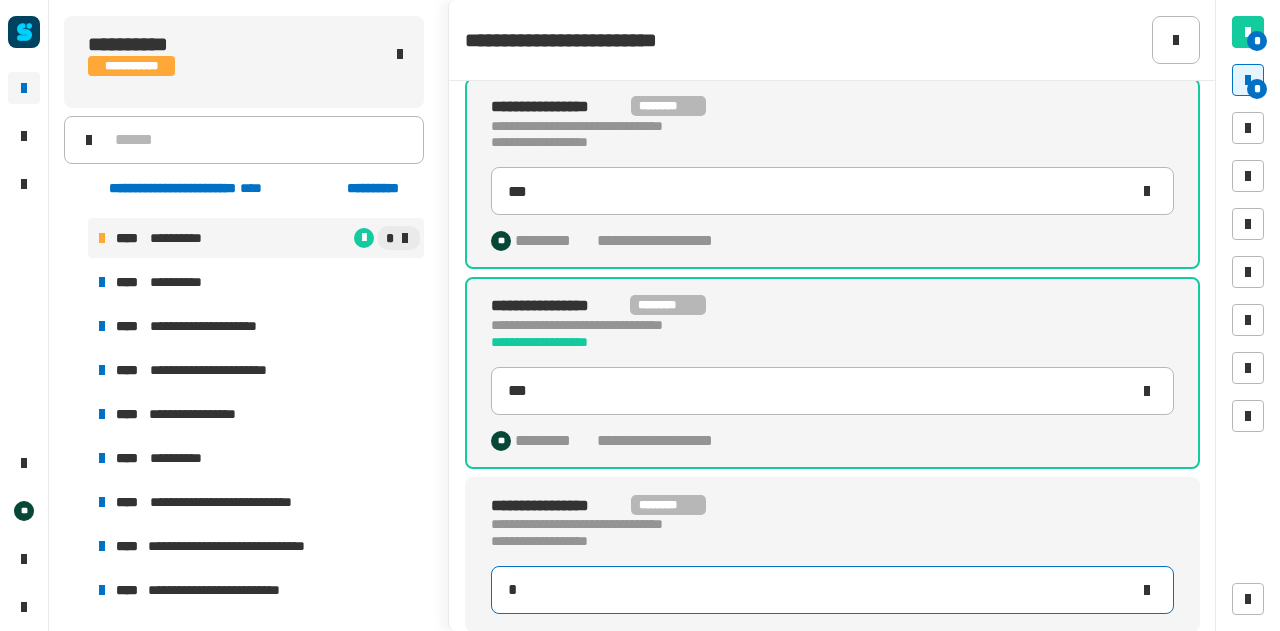 type on "***" 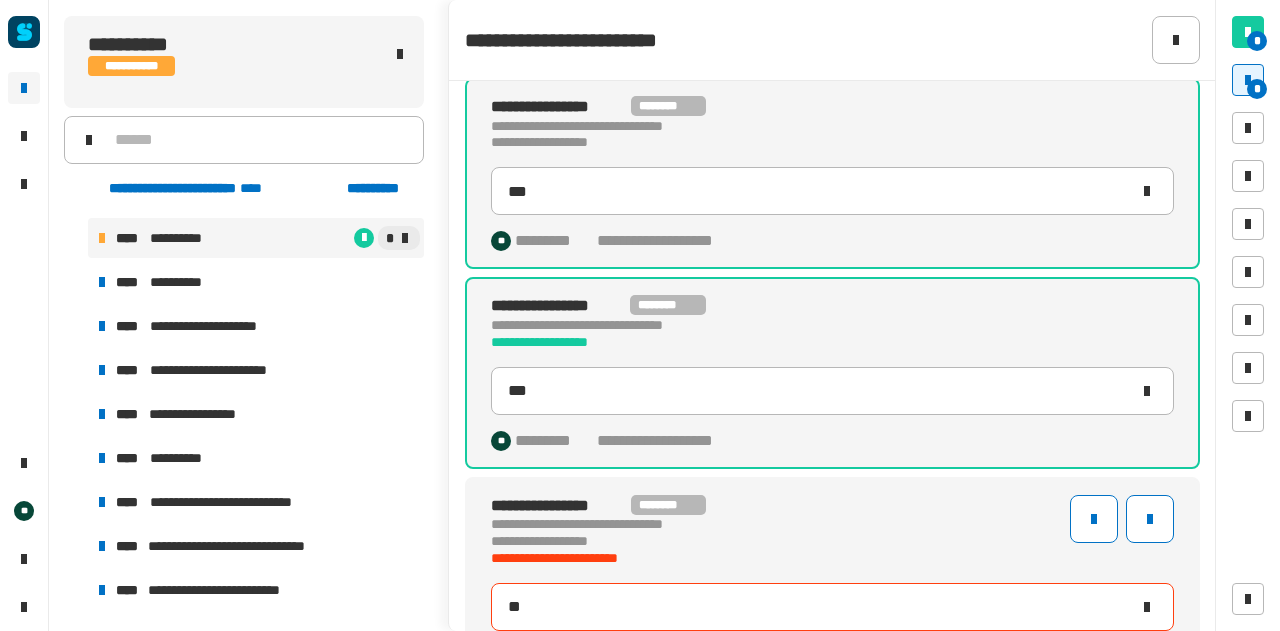 type on "***" 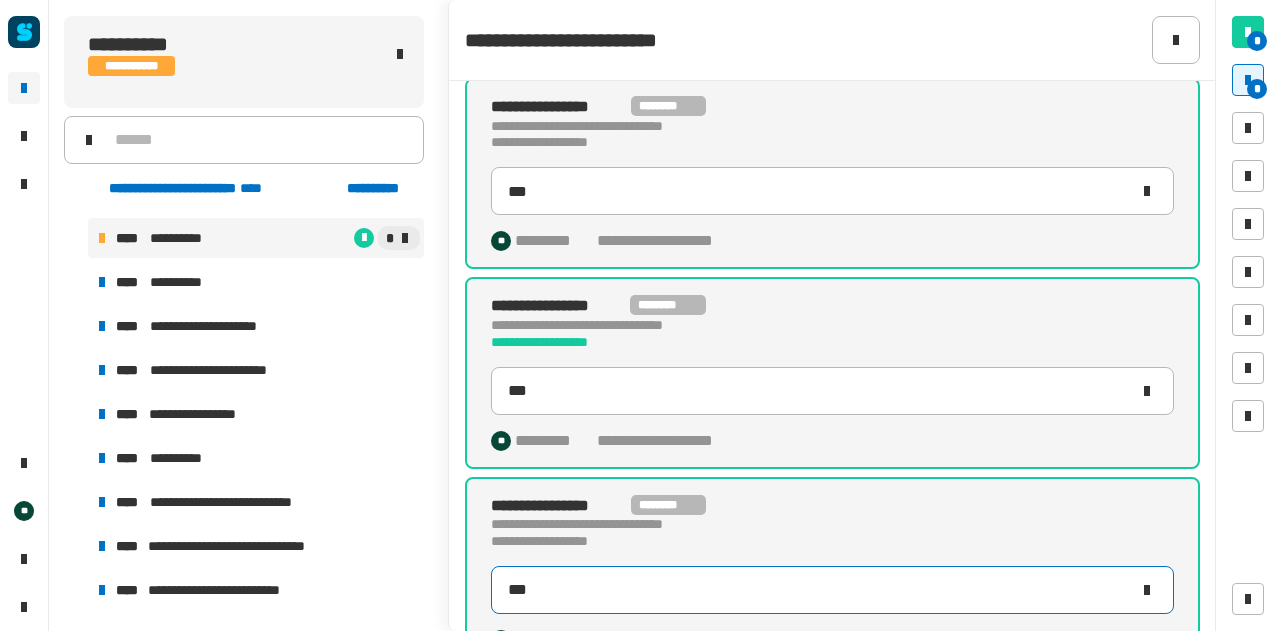 scroll, scrollTop: 254, scrollLeft: 0, axis: vertical 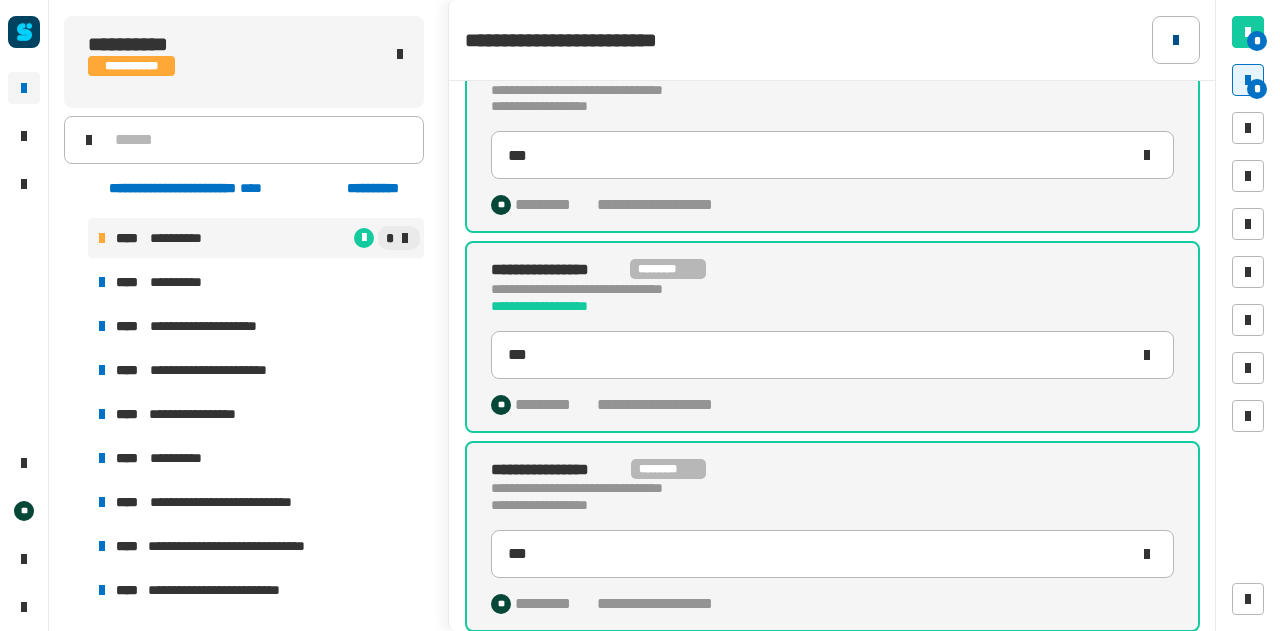 click 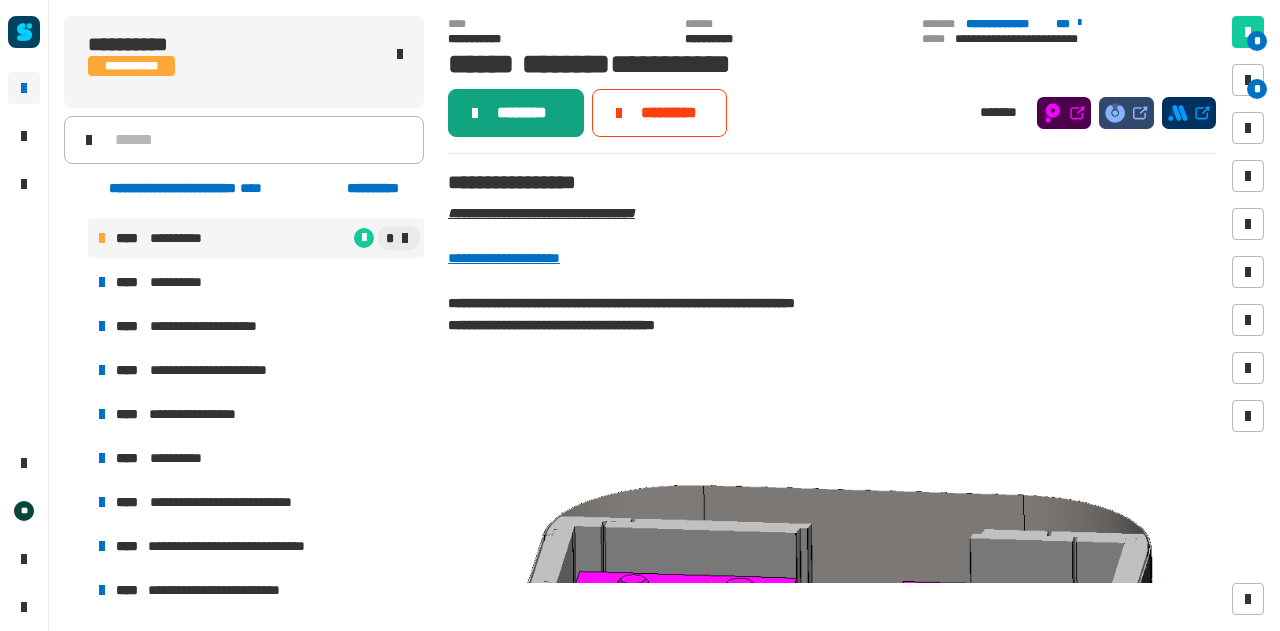 click on "********" 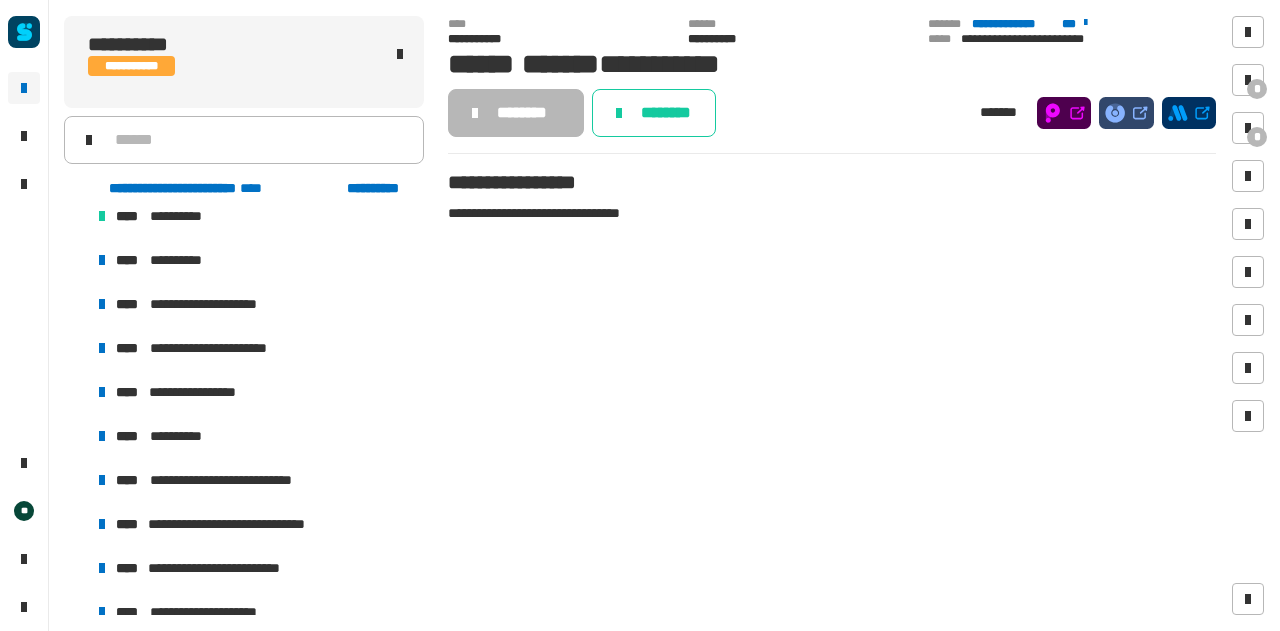 scroll, scrollTop: 1726, scrollLeft: 0, axis: vertical 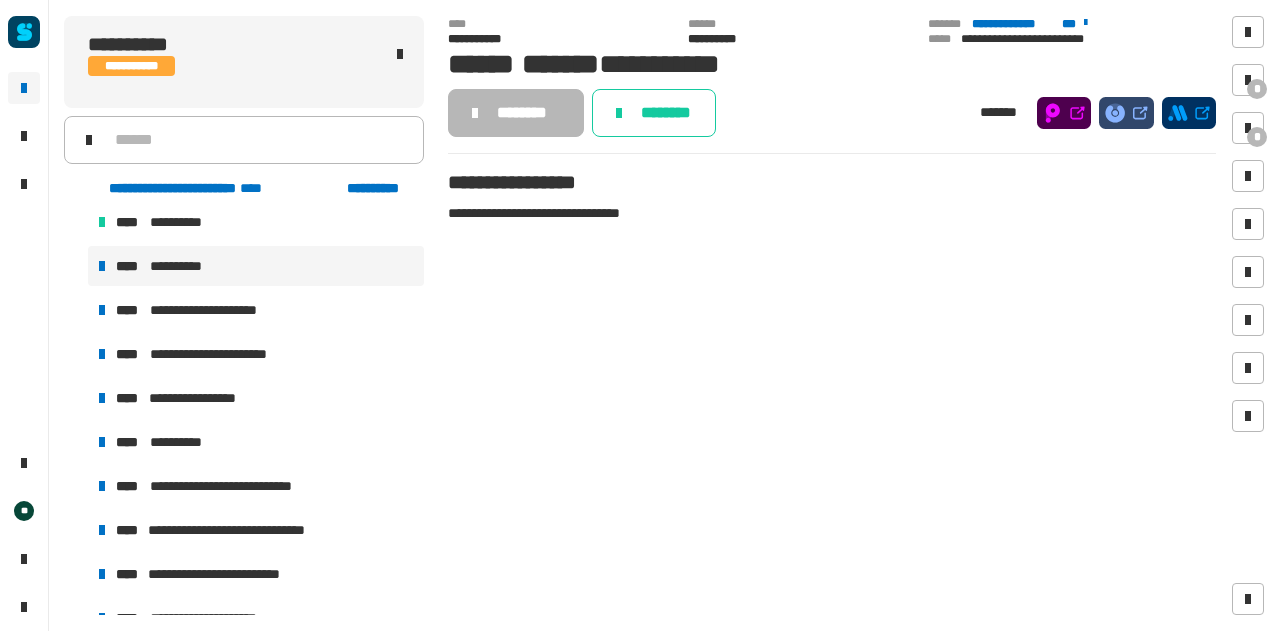 click on "**********" at bounding box center [256, 266] 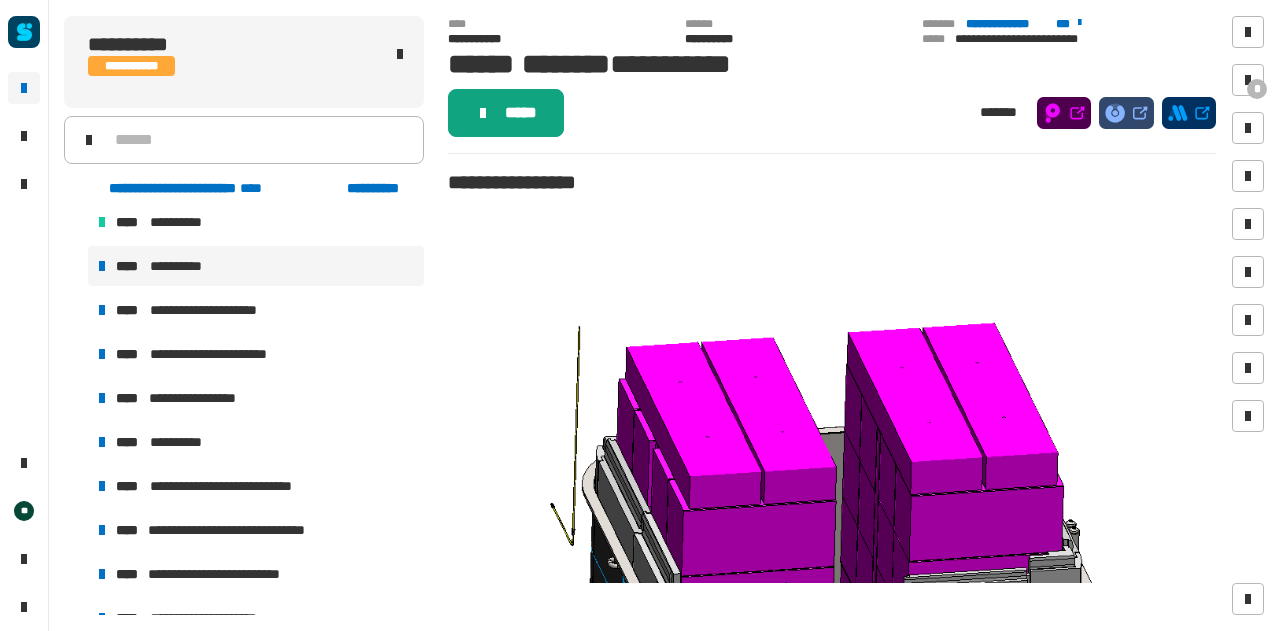 click on "*****" 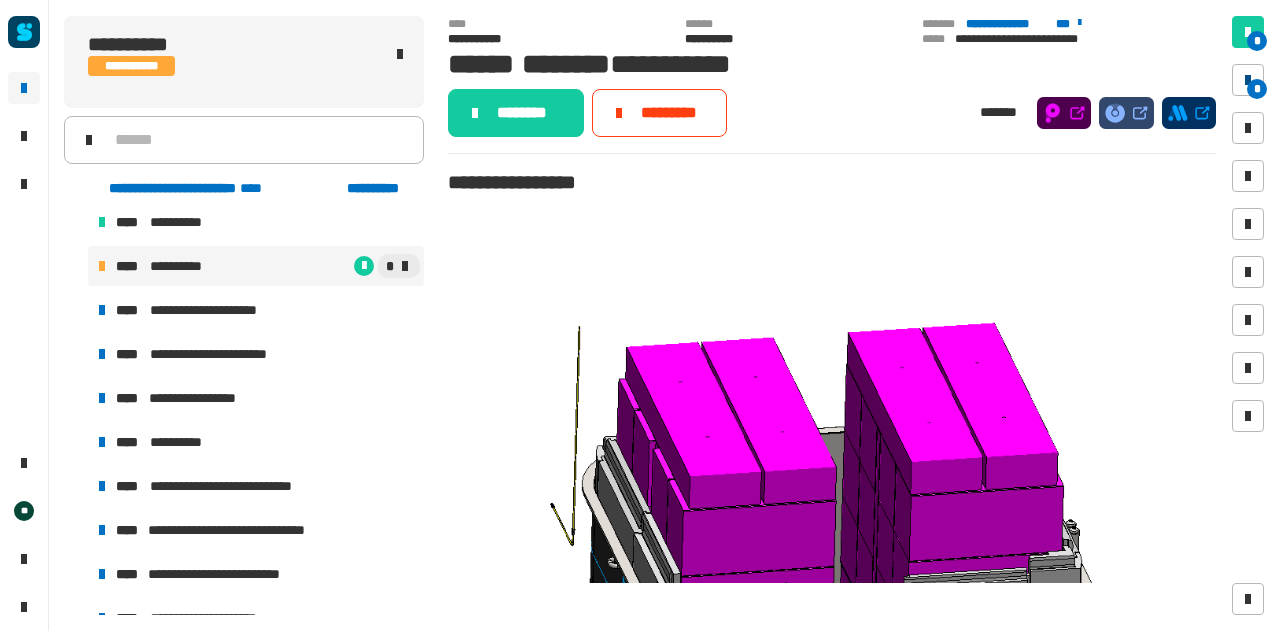click at bounding box center [1248, 80] 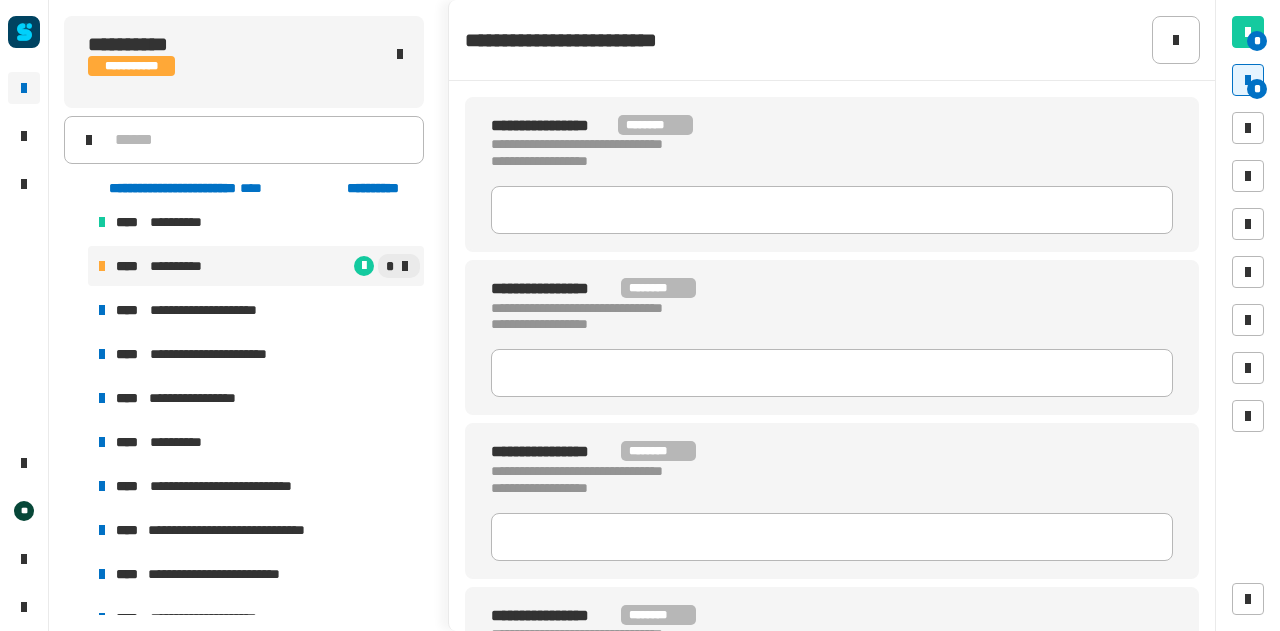 click on "**********" 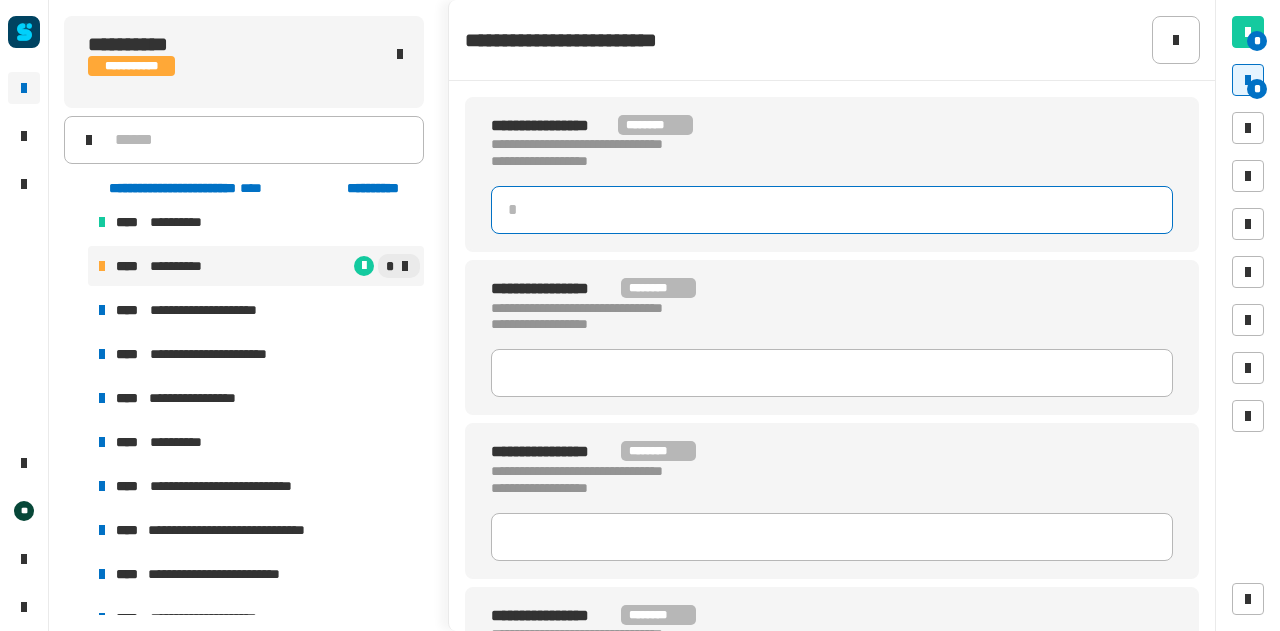 click 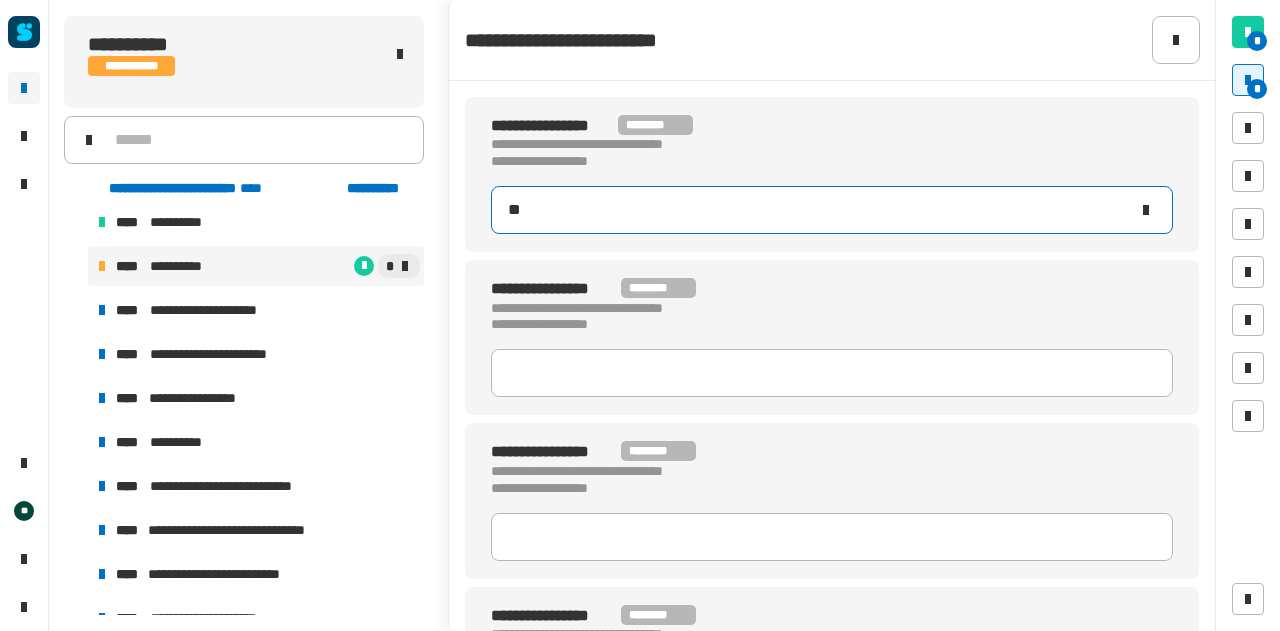 type on "***" 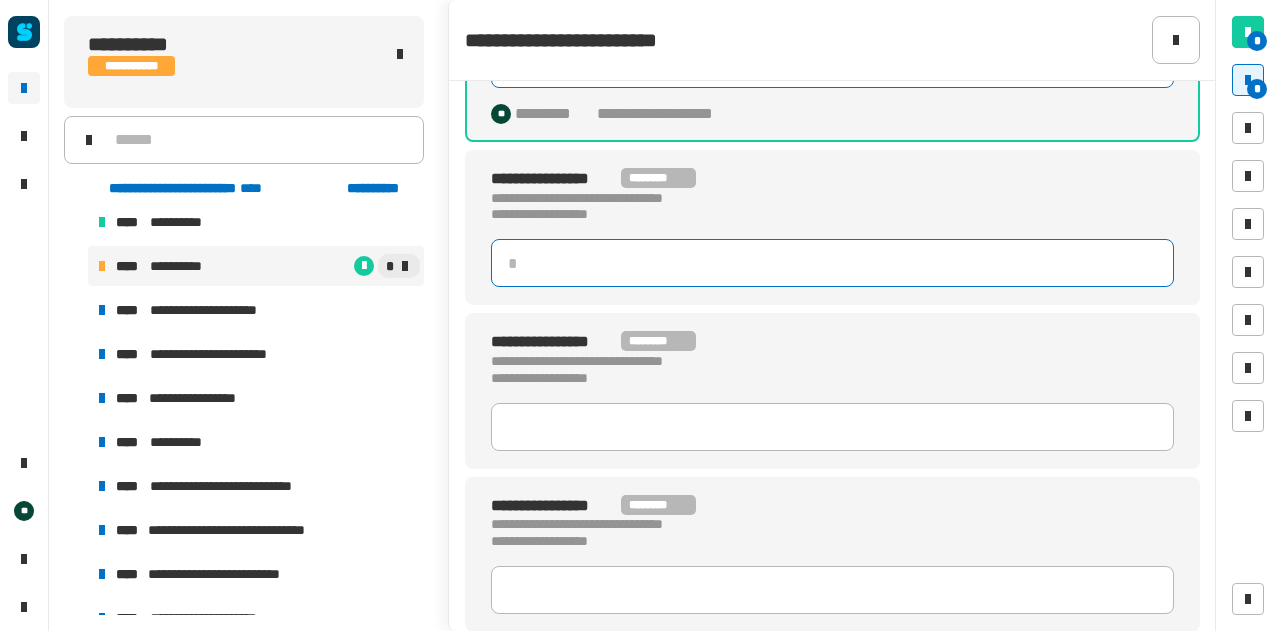 scroll, scrollTop: 6, scrollLeft: 0, axis: vertical 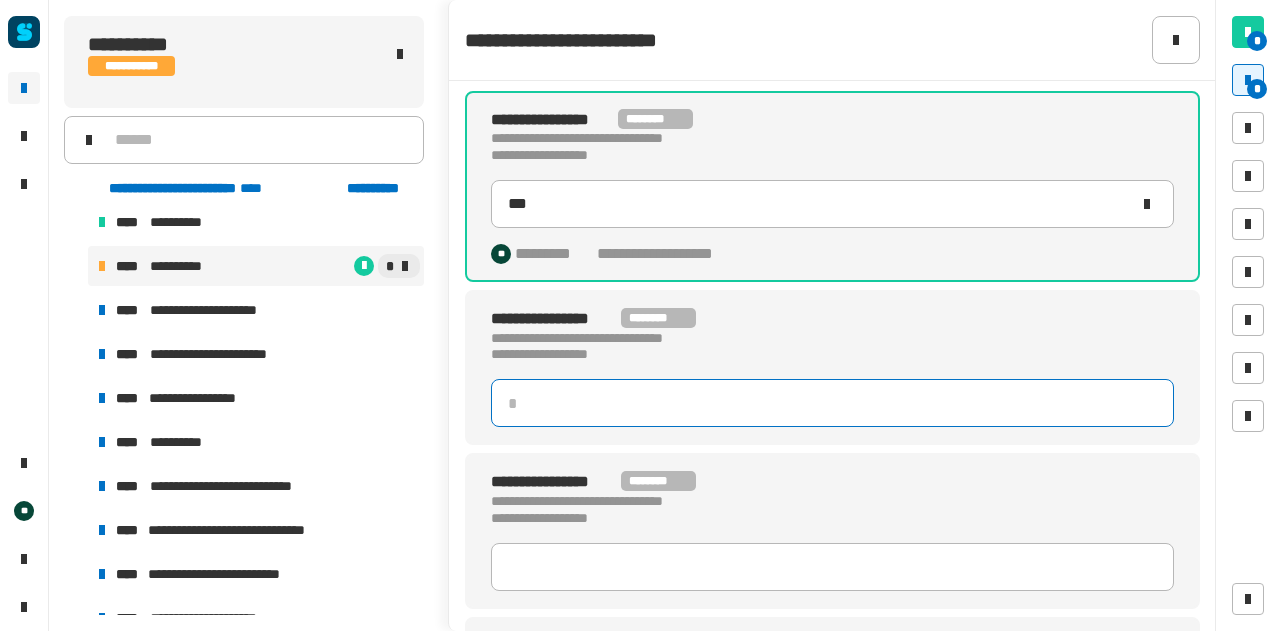 click 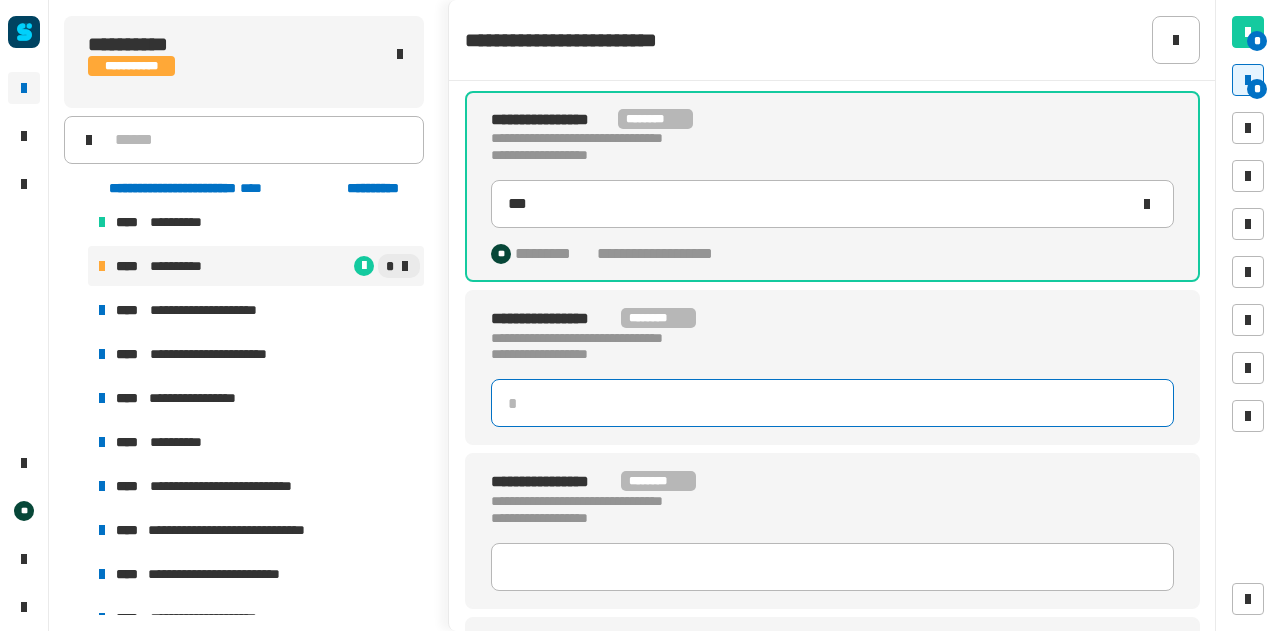 click 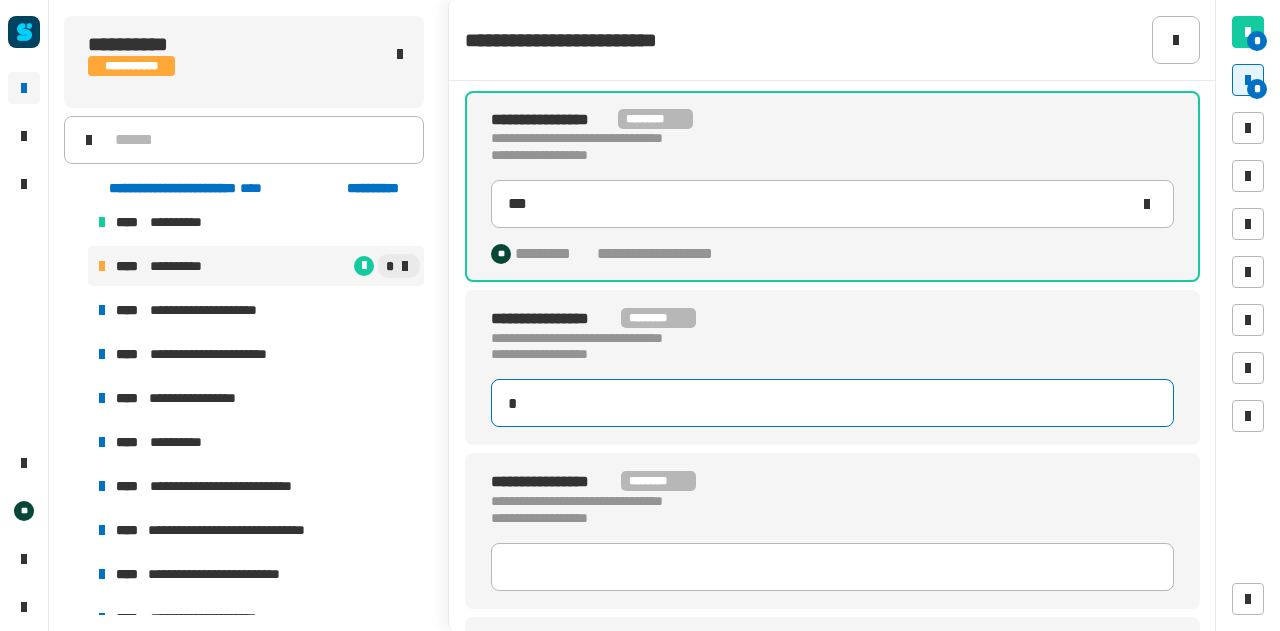 type on "**" 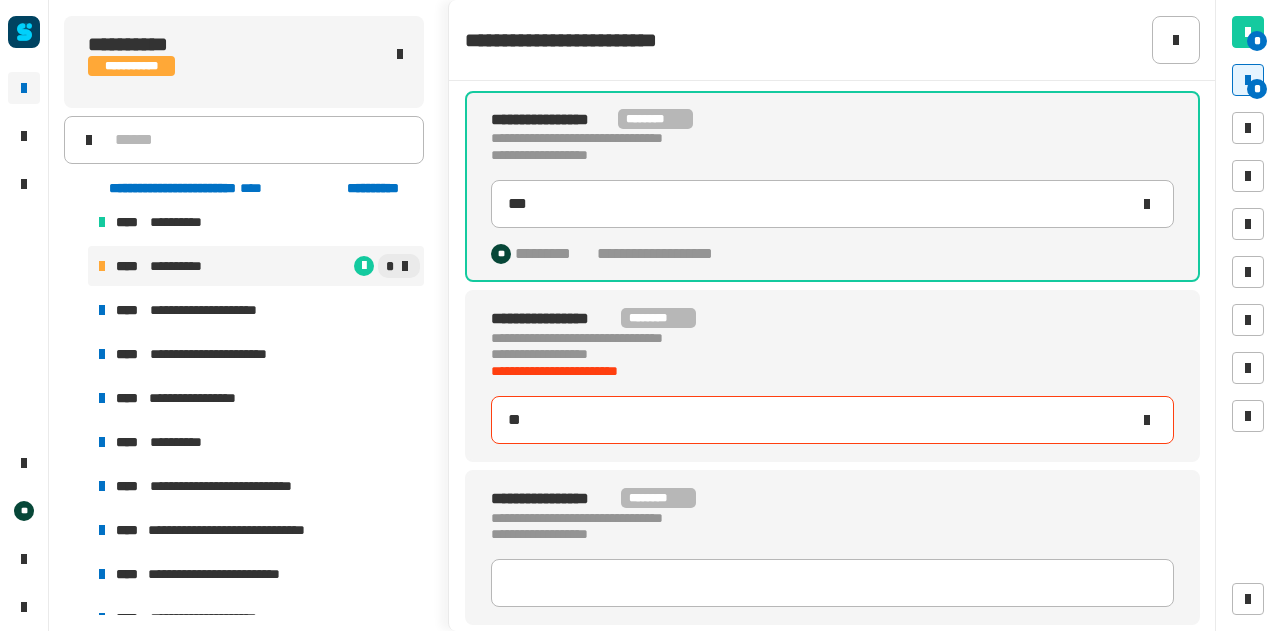 type on "***" 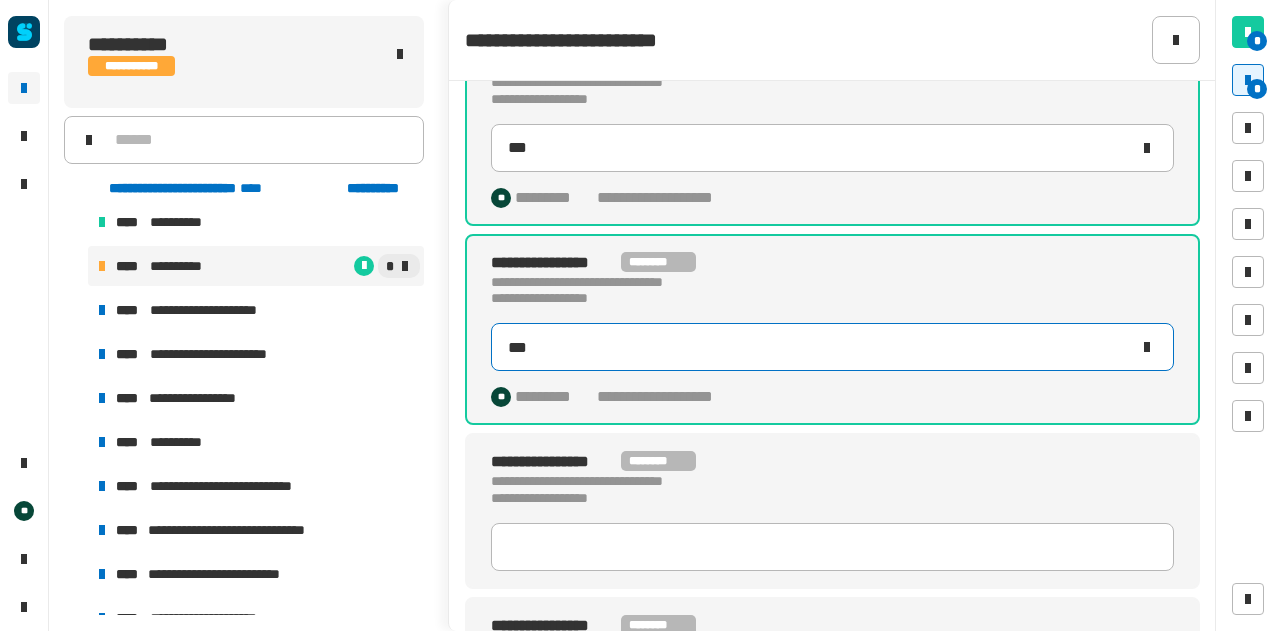 scroll, scrollTop: 64, scrollLeft: 0, axis: vertical 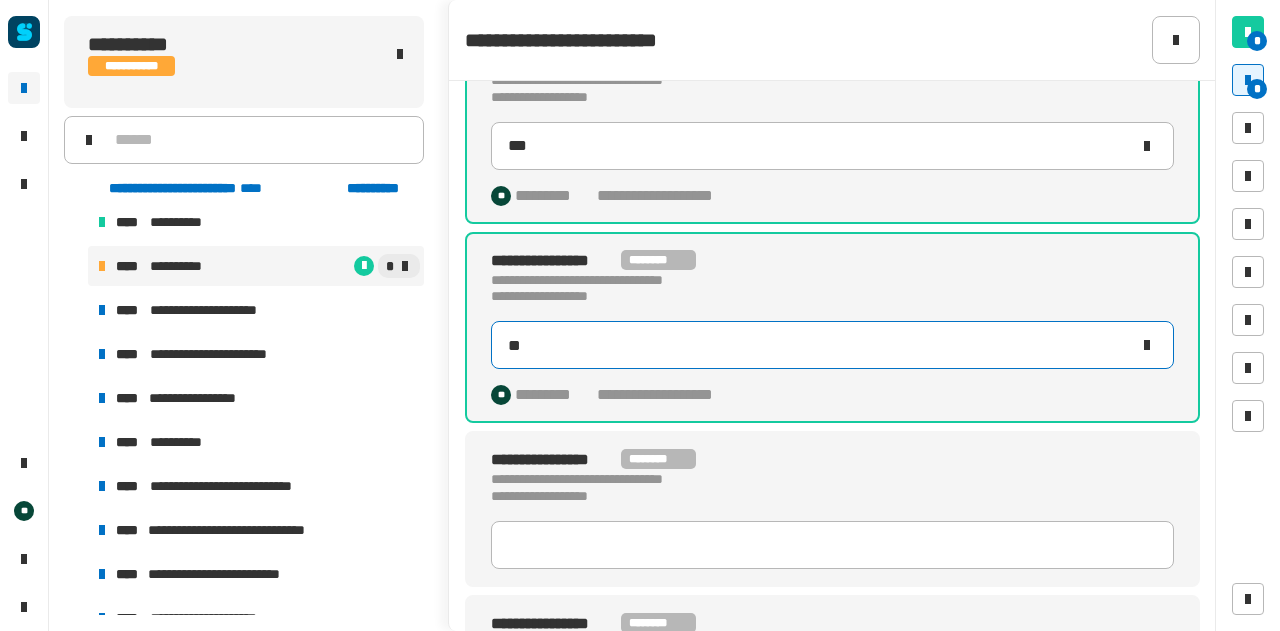 type on "***" 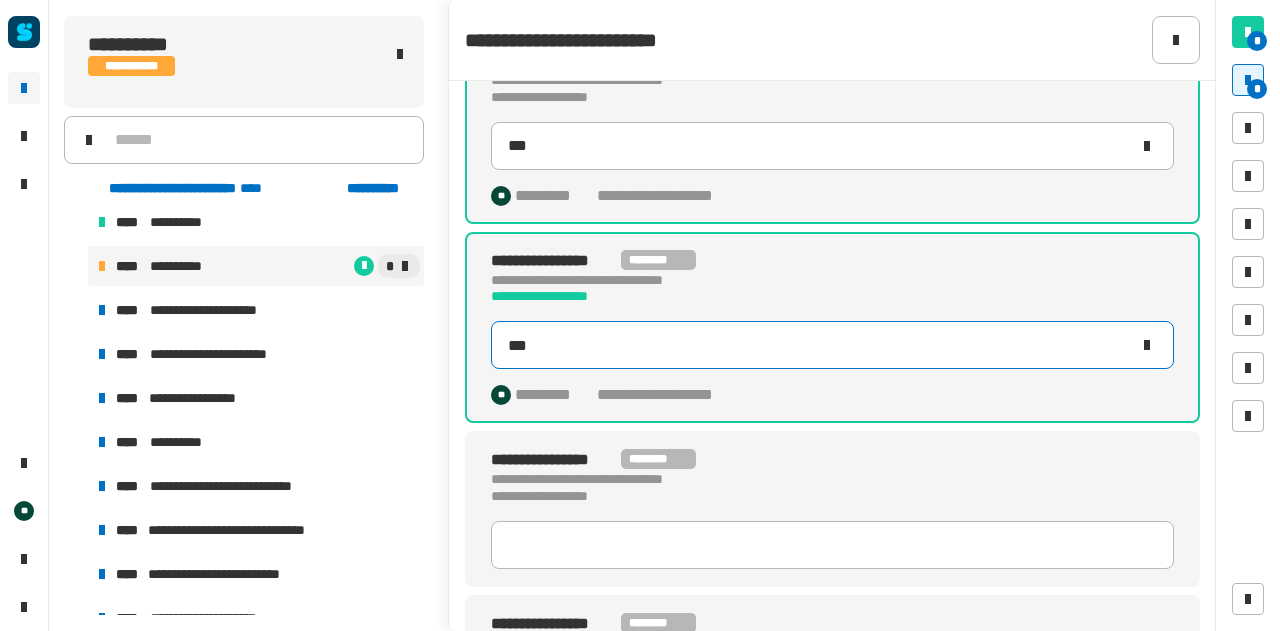 scroll, scrollTop: 182, scrollLeft: 0, axis: vertical 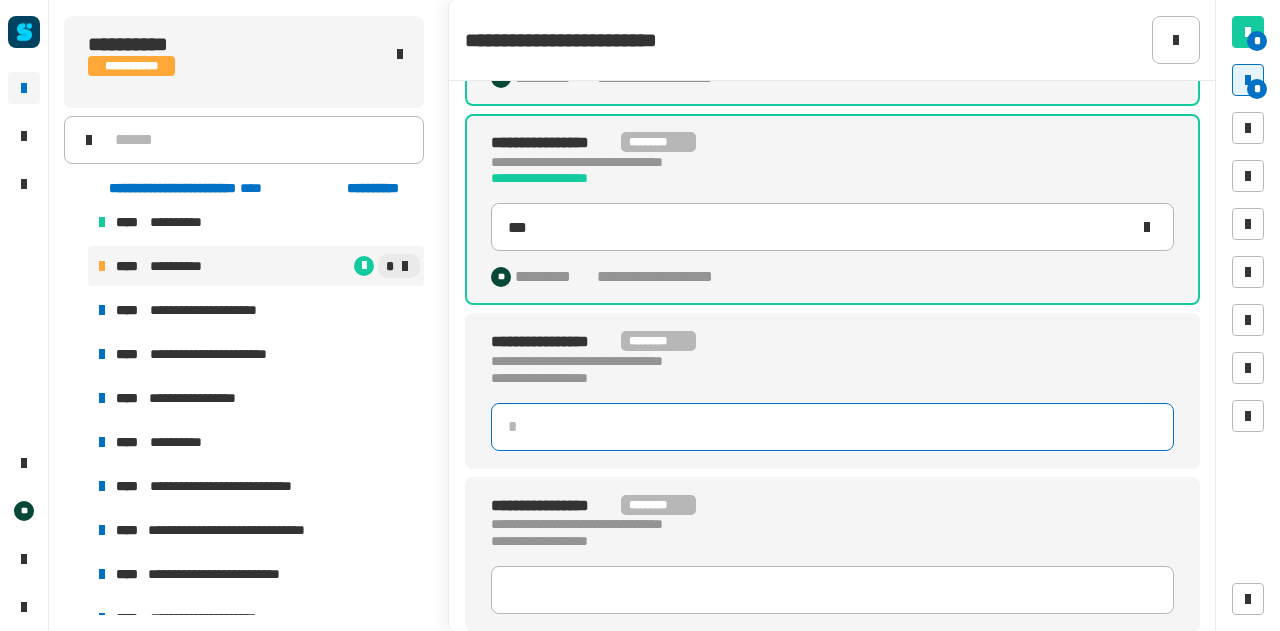 click 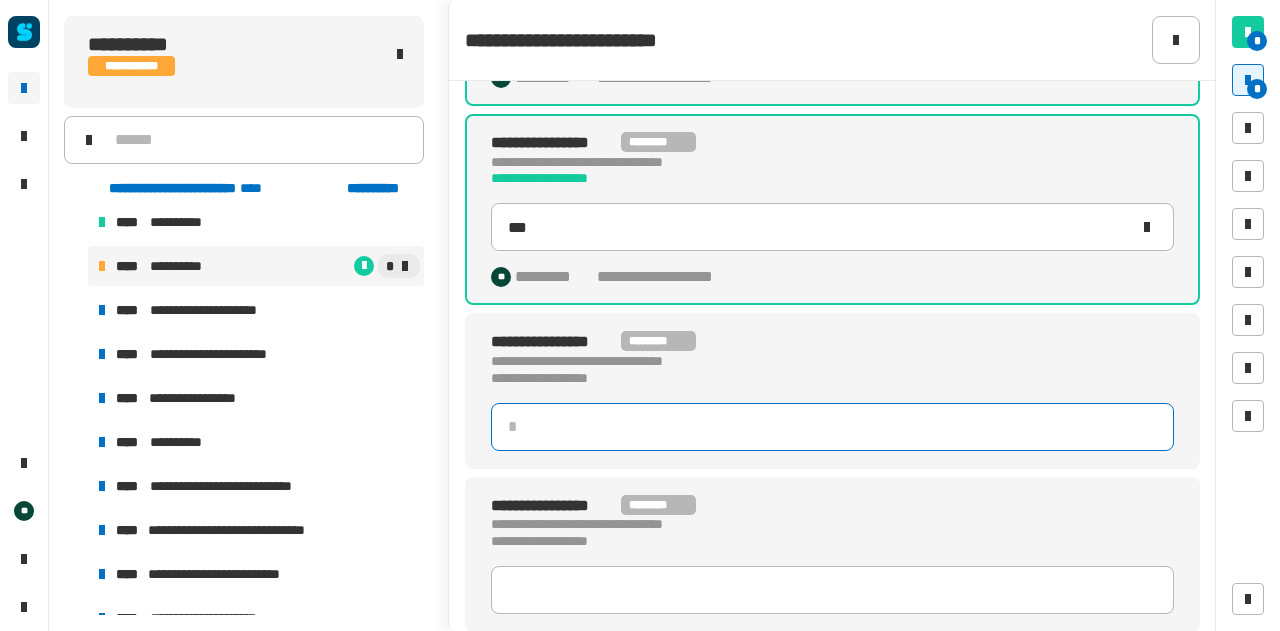 click 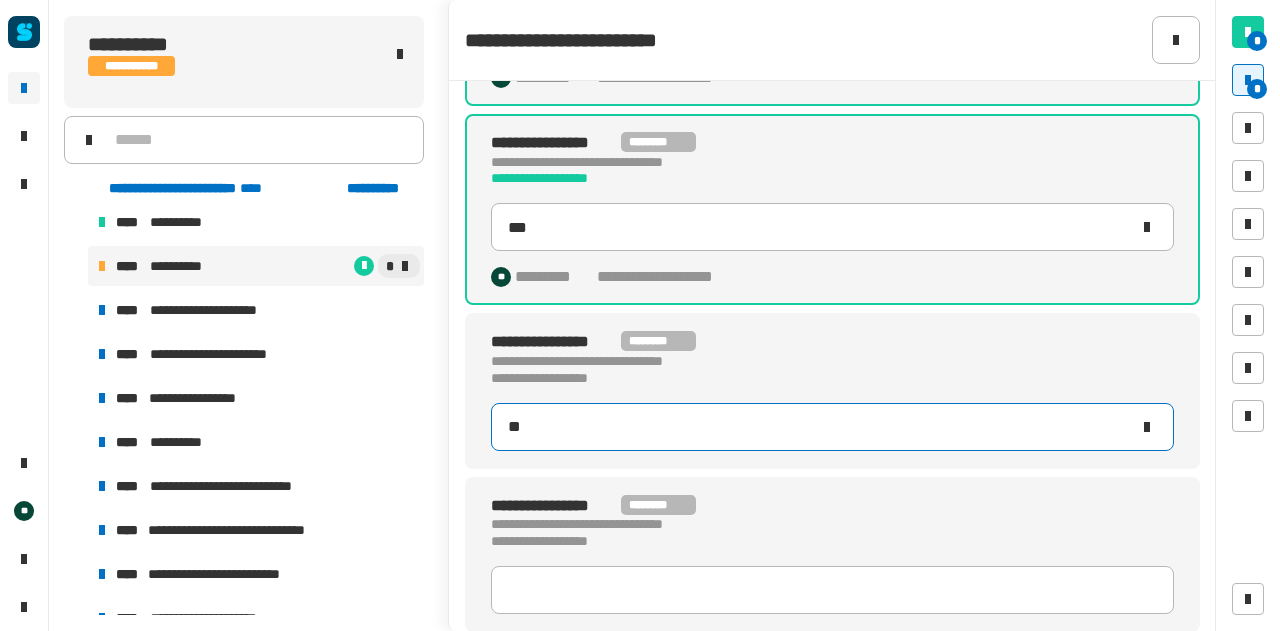 type on "***" 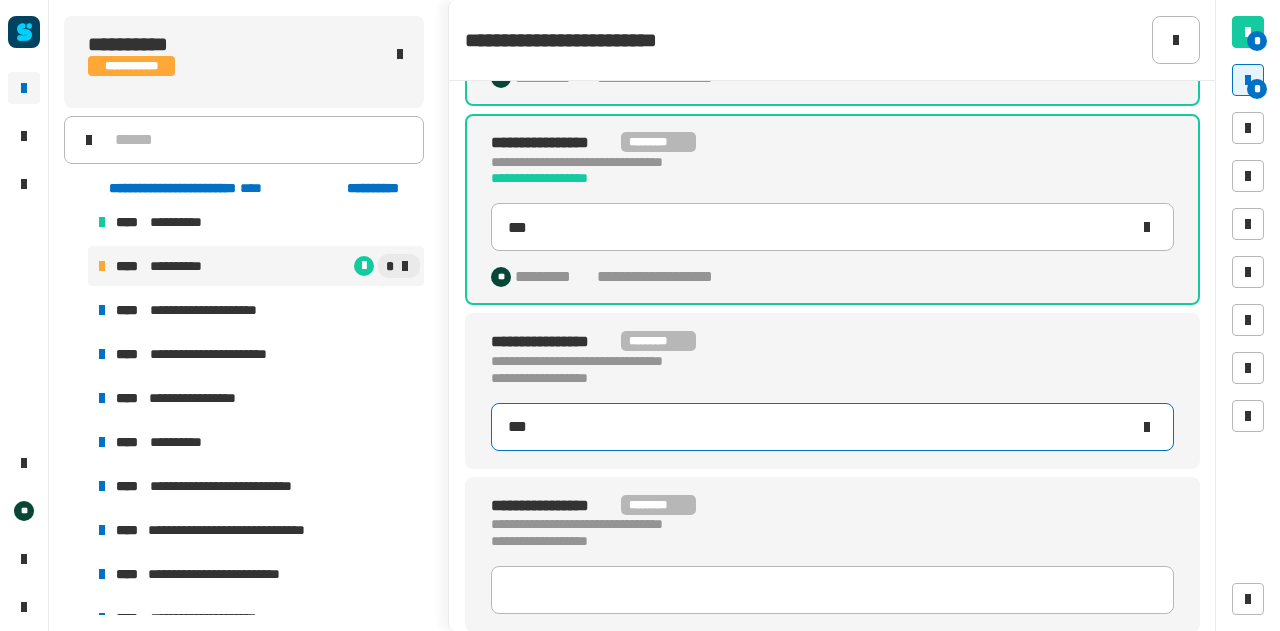 type on "***" 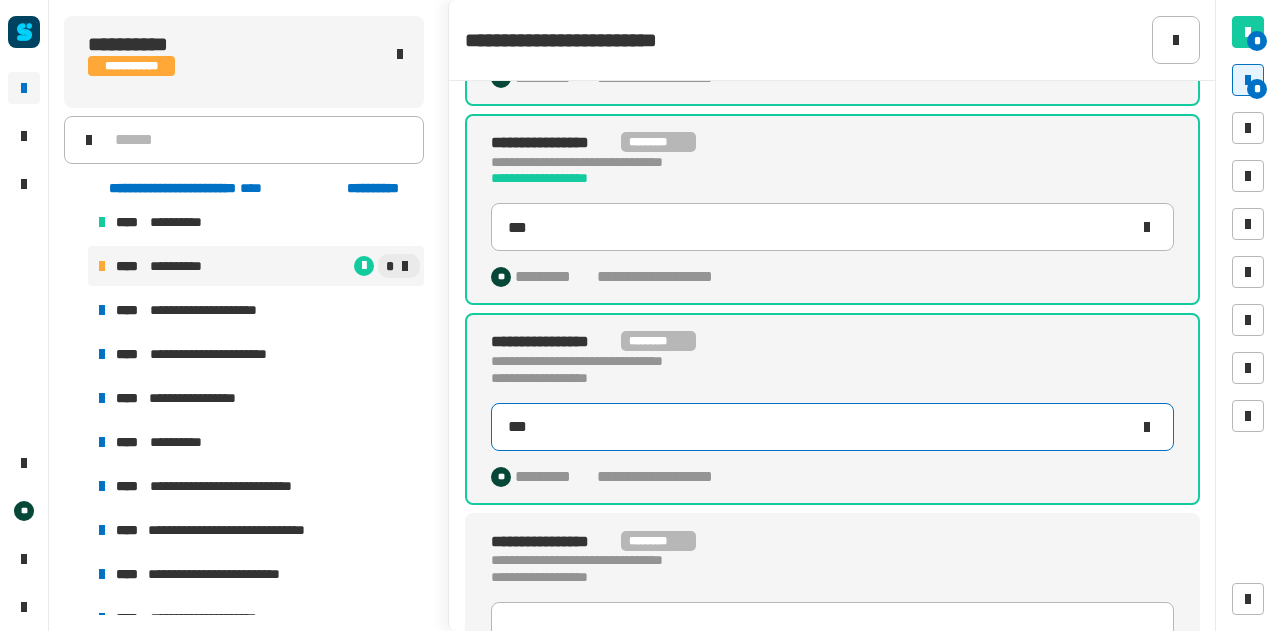 scroll, scrollTop: 218, scrollLeft: 0, axis: vertical 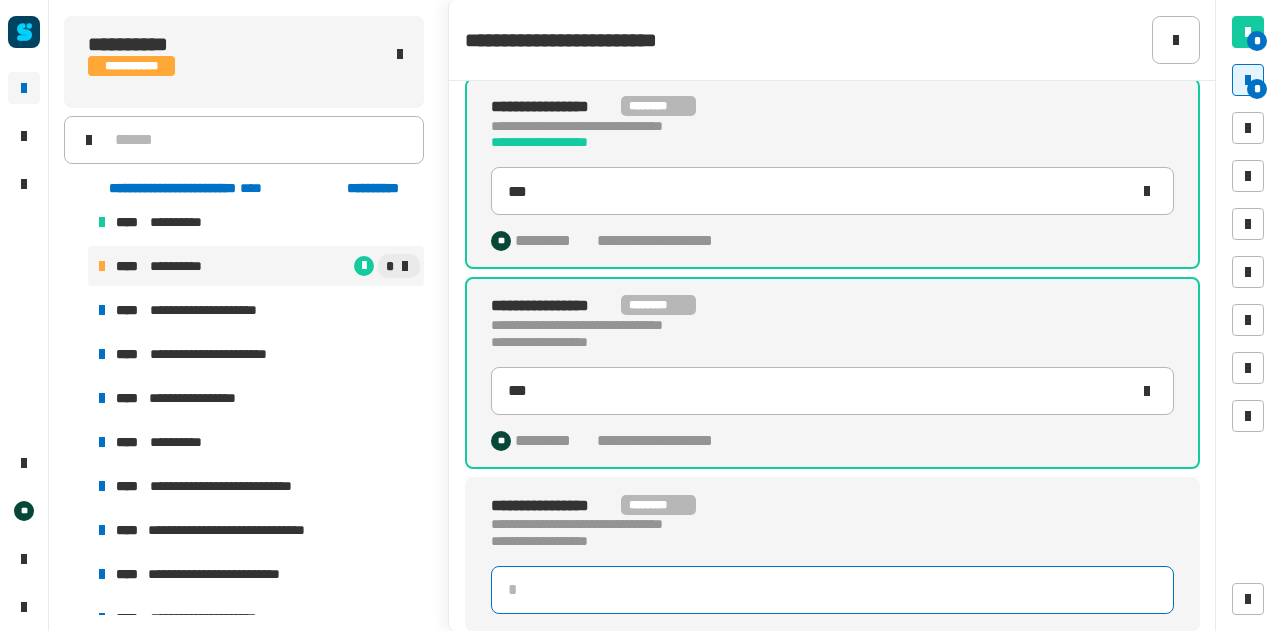 click 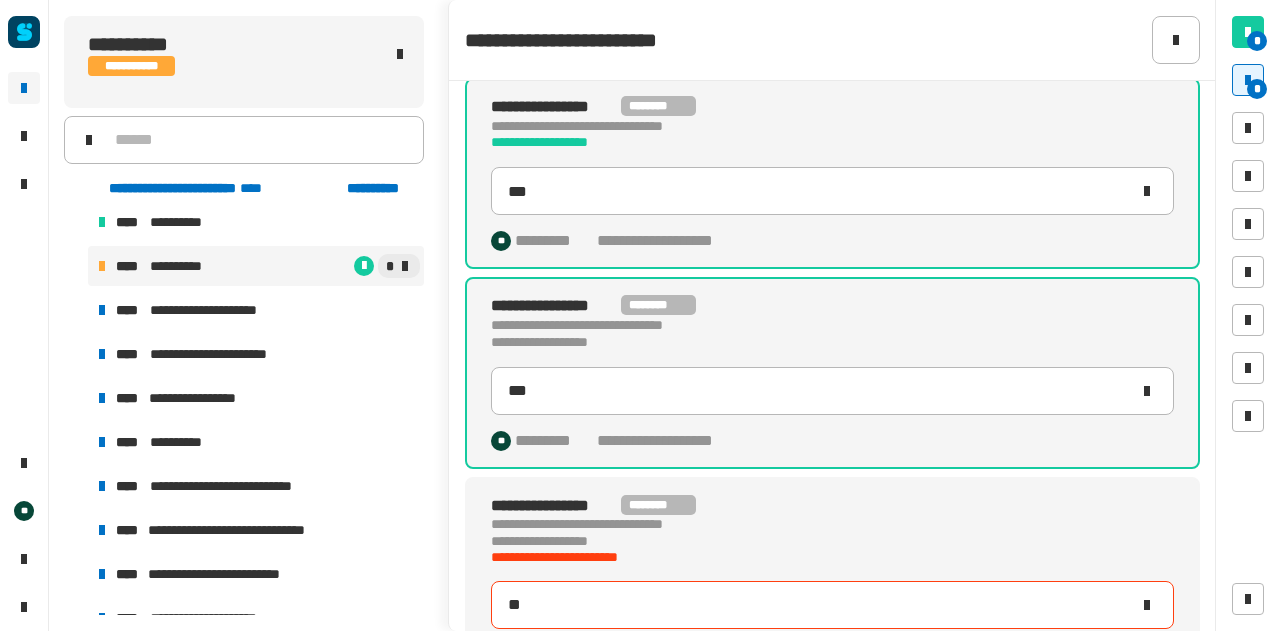 type on "***" 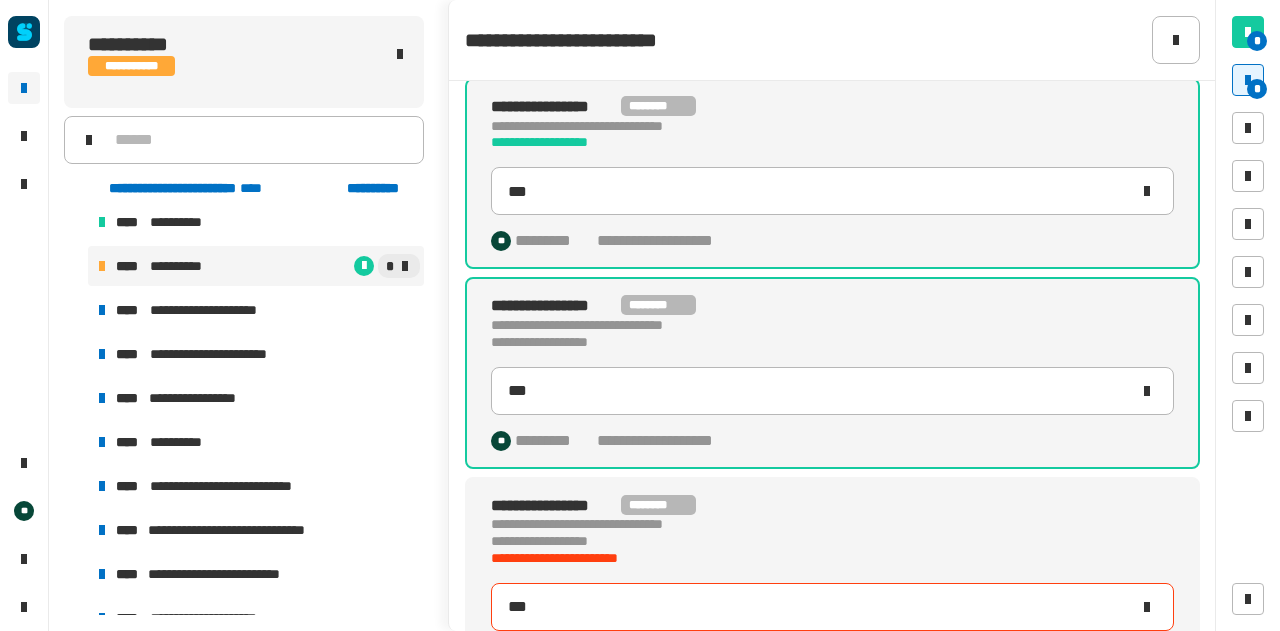 type on "***" 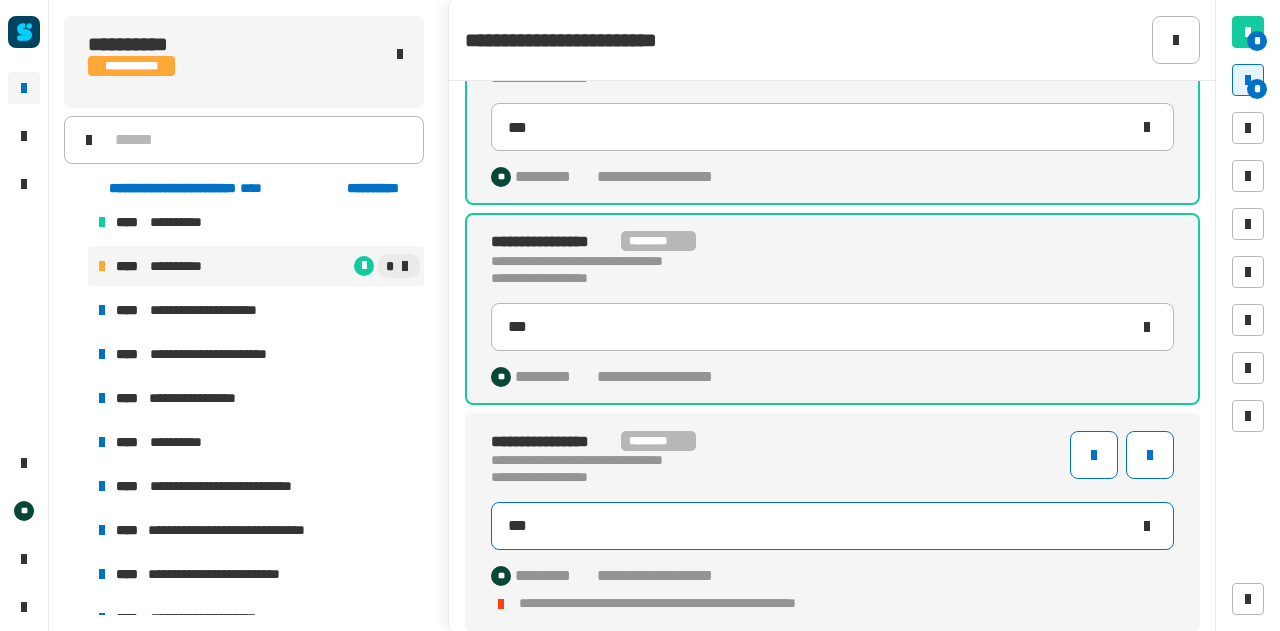scroll, scrollTop: 254, scrollLeft: 0, axis: vertical 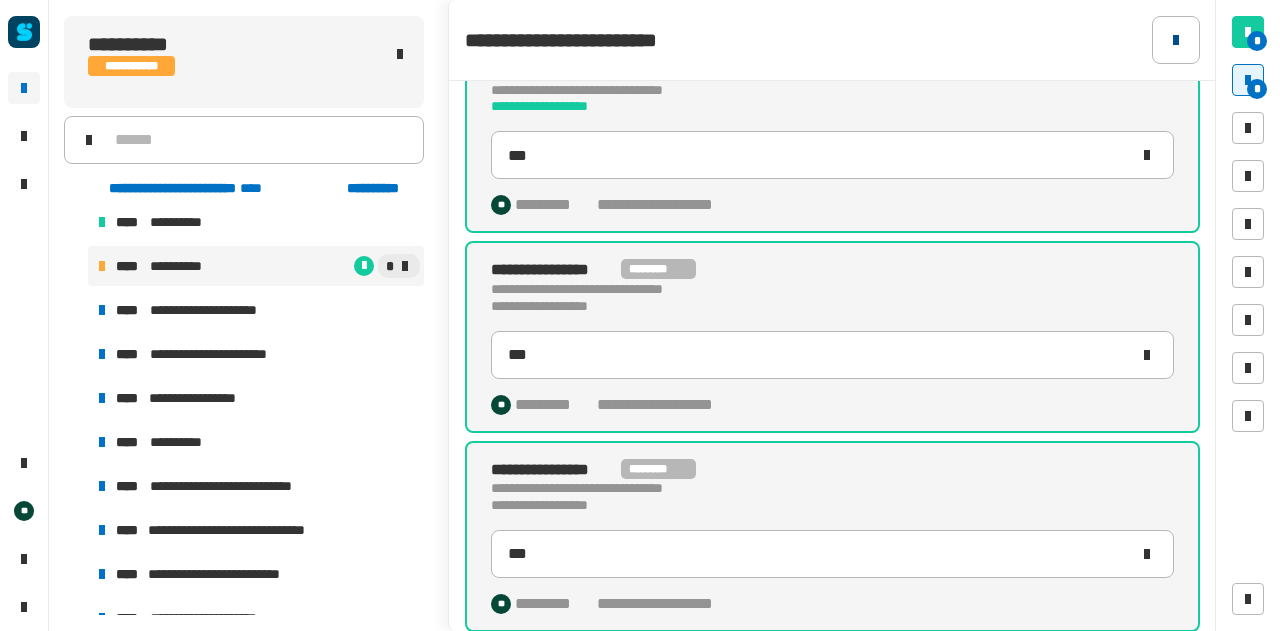 click 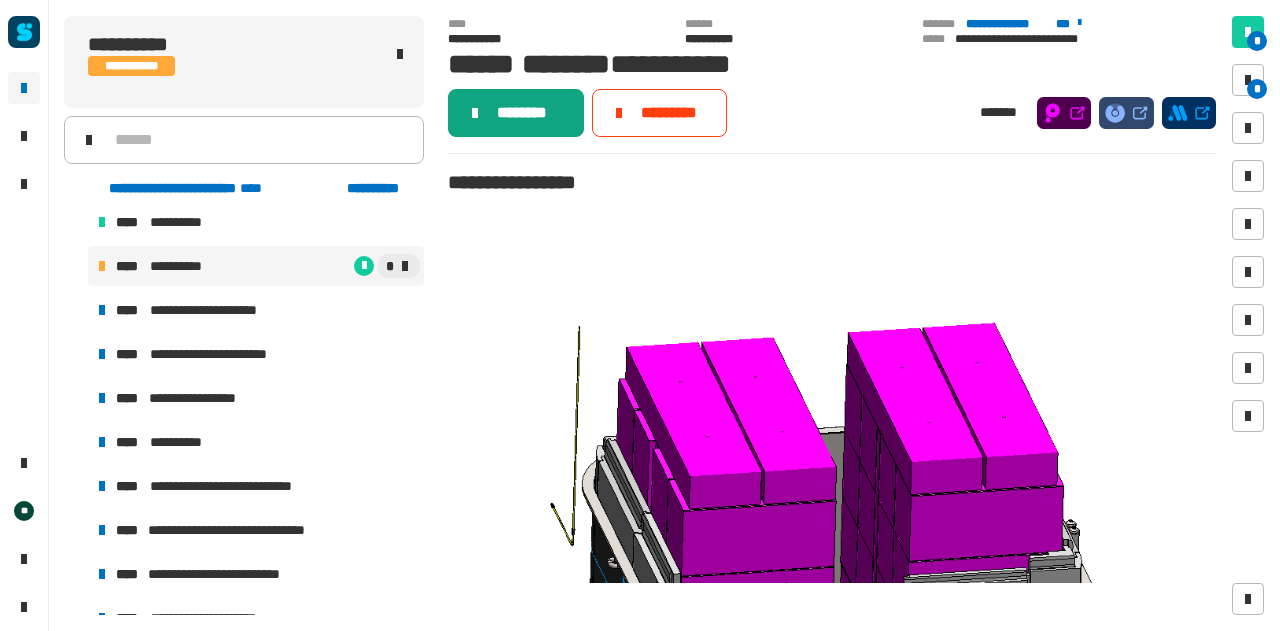 click on "********" 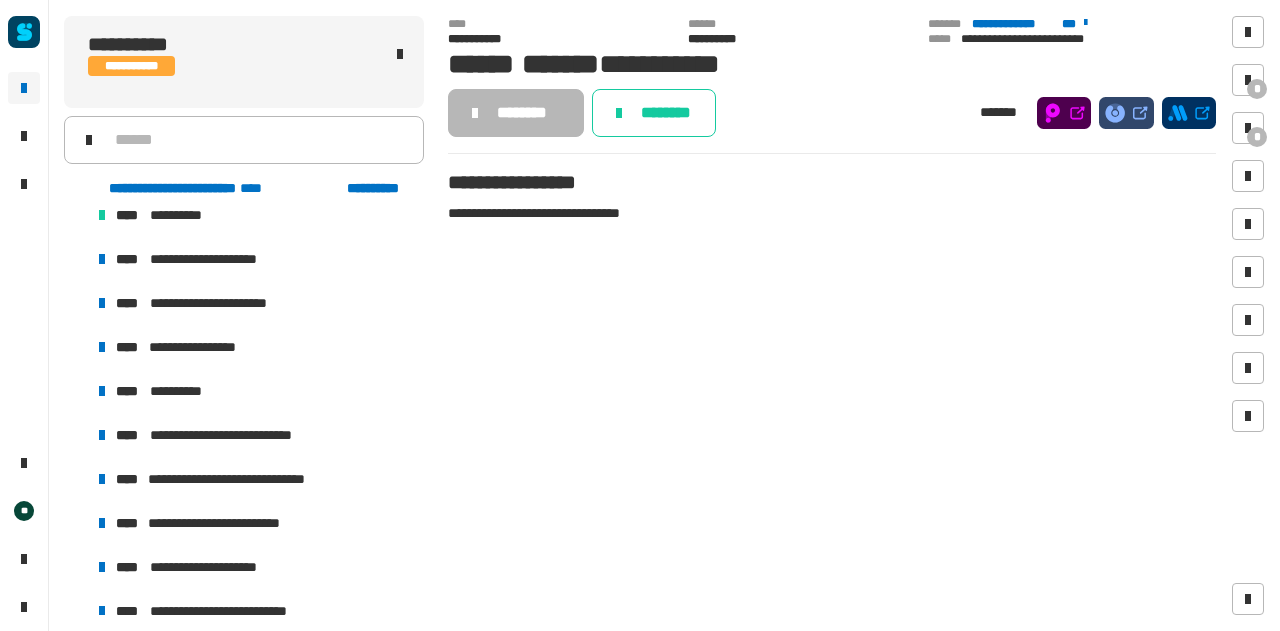 scroll, scrollTop: 1778, scrollLeft: 0, axis: vertical 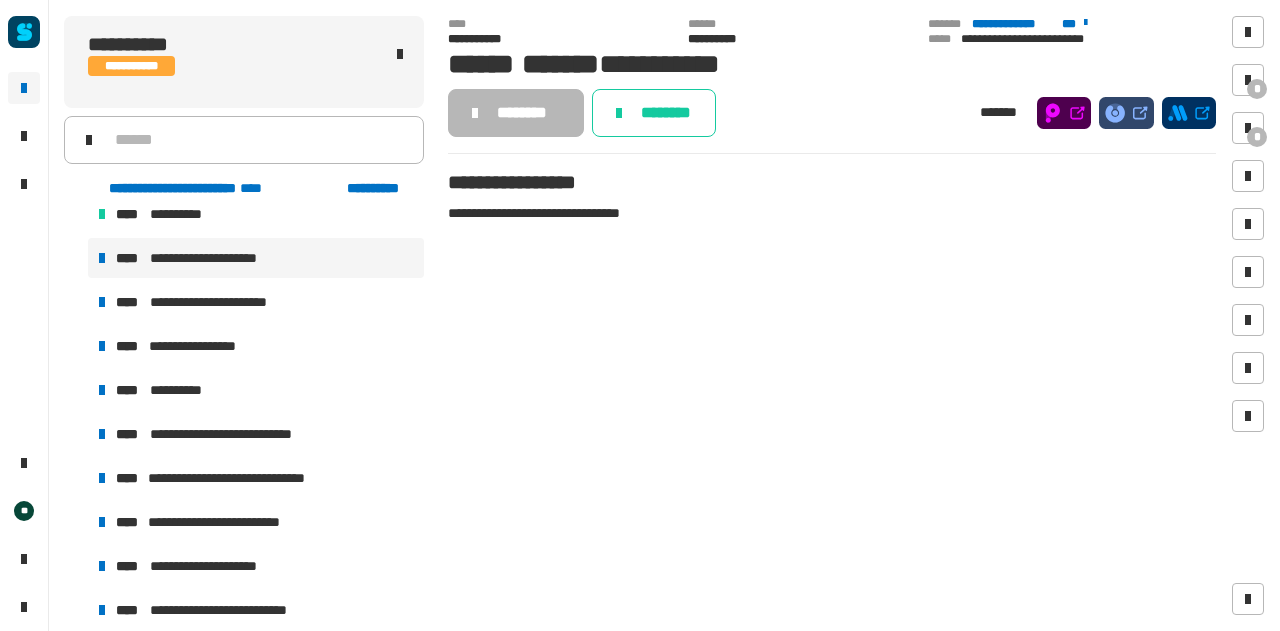click on "**********" at bounding box center [256, 258] 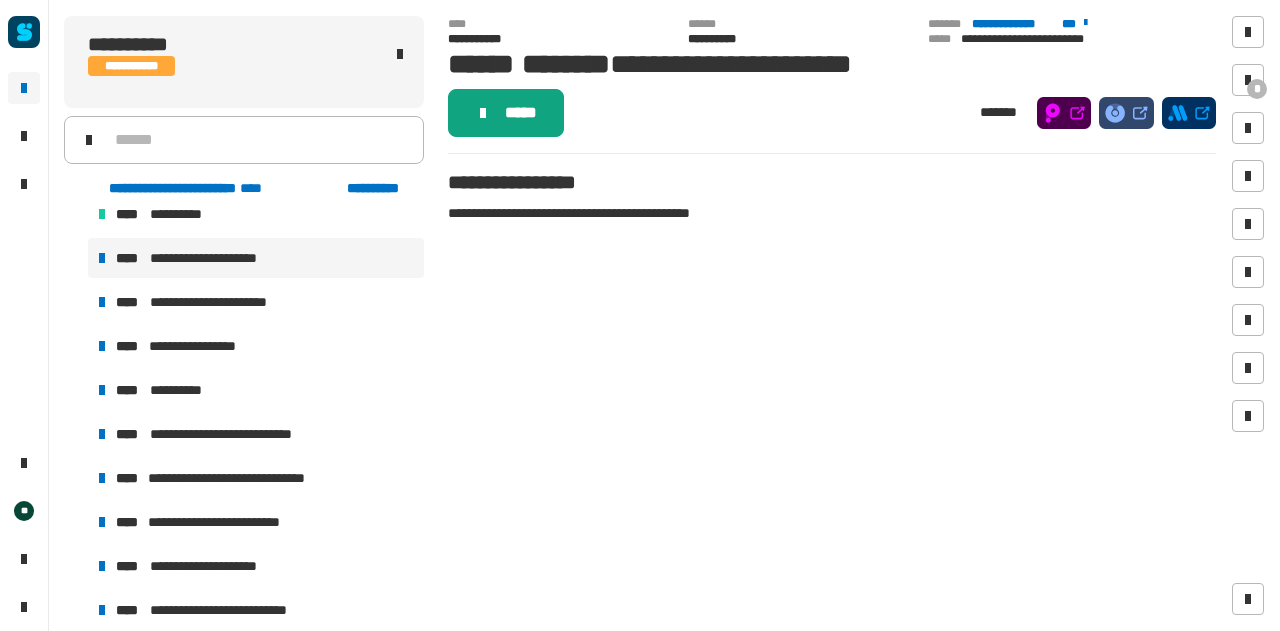 click on "*****" 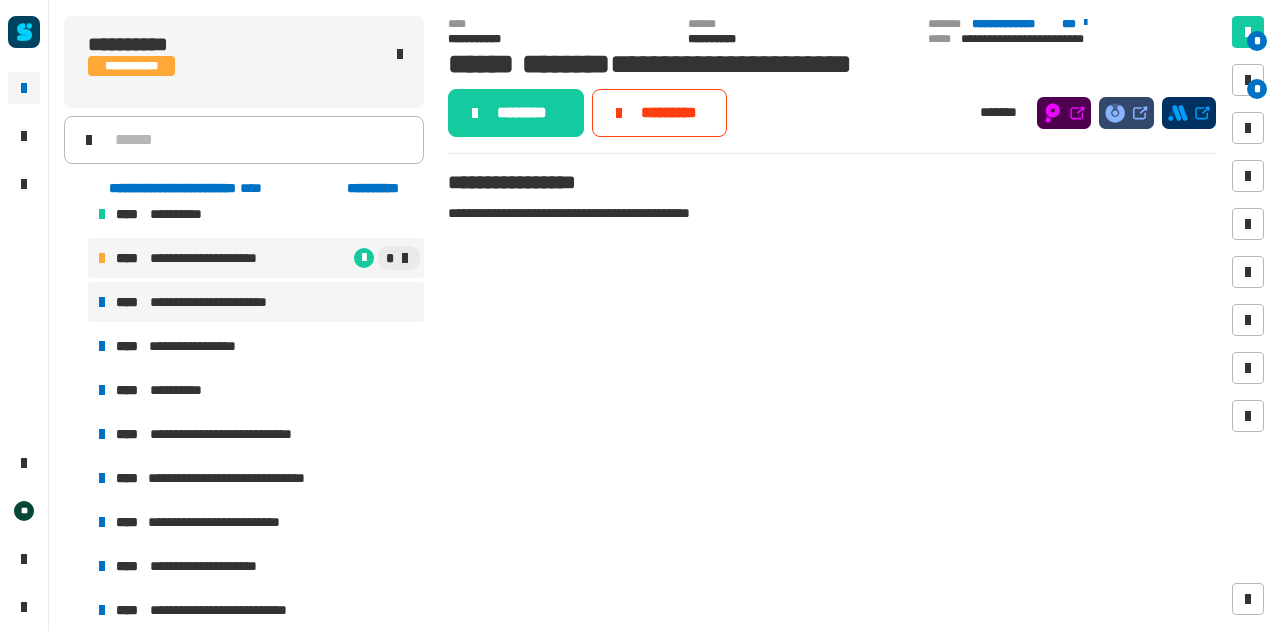 click on "**********" at bounding box center [223, 302] 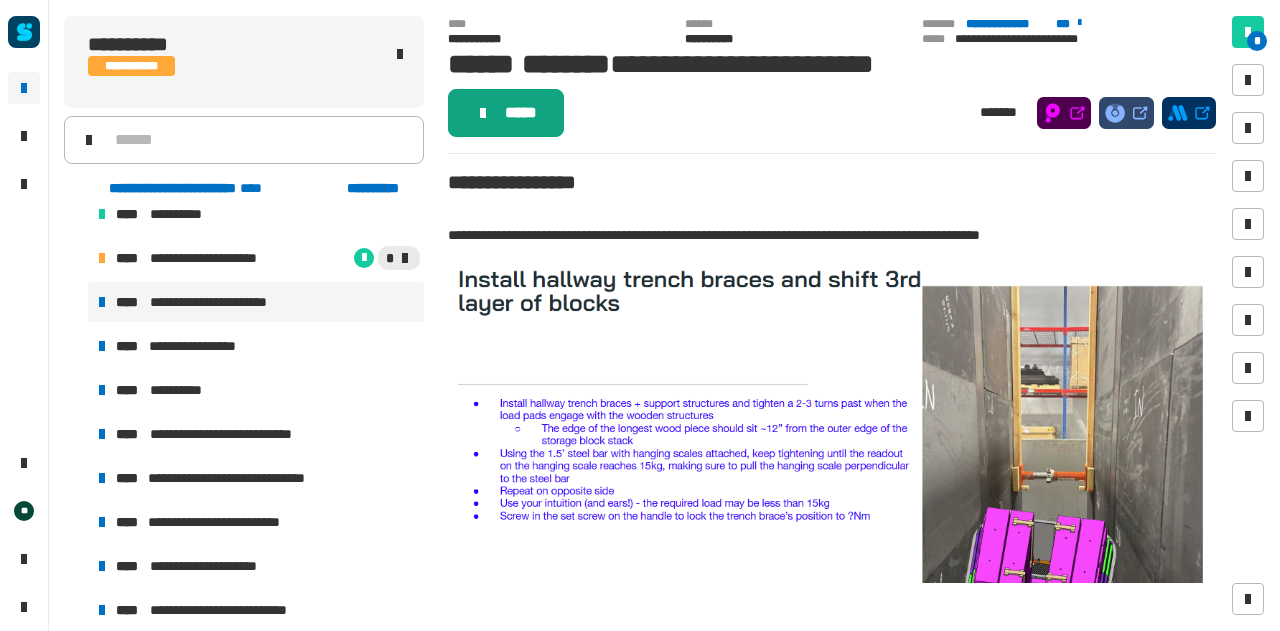 click on "*****" 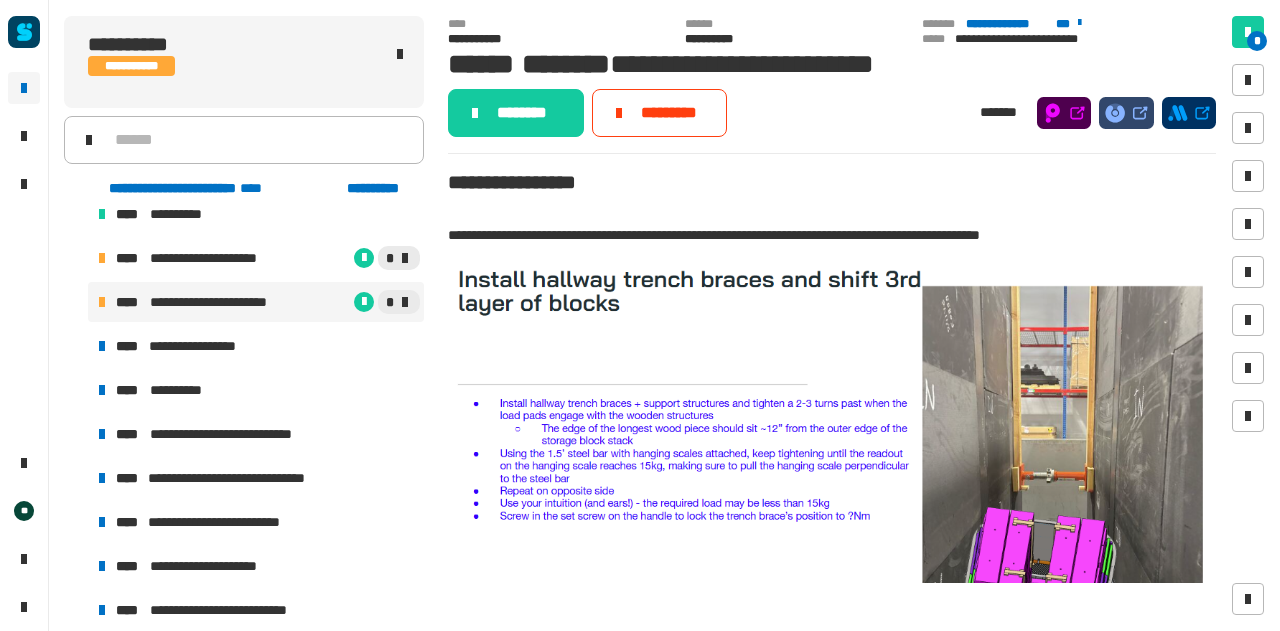 click on "**********" at bounding box center (256, -314) 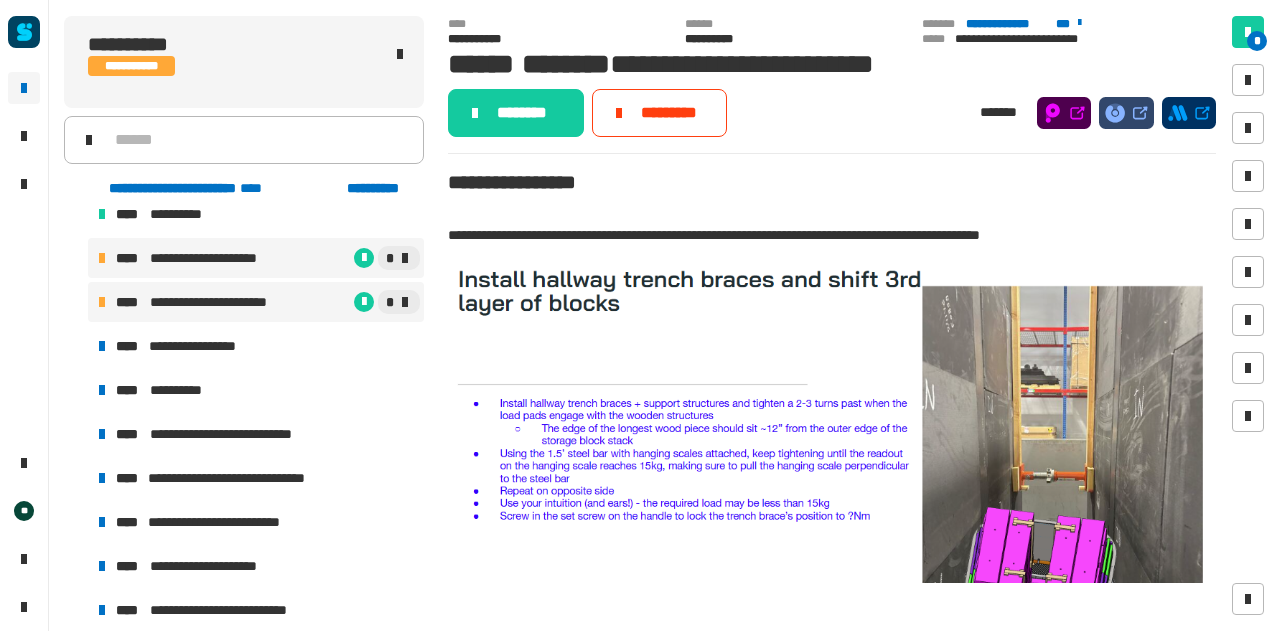 click on "**********" at bounding box center (218, 258) 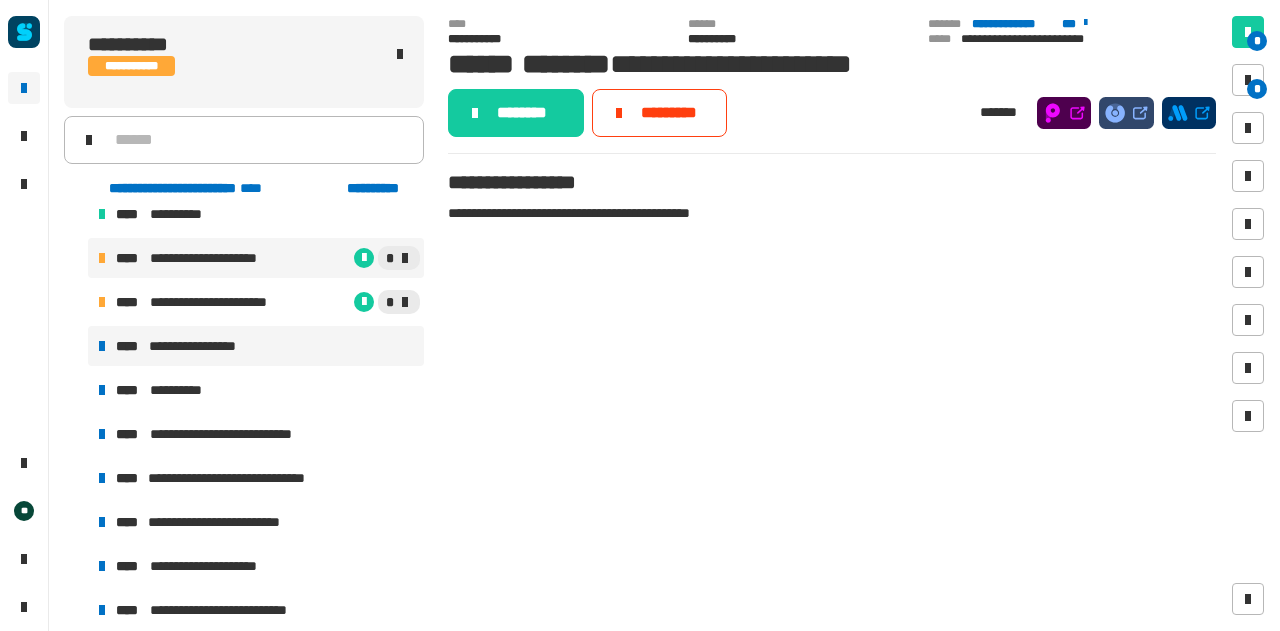 click on "**********" at bounding box center [256, 346] 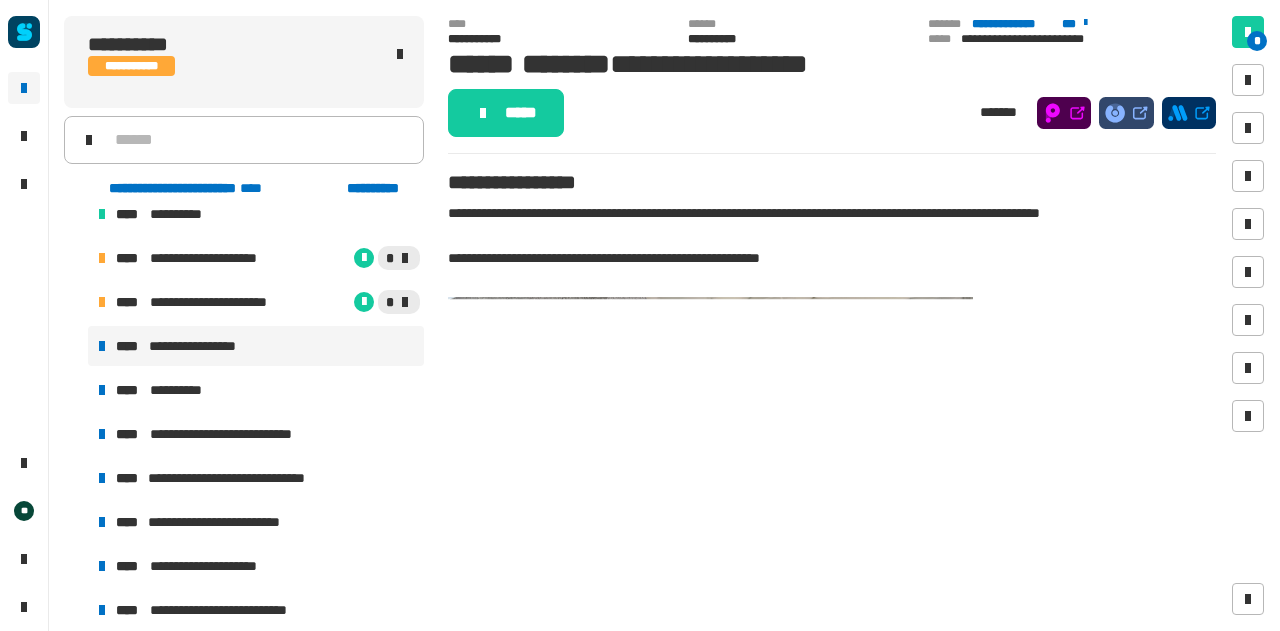 click on "******" 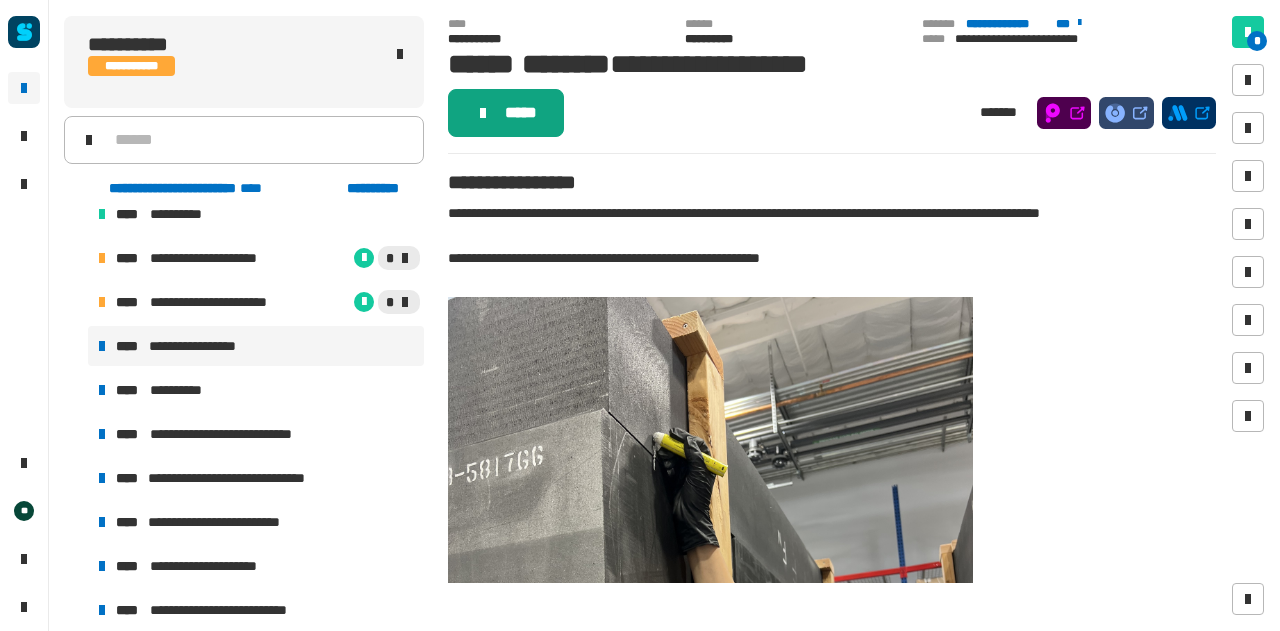 click on "*****" 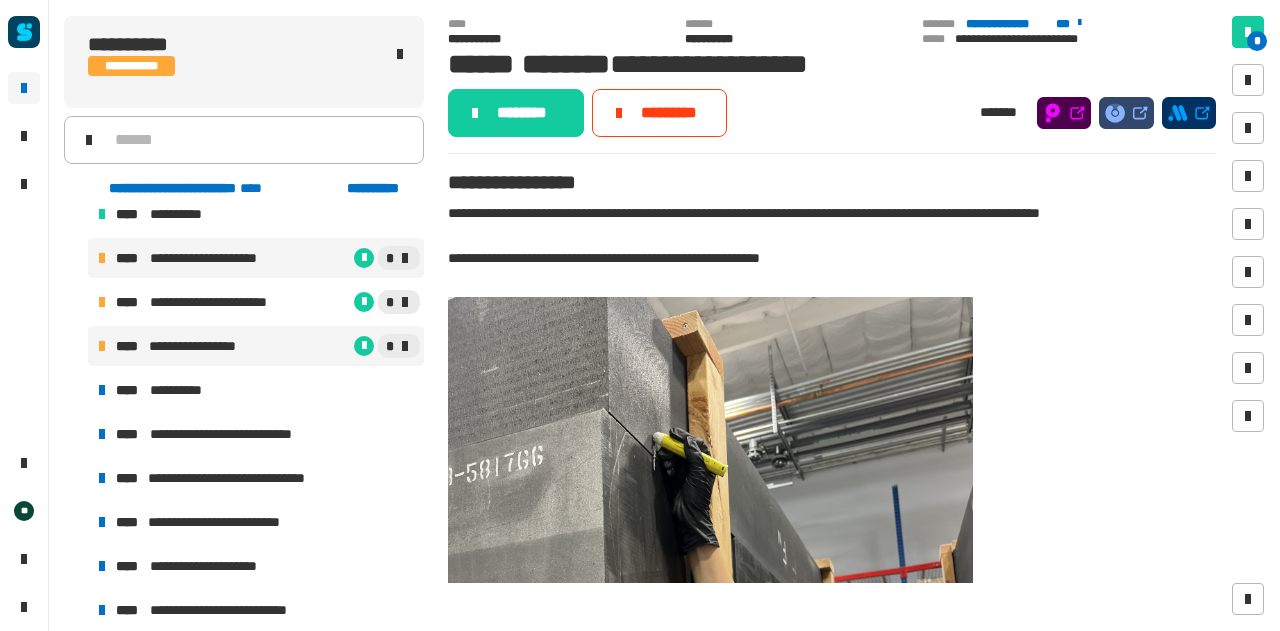 click on "**********" at bounding box center [218, 258] 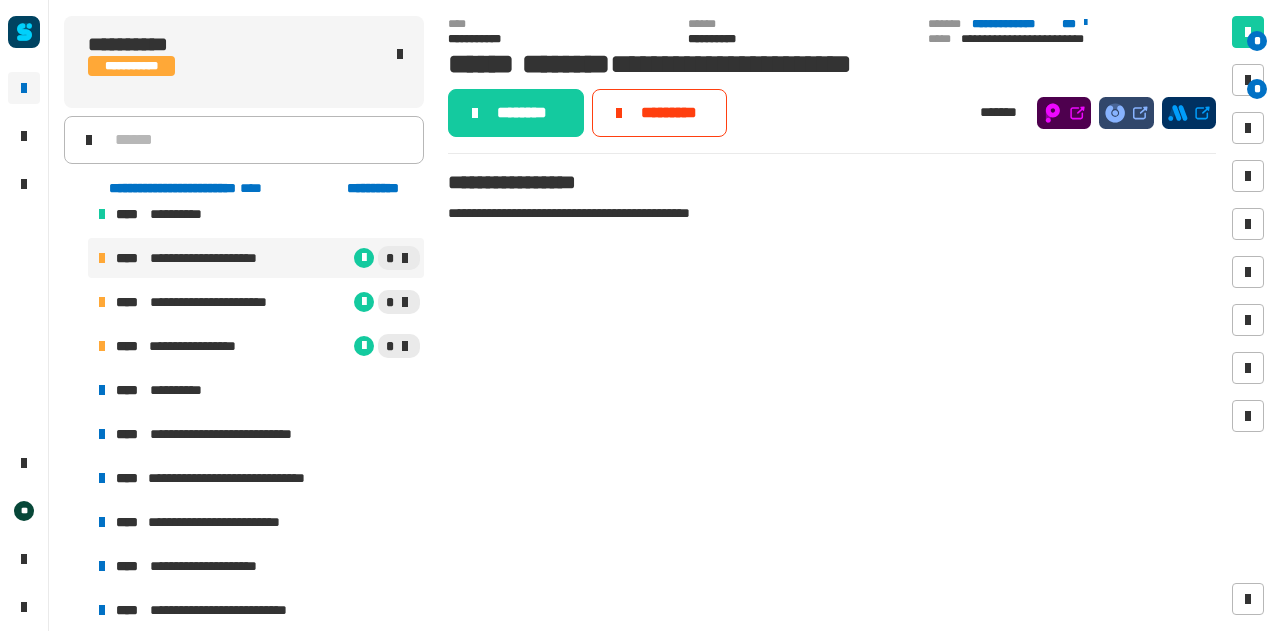 drag, startPoint x: 228, startPoint y: 259, endPoint x: 1008, endPoint y: 188, distance: 783.22473 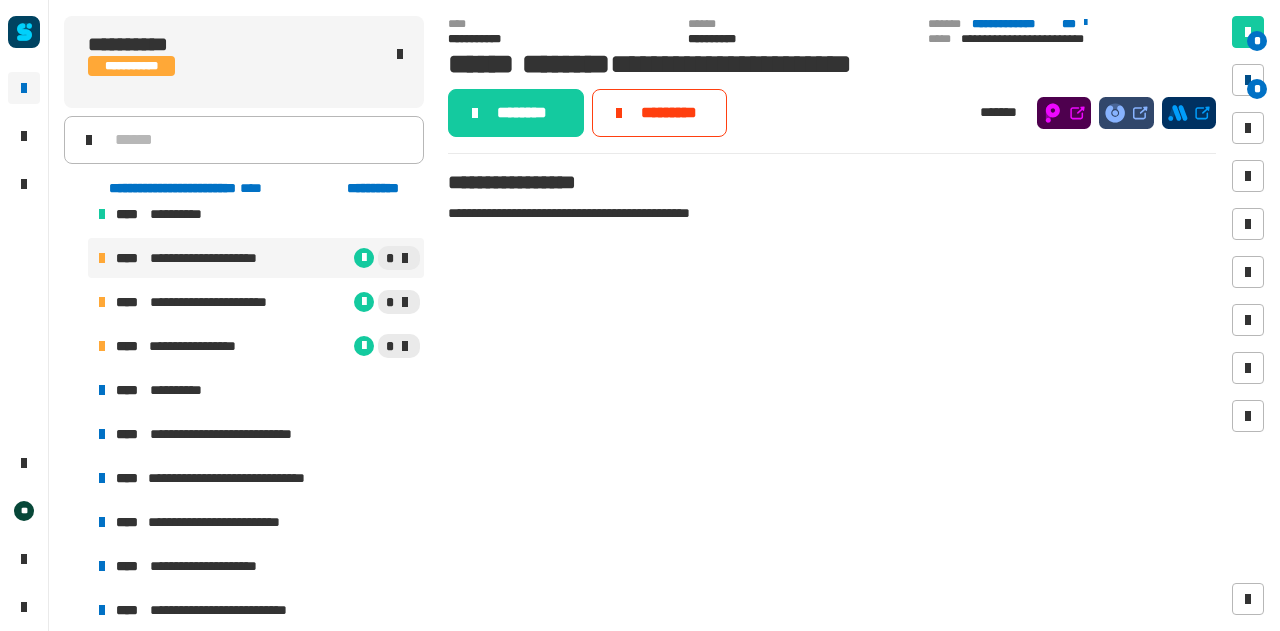 click at bounding box center [1248, 80] 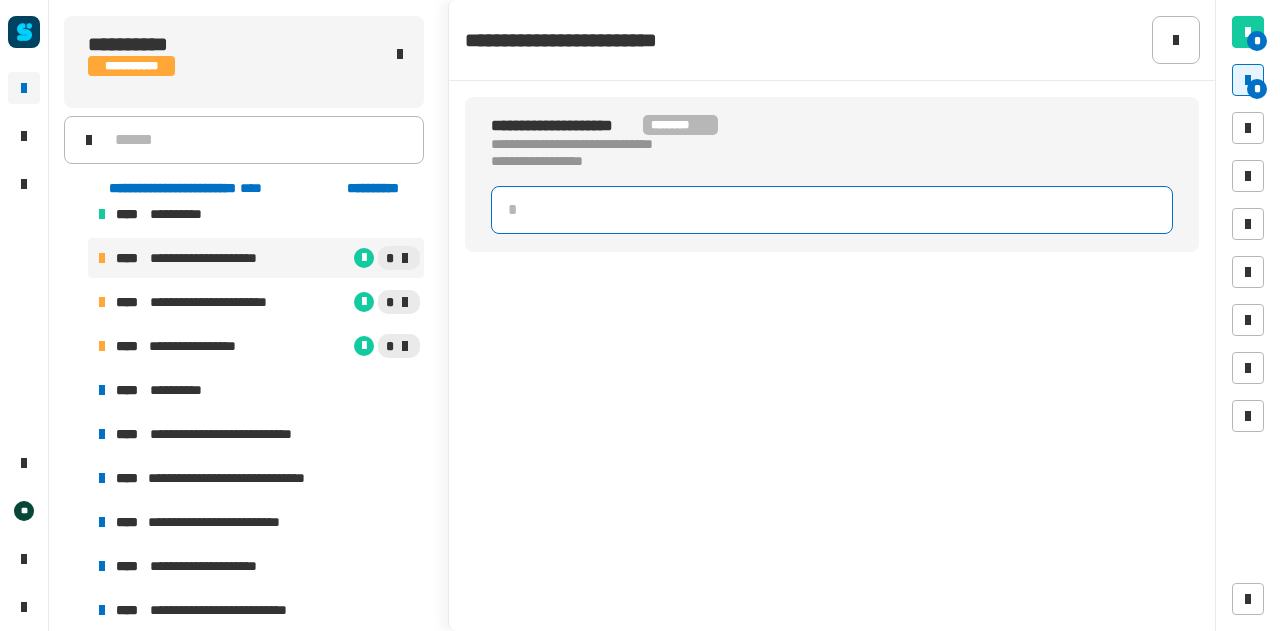 click 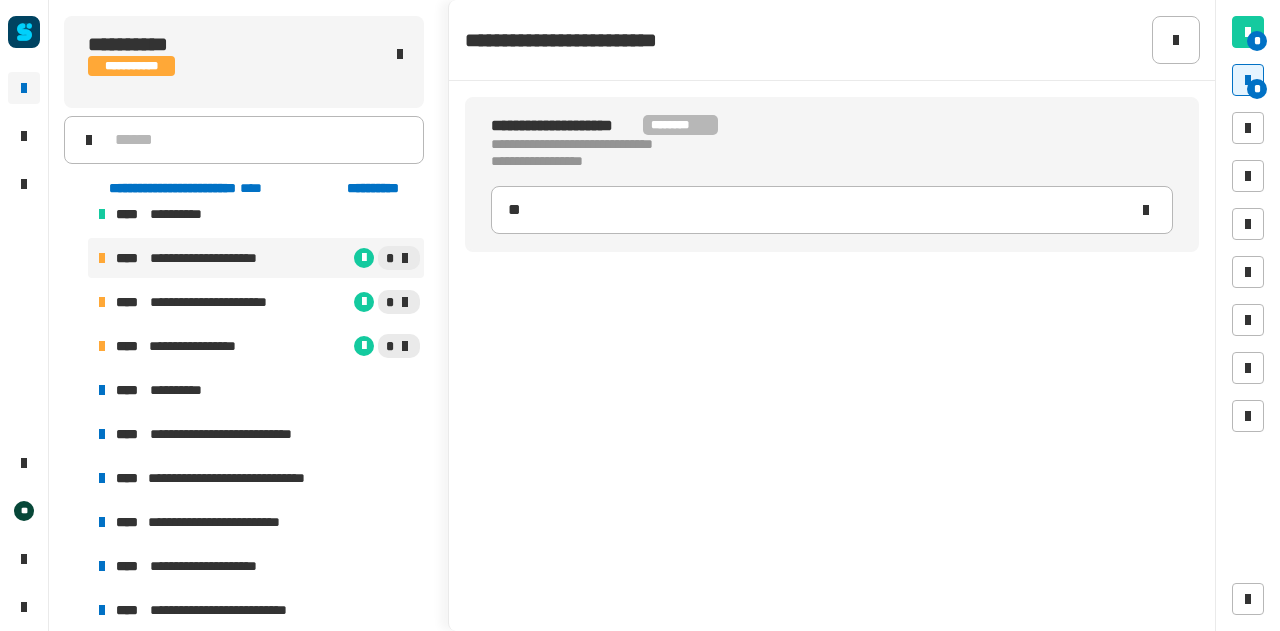 type on "**" 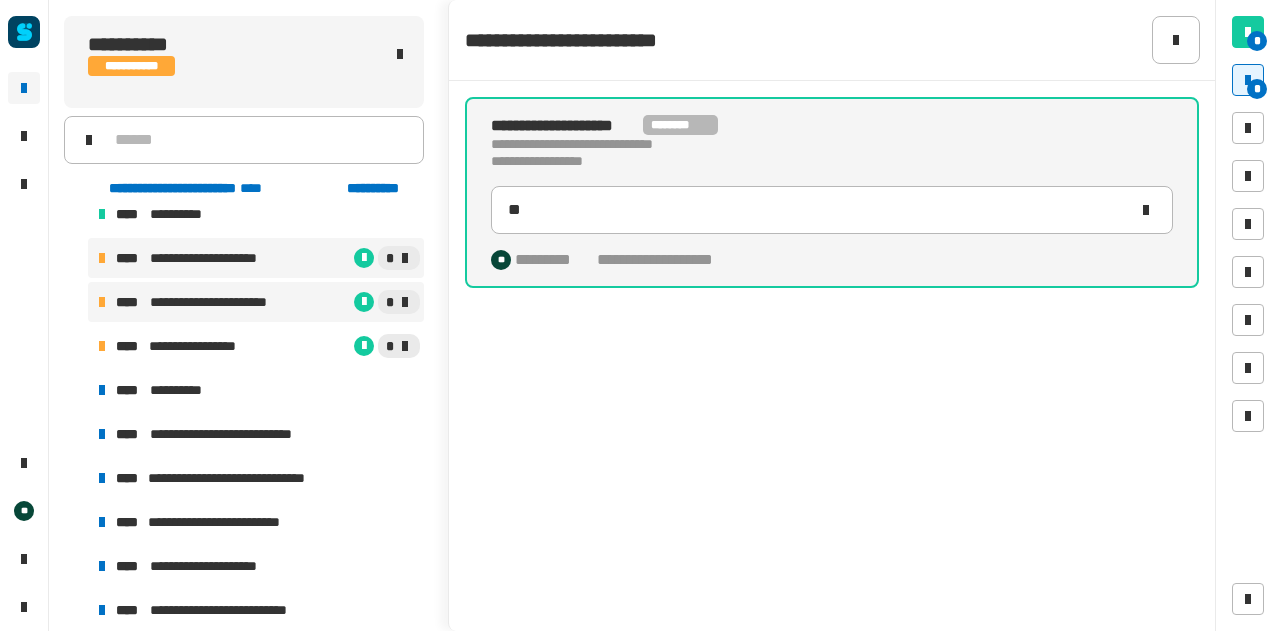 click on "**********" at bounding box center (223, 302) 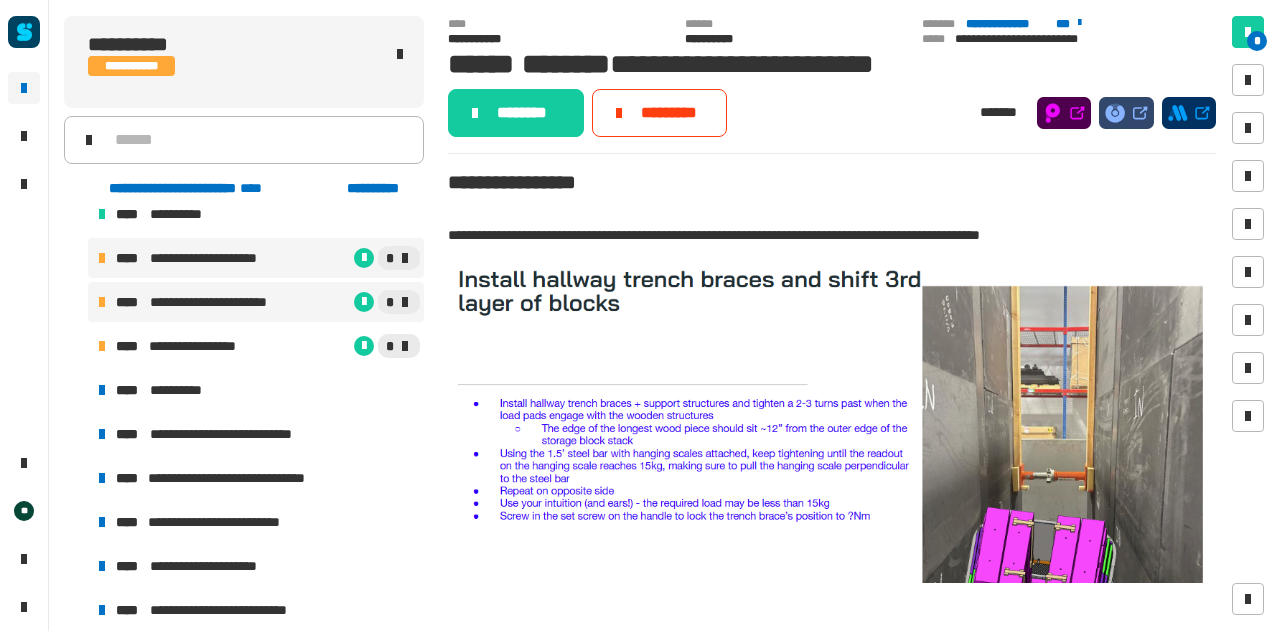 click on "**********" at bounding box center [218, 258] 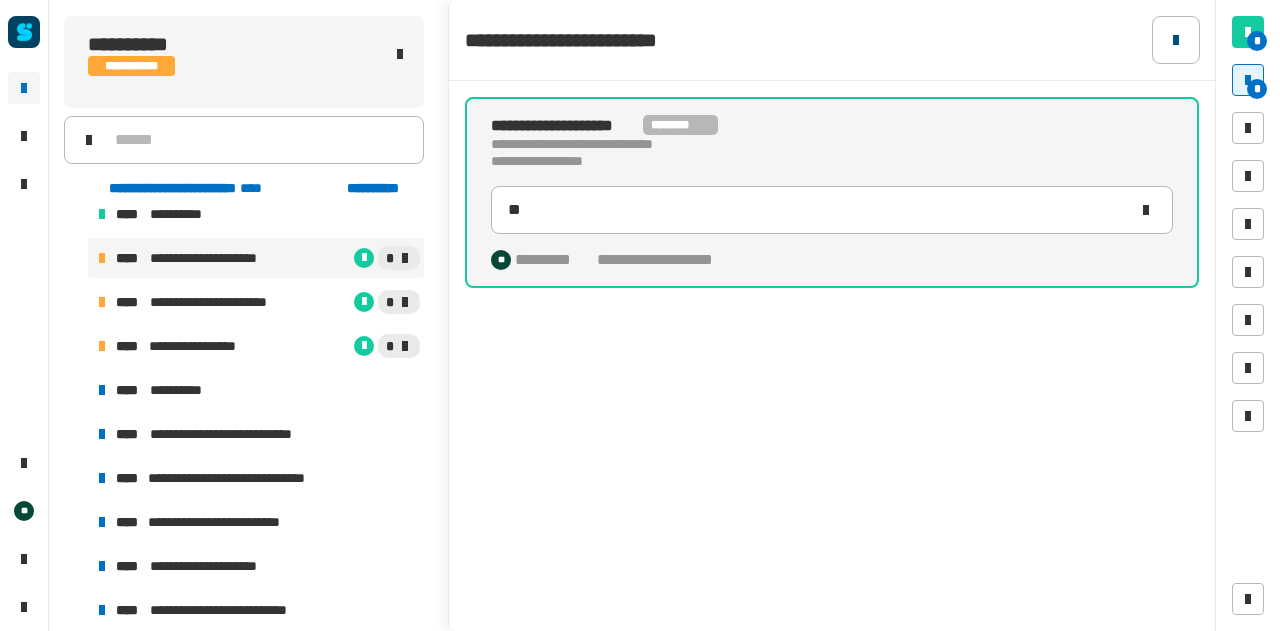 click 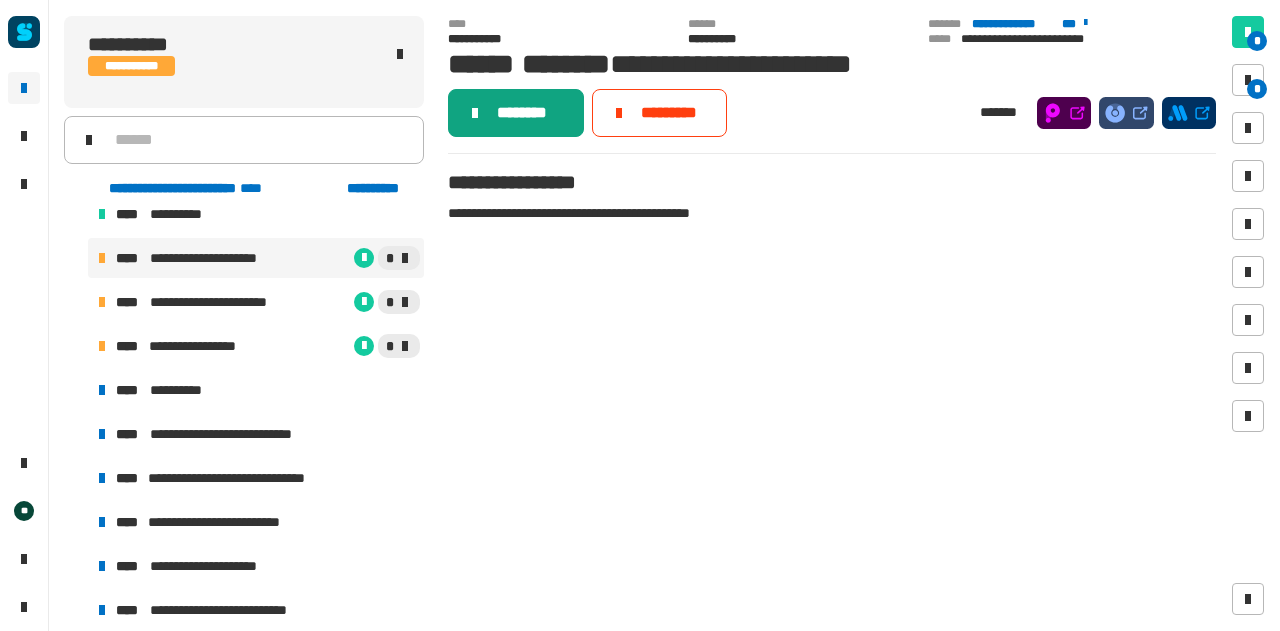 click on "********" 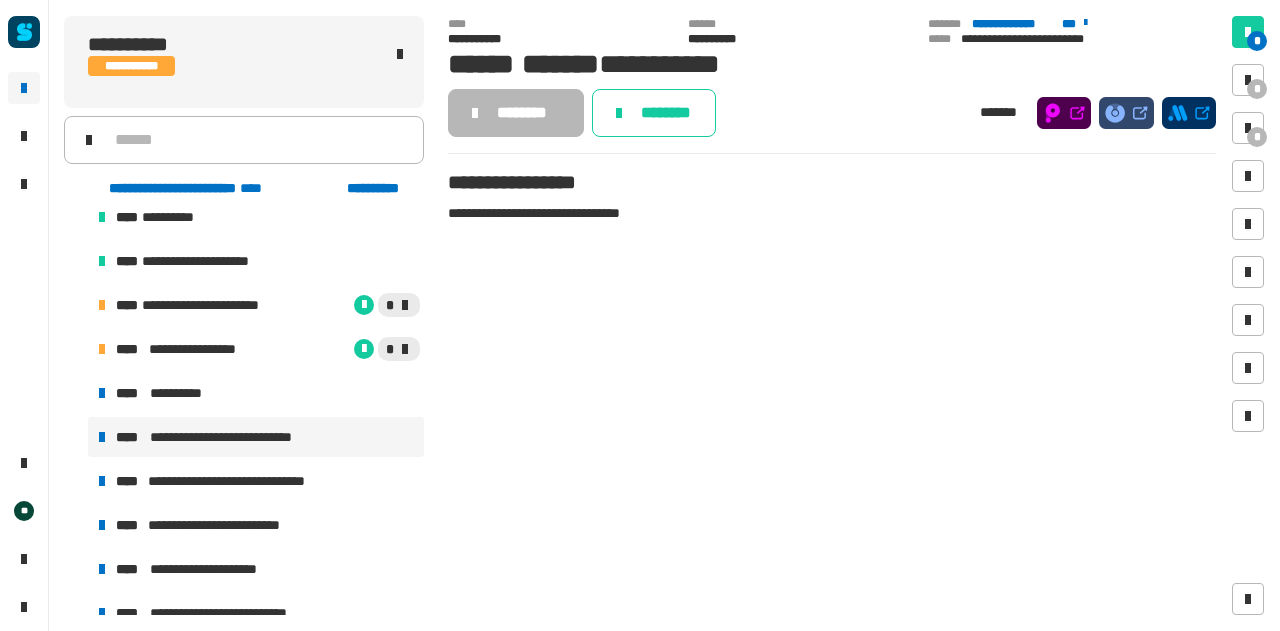scroll, scrollTop: 1773, scrollLeft: 0, axis: vertical 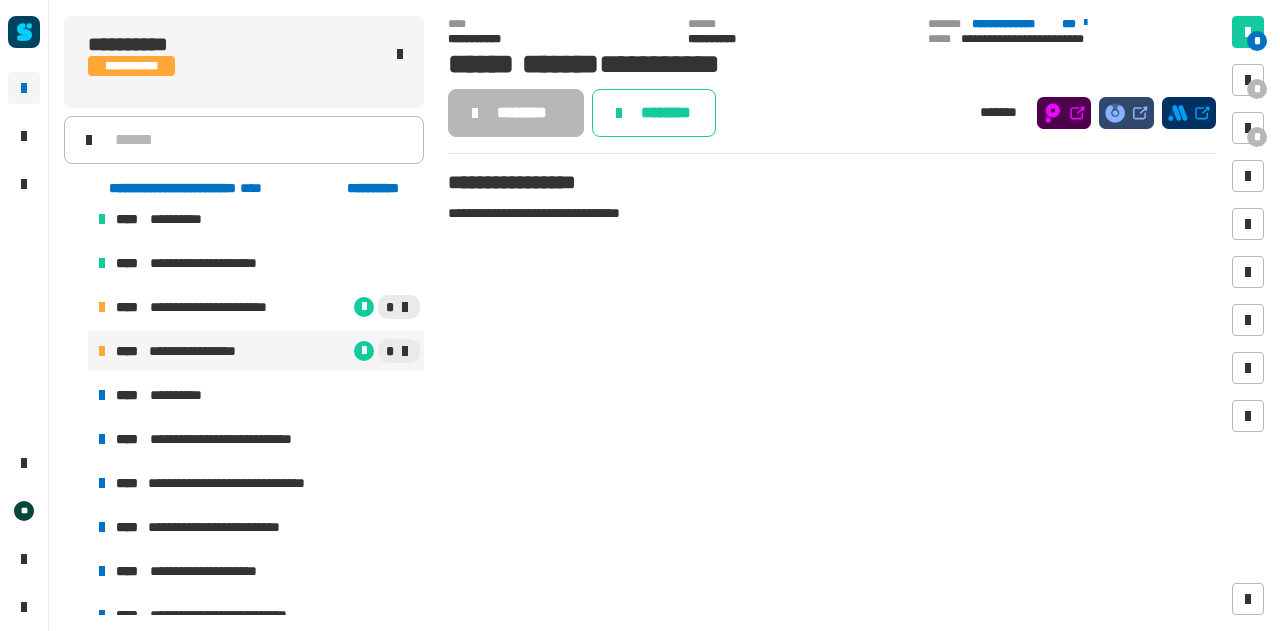click on "**********" at bounding box center (199, 351) 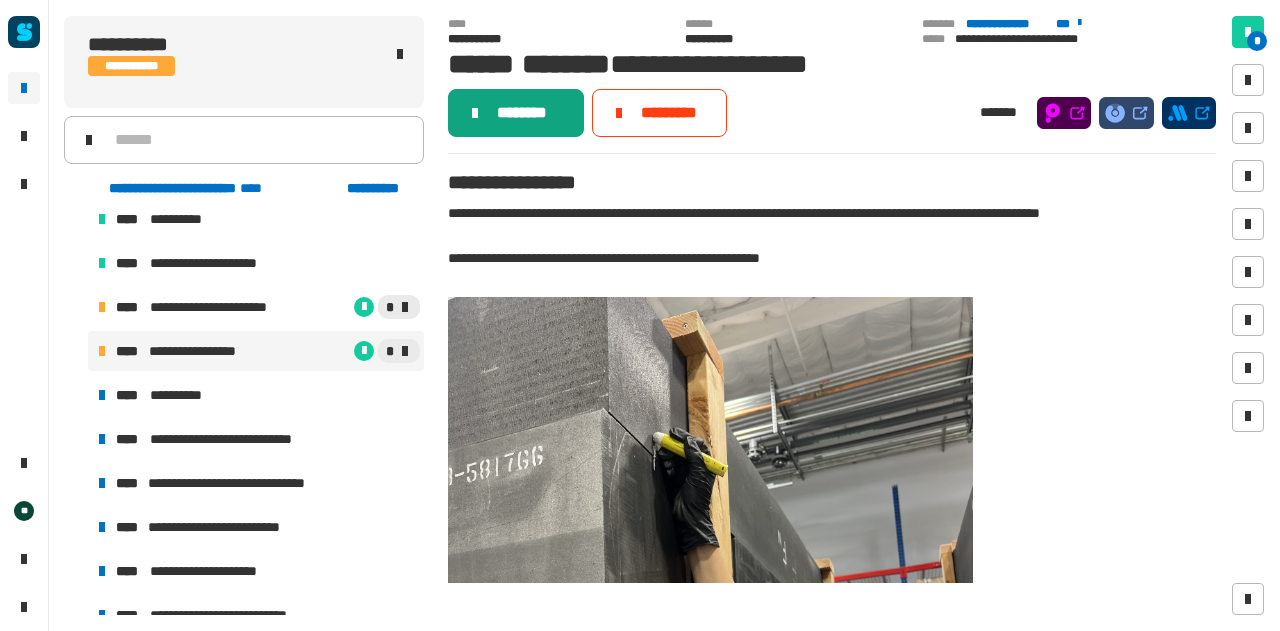 click on "********" 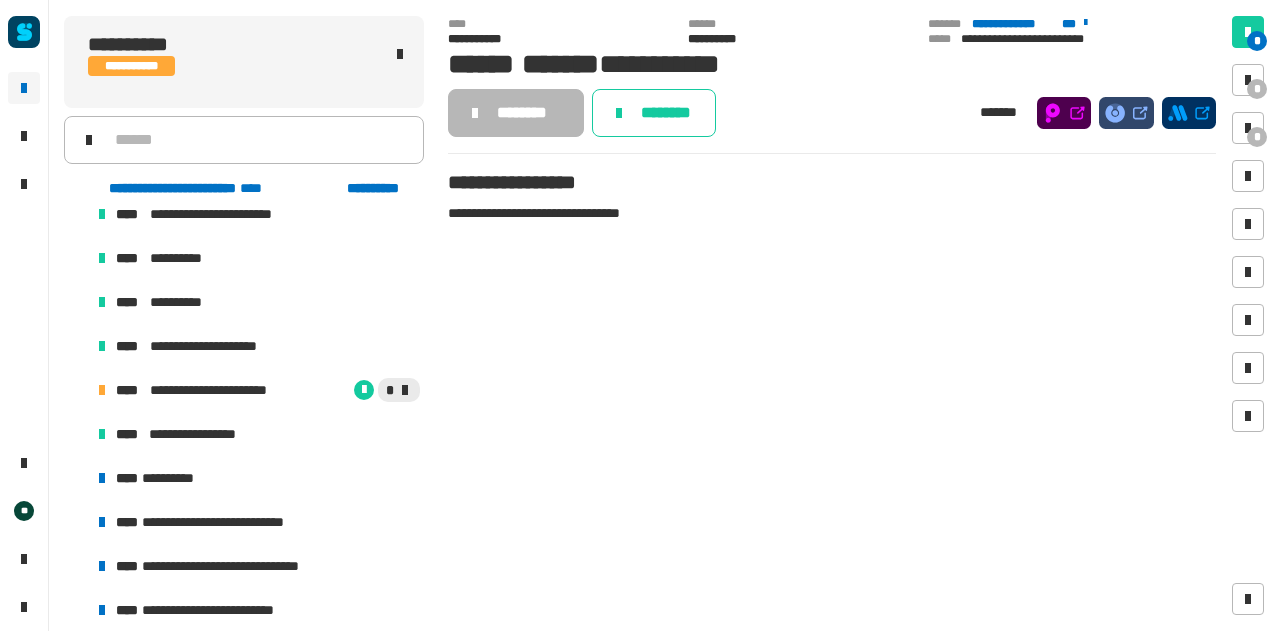 scroll, scrollTop: 1694, scrollLeft: 0, axis: vertical 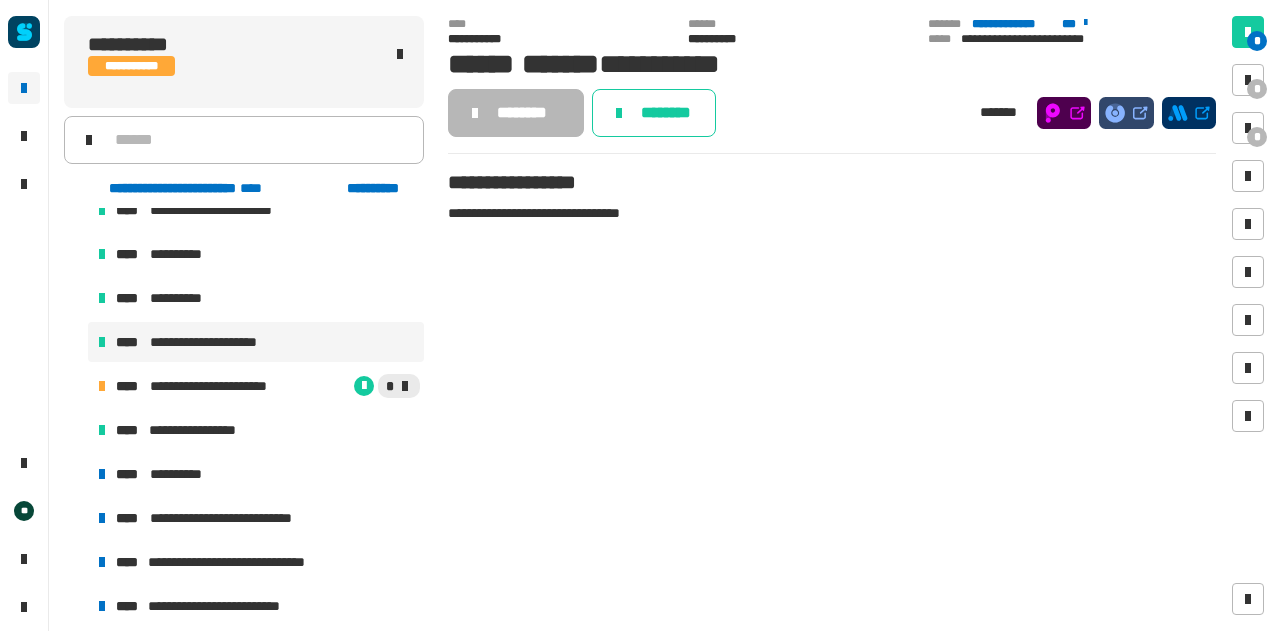 click on "**********" at bounding box center [218, 342] 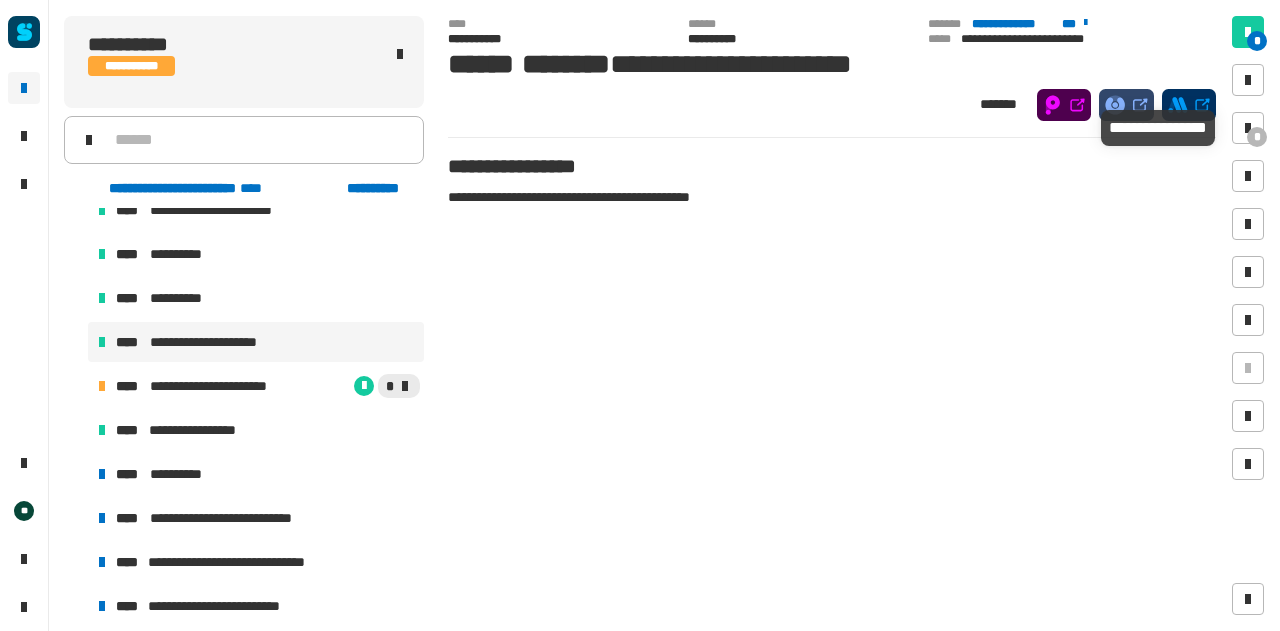 drag, startPoint x: 1254, startPoint y: 121, endPoint x: 874, endPoint y: 151, distance: 381.18237 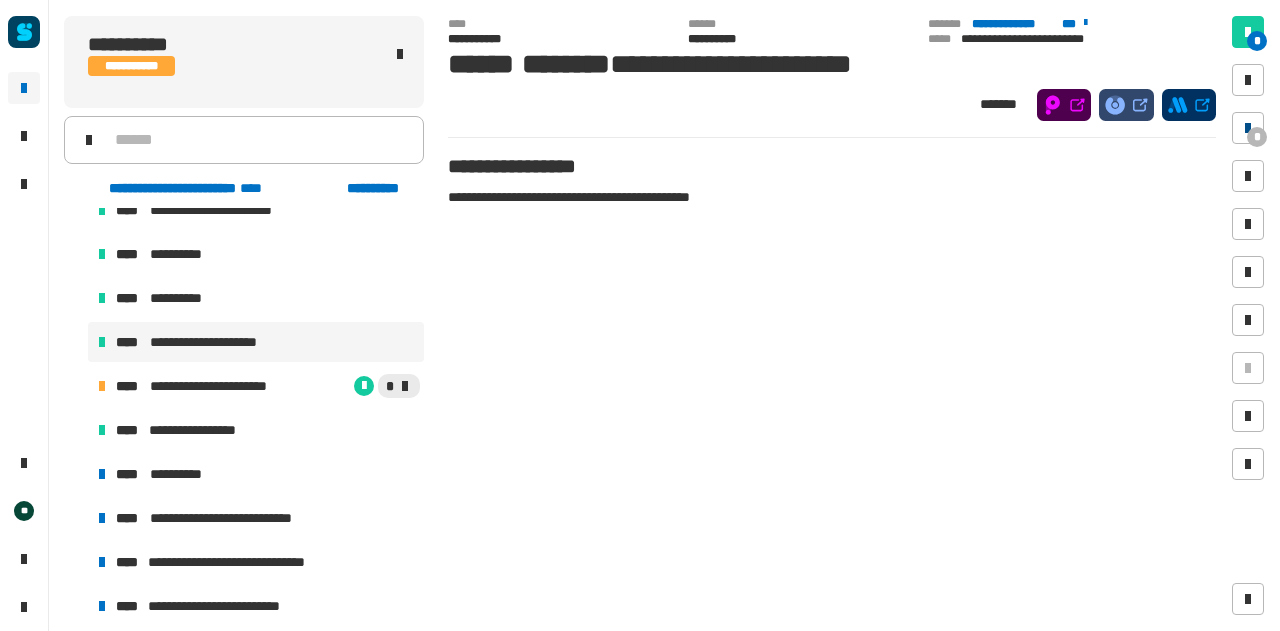 click at bounding box center (1248, 128) 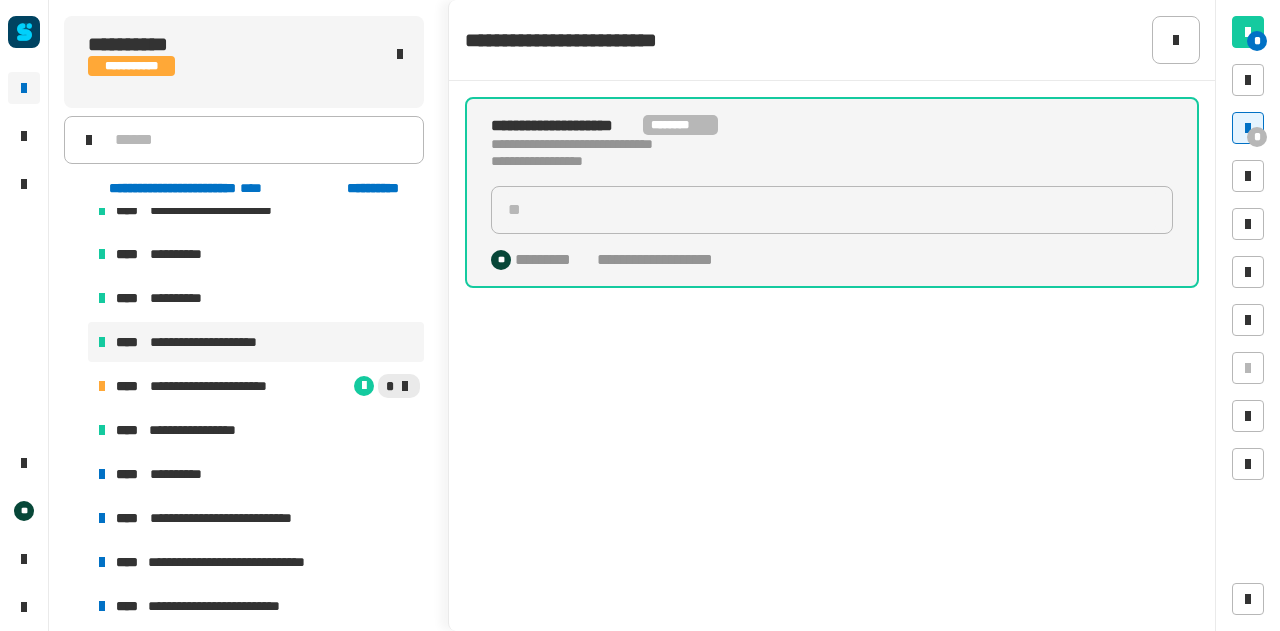 click on "**" 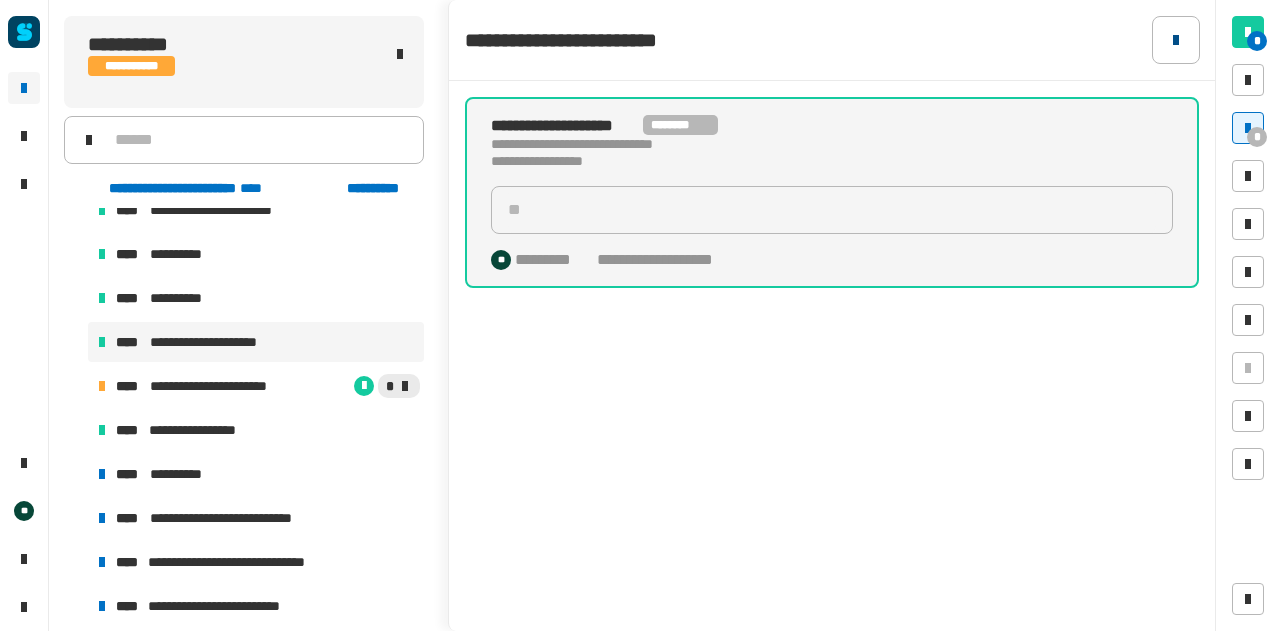 click 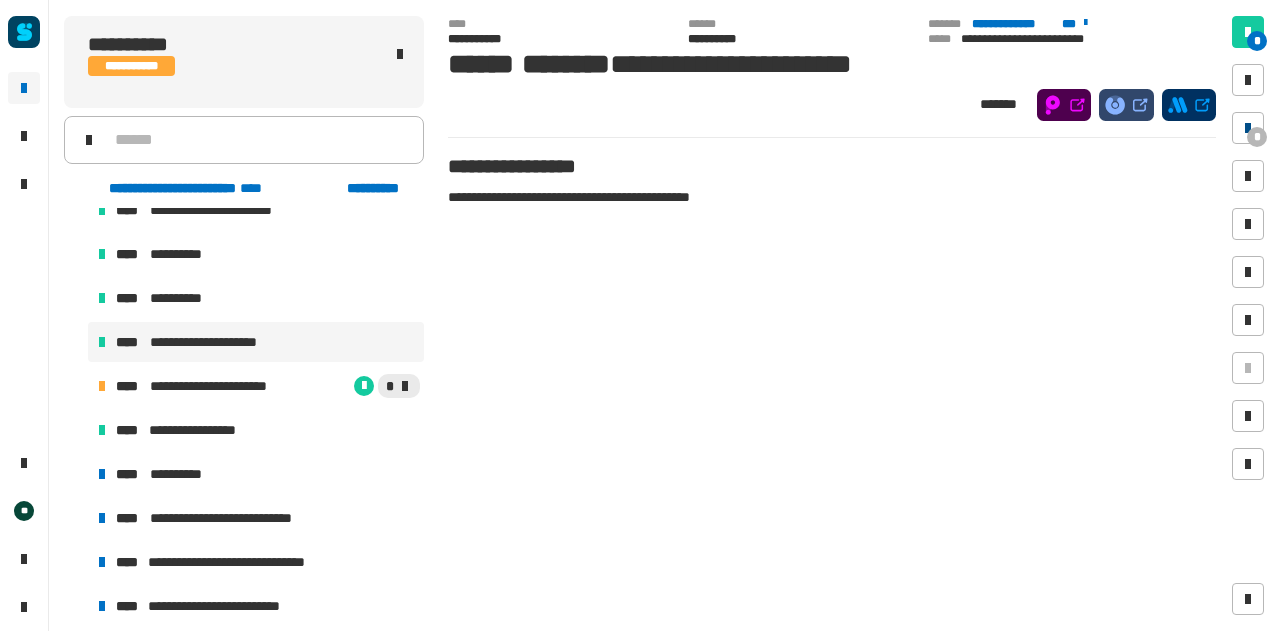 click at bounding box center (1248, 128) 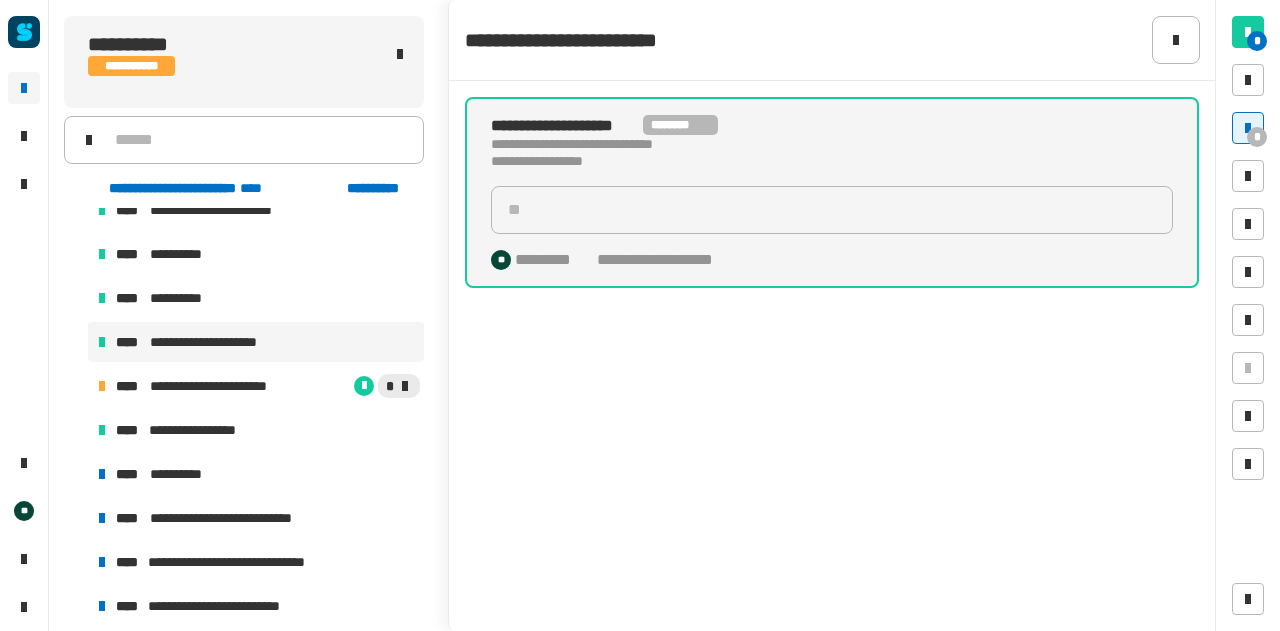click on "**********" 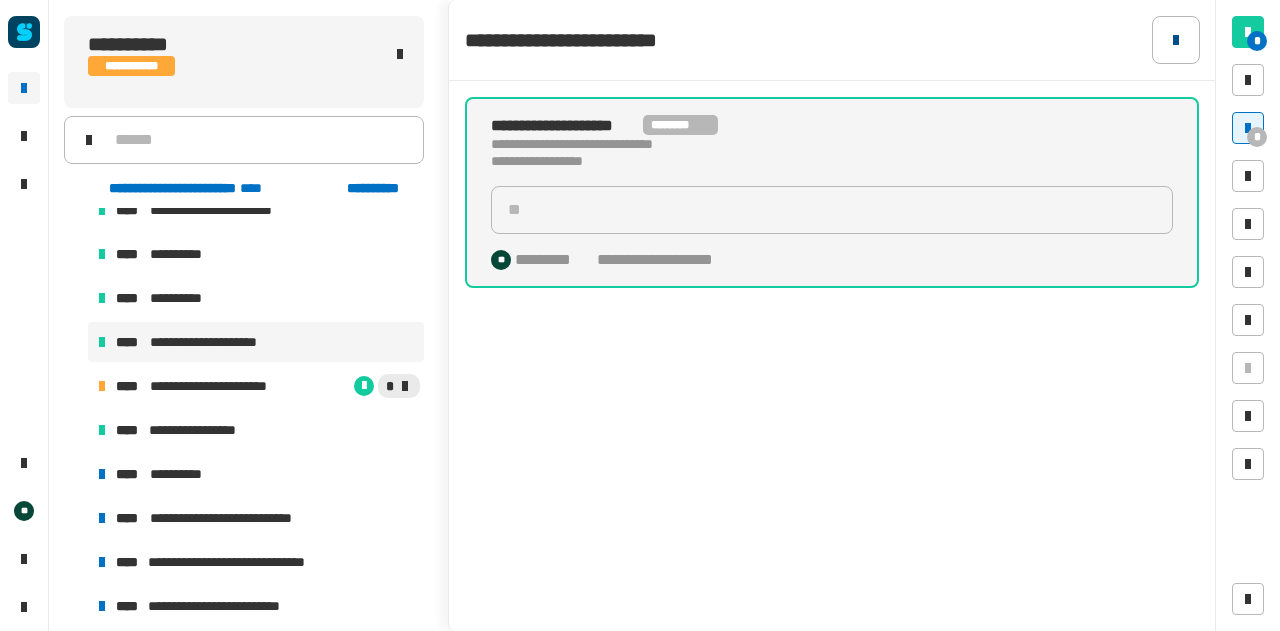 drag, startPoint x: 1176, startPoint y: 48, endPoint x: 1180, endPoint y: 31, distance: 17.464249 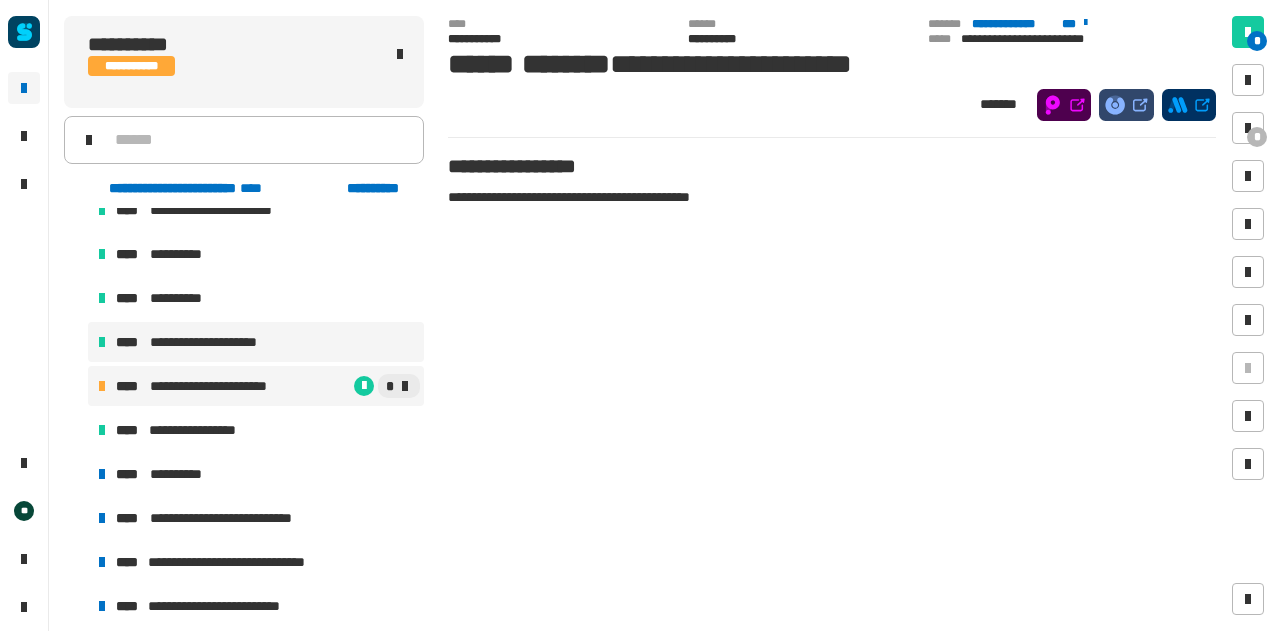 click on "**********" at bounding box center [223, 386] 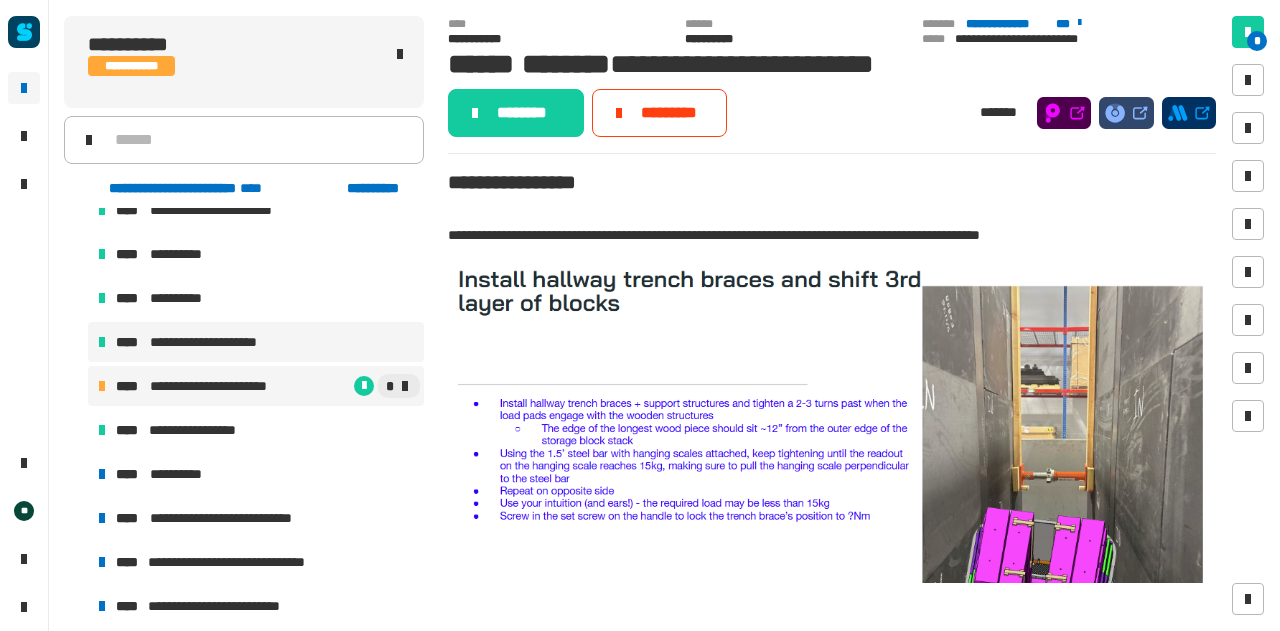 click on "**********" at bounding box center (256, 342) 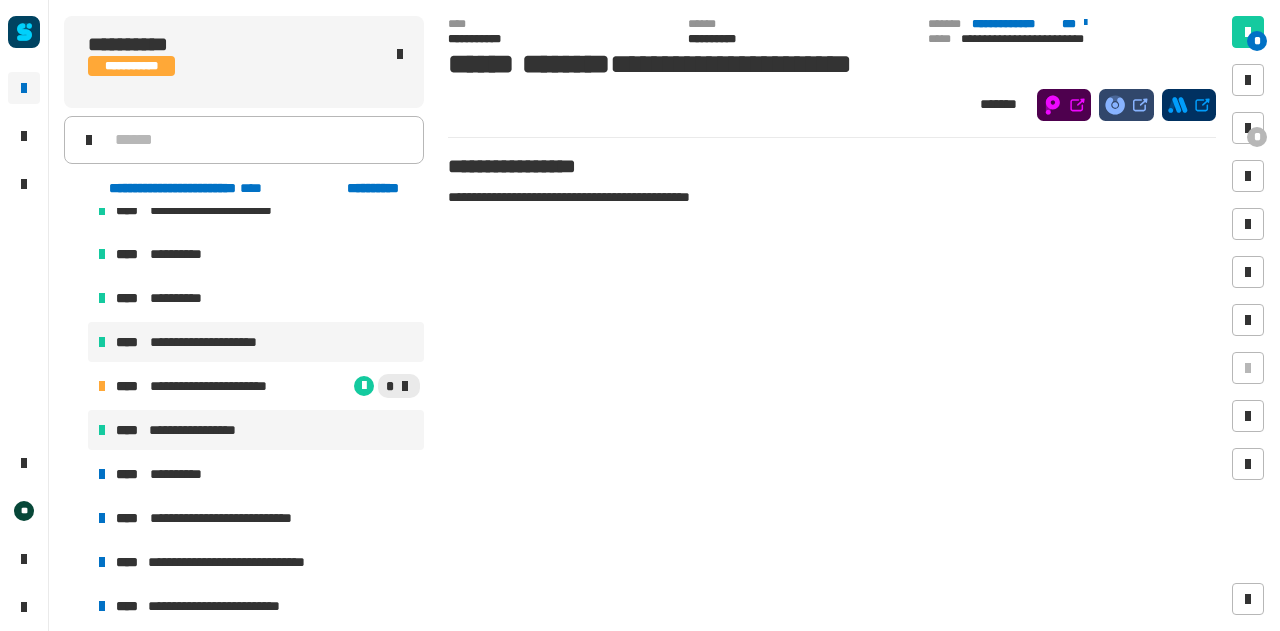 click on "**********" at bounding box center (256, 430) 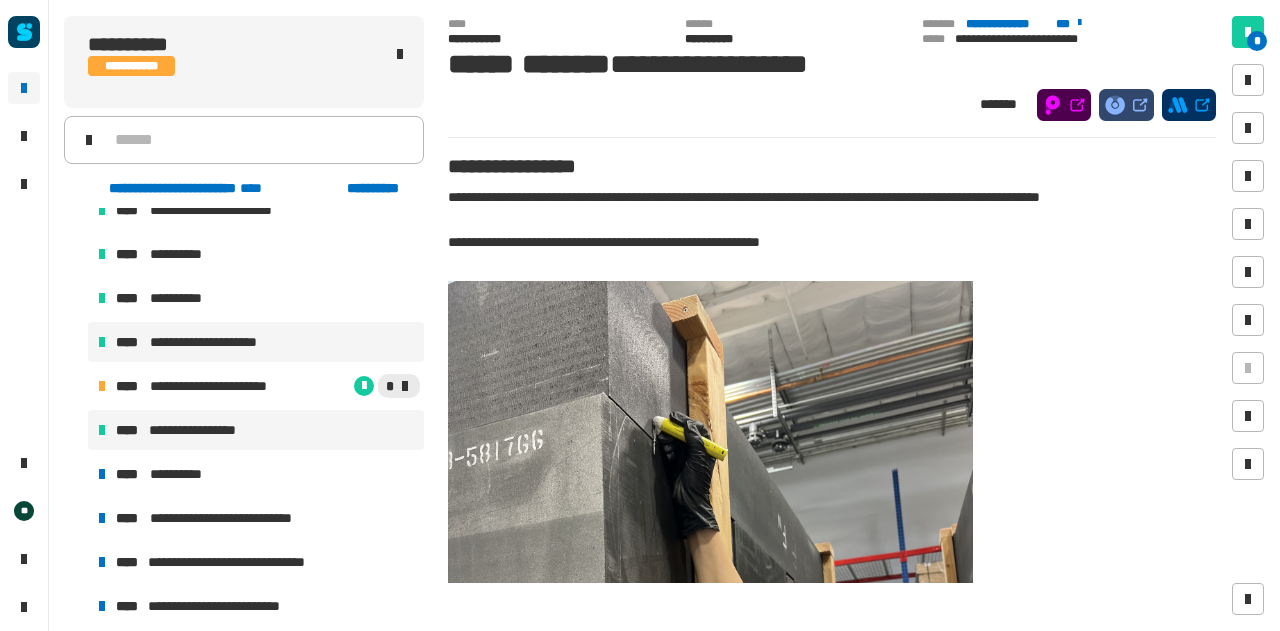 click on "**********" at bounding box center [218, 342] 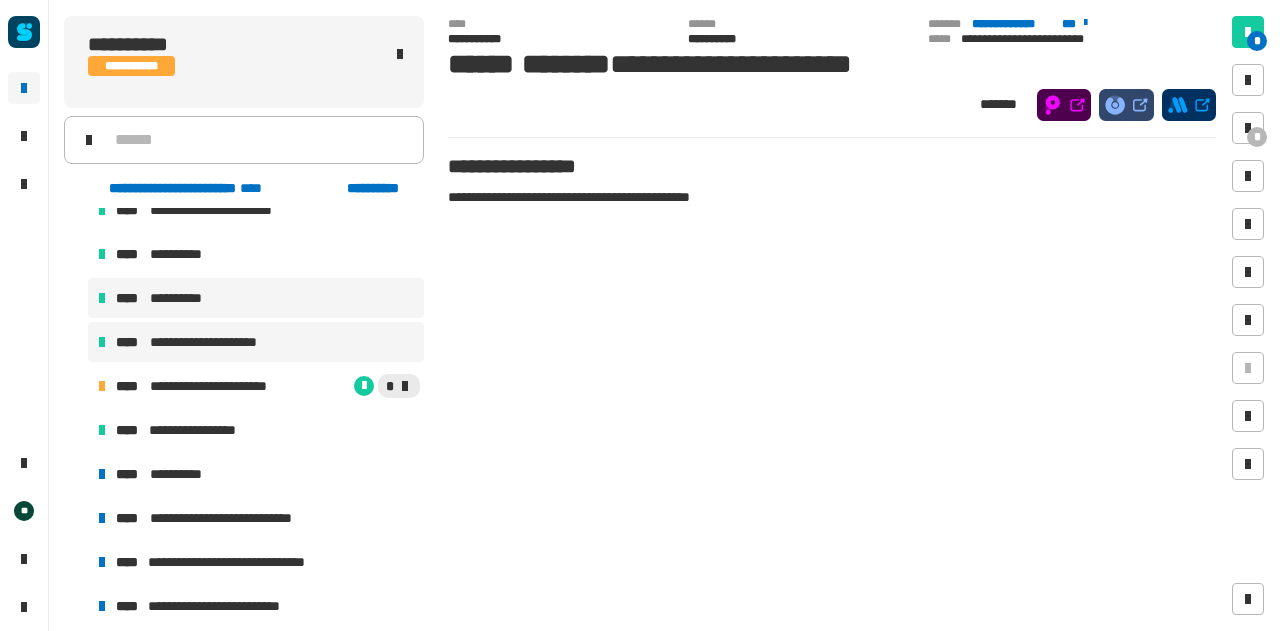 click on "**********" at bounding box center [256, 298] 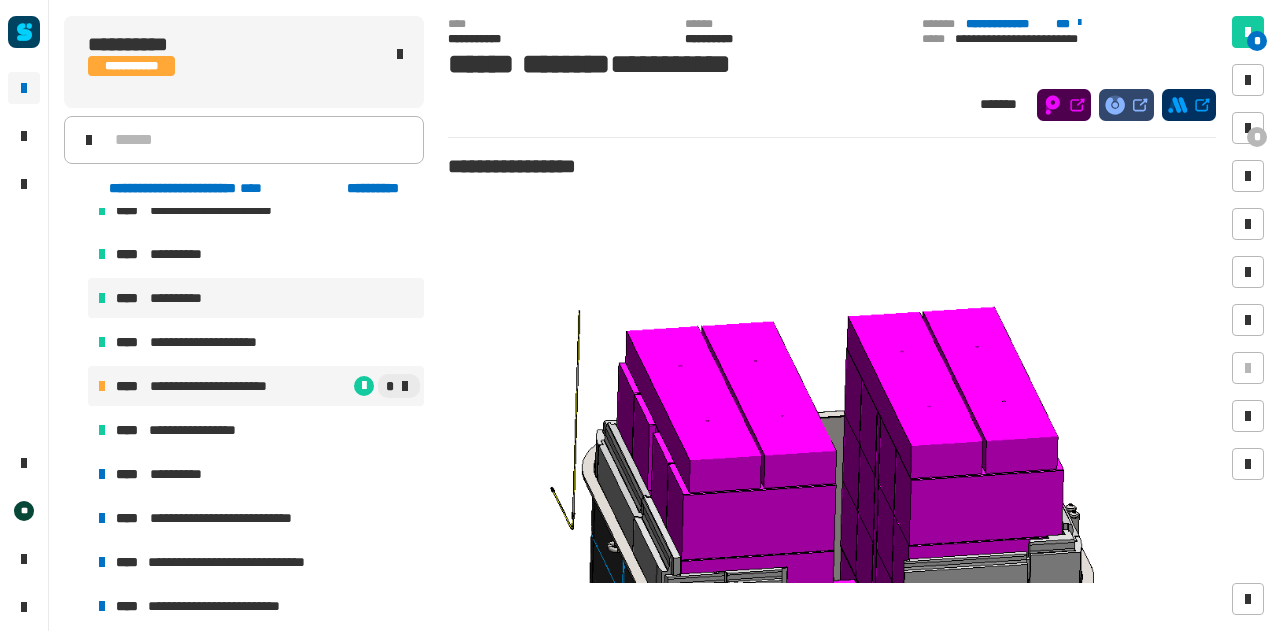 click on "**********" at bounding box center (223, 386) 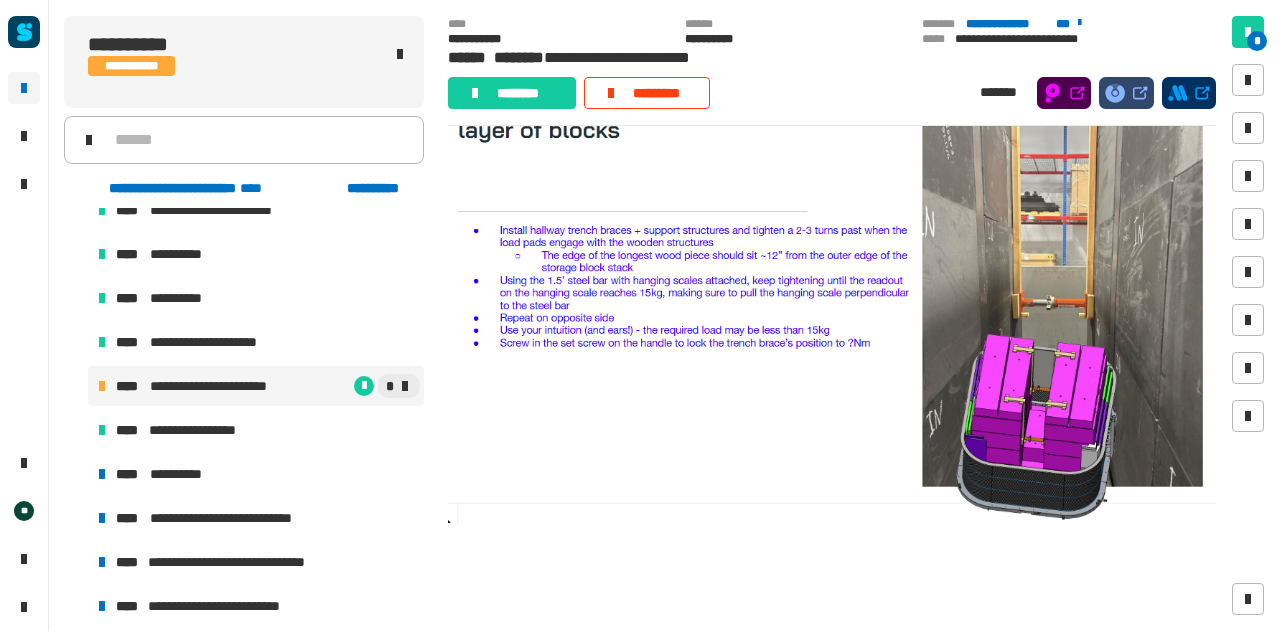 scroll, scrollTop: 0, scrollLeft: 0, axis: both 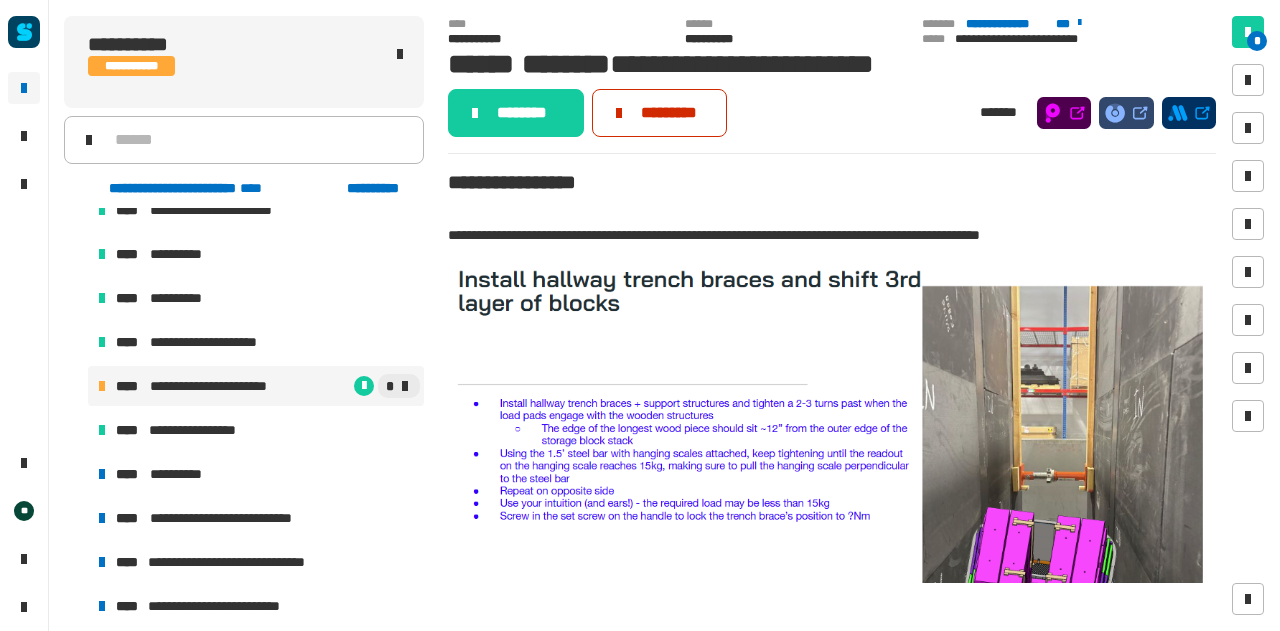 click on "*********" 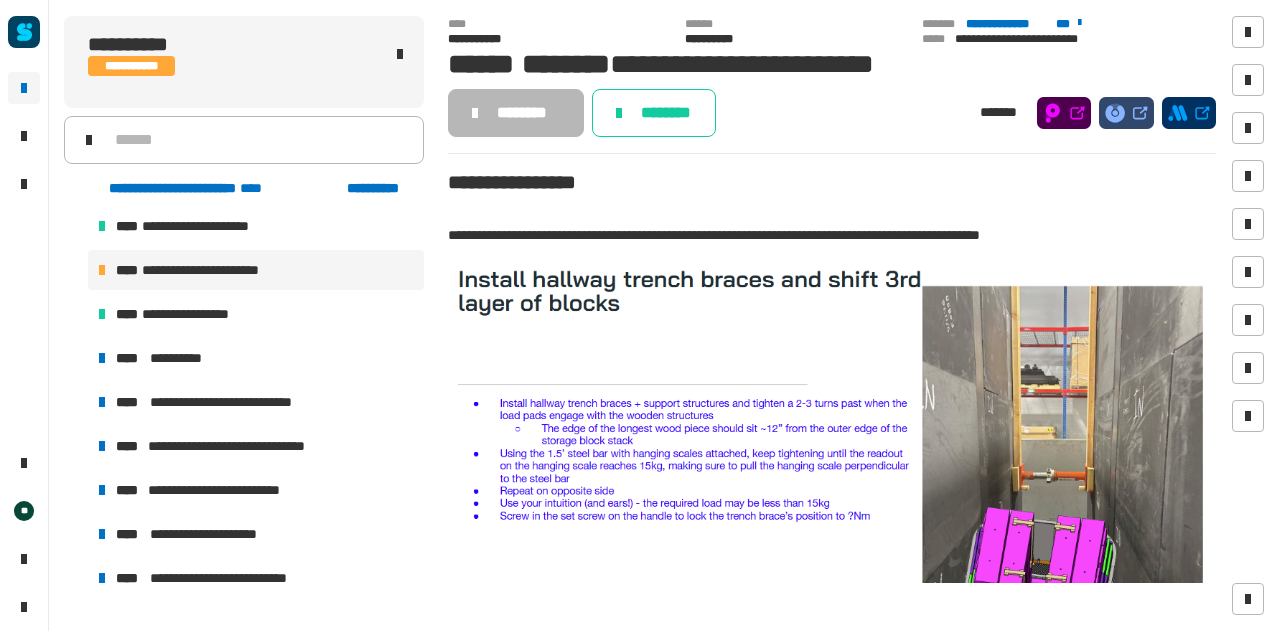 scroll, scrollTop: 1810, scrollLeft: 0, axis: vertical 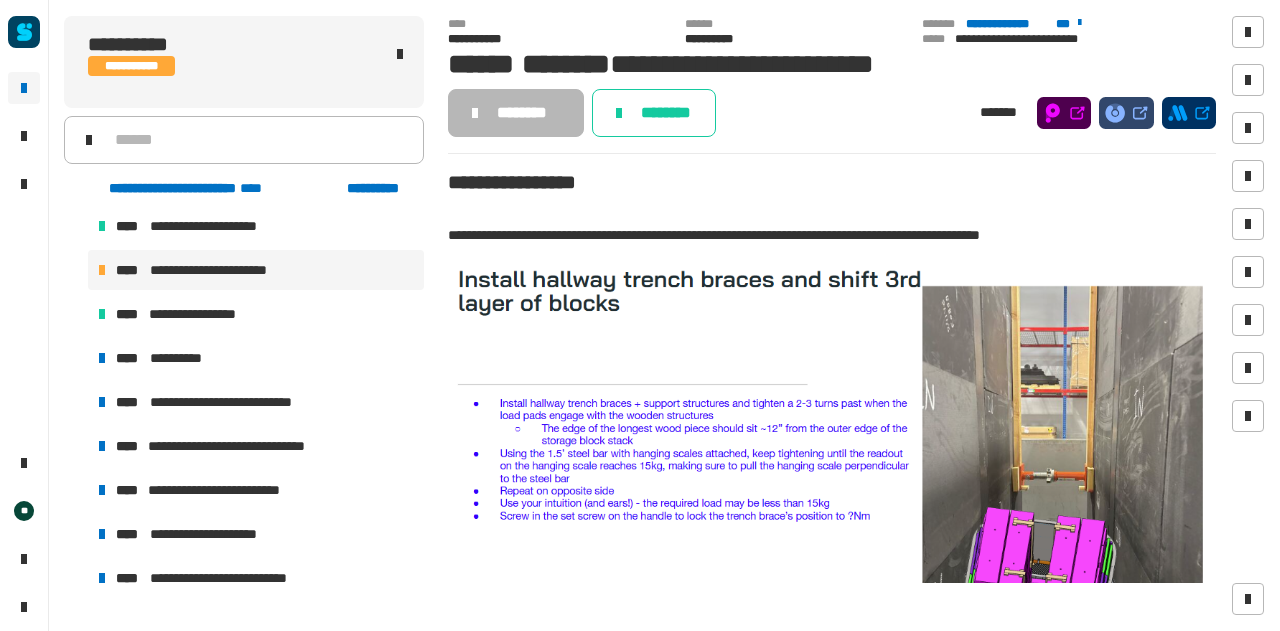 click on "**********" 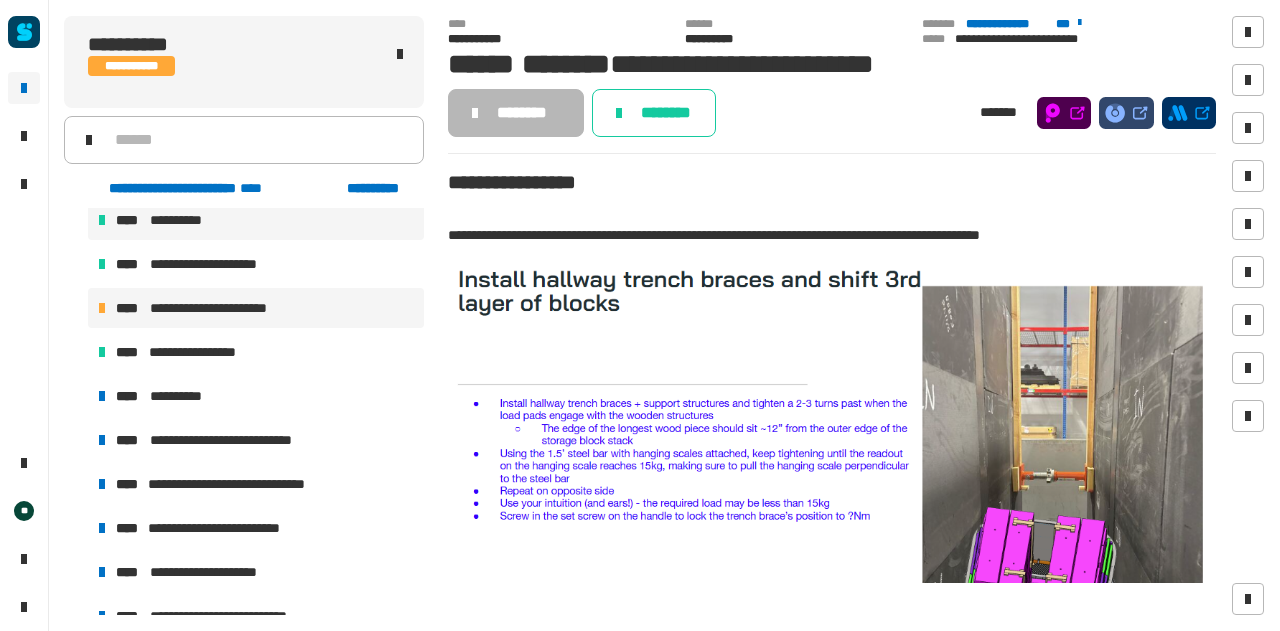 scroll, scrollTop: 1774, scrollLeft: 0, axis: vertical 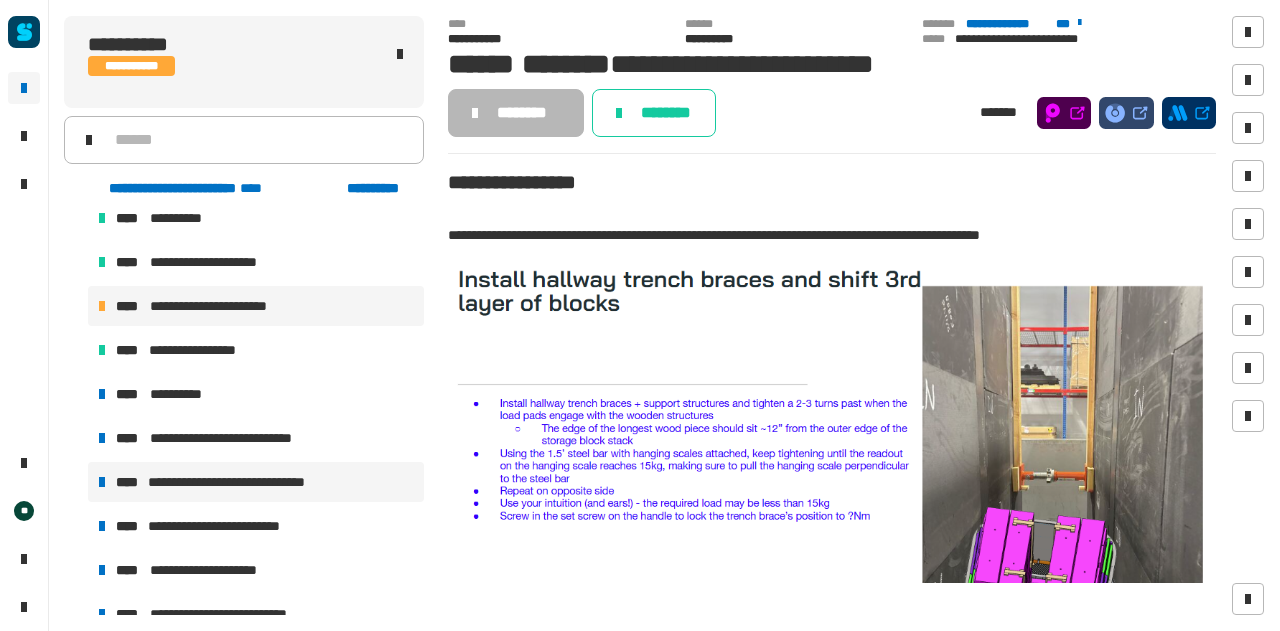 click on "**********" at bounding box center [246, 482] 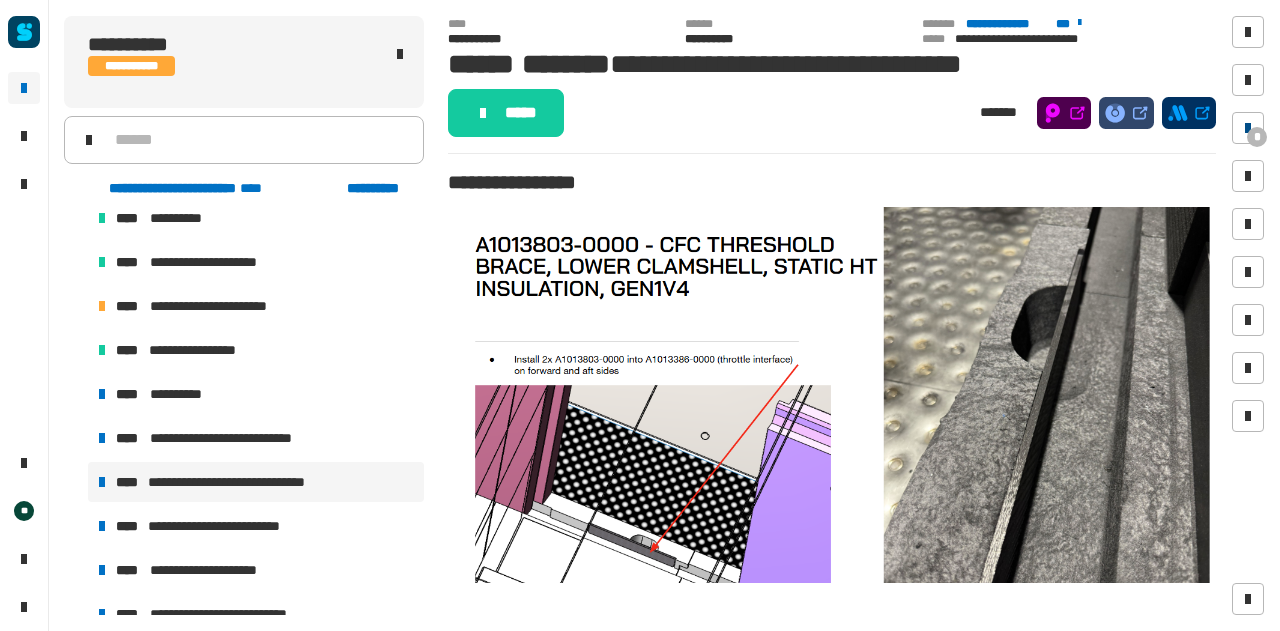 click at bounding box center [1248, 128] 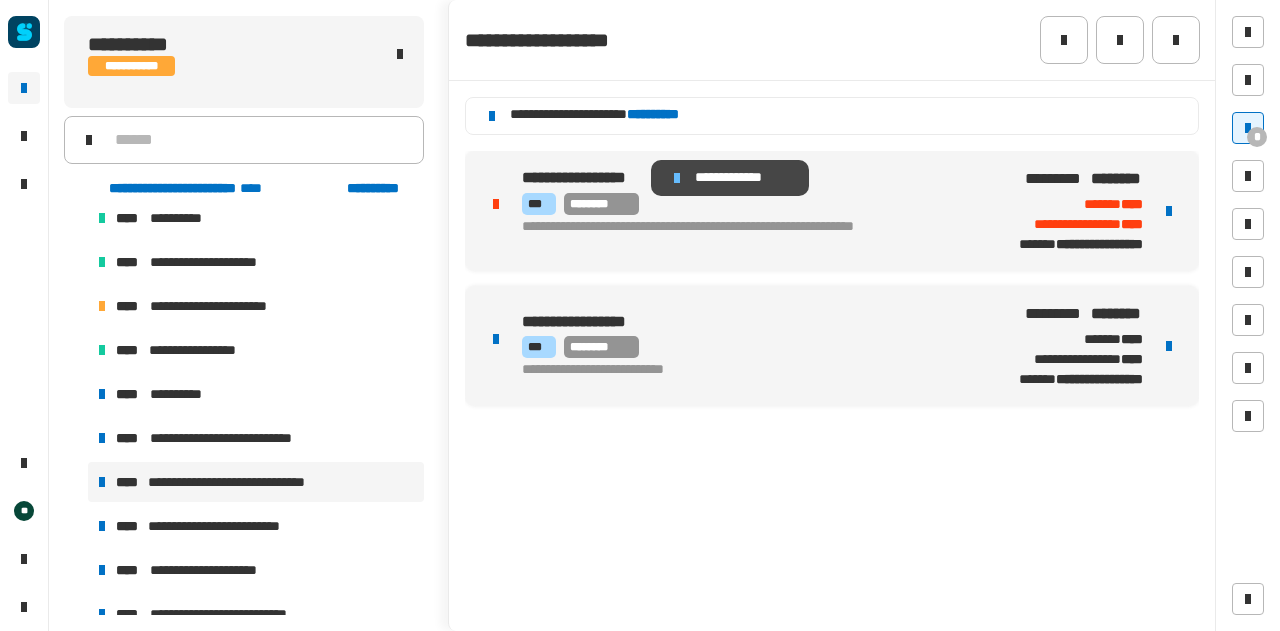 click at bounding box center (677, 178) 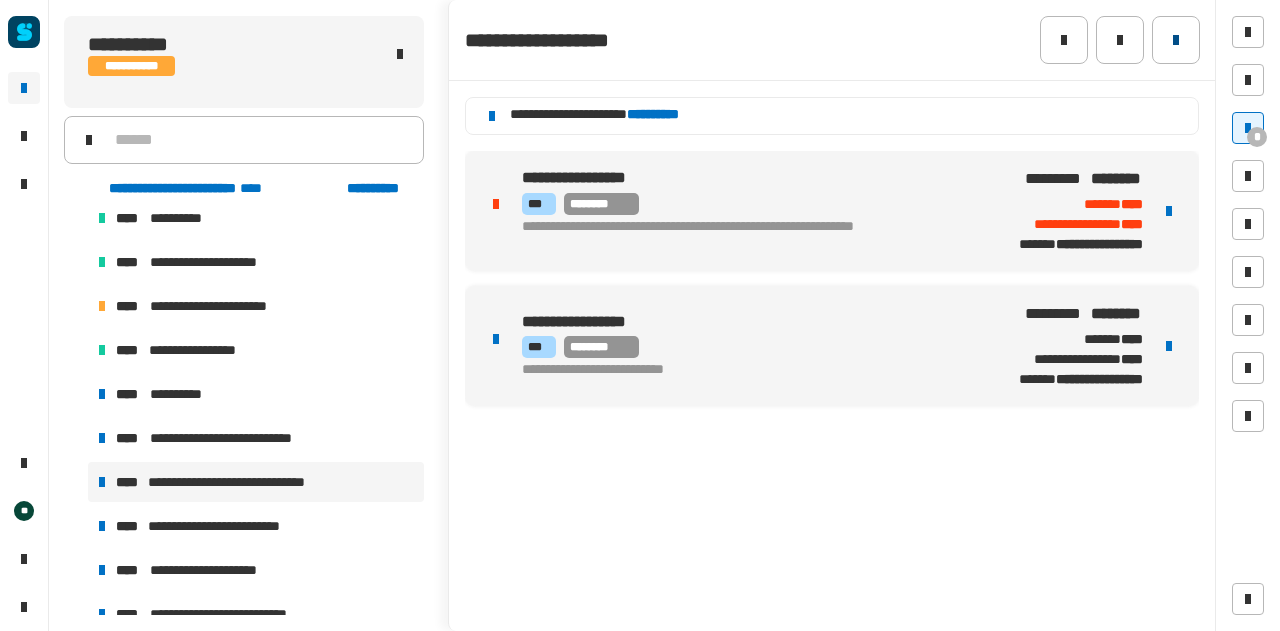 click 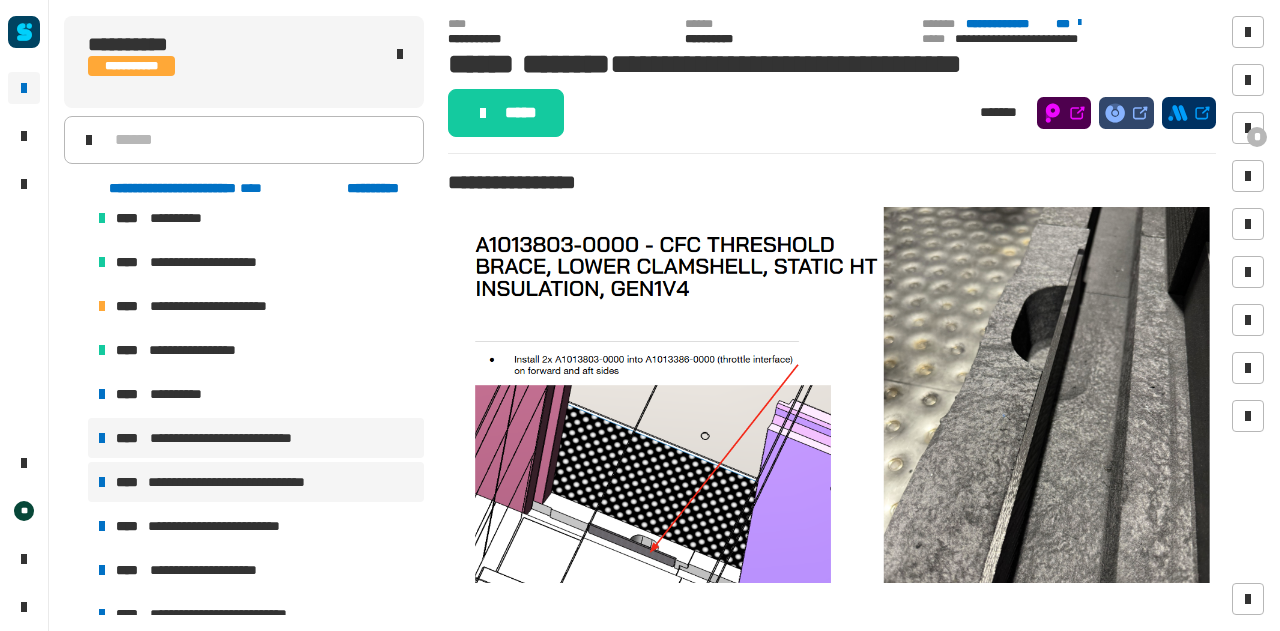 click on "**********" at bounding box center [229, 438] 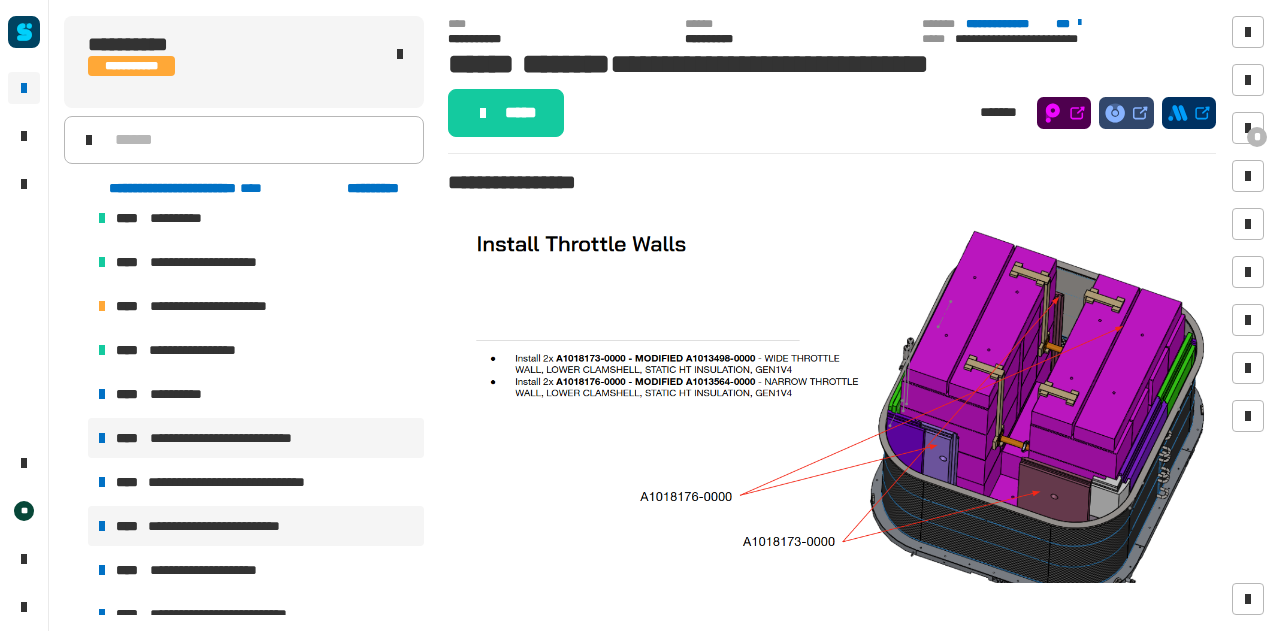 click on "**********" at bounding box center [256, 526] 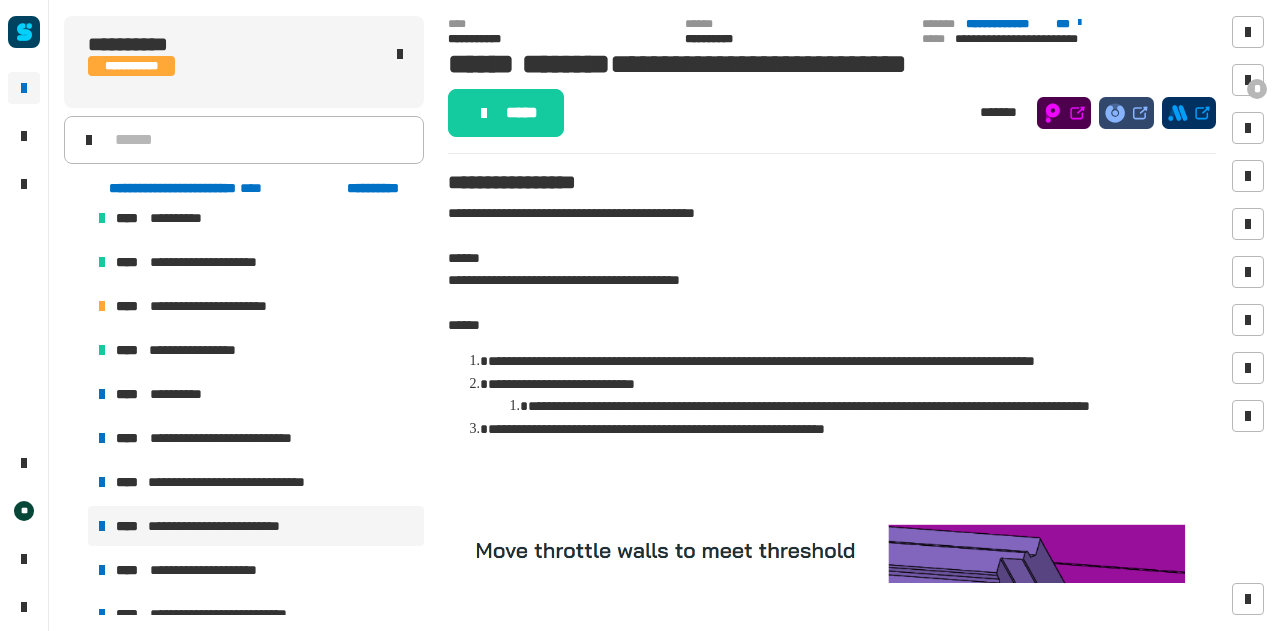 scroll, scrollTop: 0, scrollLeft: 0, axis: both 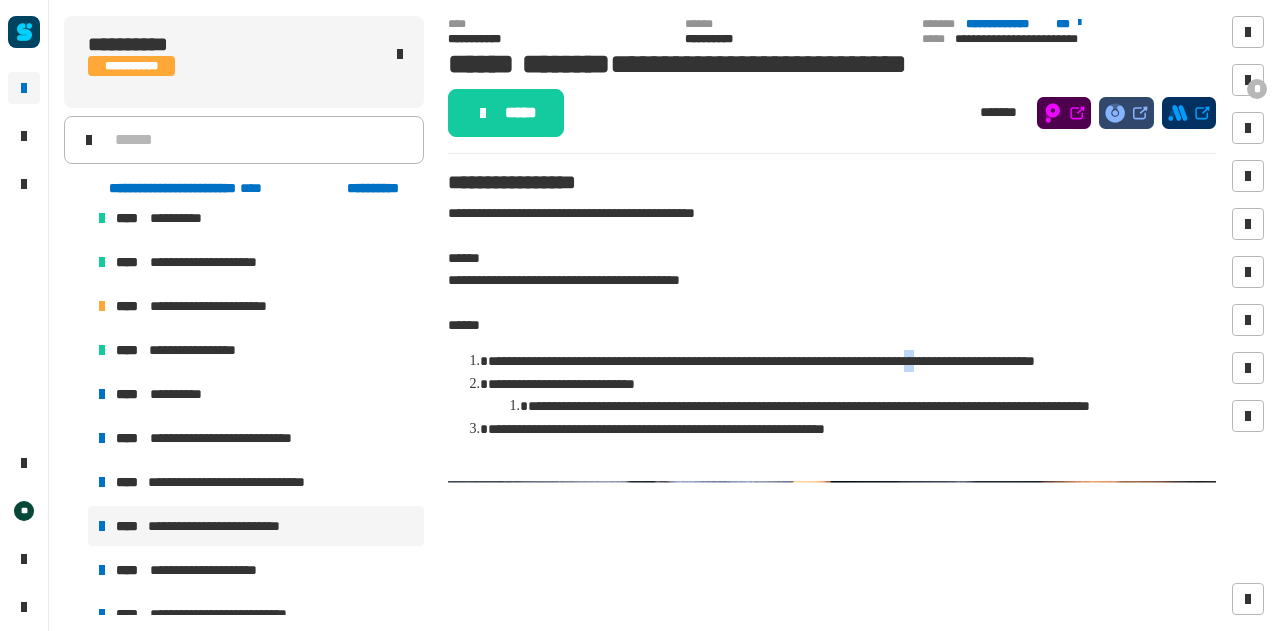 drag, startPoint x: 986, startPoint y: 360, endPoint x: 998, endPoint y: 359, distance: 12.0415945 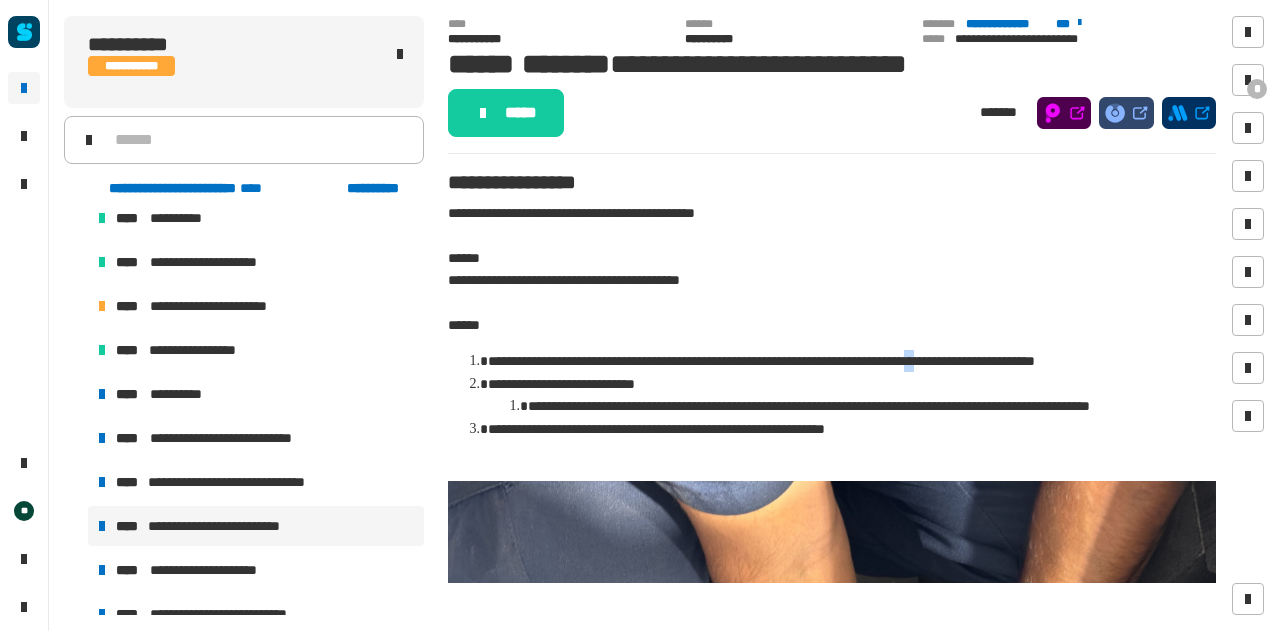 click on "**********" 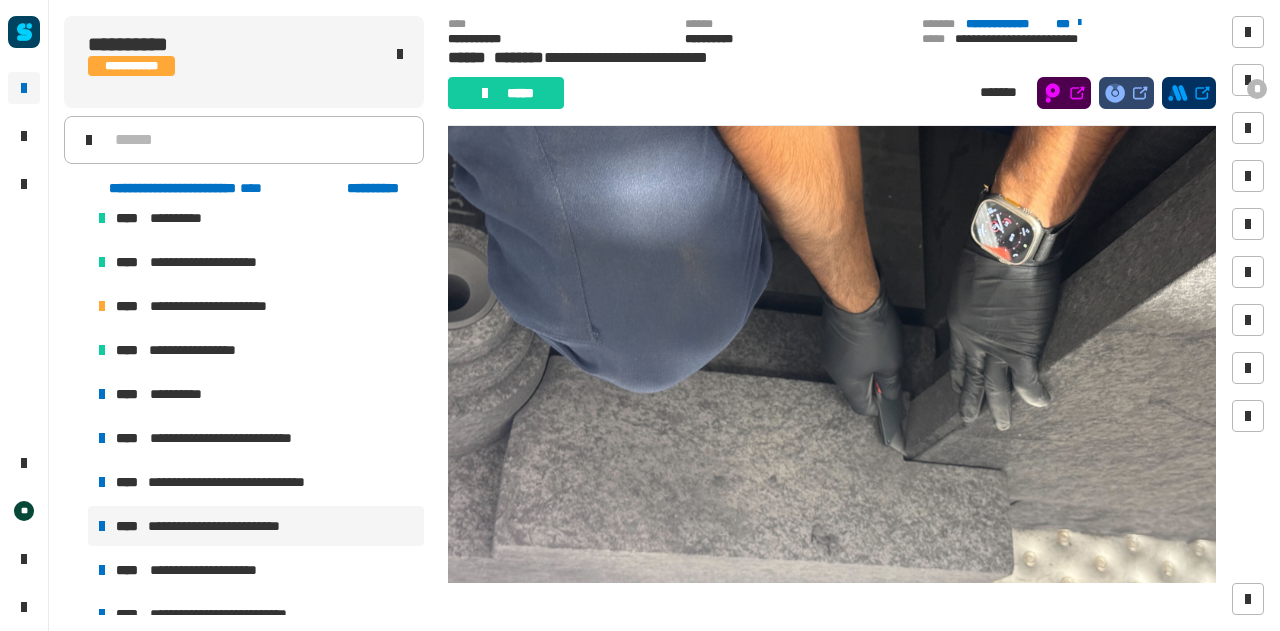 scroll, scrollTop: 437, scrollLeft: 0, axis: vertical 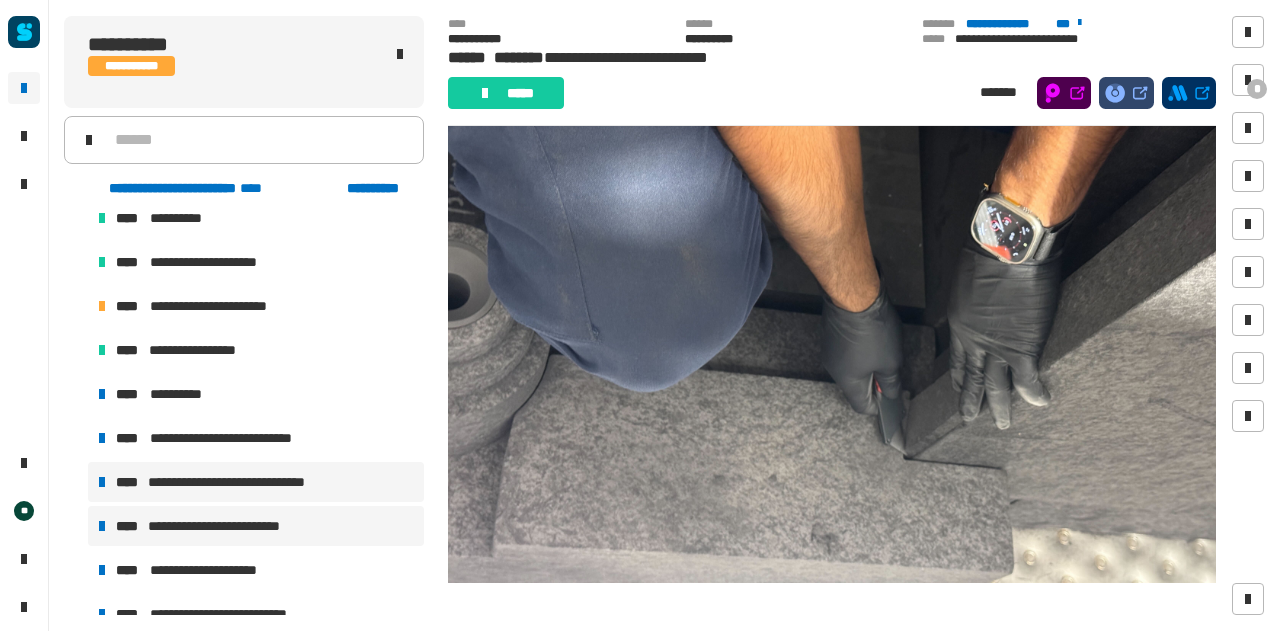 click on "**********" at bounding box center [256, 482] 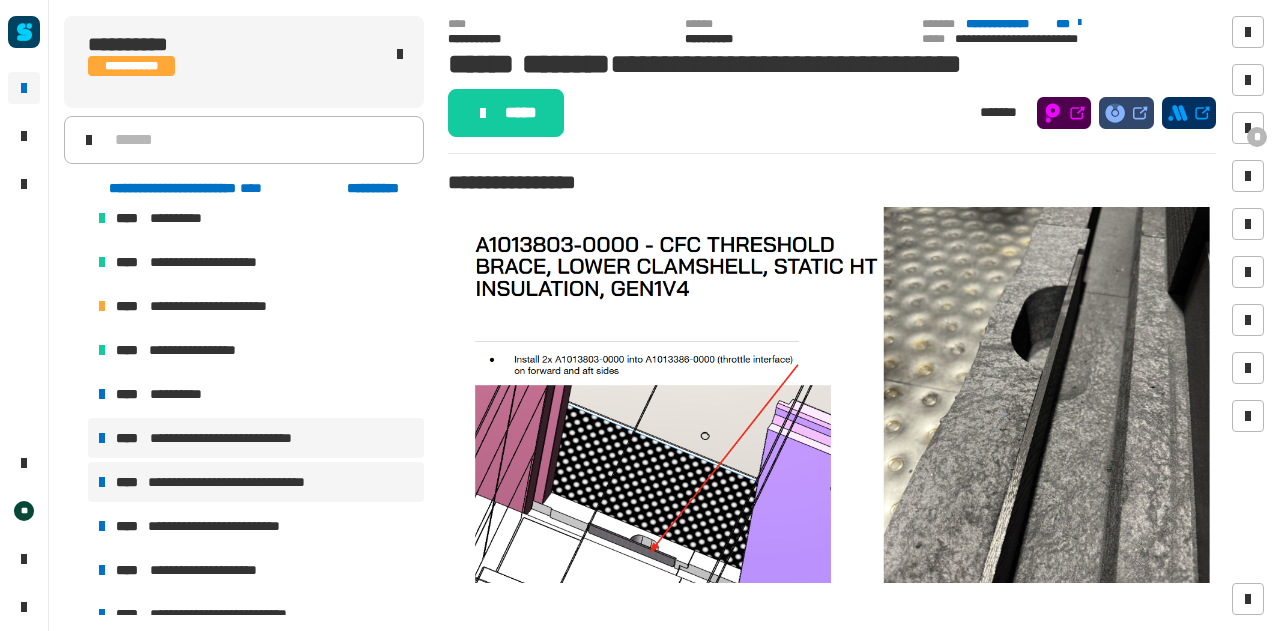 click on "**********" at bounding box center [229, 438] 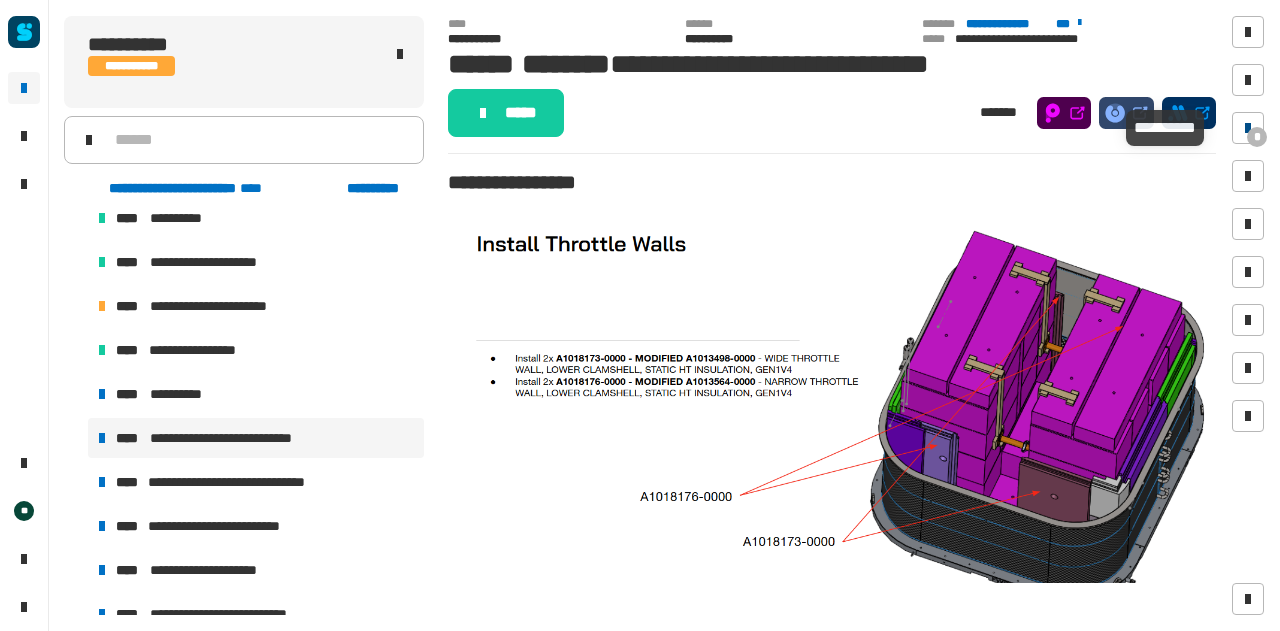 click at bounding box center (1248, 128) 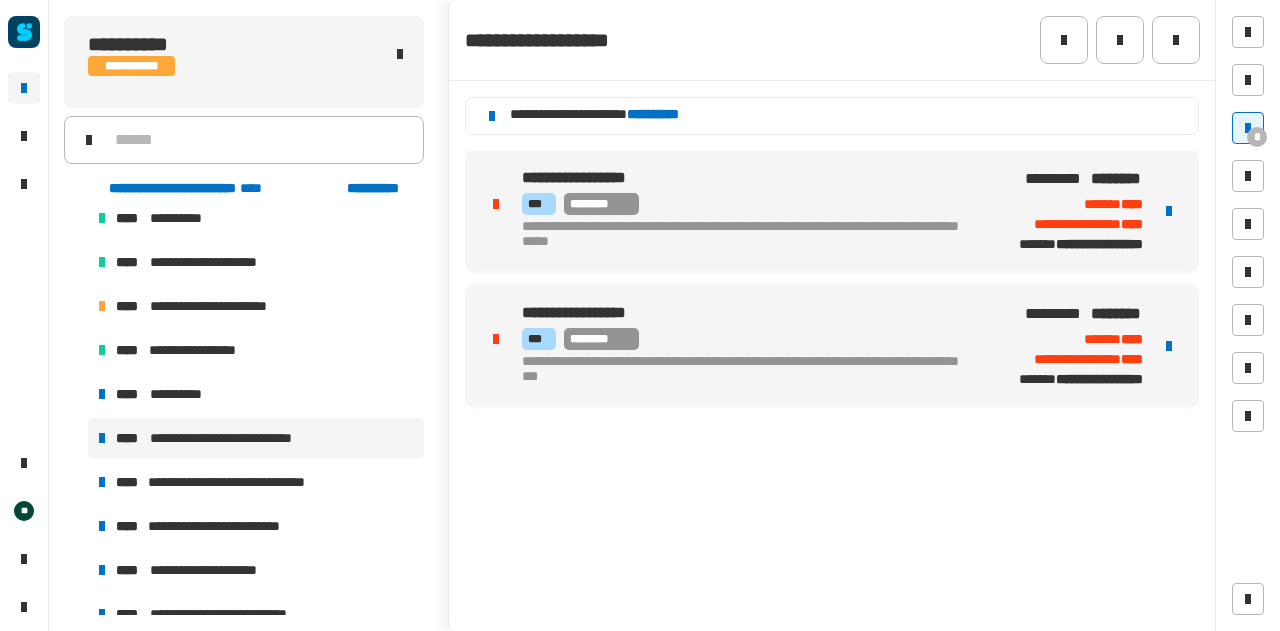 click on "**********" at bounding box center (742, 235) 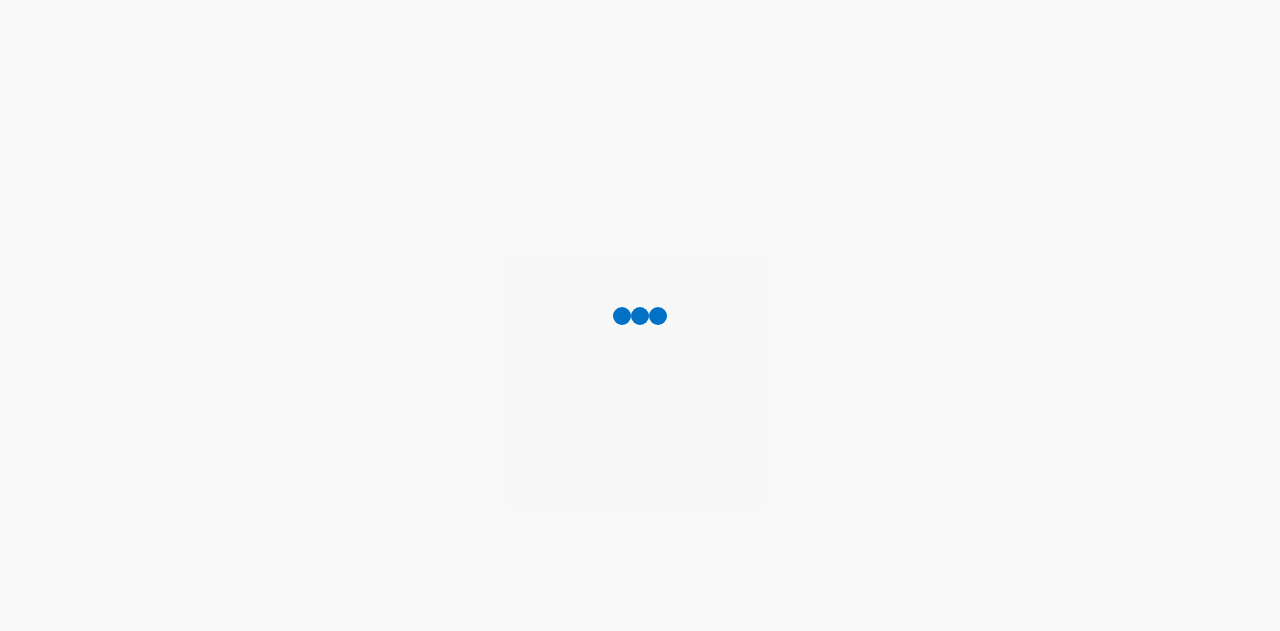 scroll, scrollTop: 0, scrollLeft: 0, axis: both 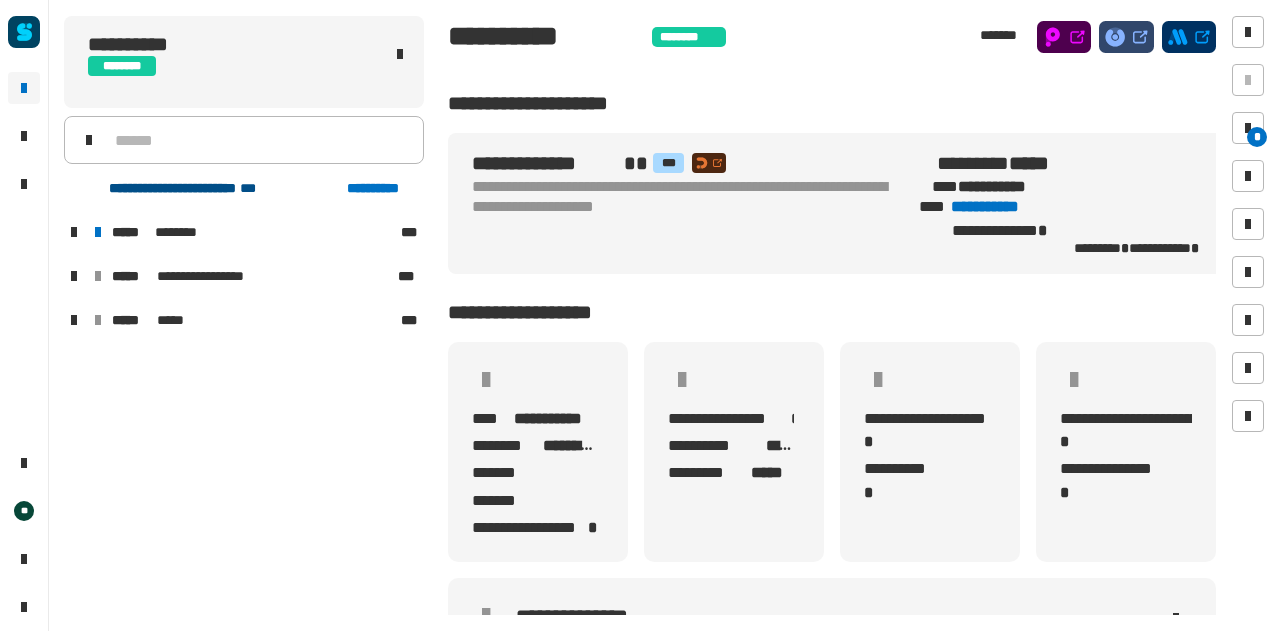 click on "**********" 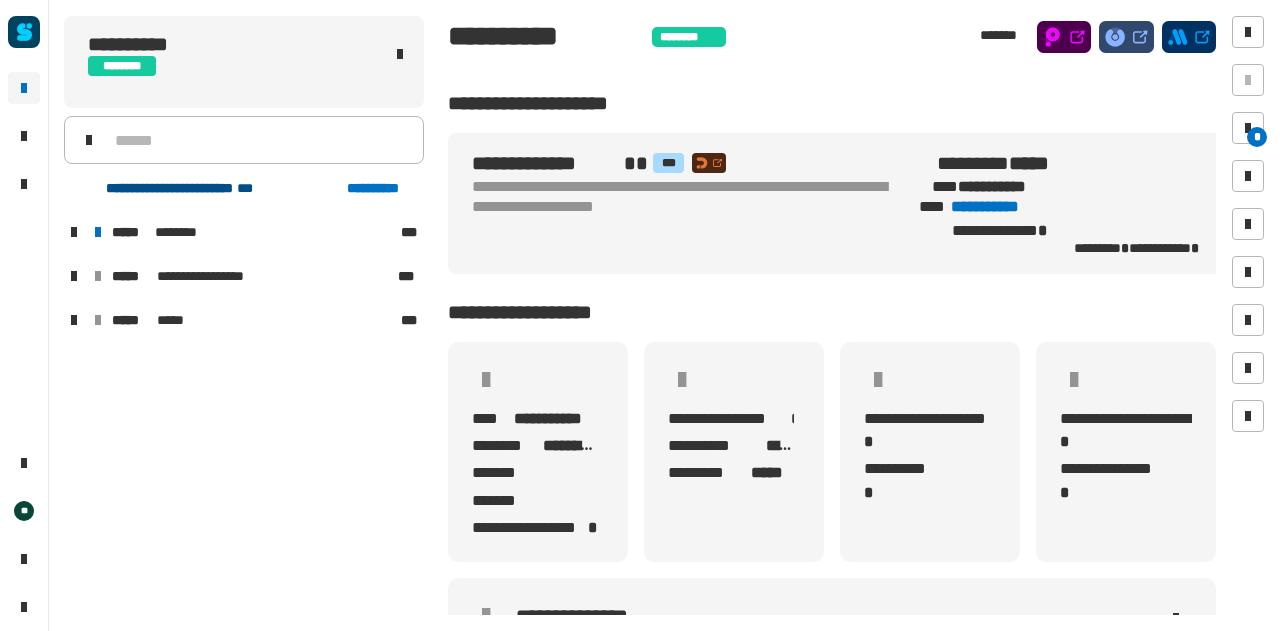 click on "***" 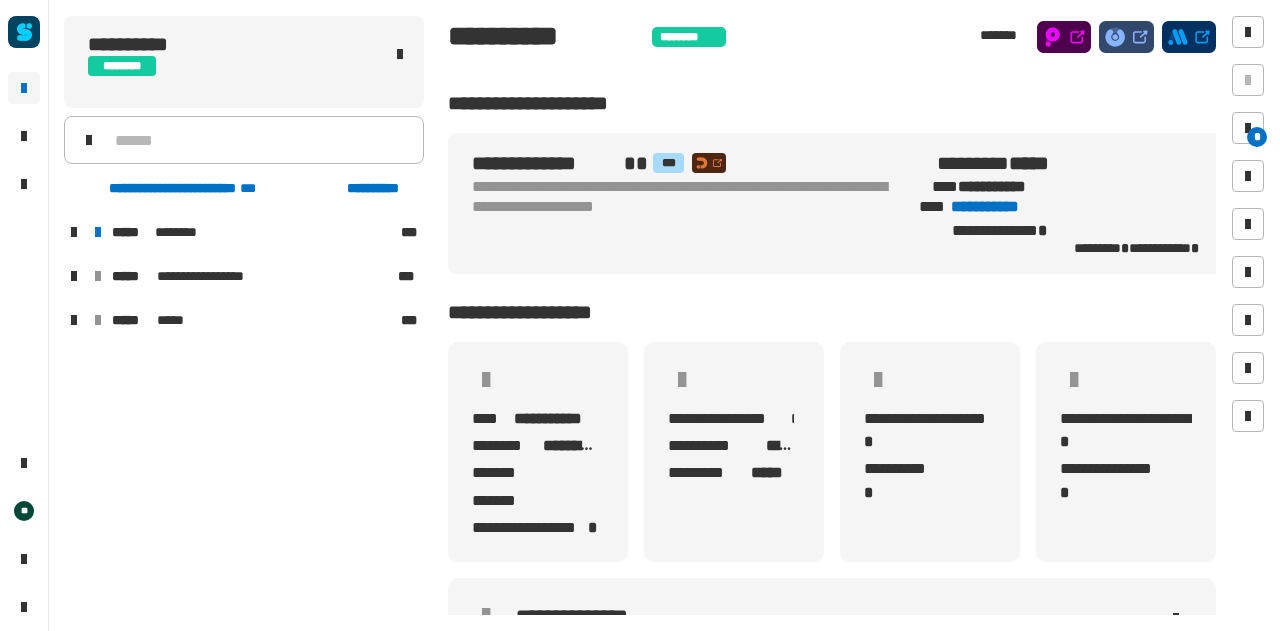click at bounding box center (74, 232) 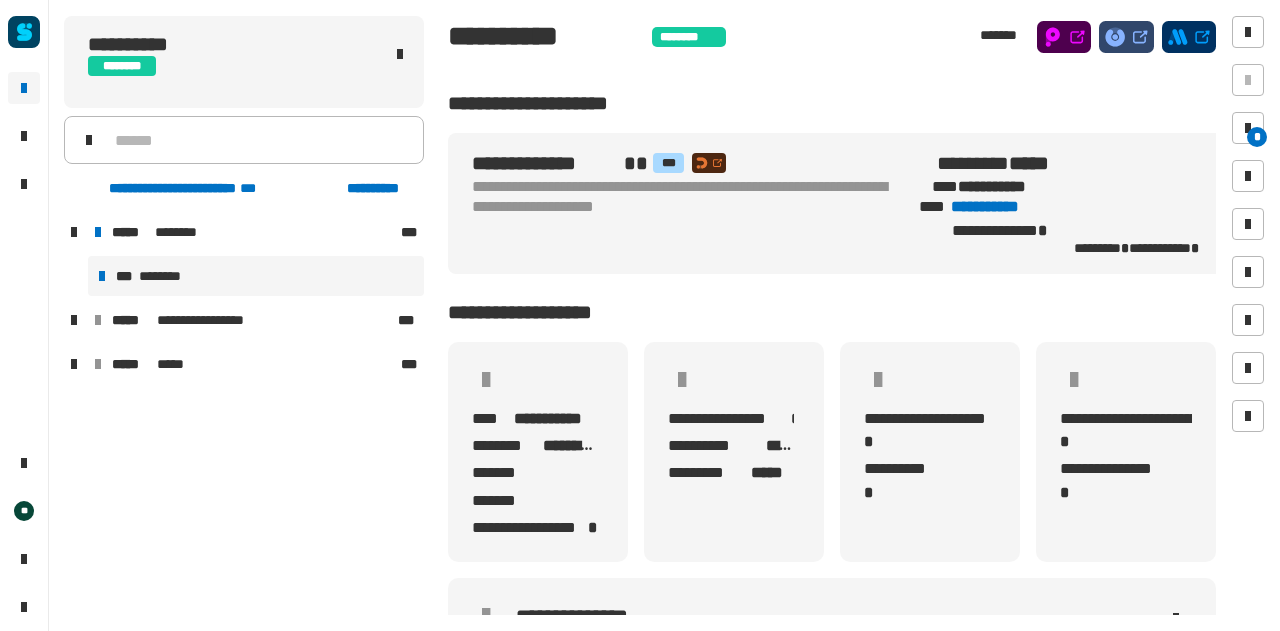 click on "*** ********" at bounding box center [256, 276] 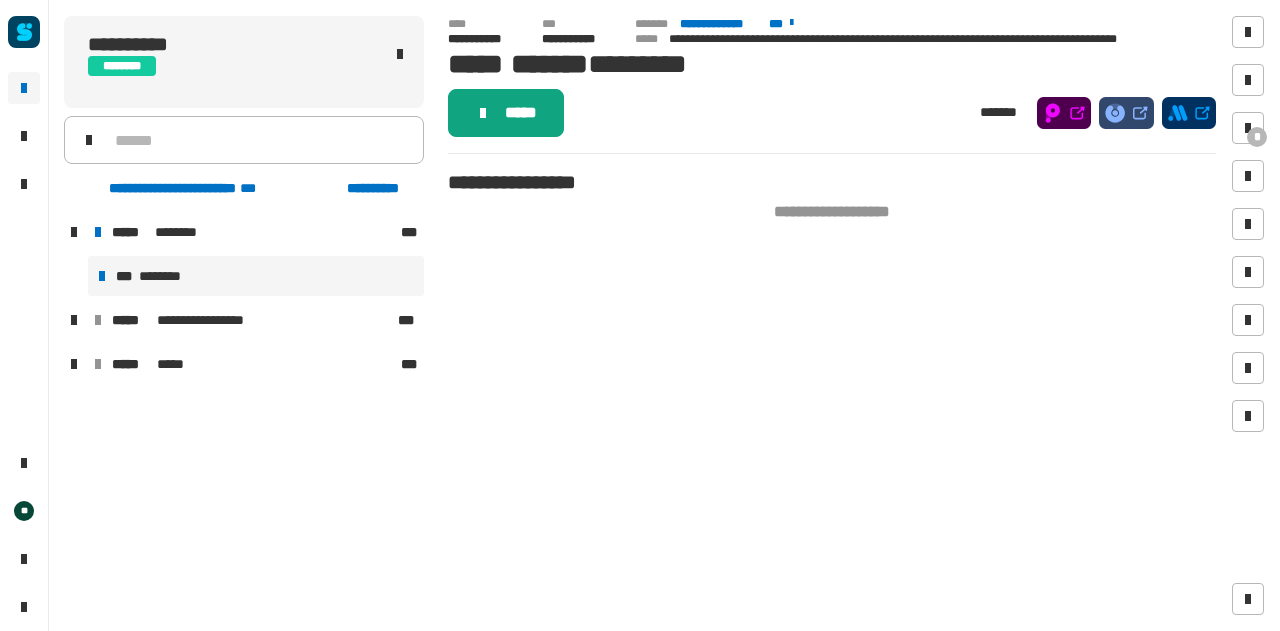 click on "*****" 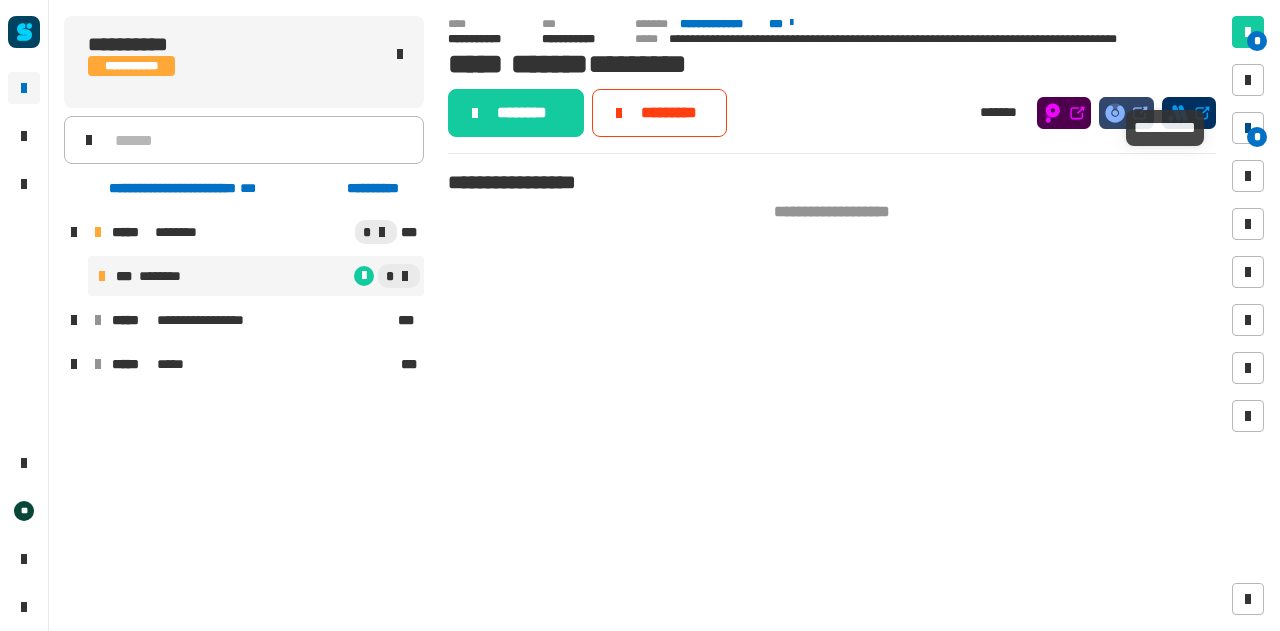 click on "*" at bounding box center [1257, 137] 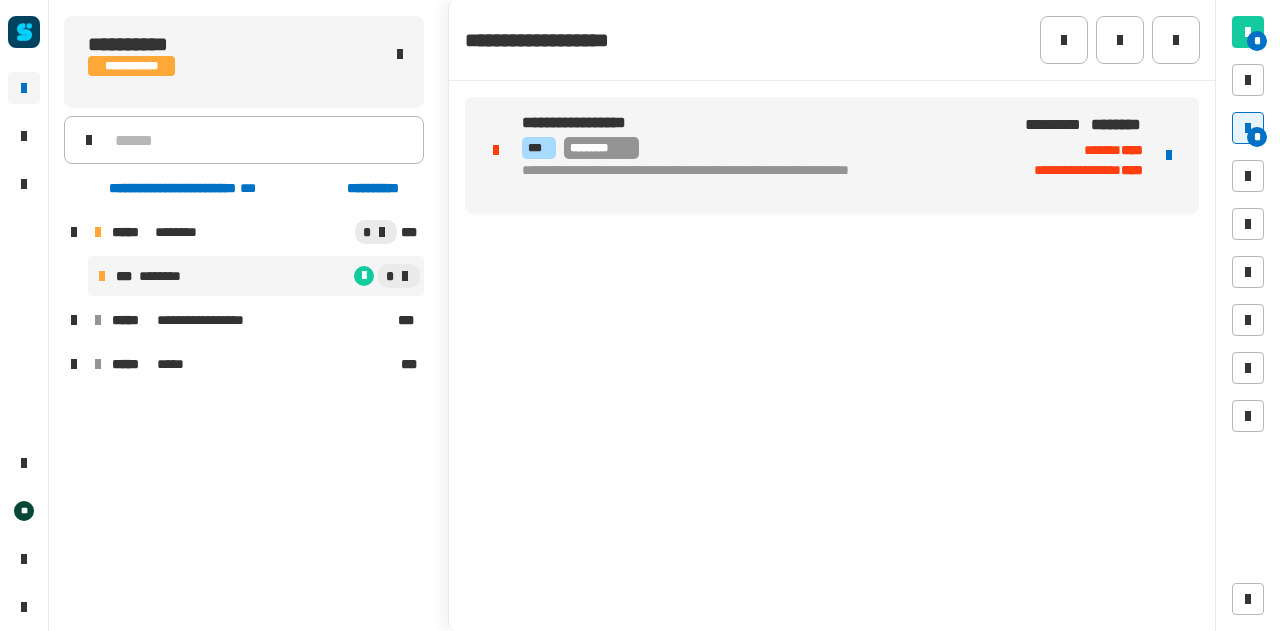 click on "**********" at bounding box center [759, 179] 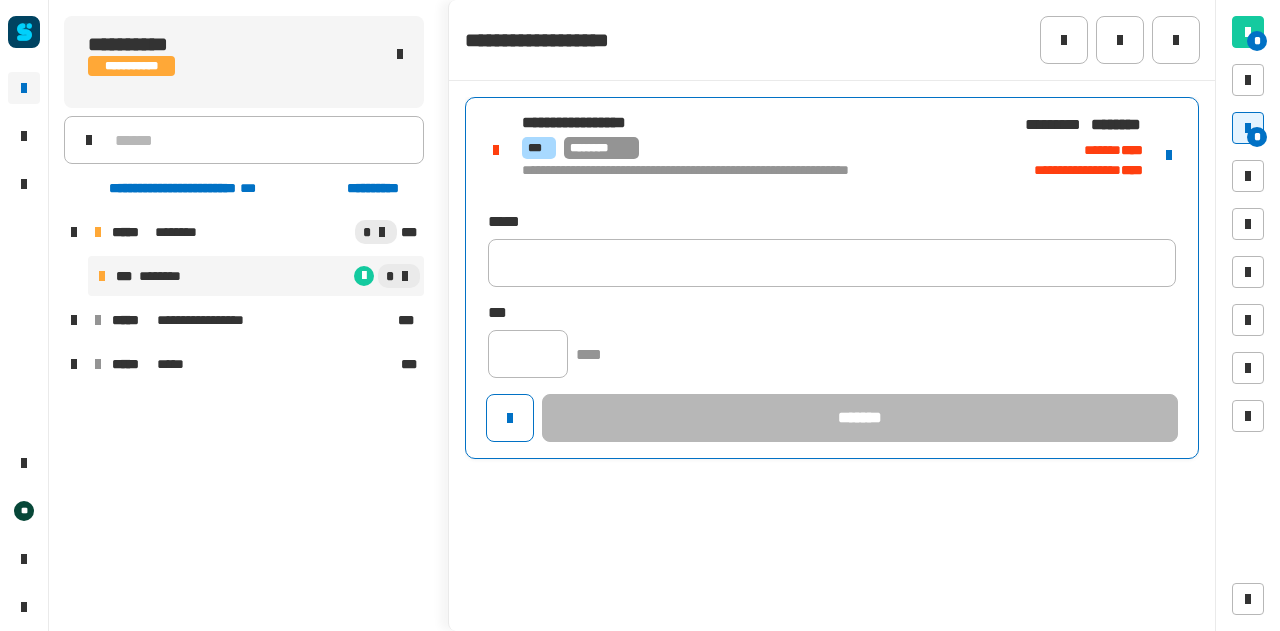 click at bounding box center (1169, 155) 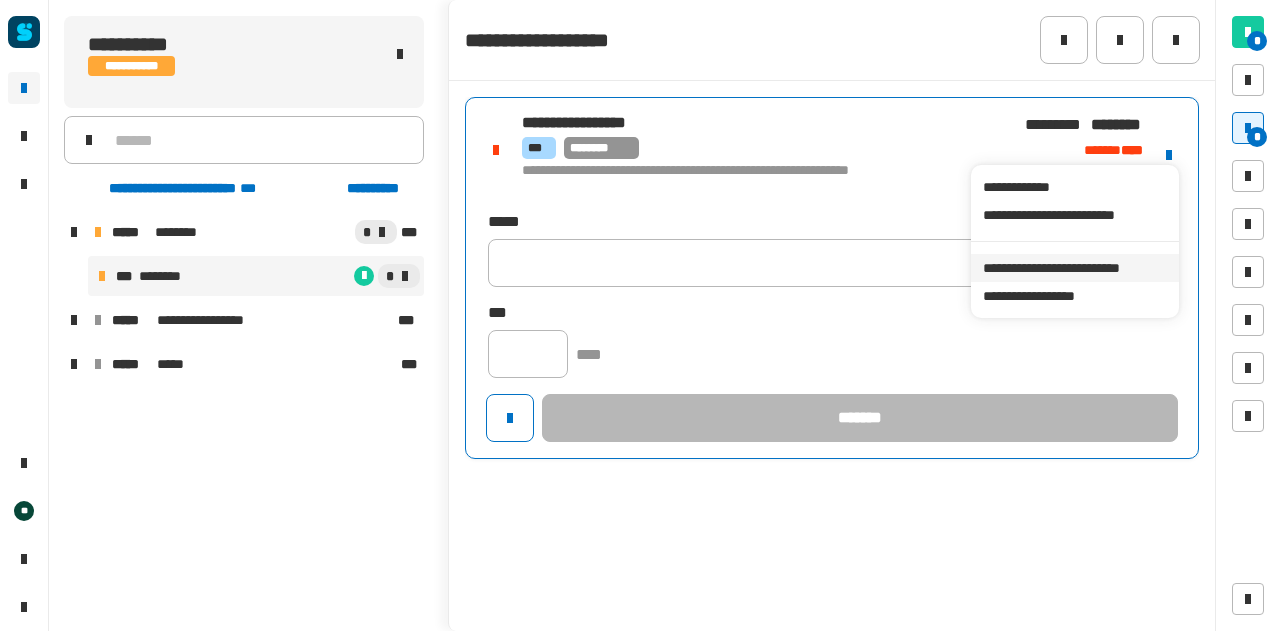 click on "**********" at bounding box center [1074, 268] 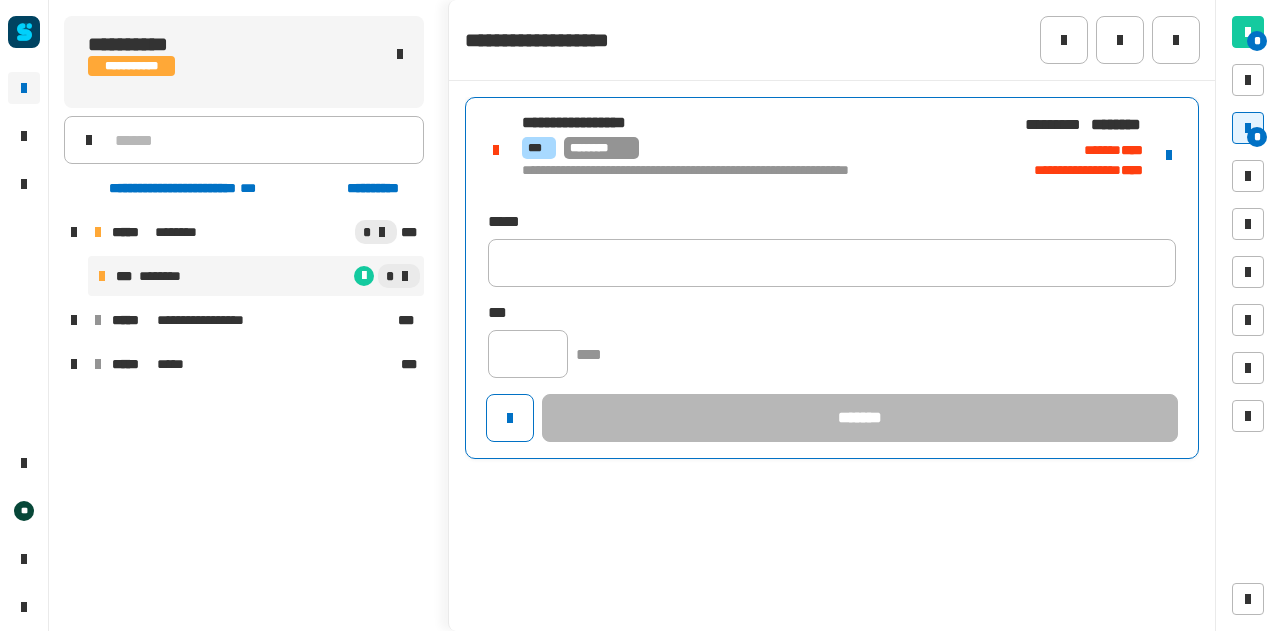 click at bounding box center [1169, 155] 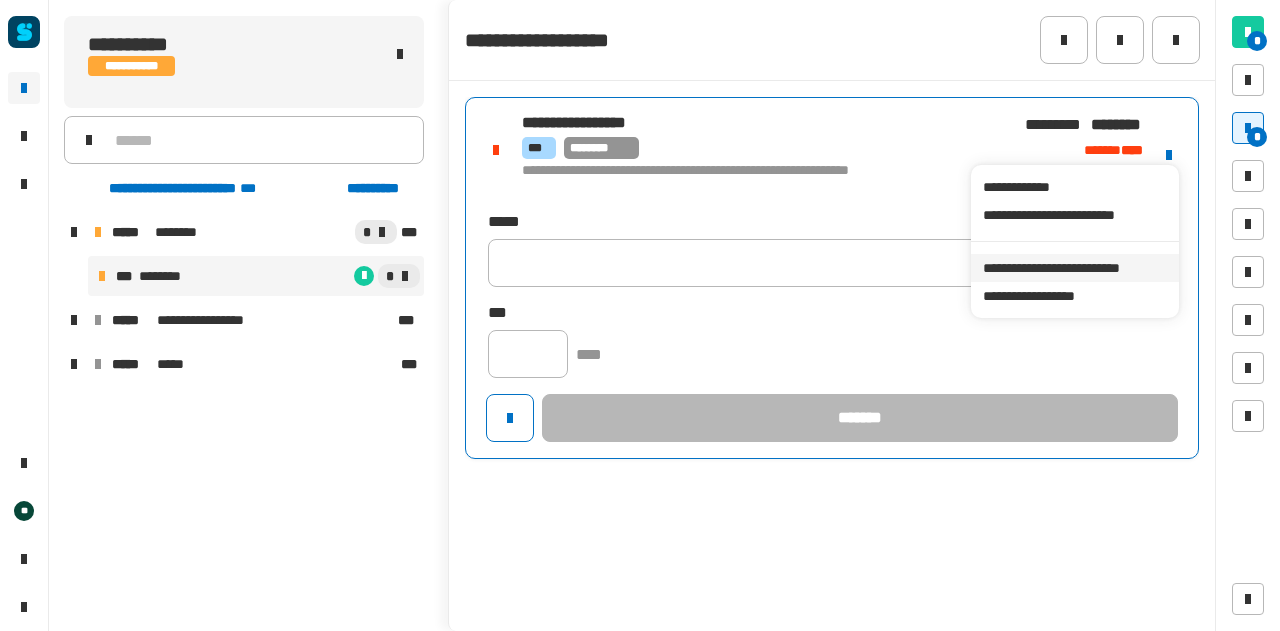 click on "**********" at bounding box center (1074, 268) 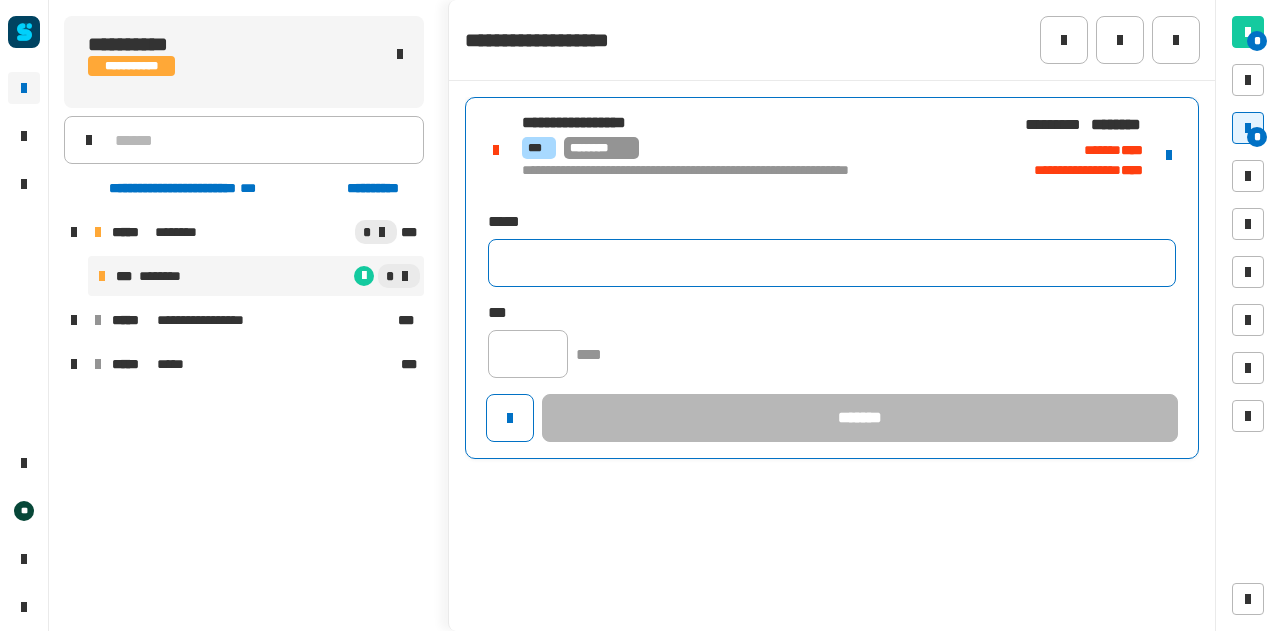 click 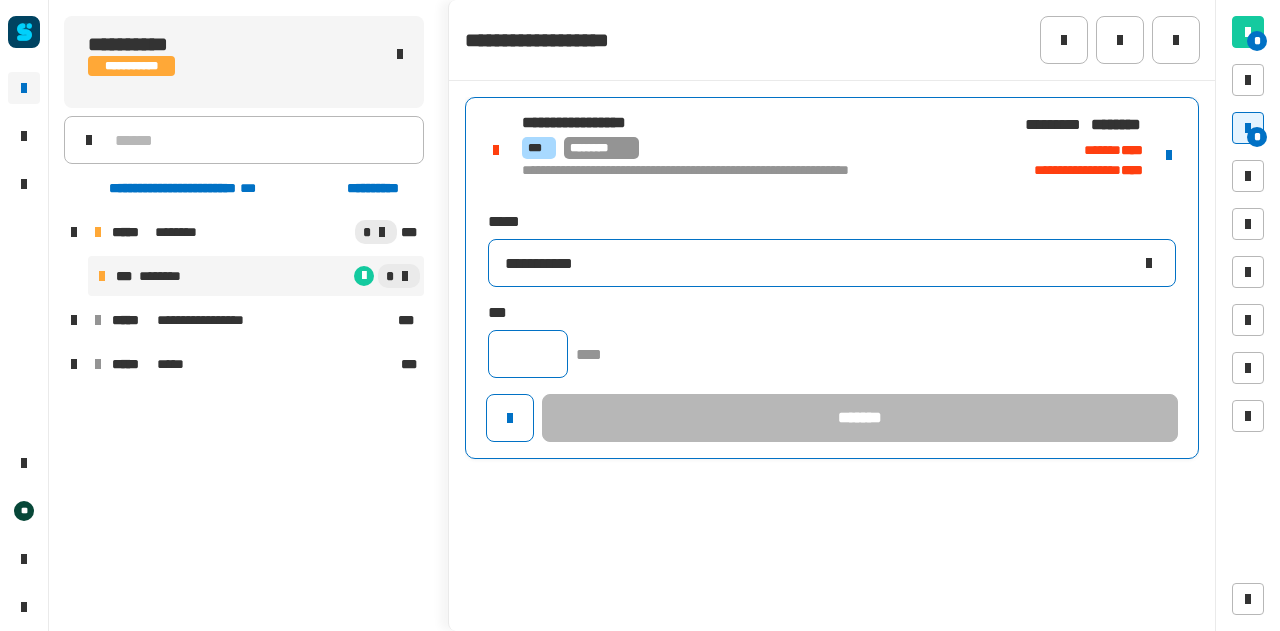 type on "**********" 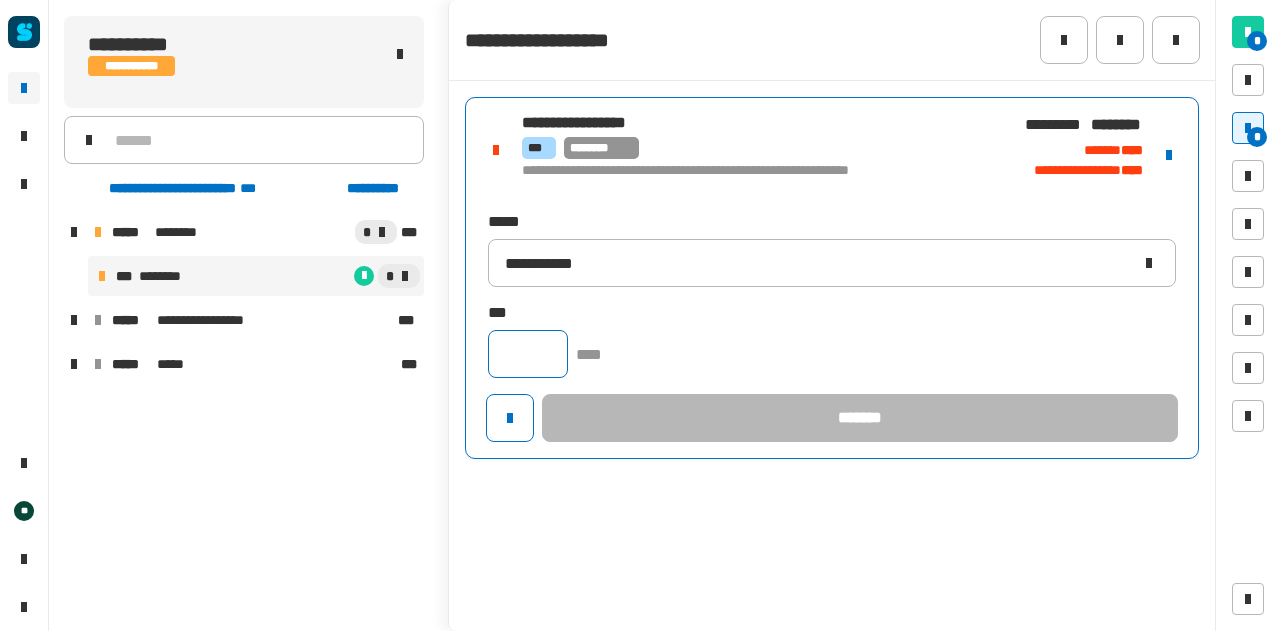 click 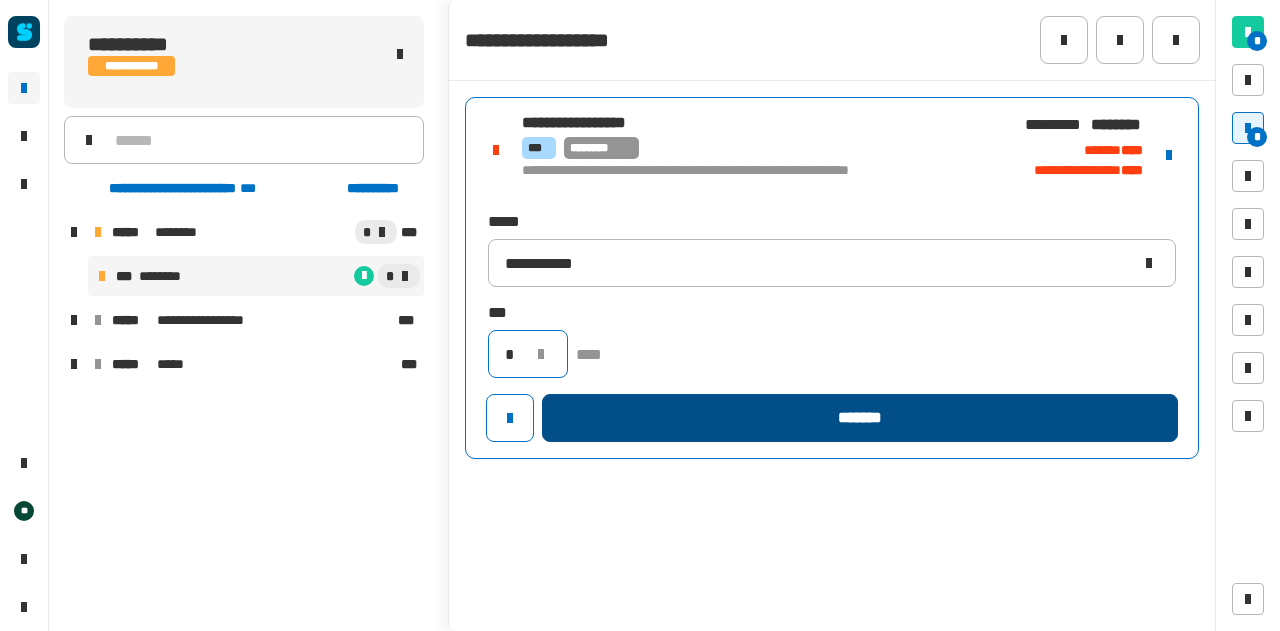 type on "*" 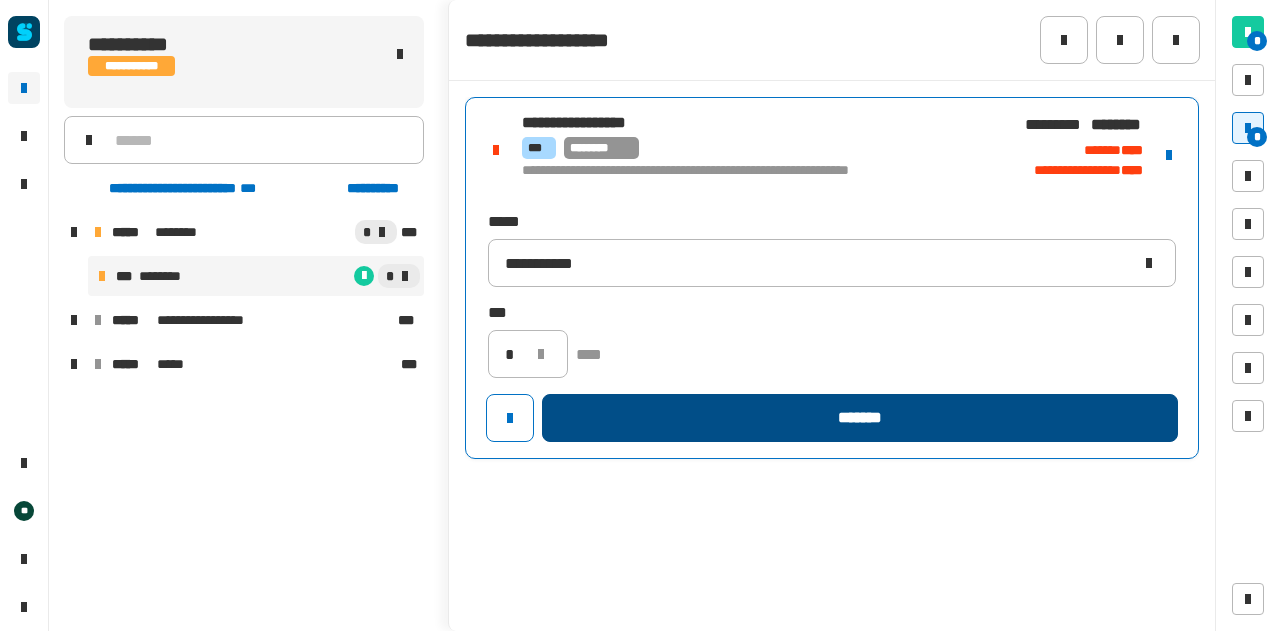 click on "*******" 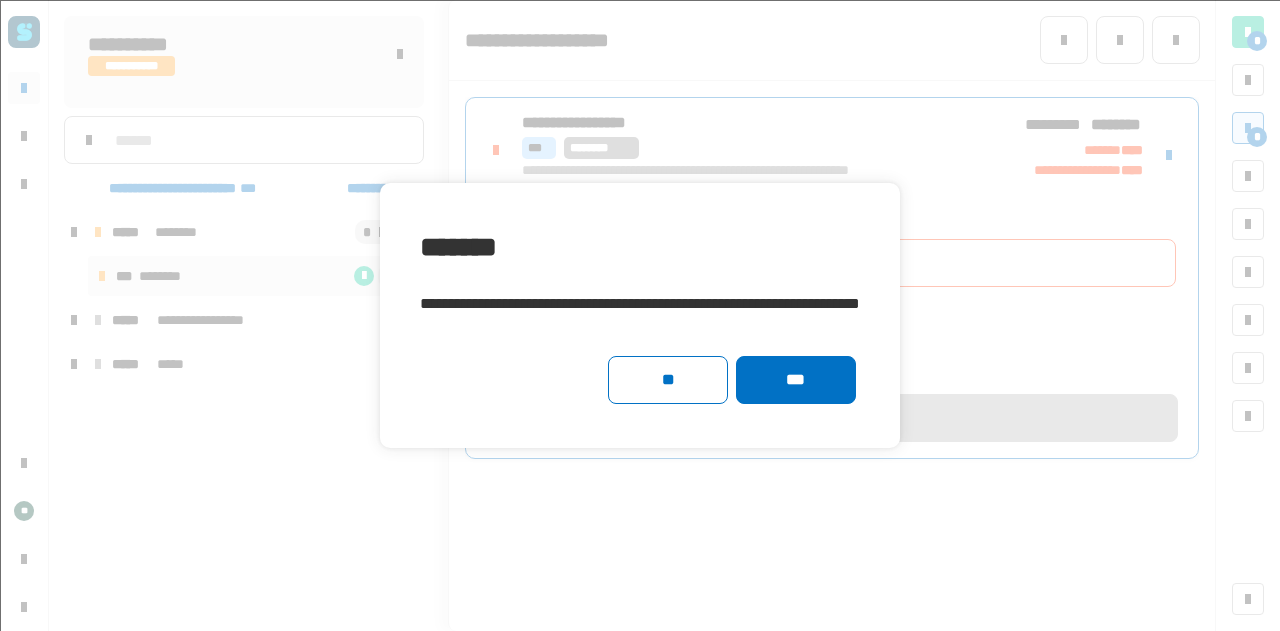 click on "***" 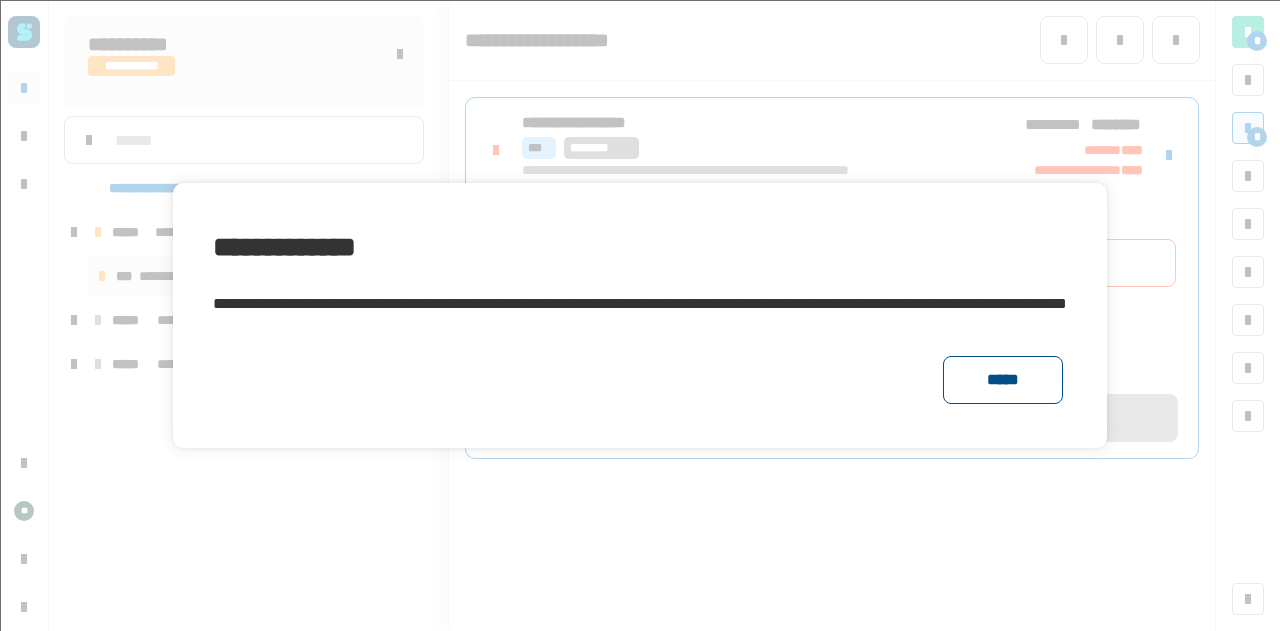 click on "*****" 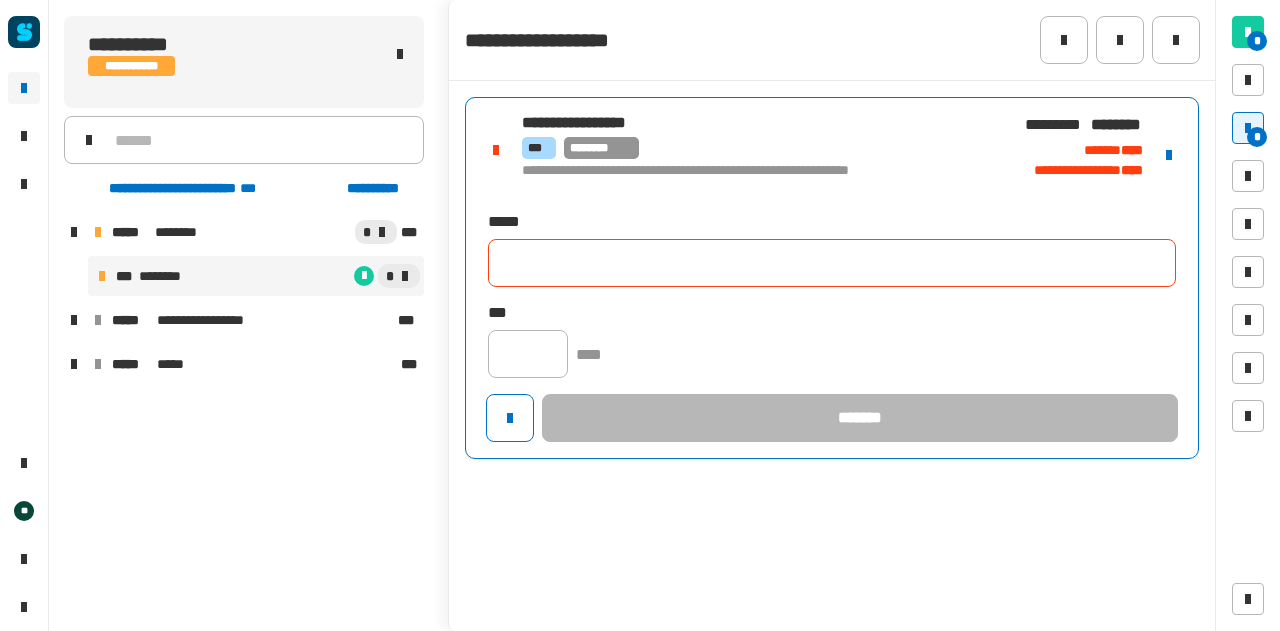 click 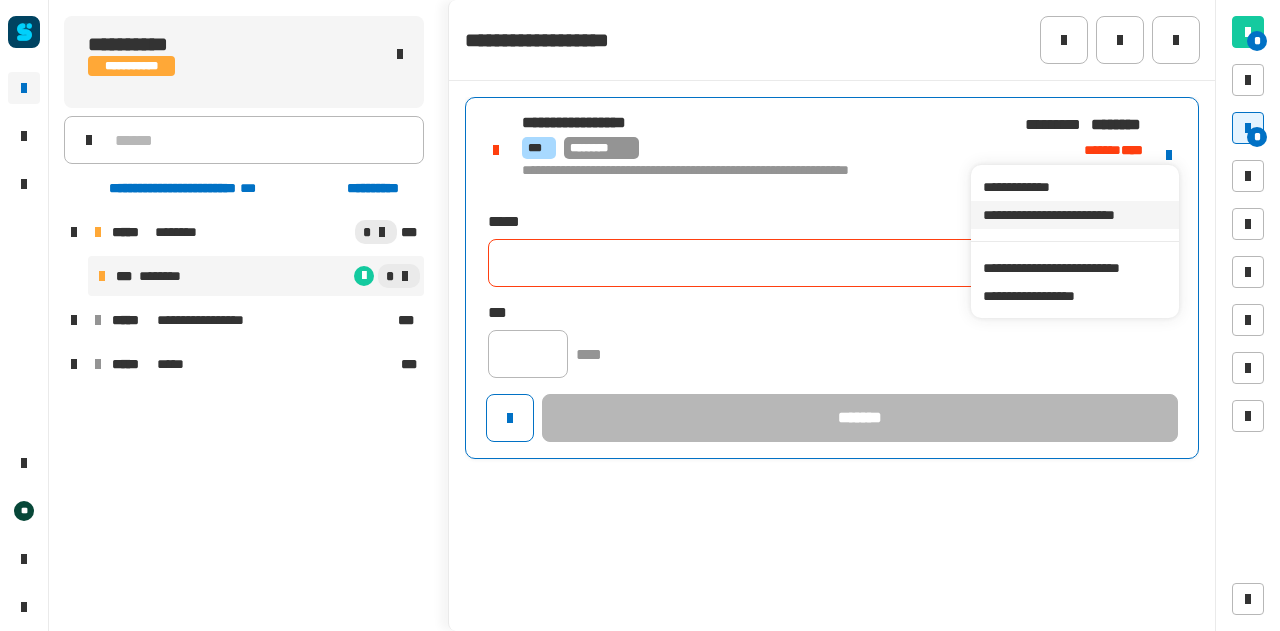 click on "**********" at bounding box center [1074, 215] 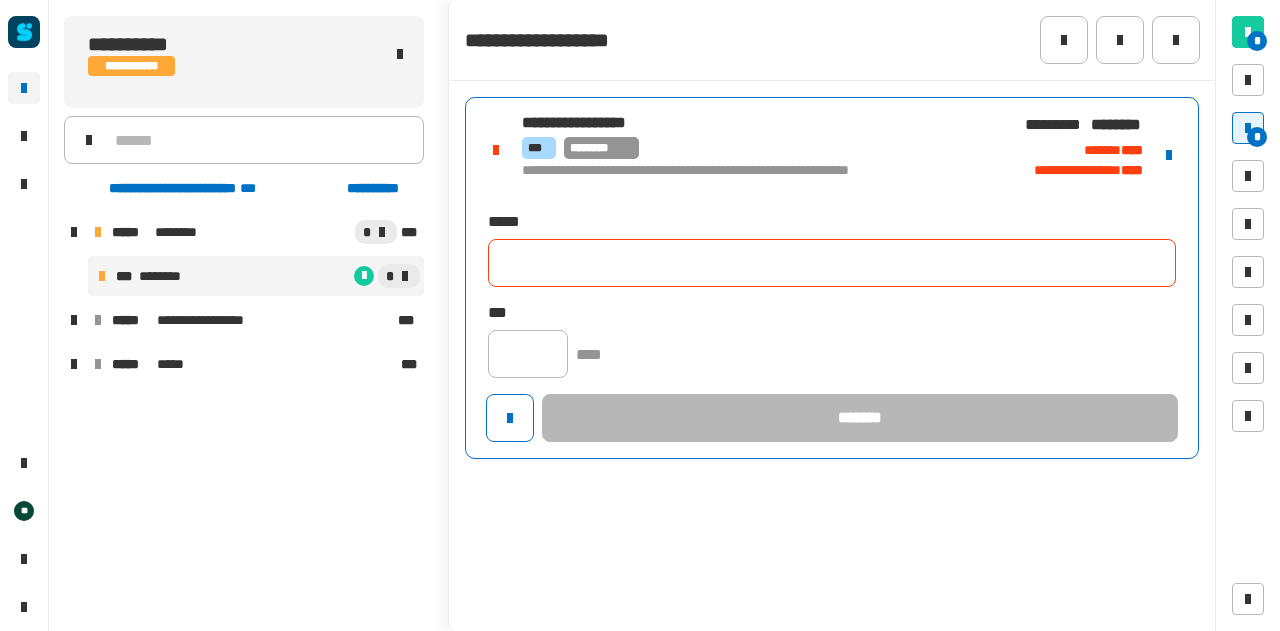 click 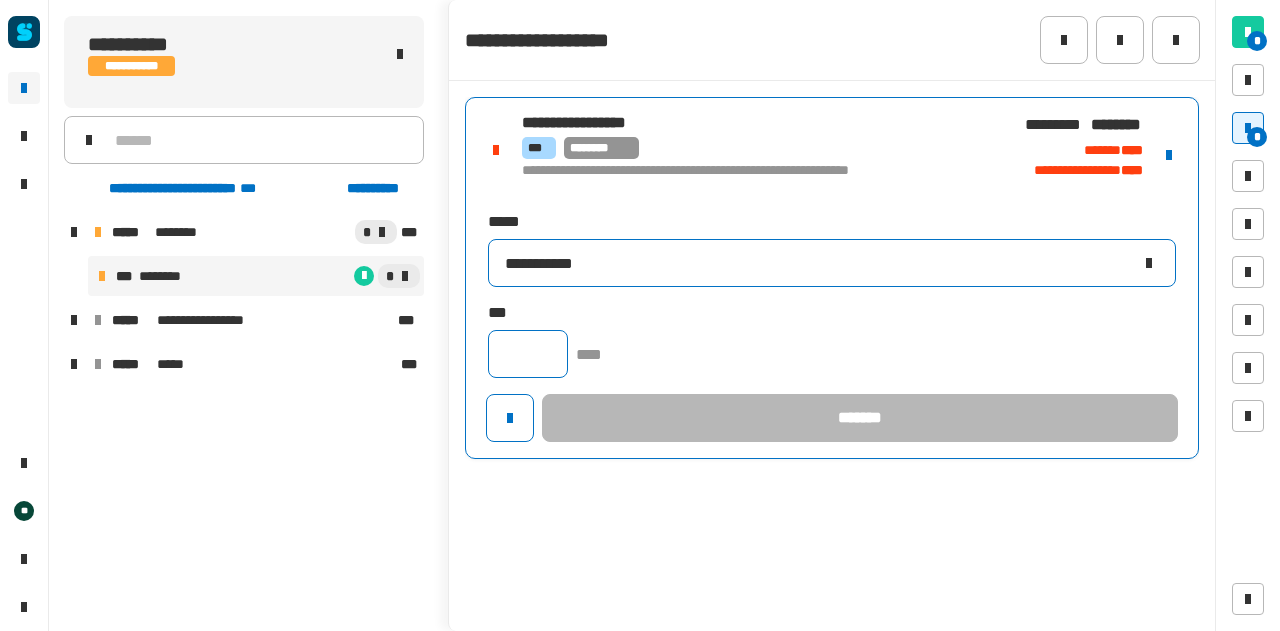 type on "**********" 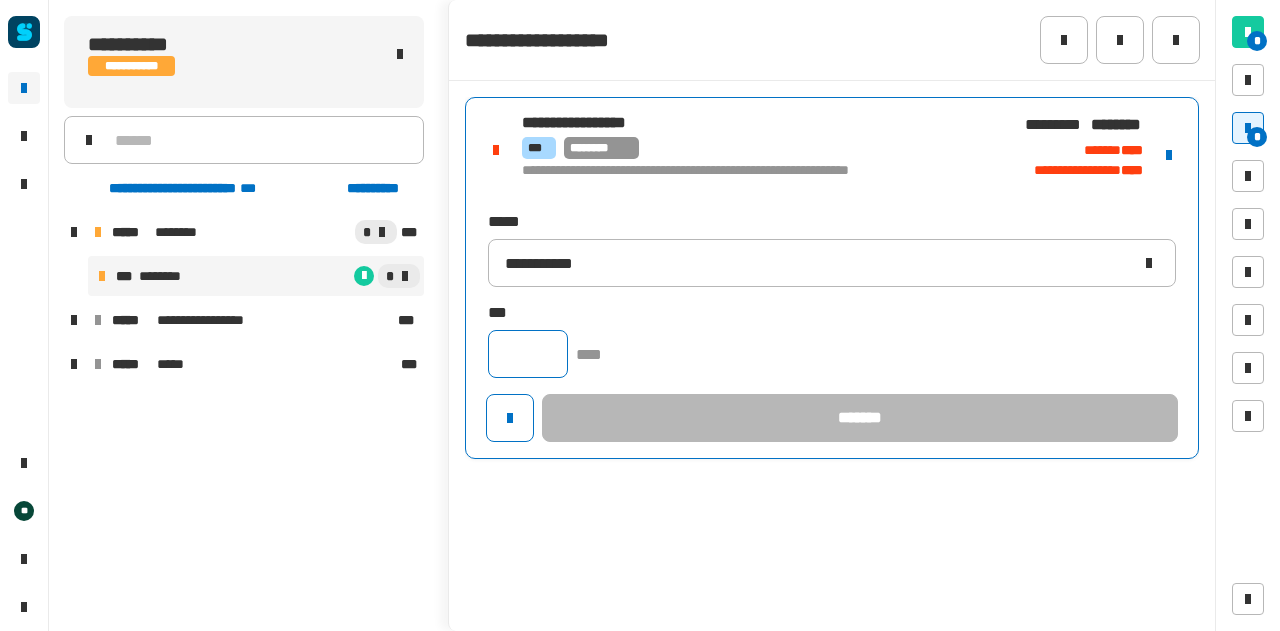 click 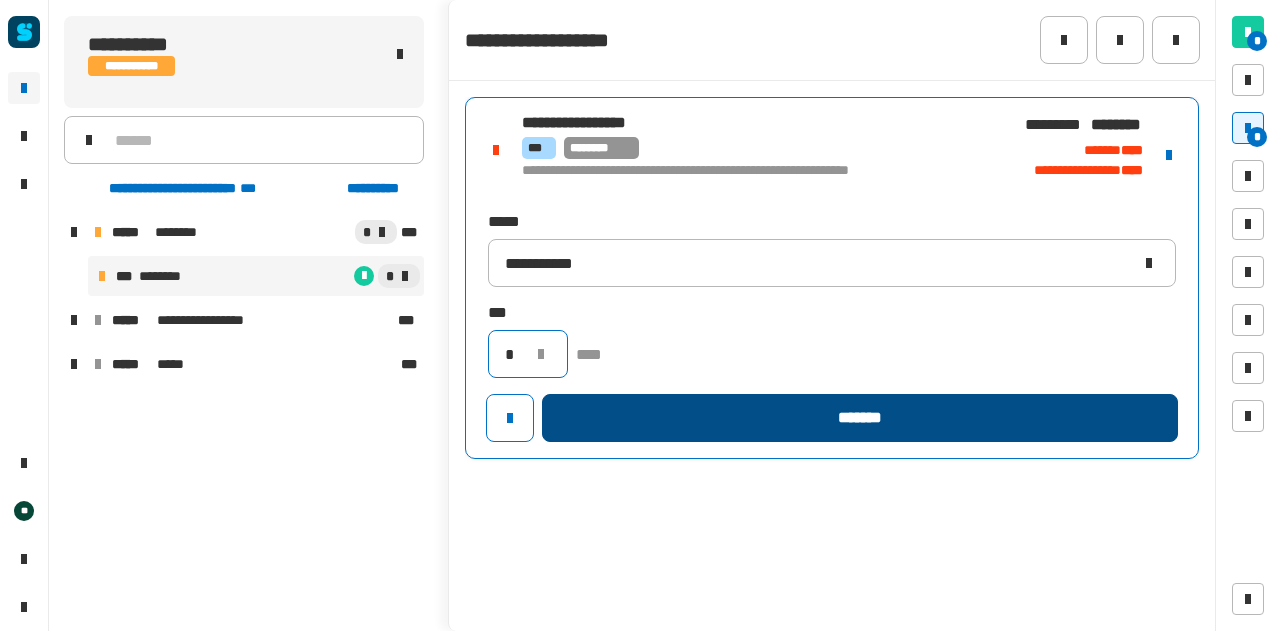 type on "*" 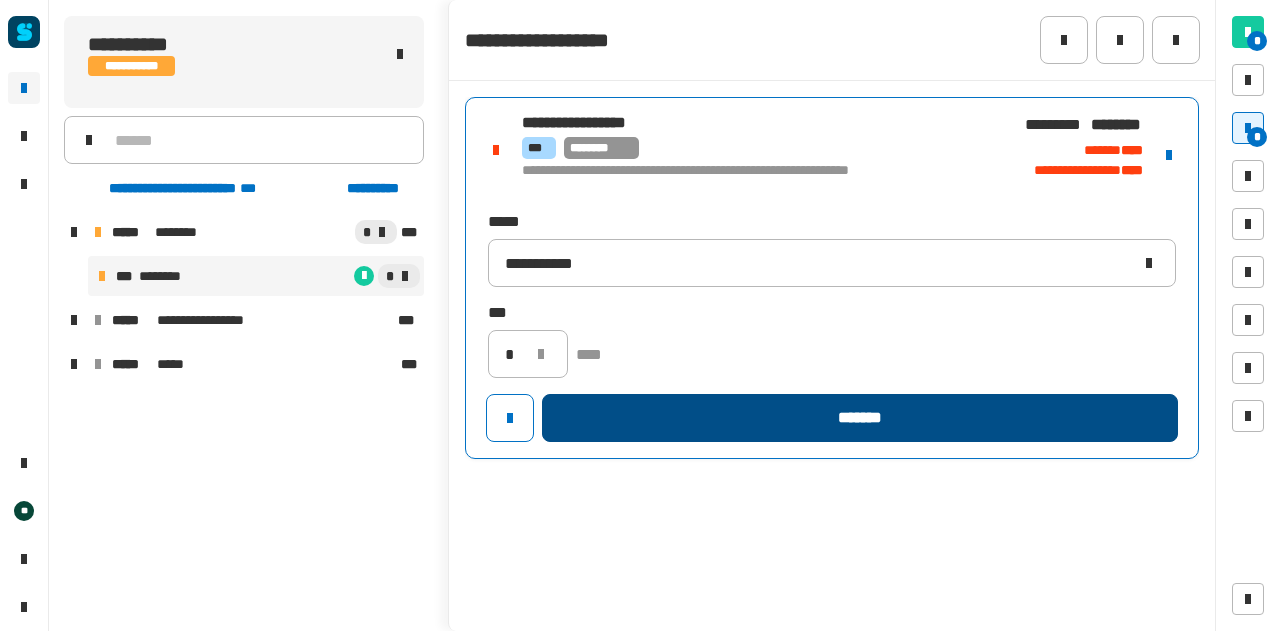 click on "*******" 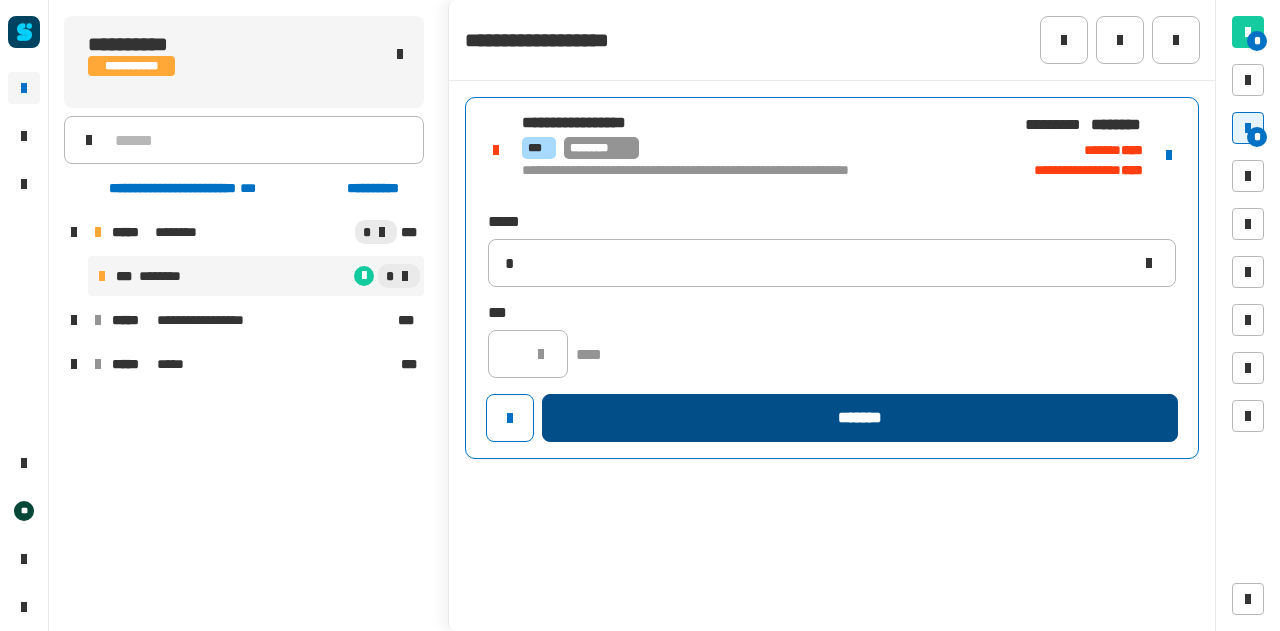 type 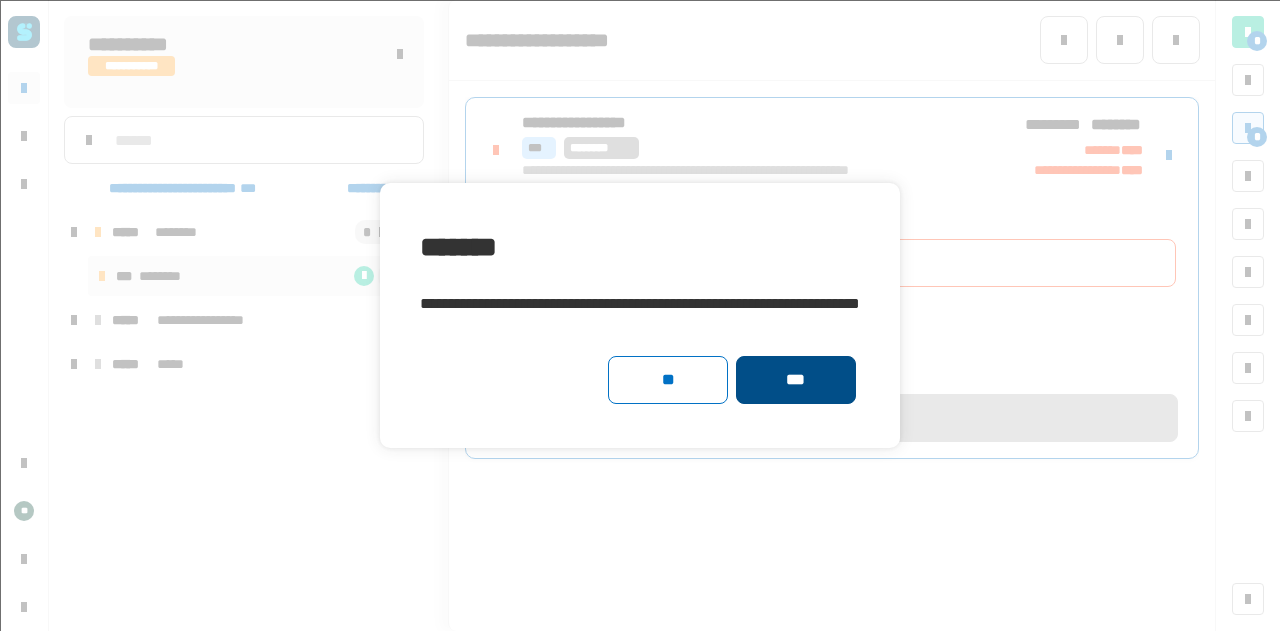 click on "***" 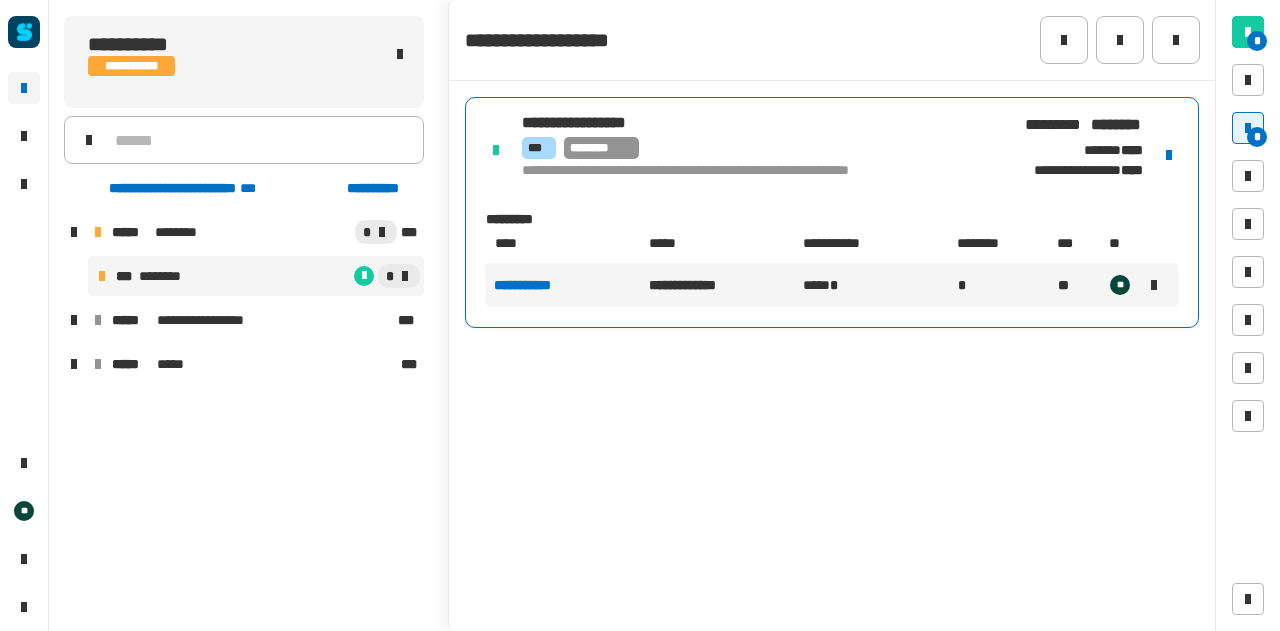 click on "**********" 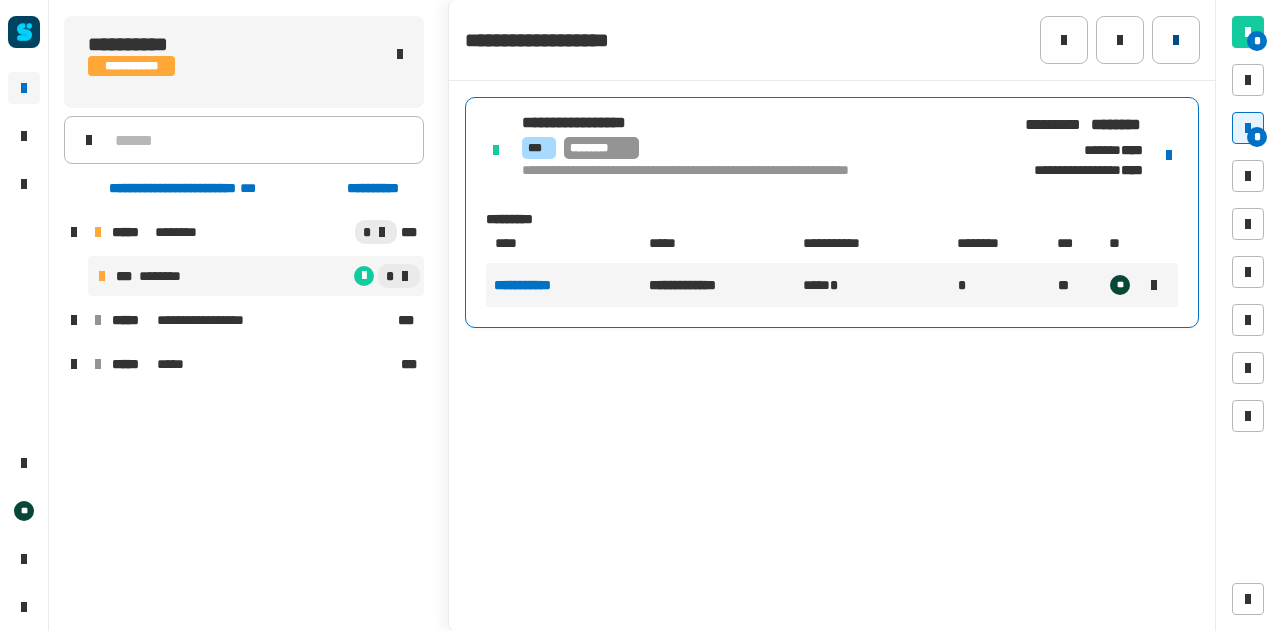 click 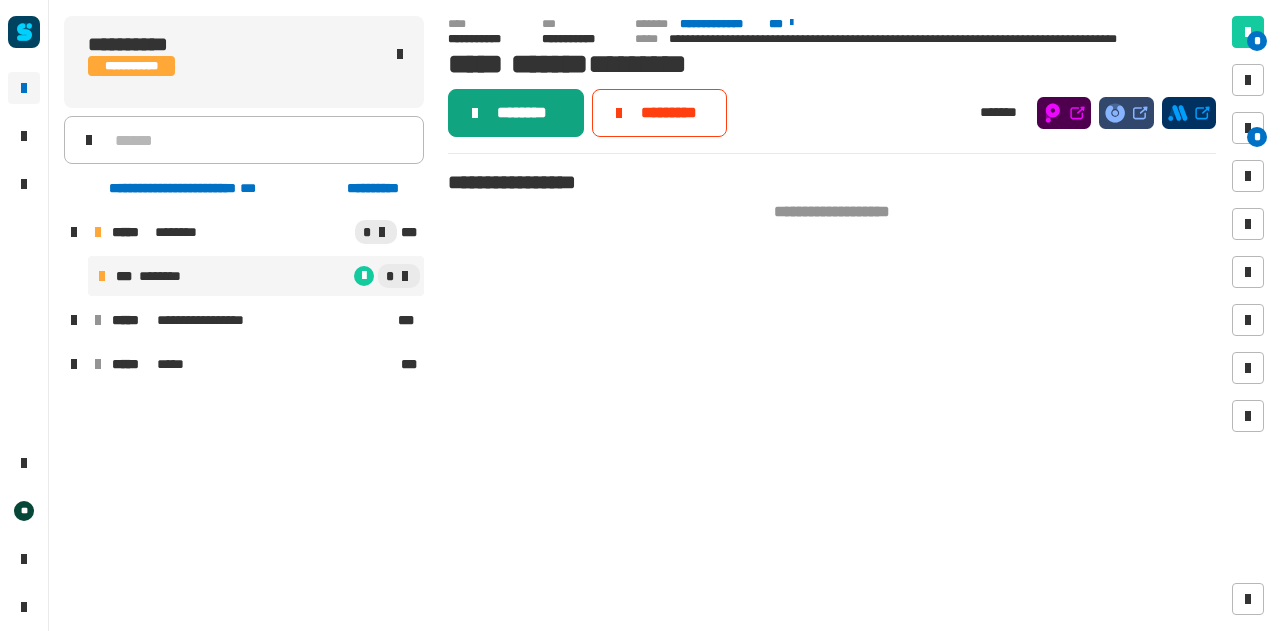 click on "********" 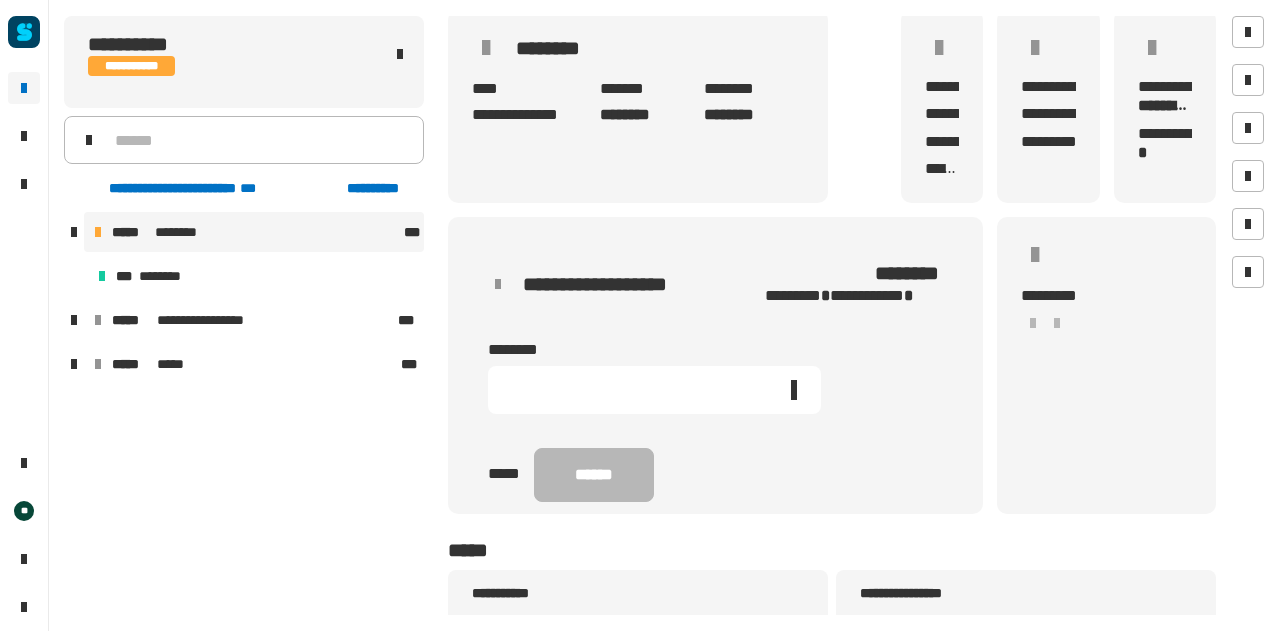 scroll, scrollTop: 144, scrollLeft: 0, axis: vertical 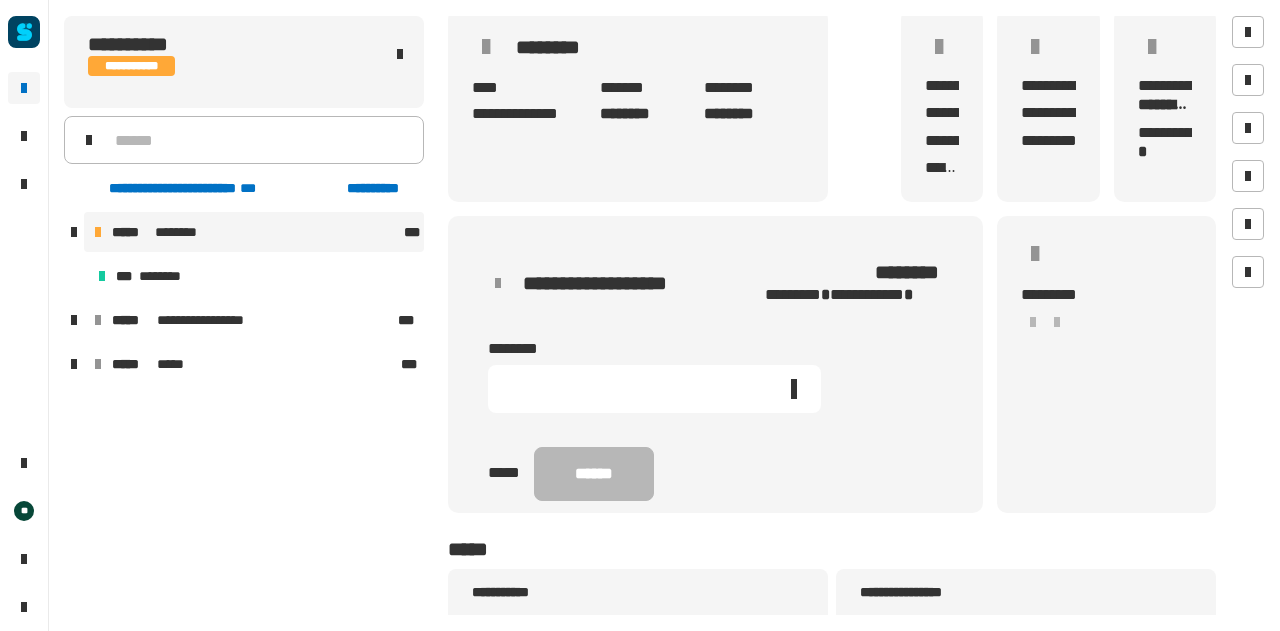 click 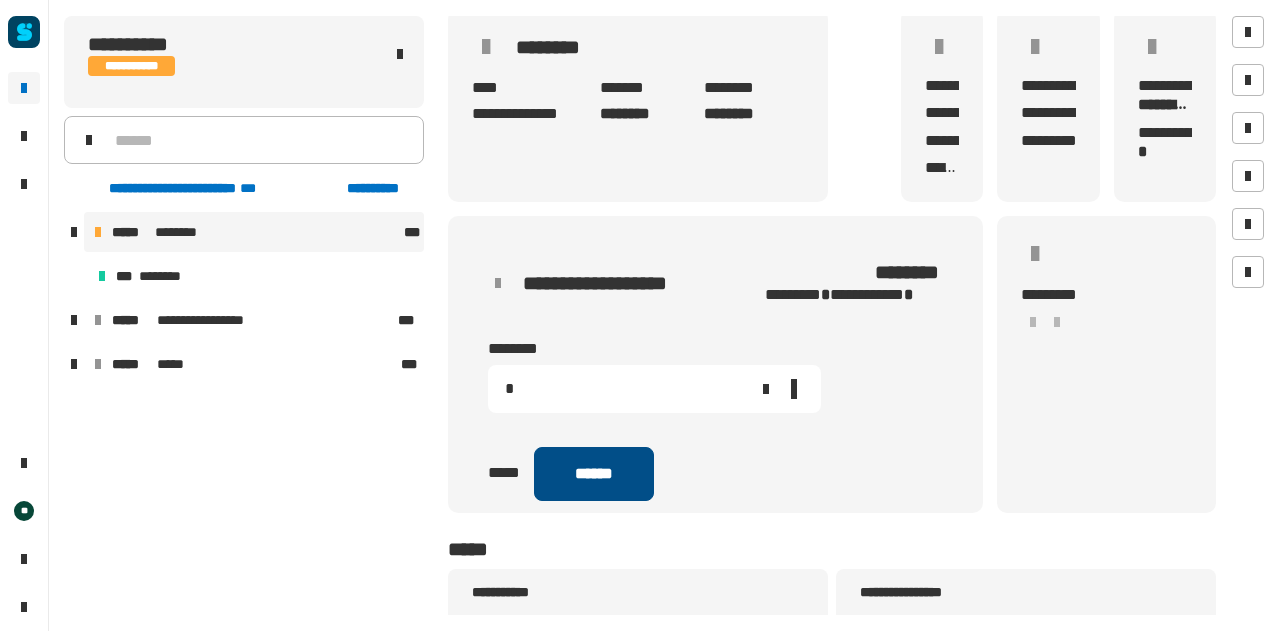 type on "*" 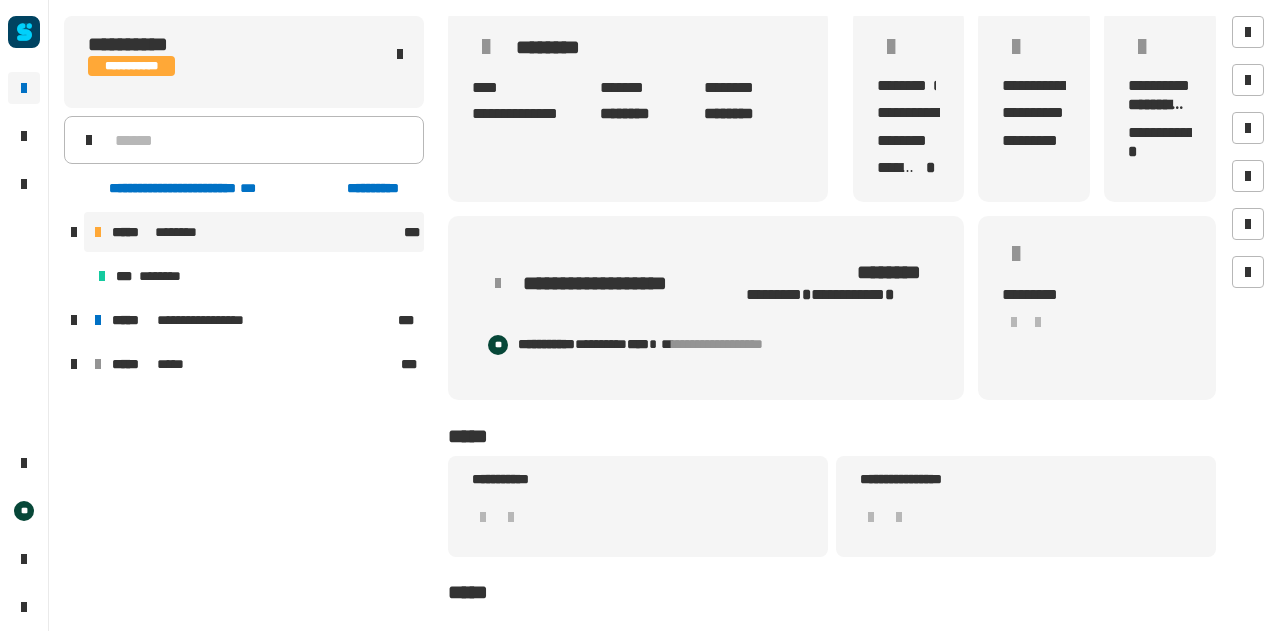 scroll, scrollTop: 0, scrollLeft: 0, axis: both 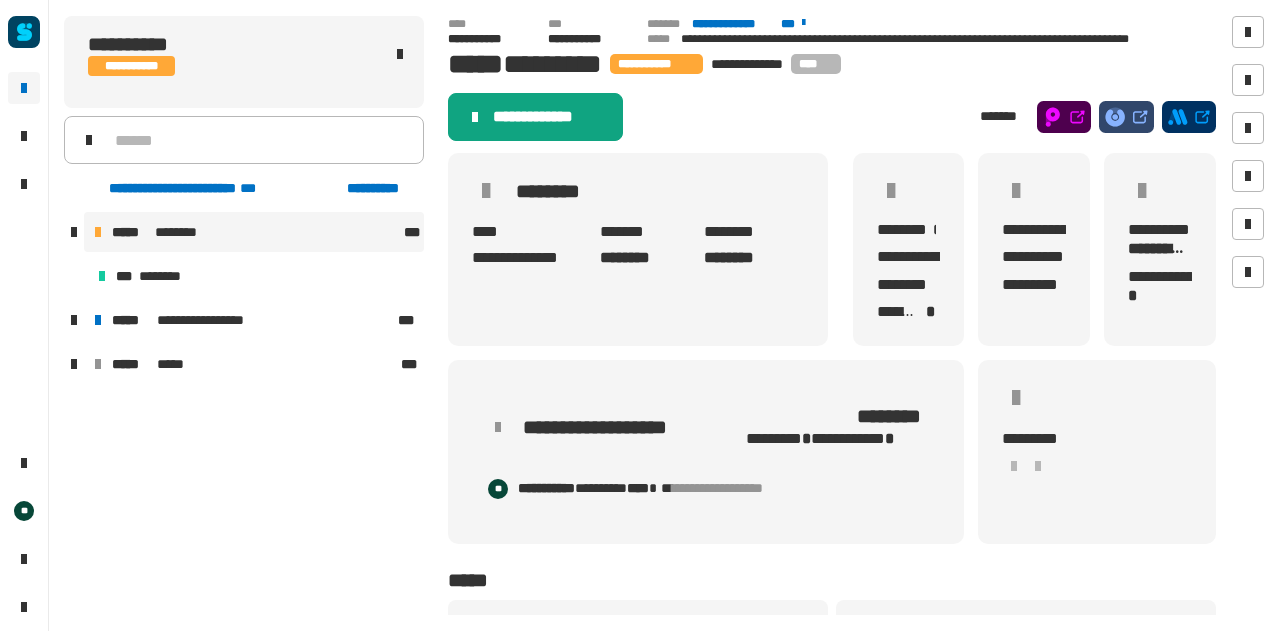 click on "**********" 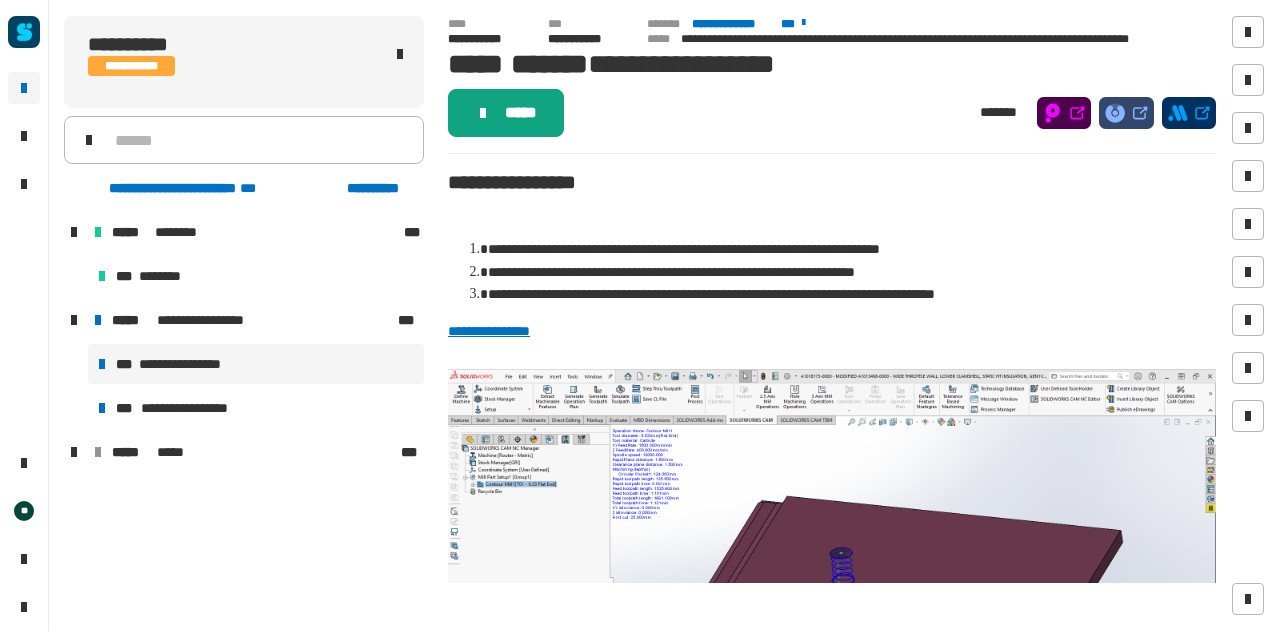 click on "*****" 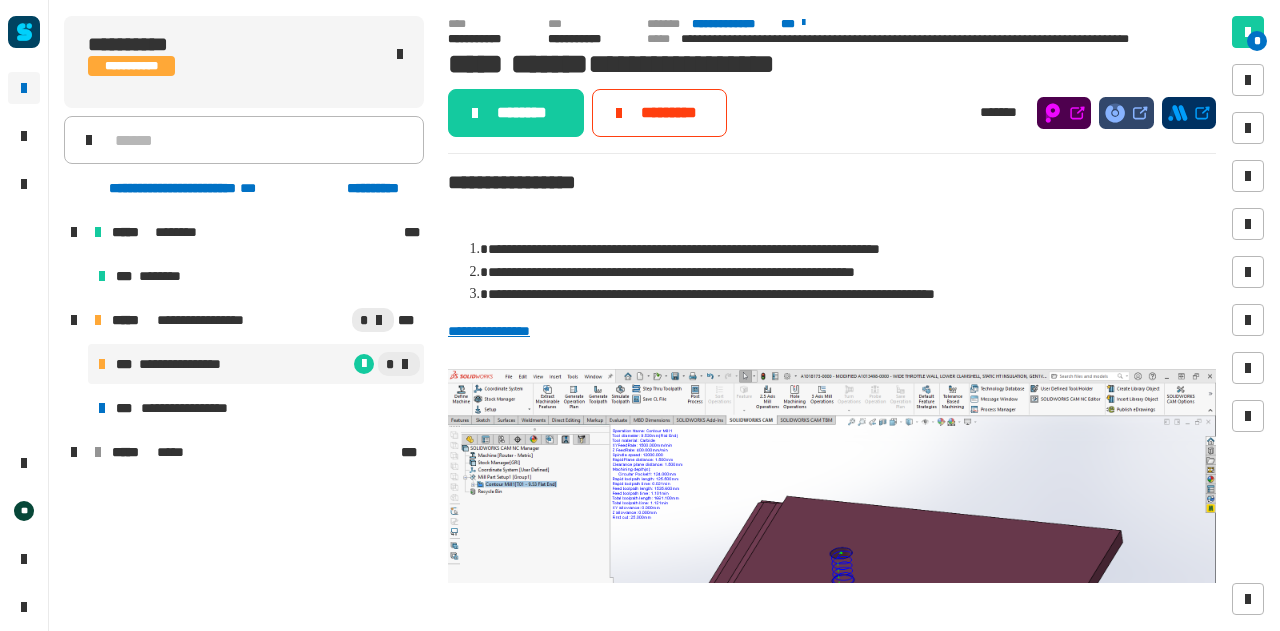 click on "********" 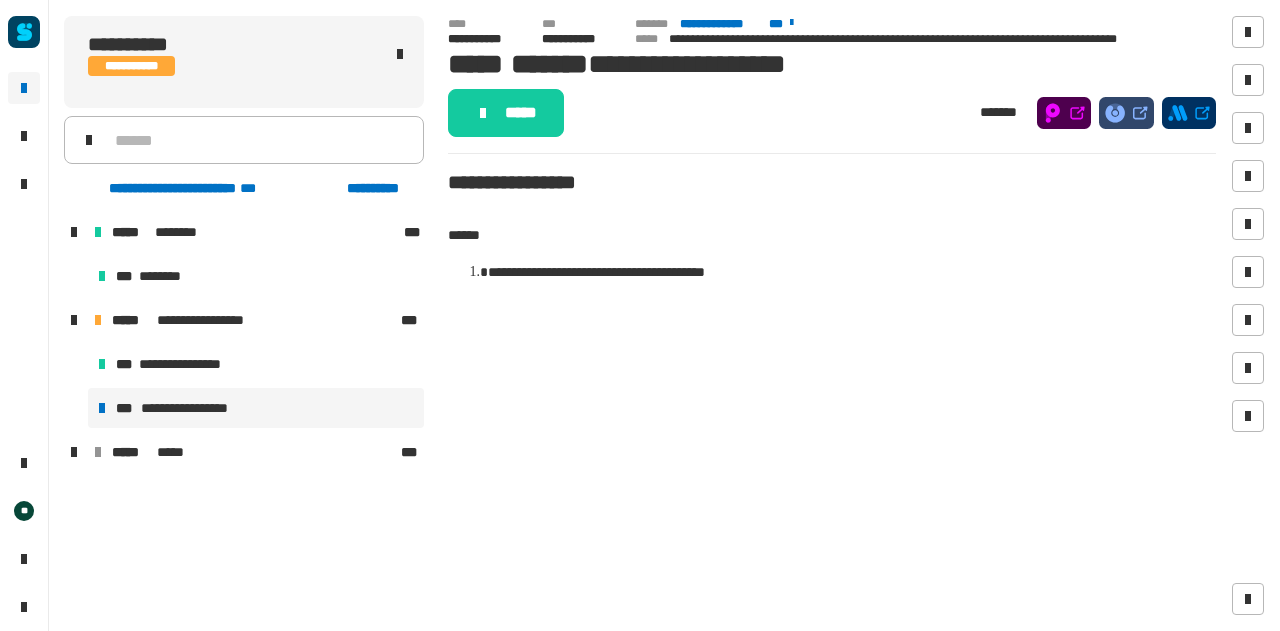 click on "**********" 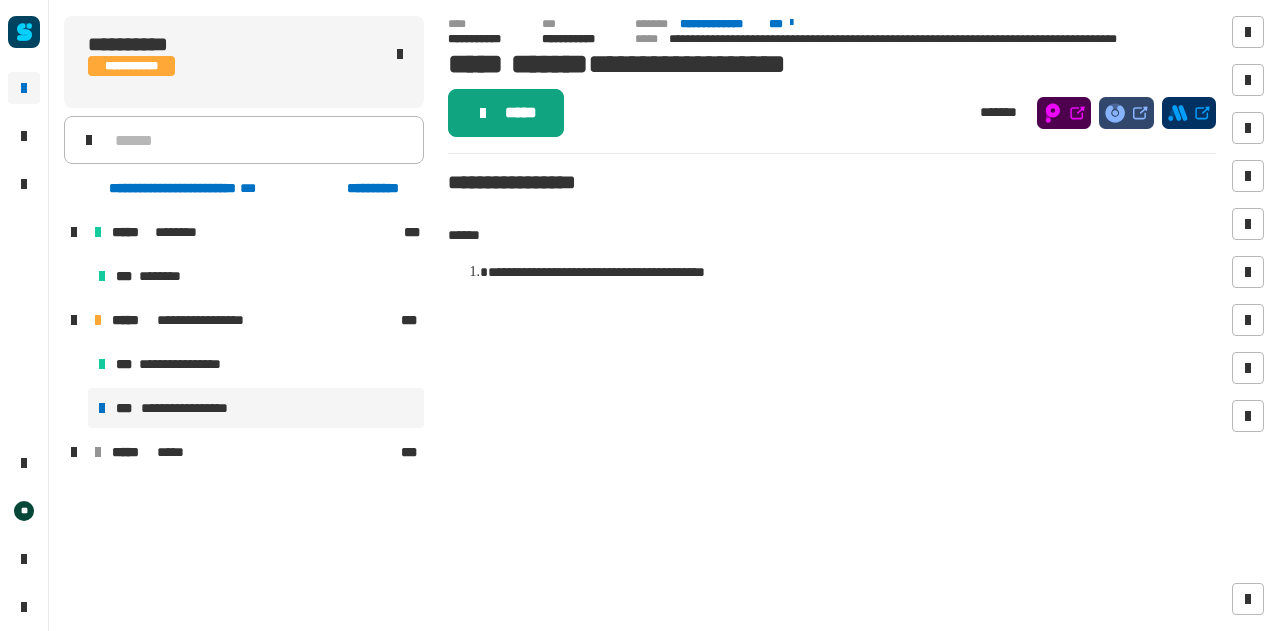 click on "*****" 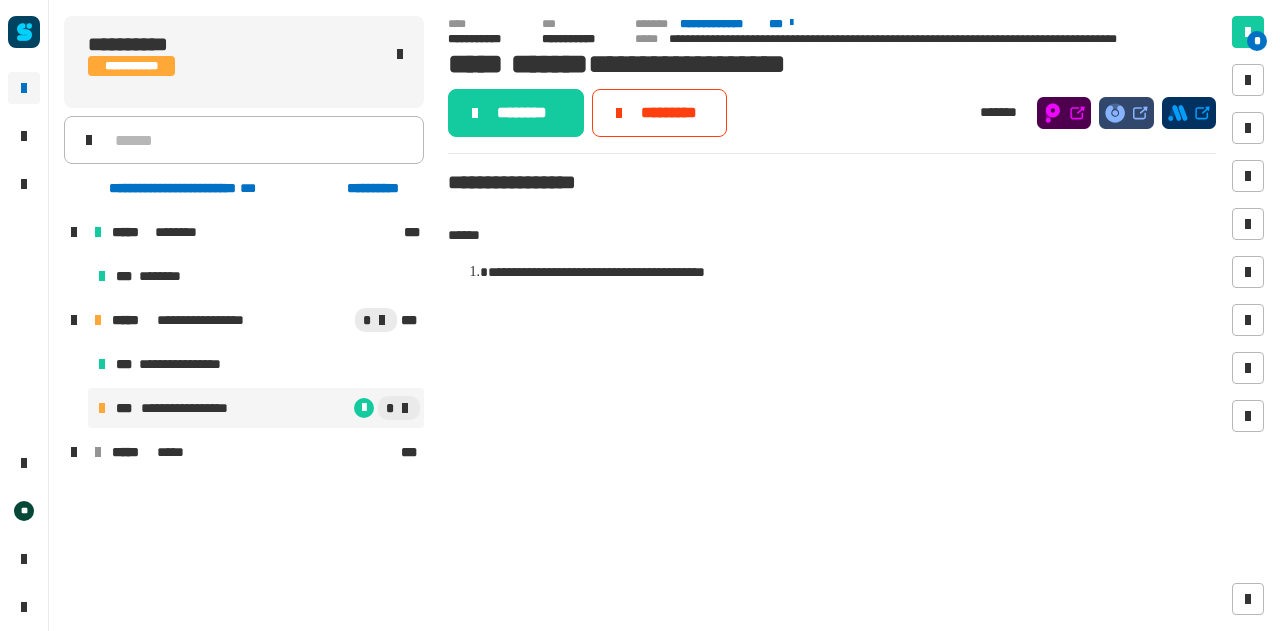 click on "********" 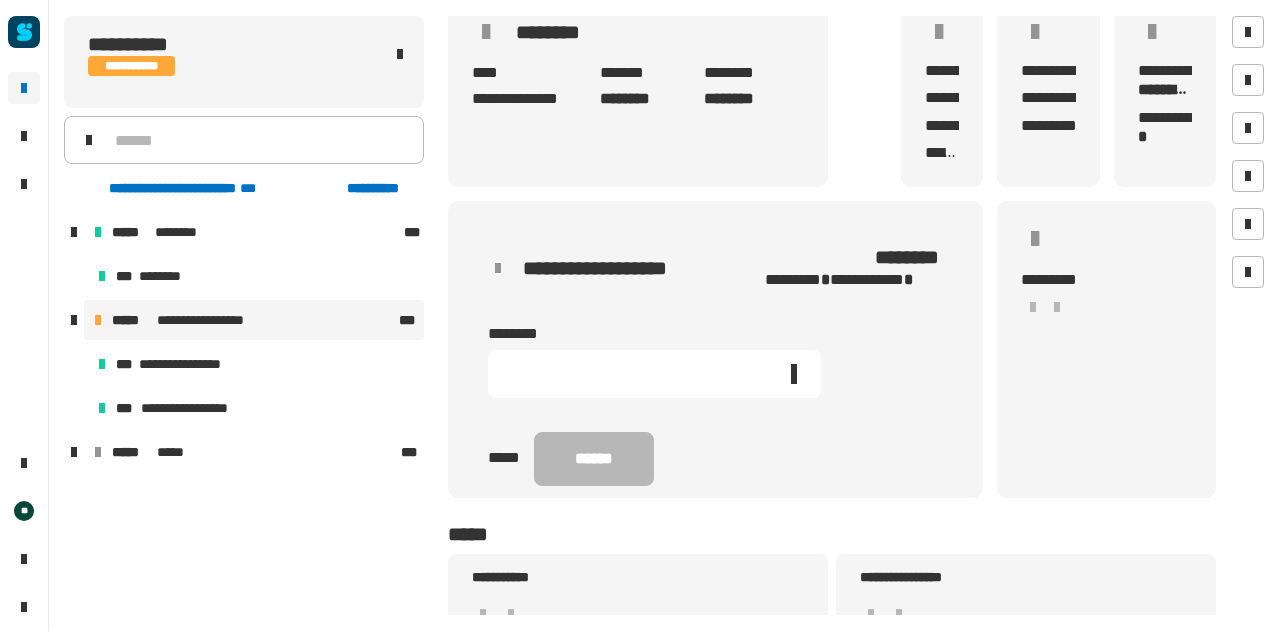 scroll, scrollTop: 160, scrollLeft: 0, axis: vertical 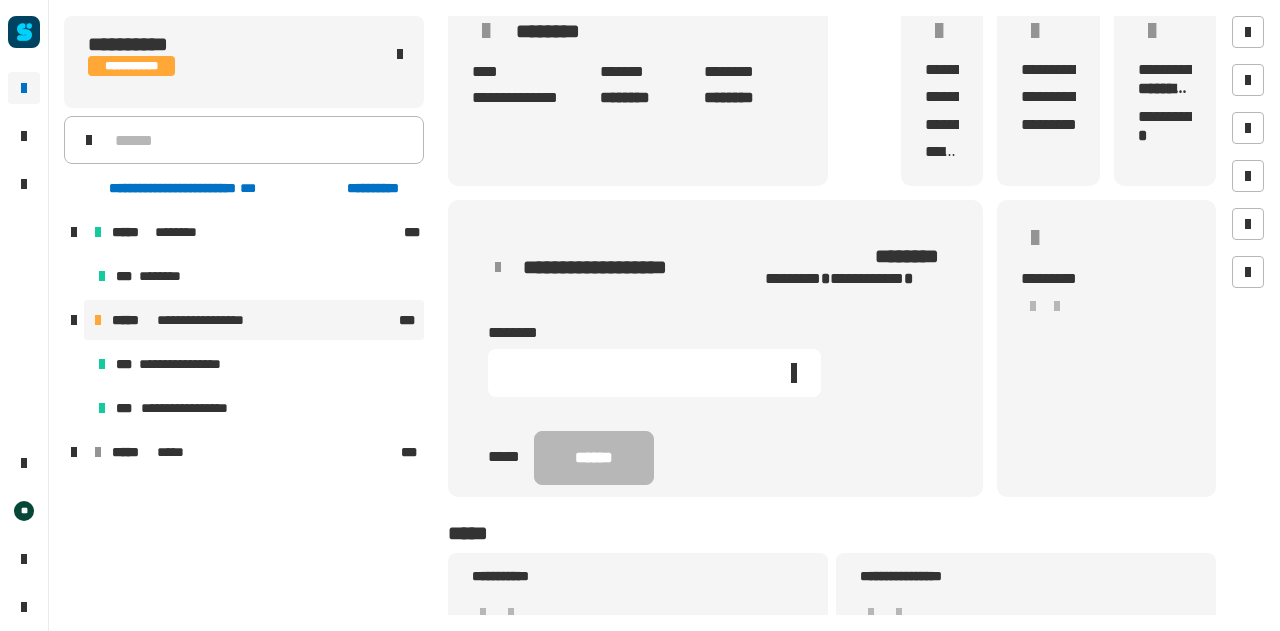 click 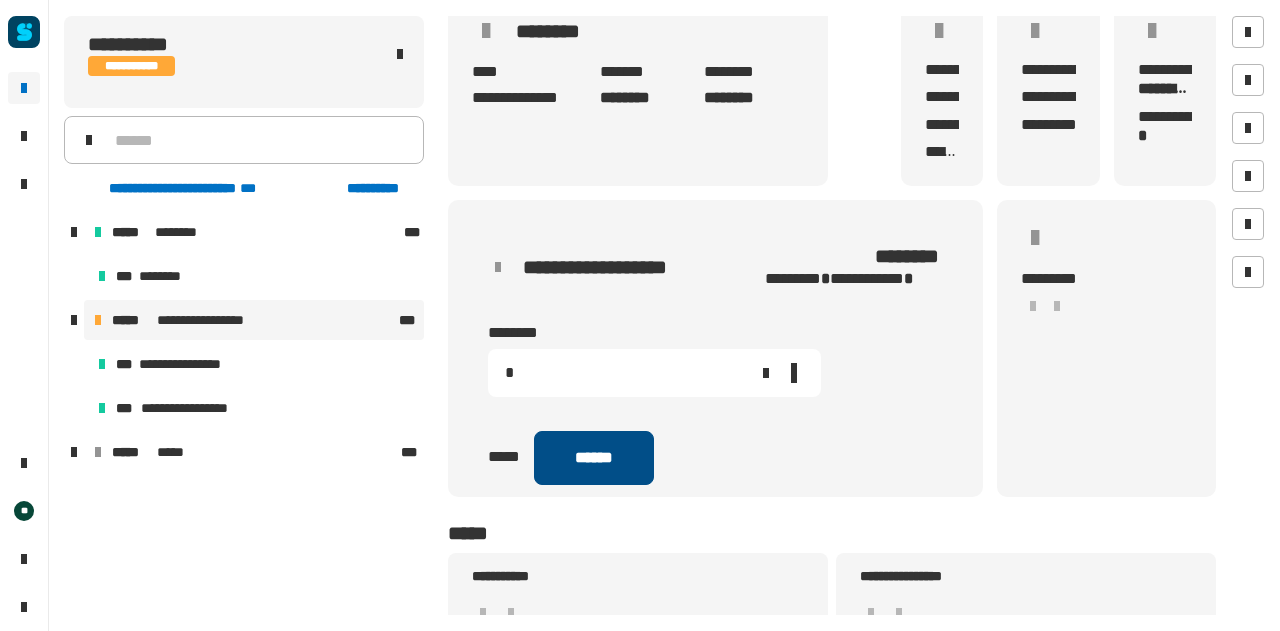 type on "*" 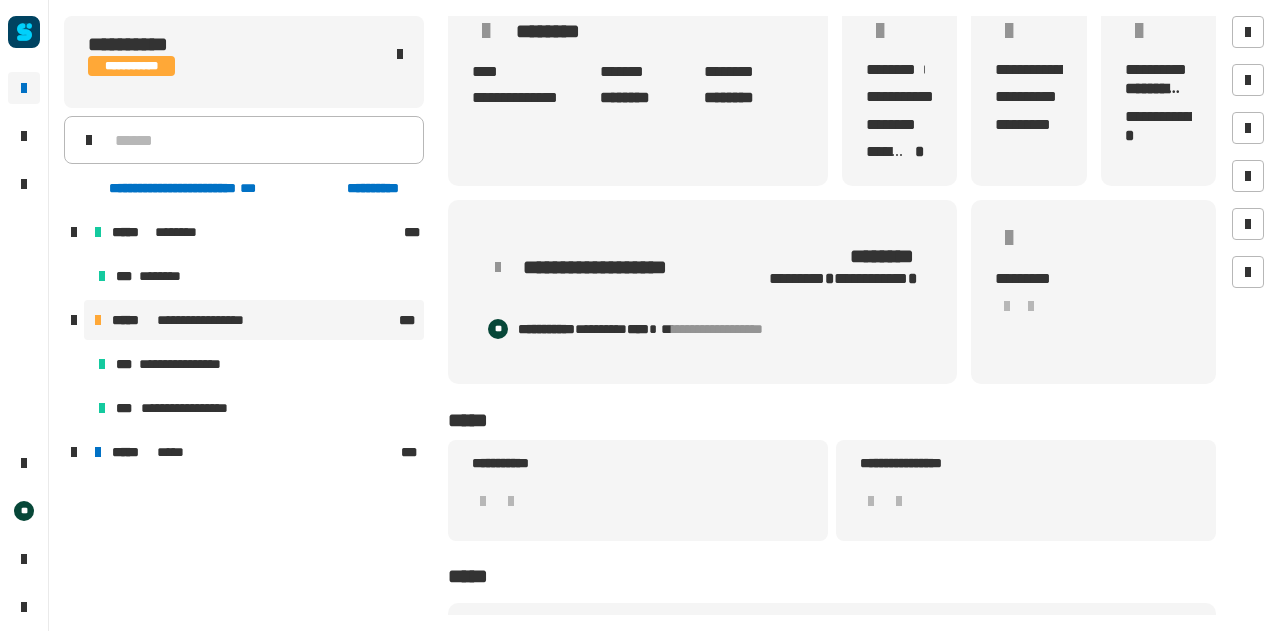 scroll, scrollTop: 0, scrollLeft: 0, axis: both 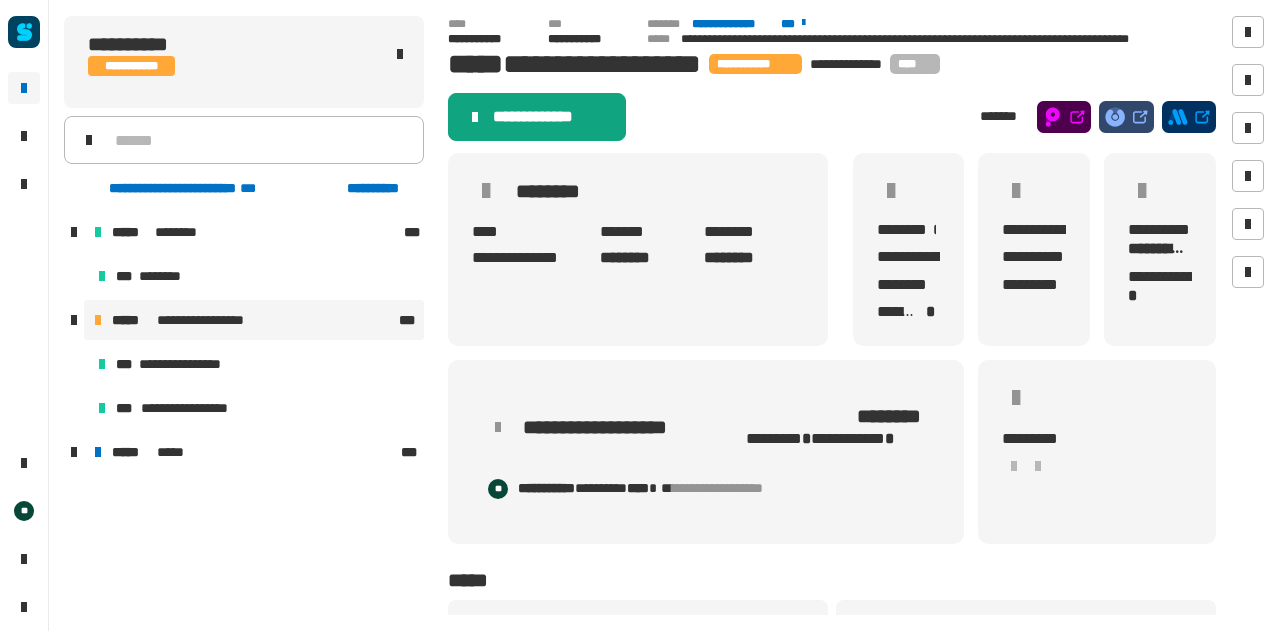 click on "**********" 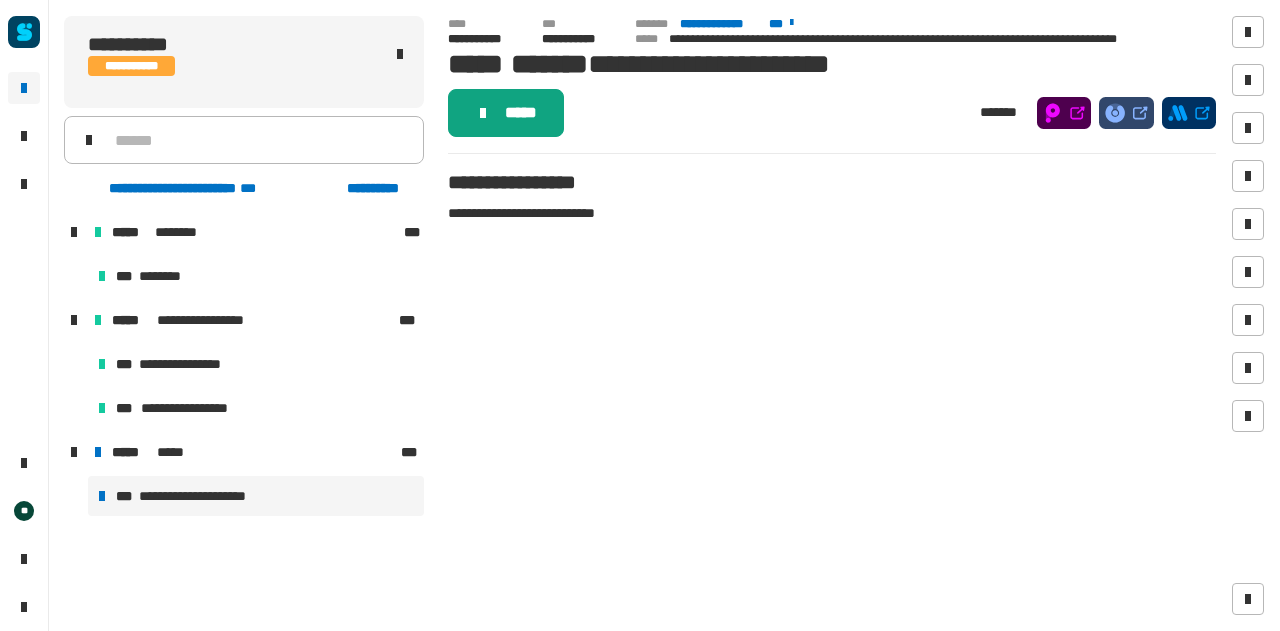click on "*****" 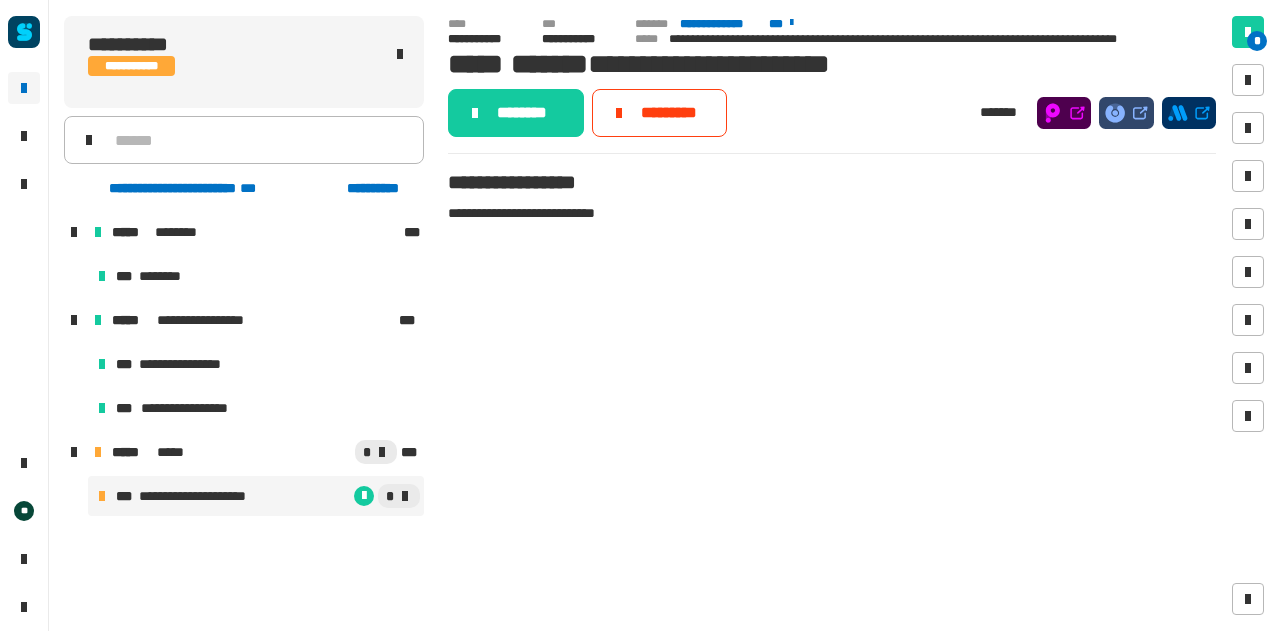 click on "********" 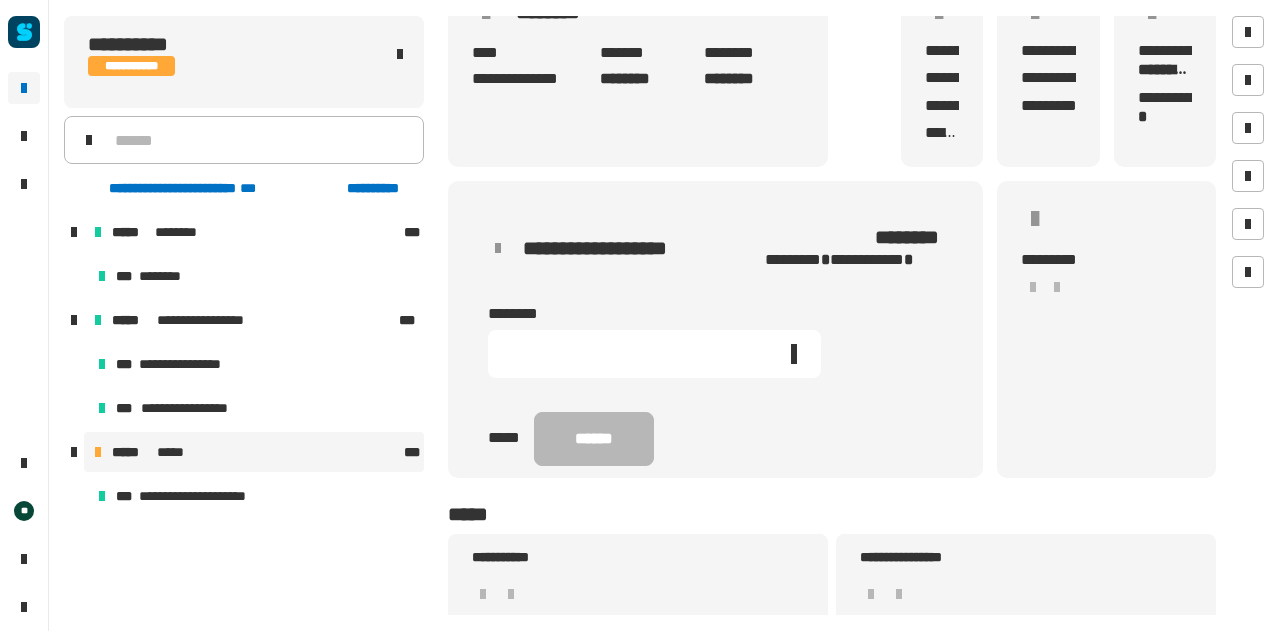 scroll, scrollTop: 181, scrollLeft: 0, axis: vertical 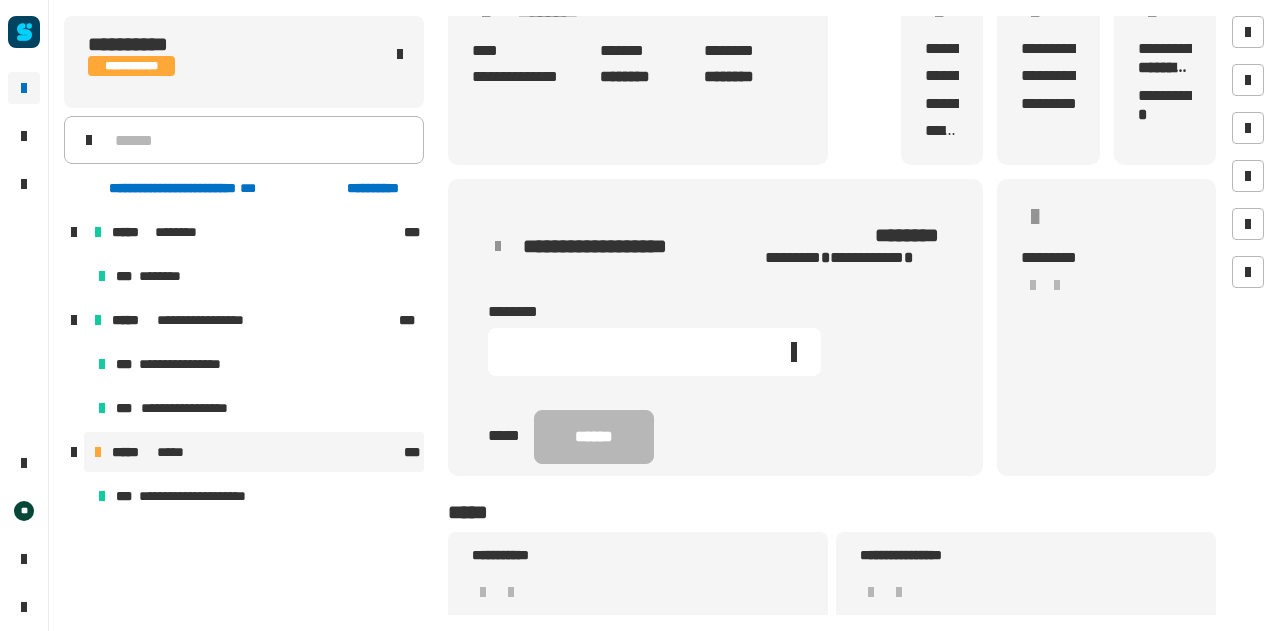 click 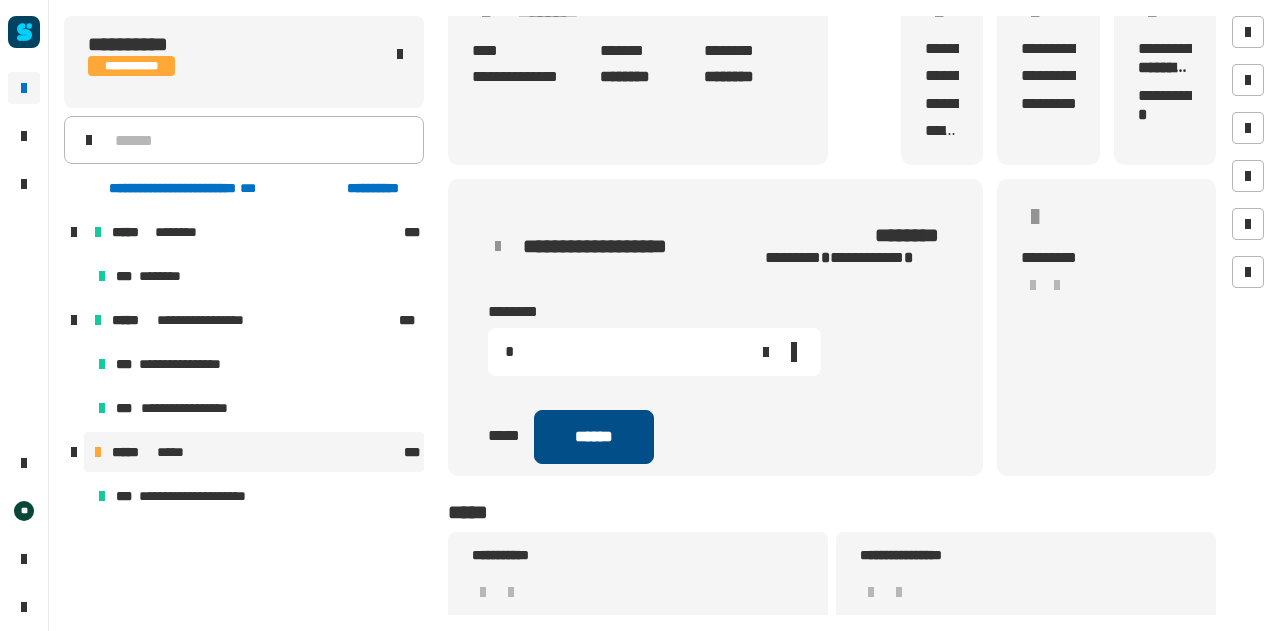 type on "*" 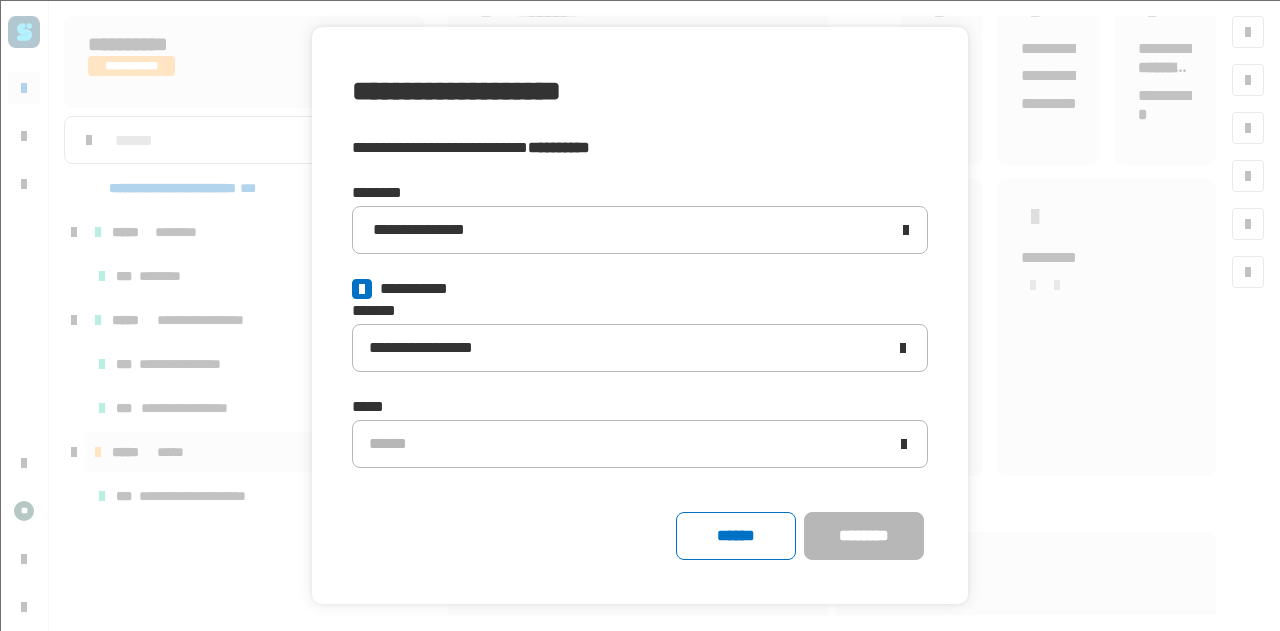 click 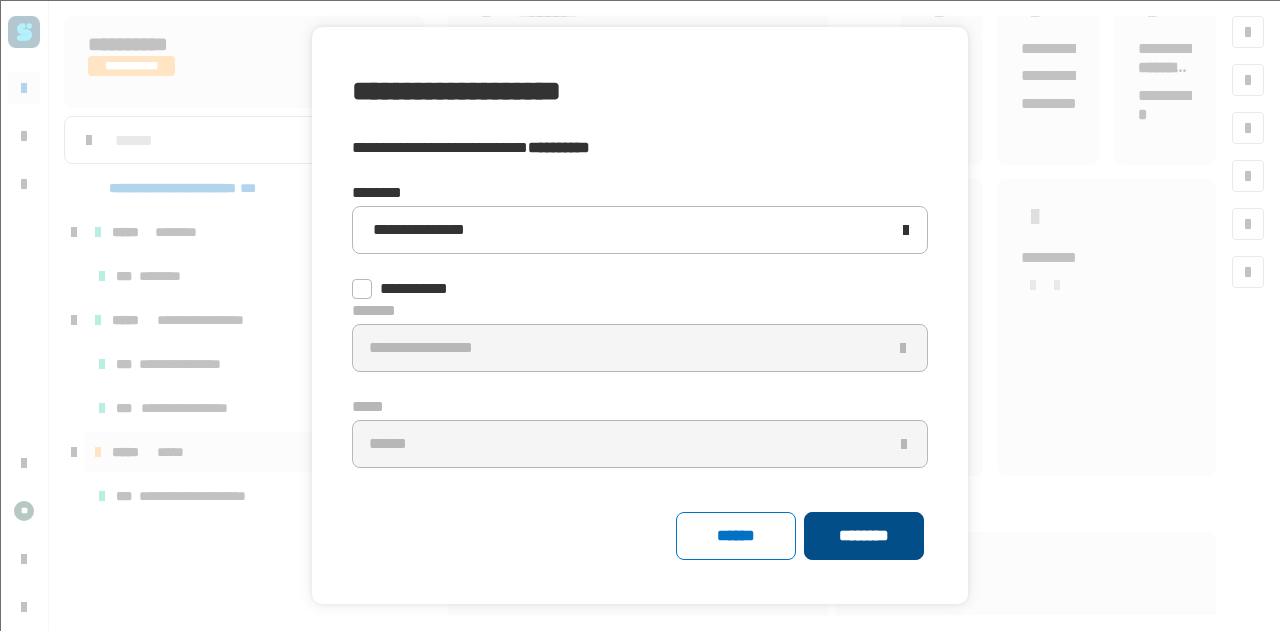 click on "********" 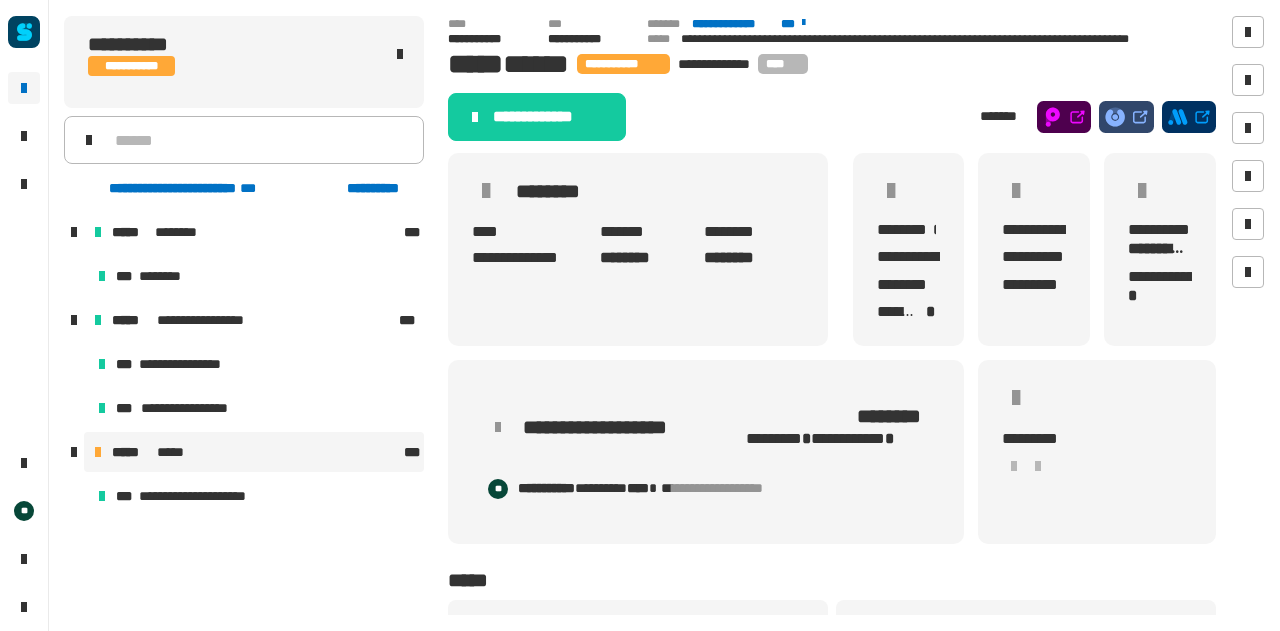 scroll, scrollTop: 3, scrollLeft: 0, axis: vertical 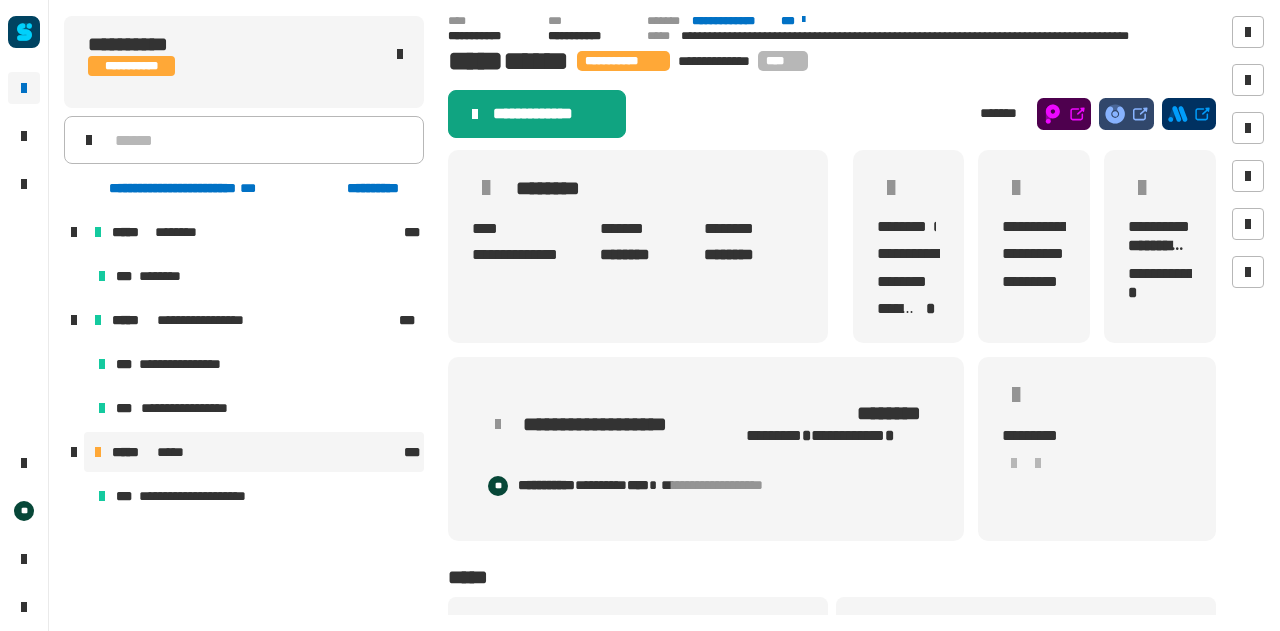 click on "**********" 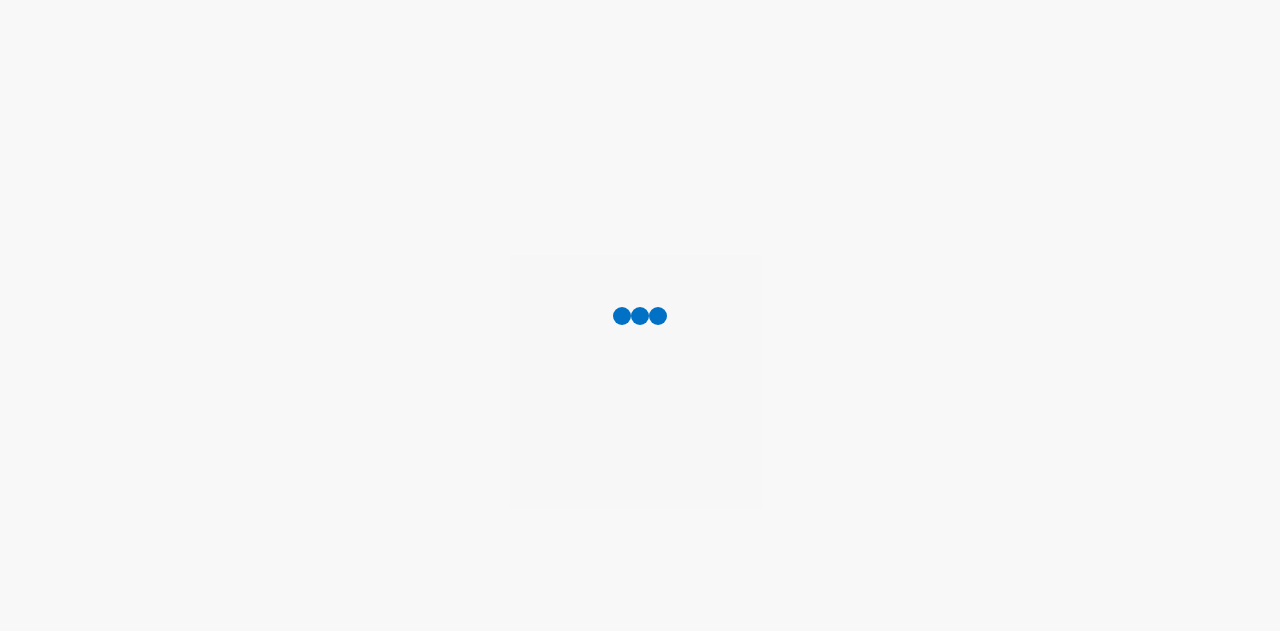 scroll, scrollTop: 0, scrollLeft: 0, axis: both 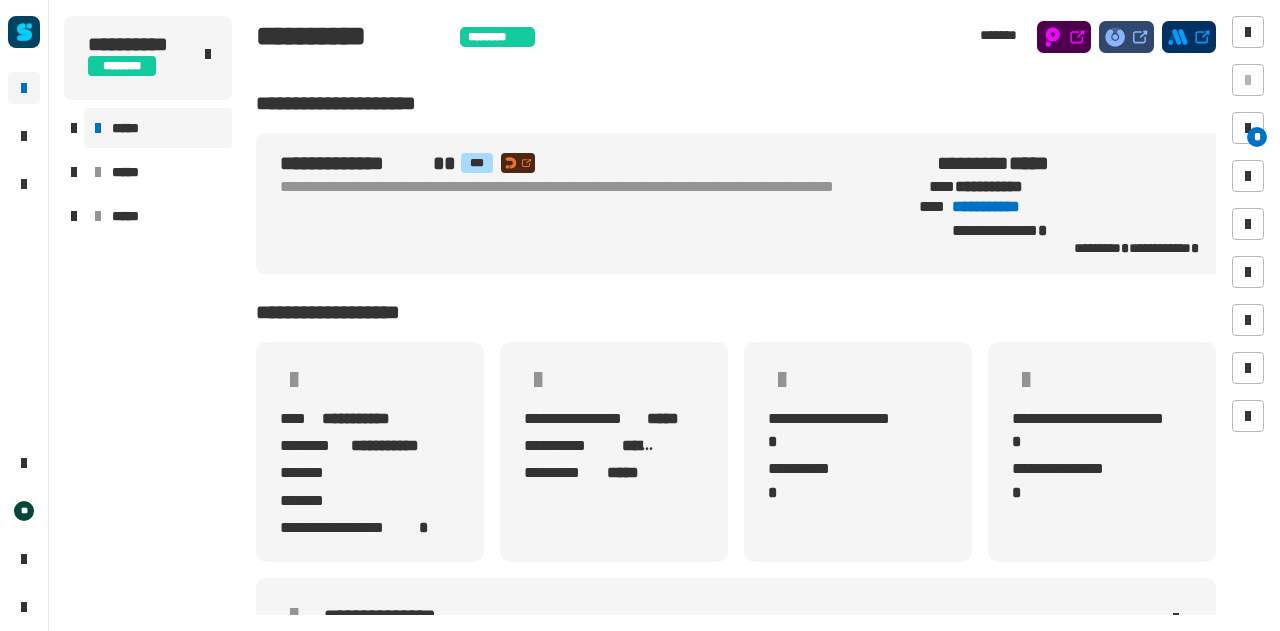 click on "*****" at bounding box center (158, 128) 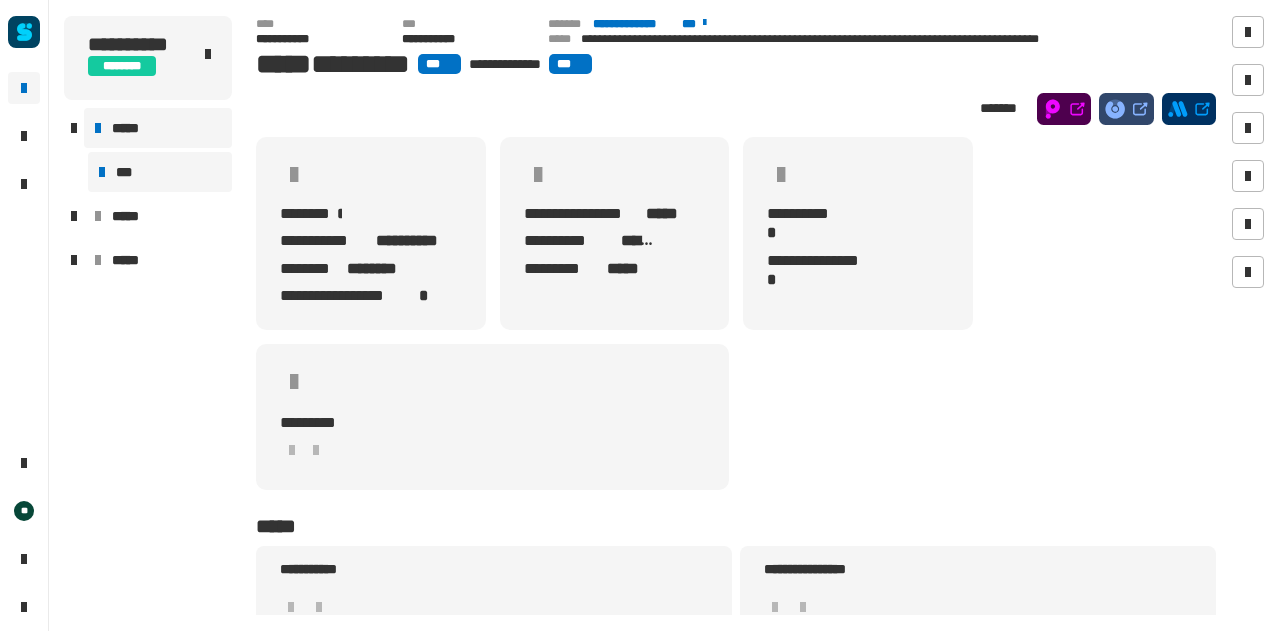 click on "***" at bounding box center [160, 172] 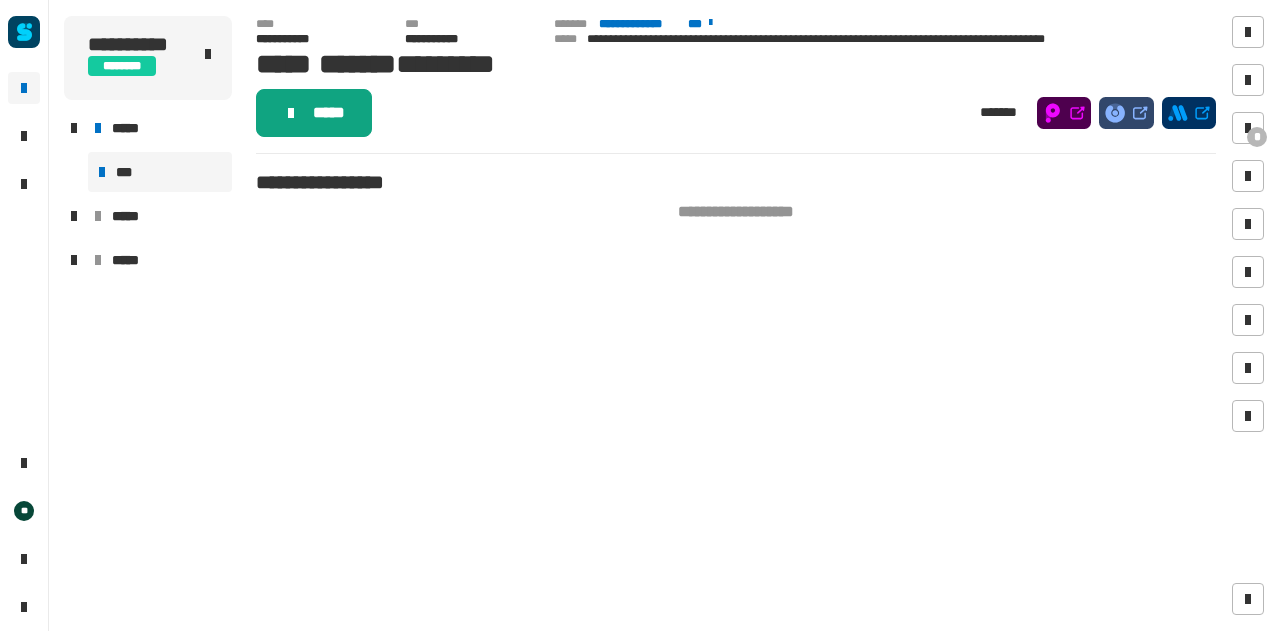 click 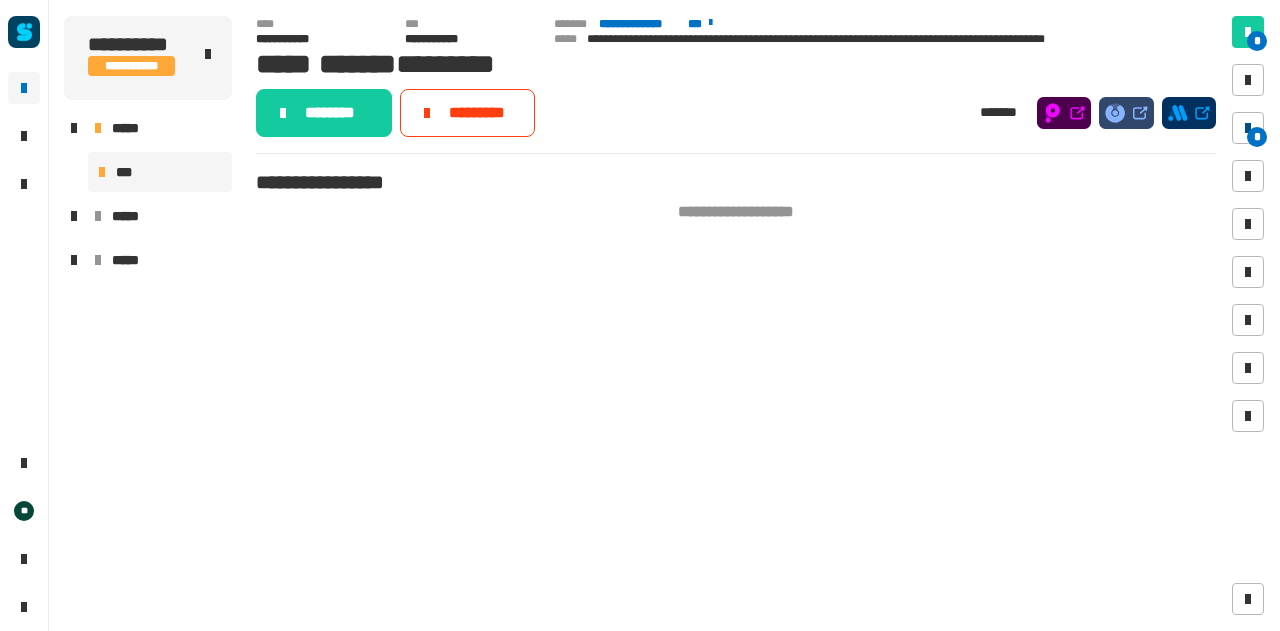 click on "*" at bounding box center [1248, 128] 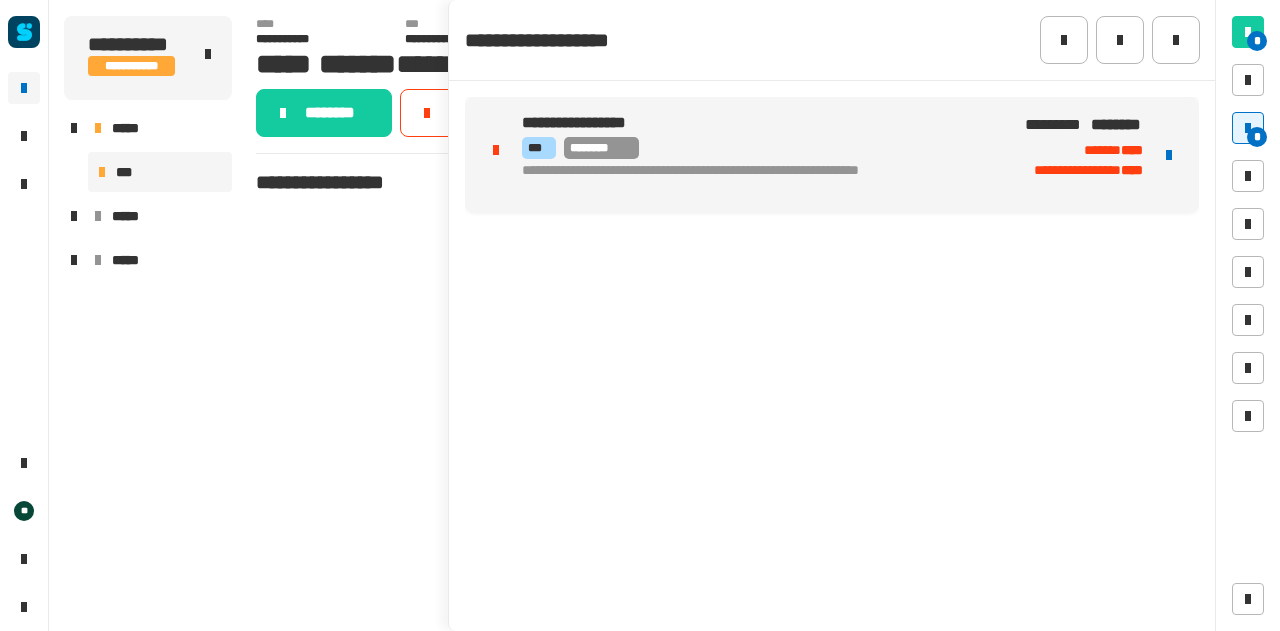 click on "**********" at bounding box center [832, 155] 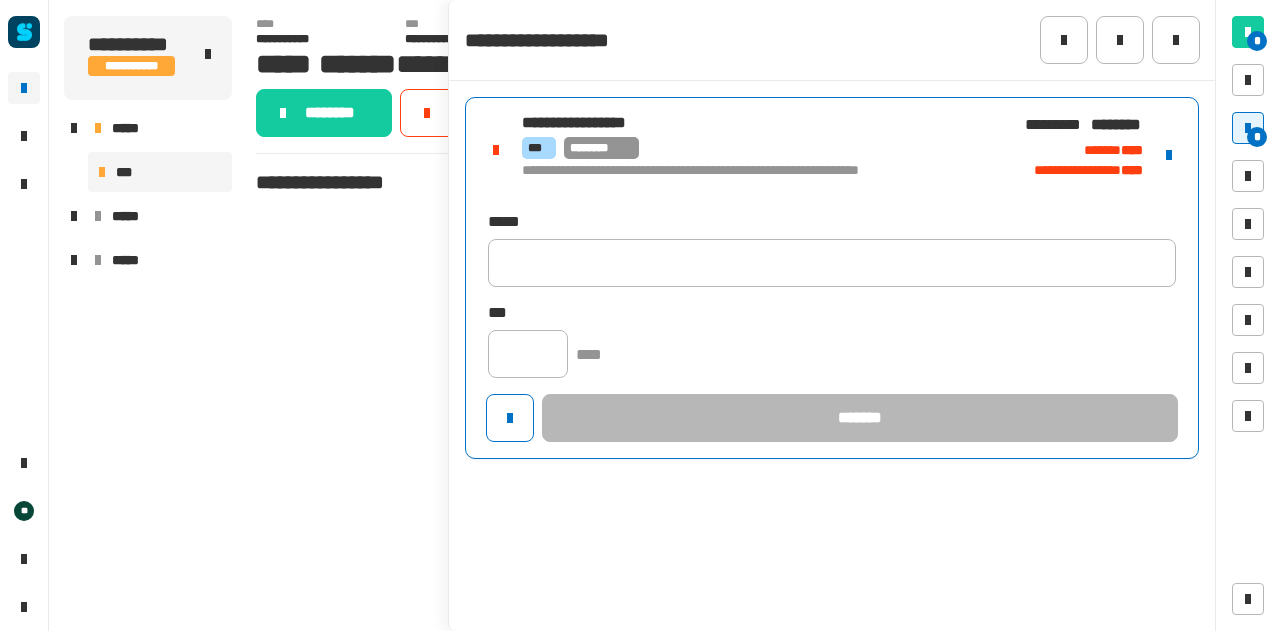 click at bounding box center (1169, 155) 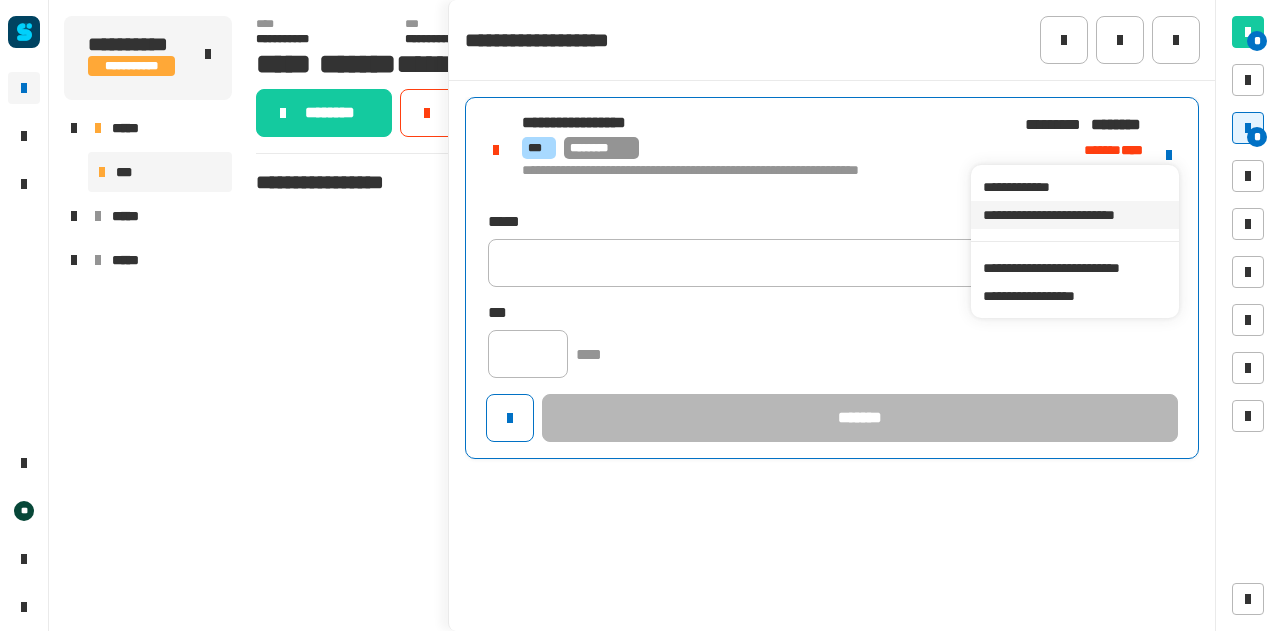 click on "**********" at bounding box center (1074, 215) 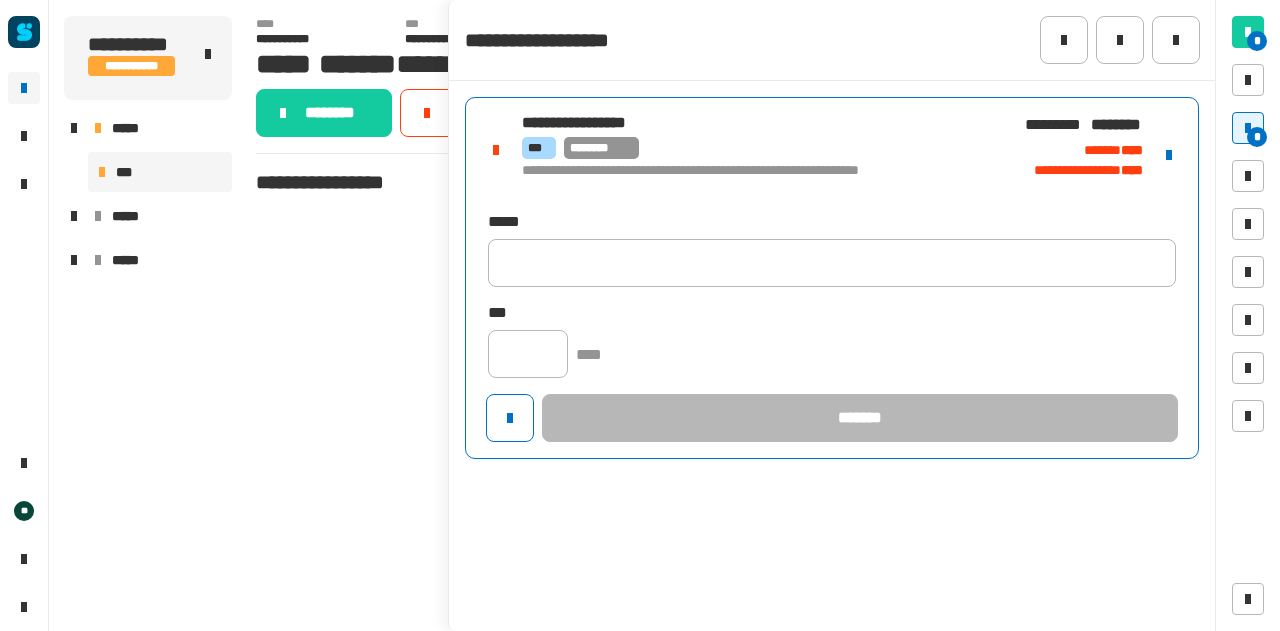 click at bounding box center [1169, 155] 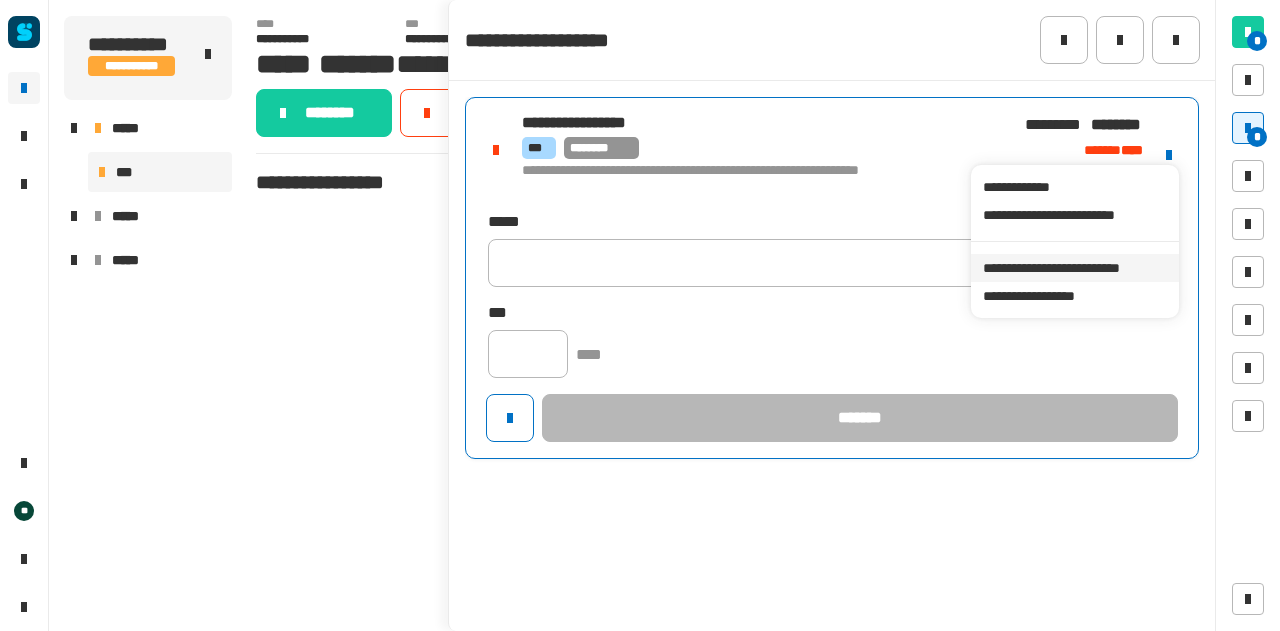 click on "**********" at bounding box center [1074, 268] 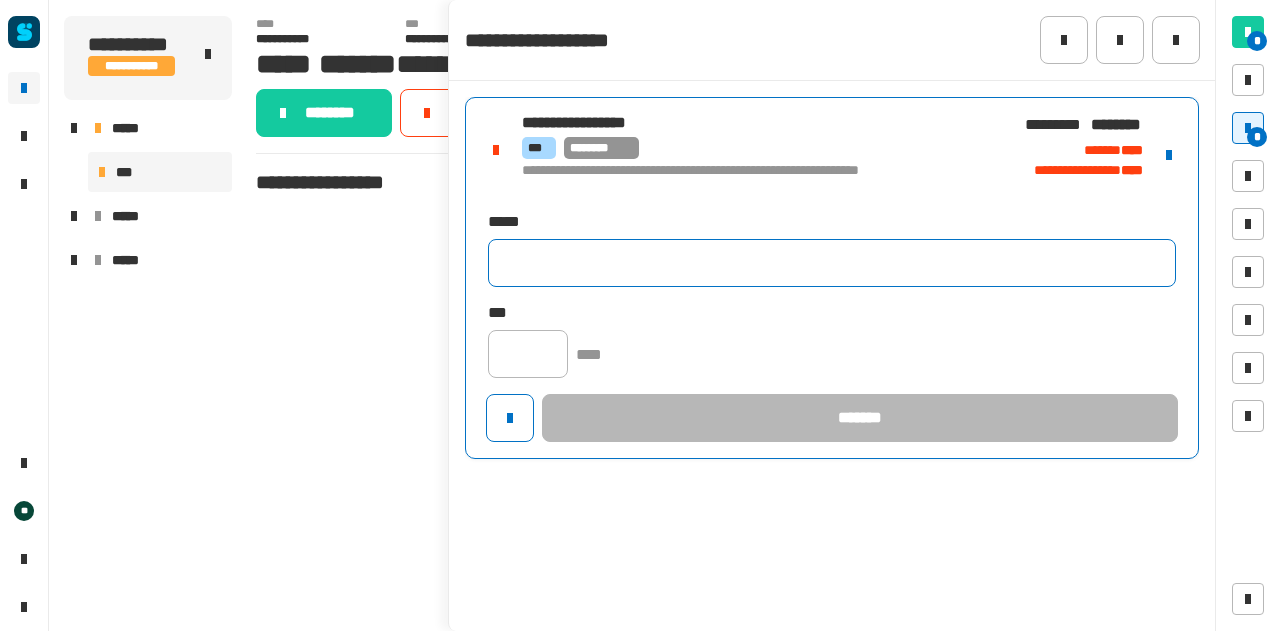 click 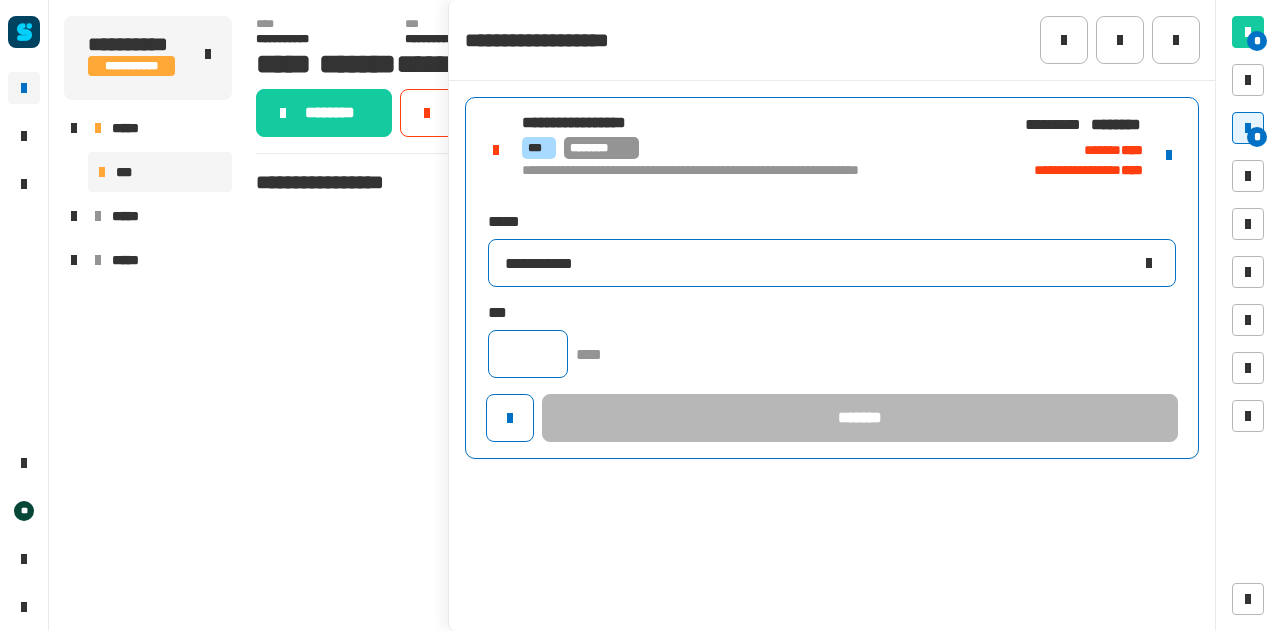 type on "**********" 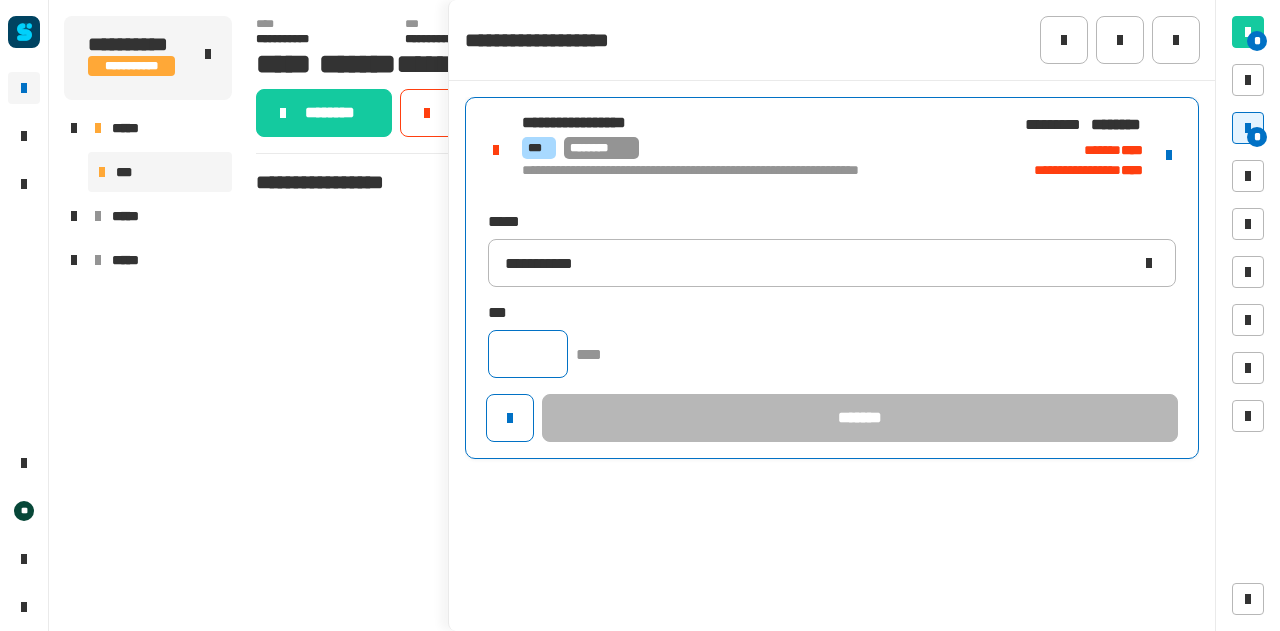 click 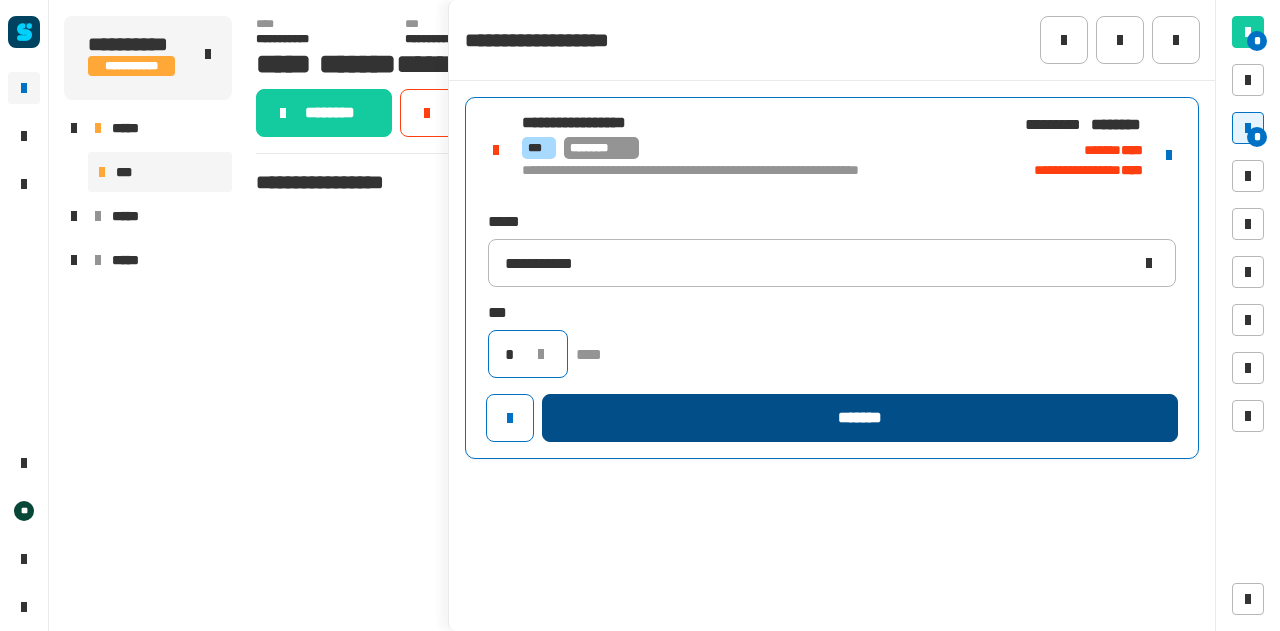 type on "*" 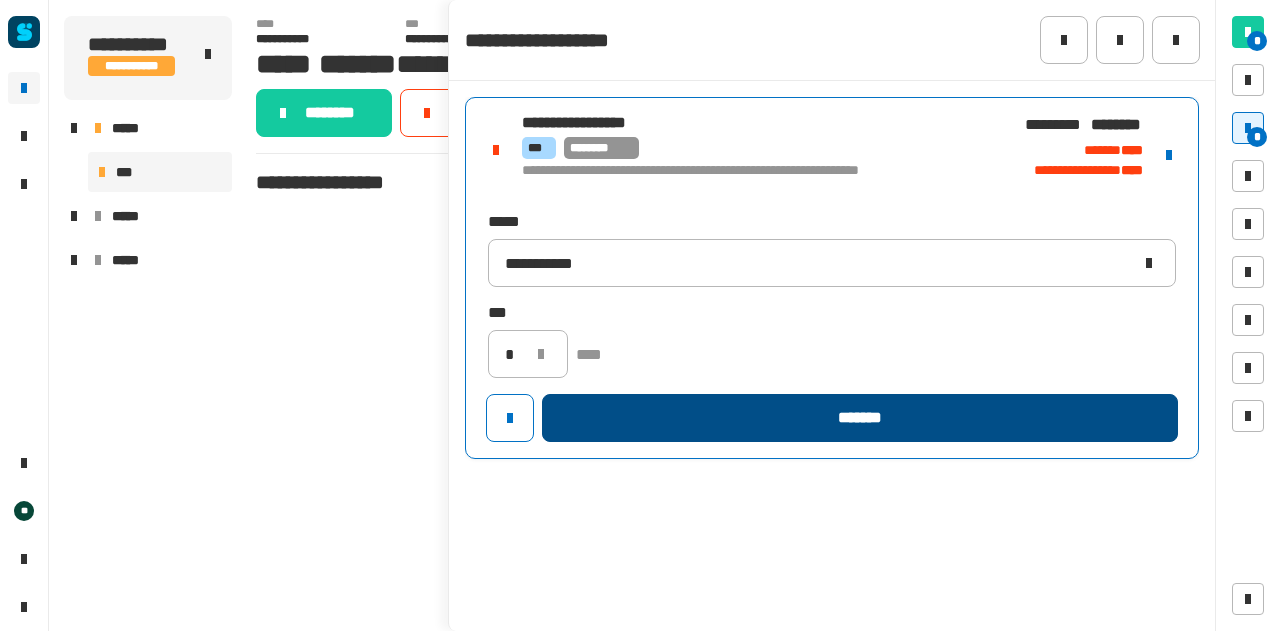 click on "*******" 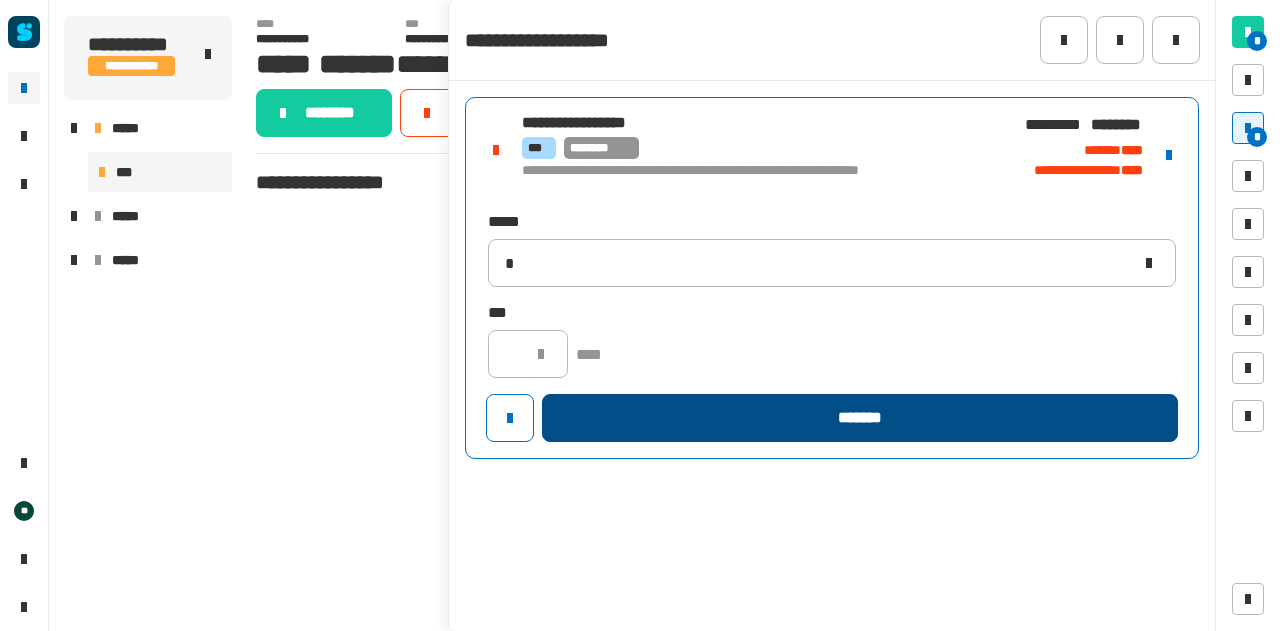 type 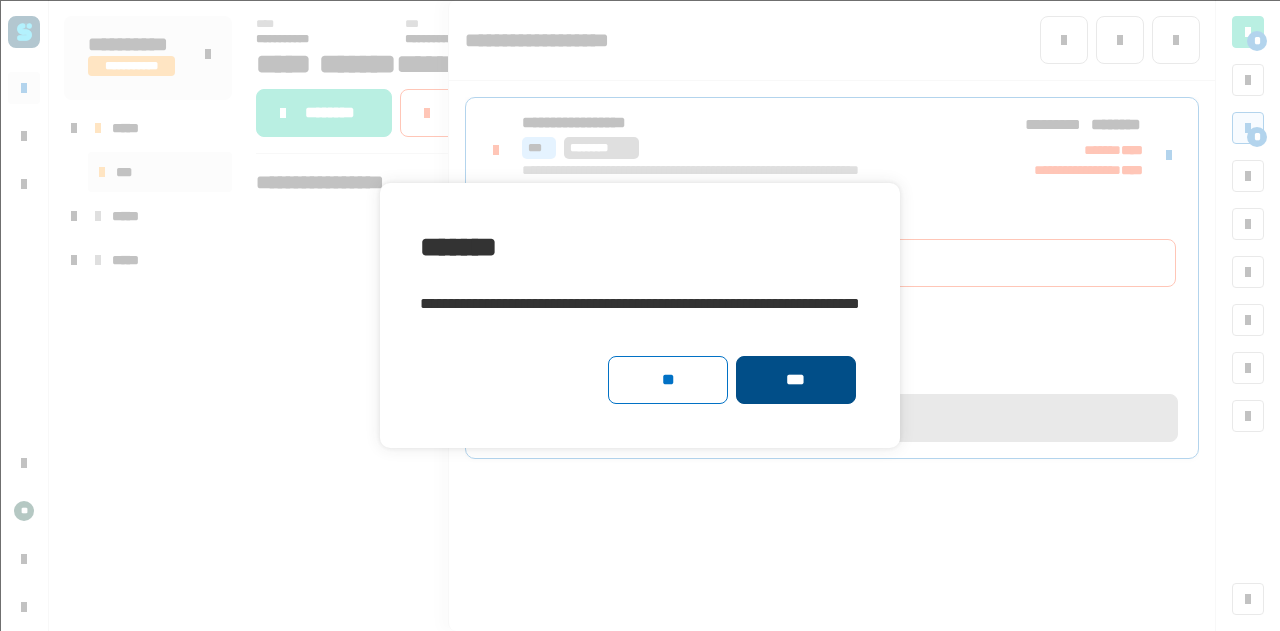 click on "***" 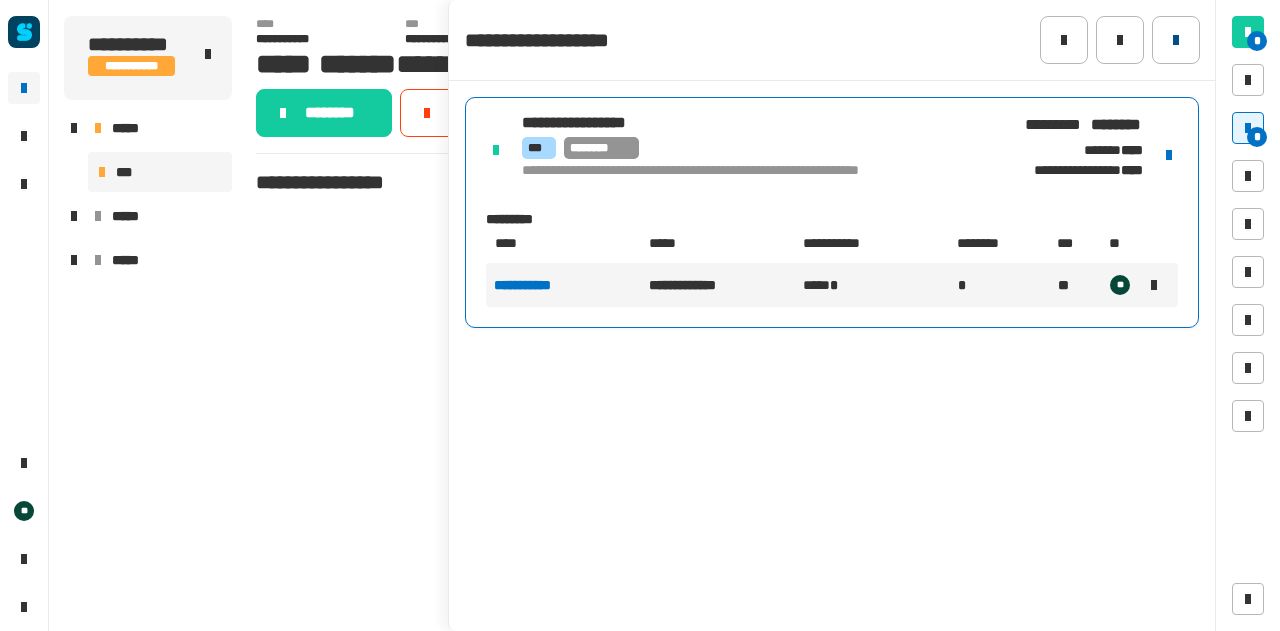 click 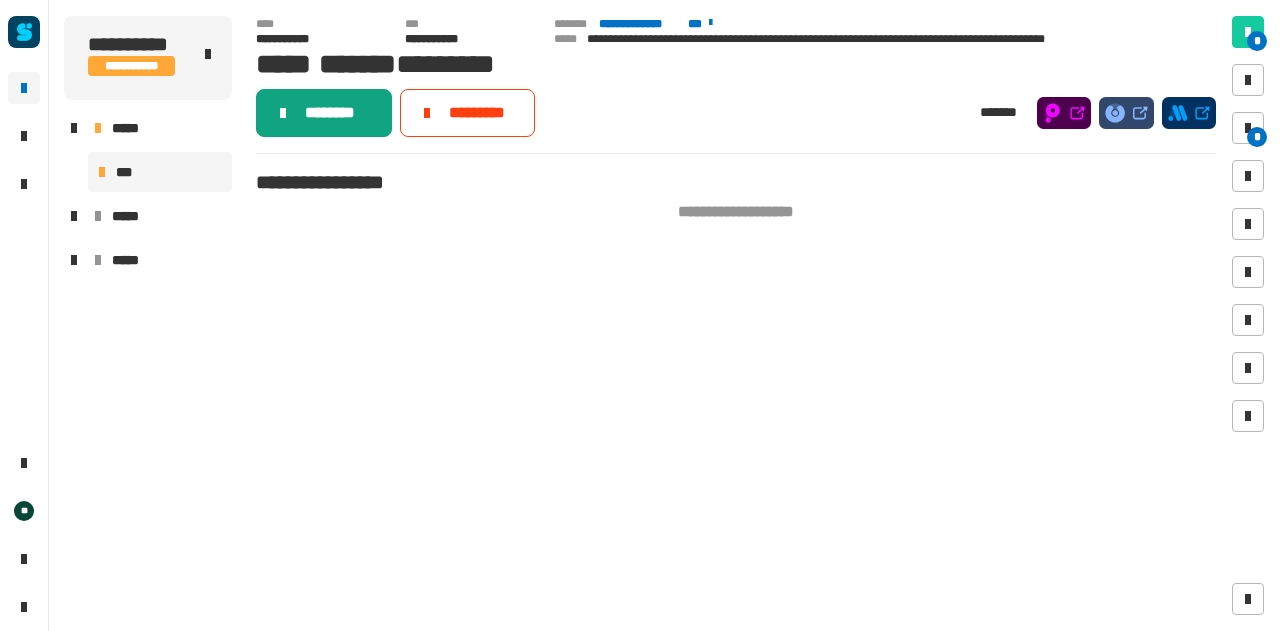 click on "********" 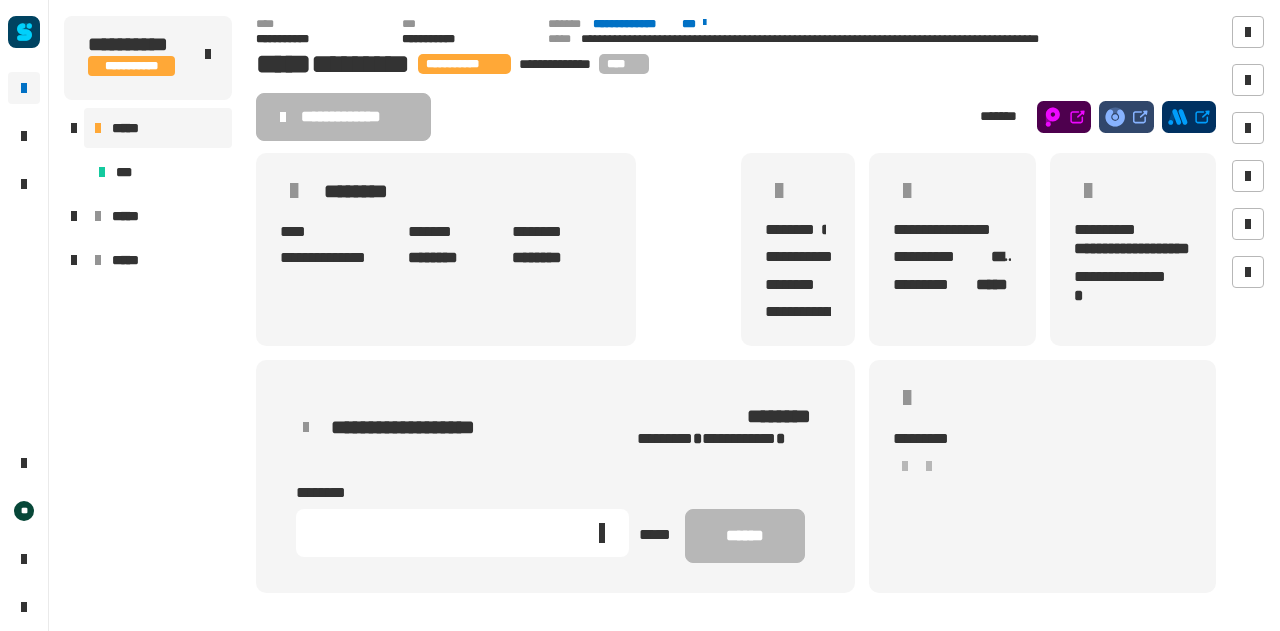 scroll, scrollTop: 77, scrollLeft: 0, axis: vertical 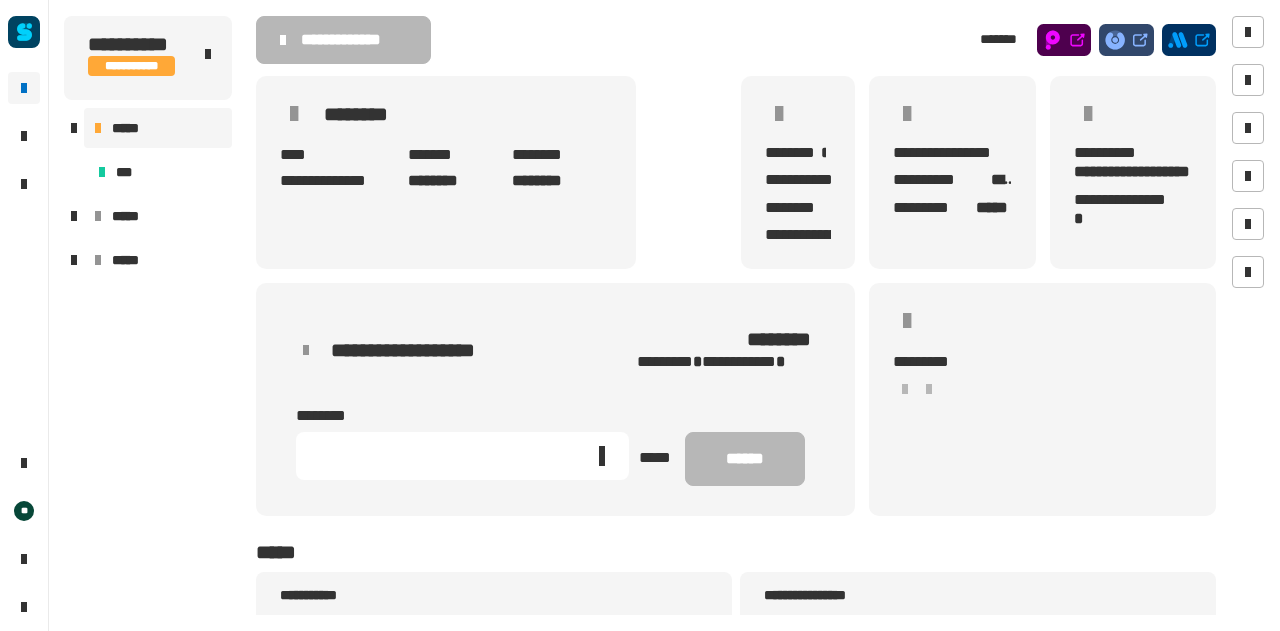 click 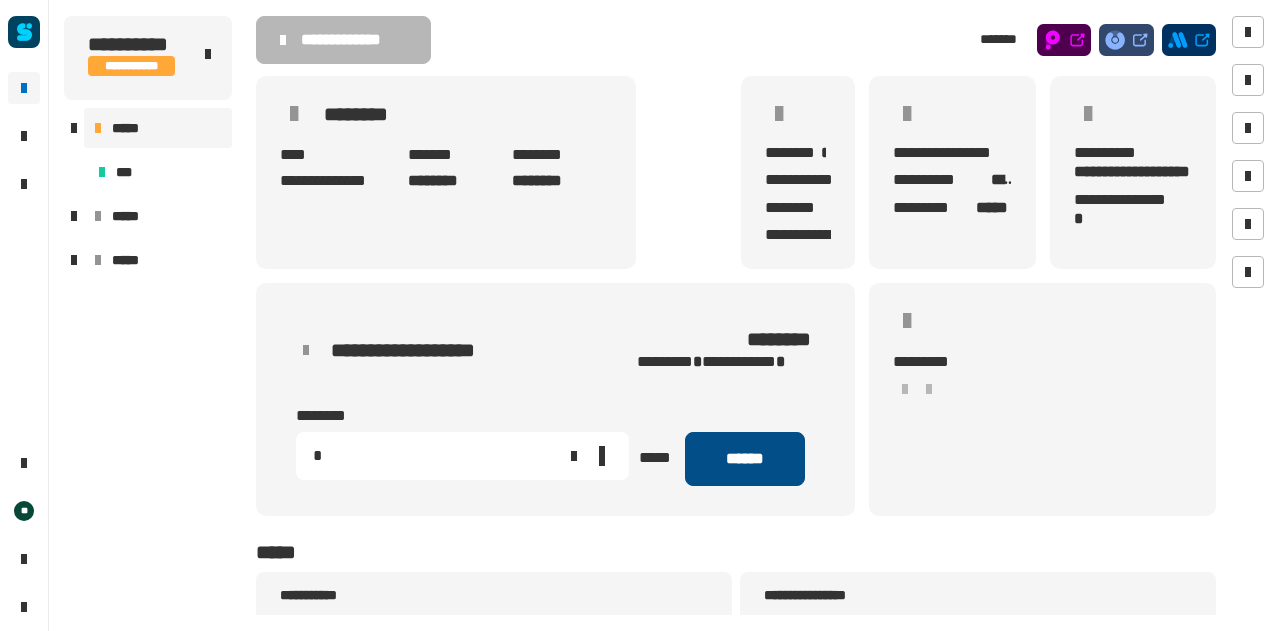 type on "*" 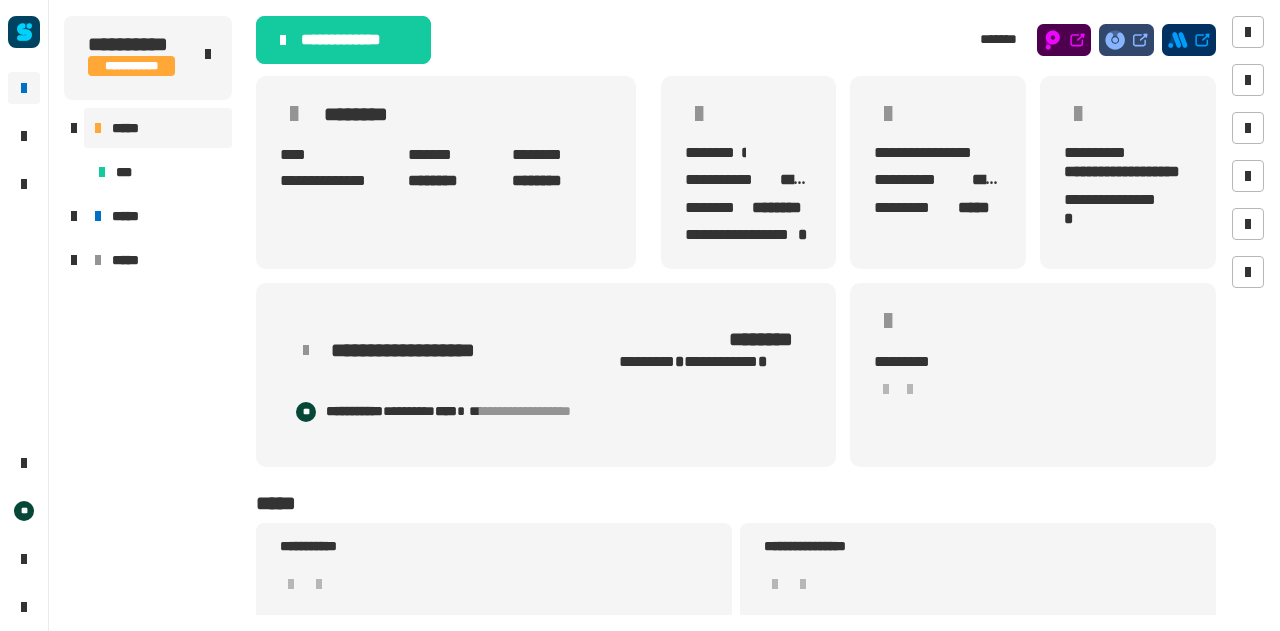 scroll, scrollTop: 0, scrollLeft: 0, axis: both 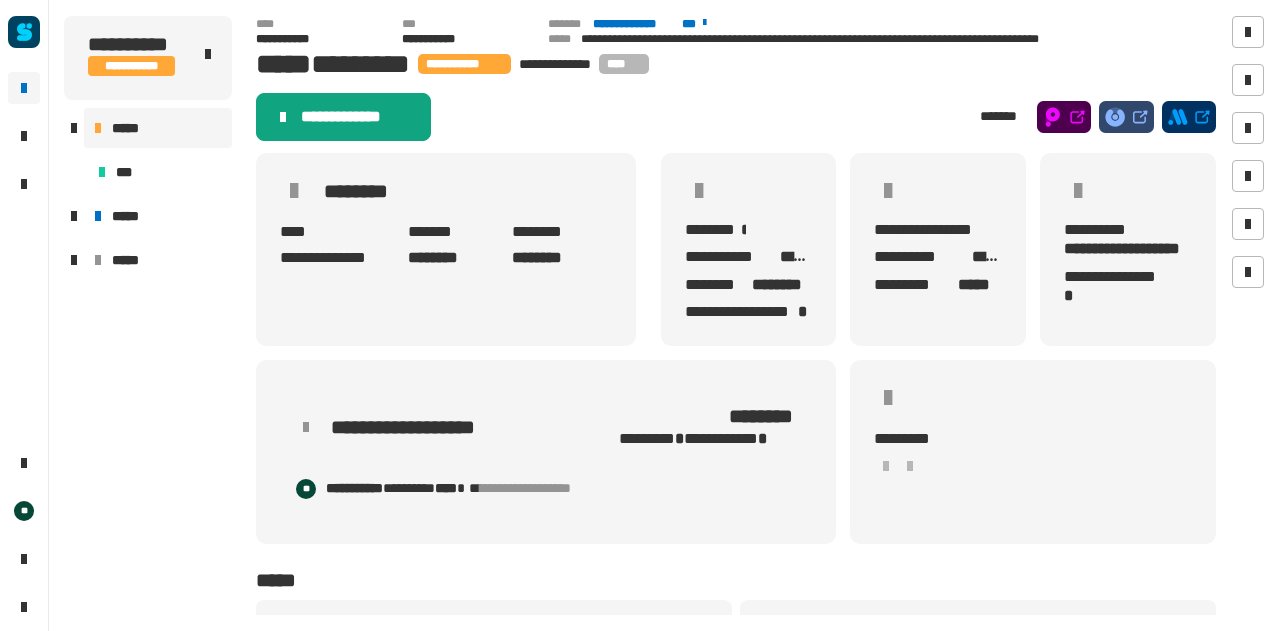 click on "**********" 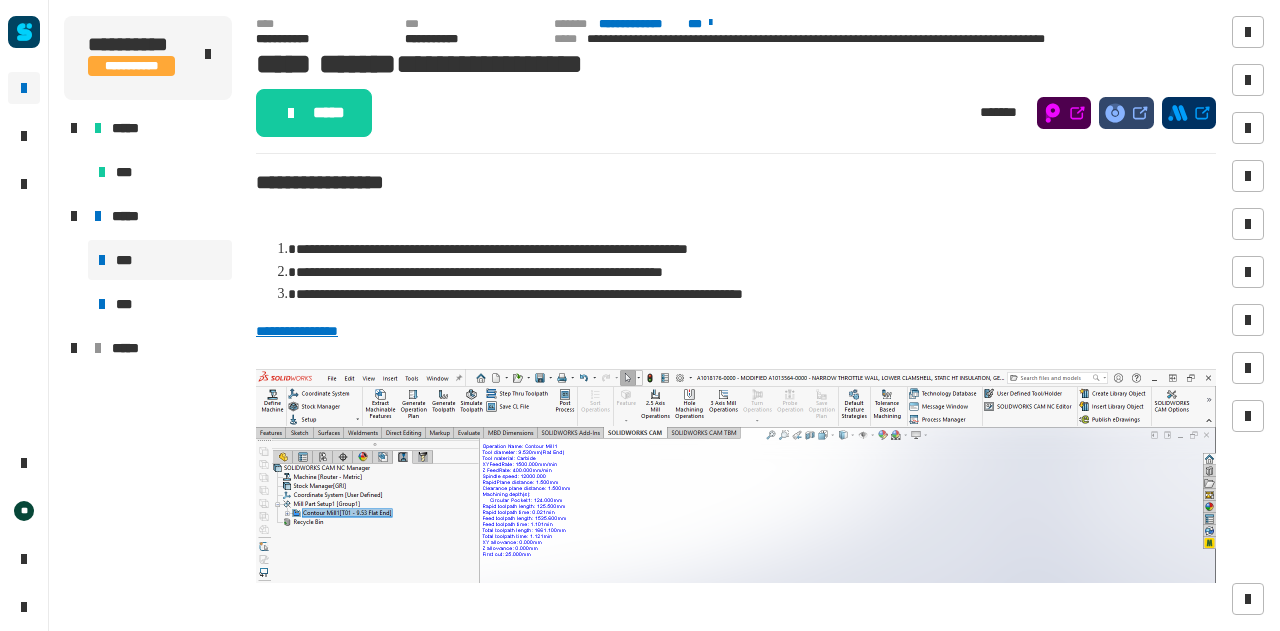 click on "*****" 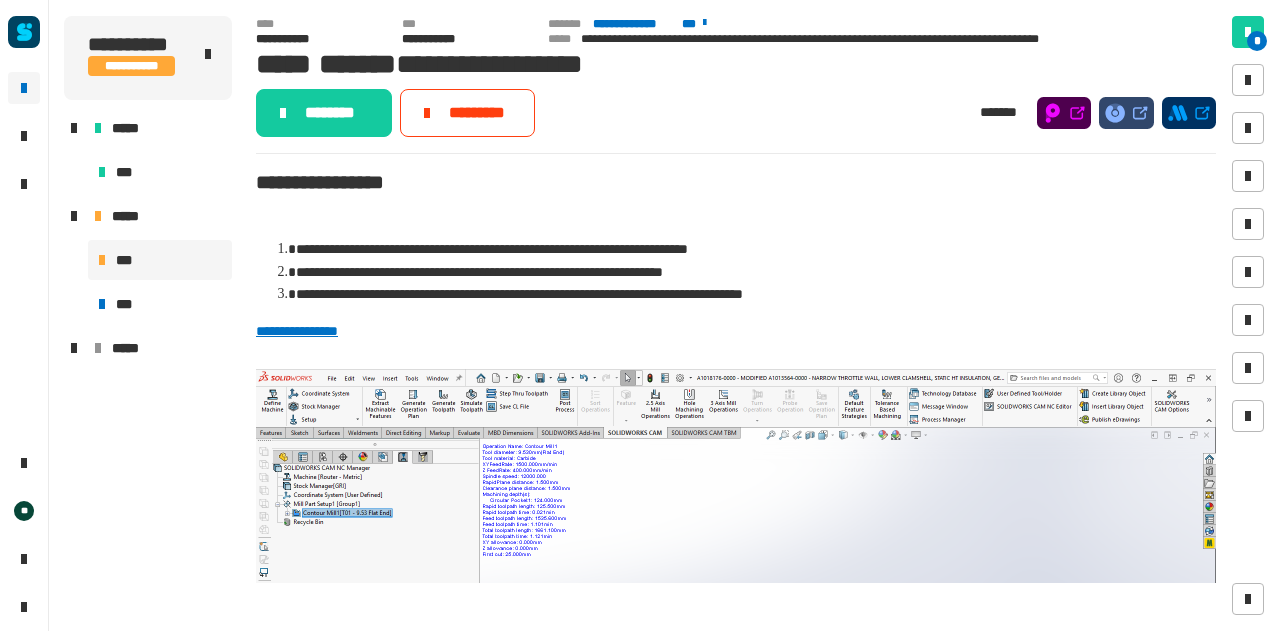 click on "********" 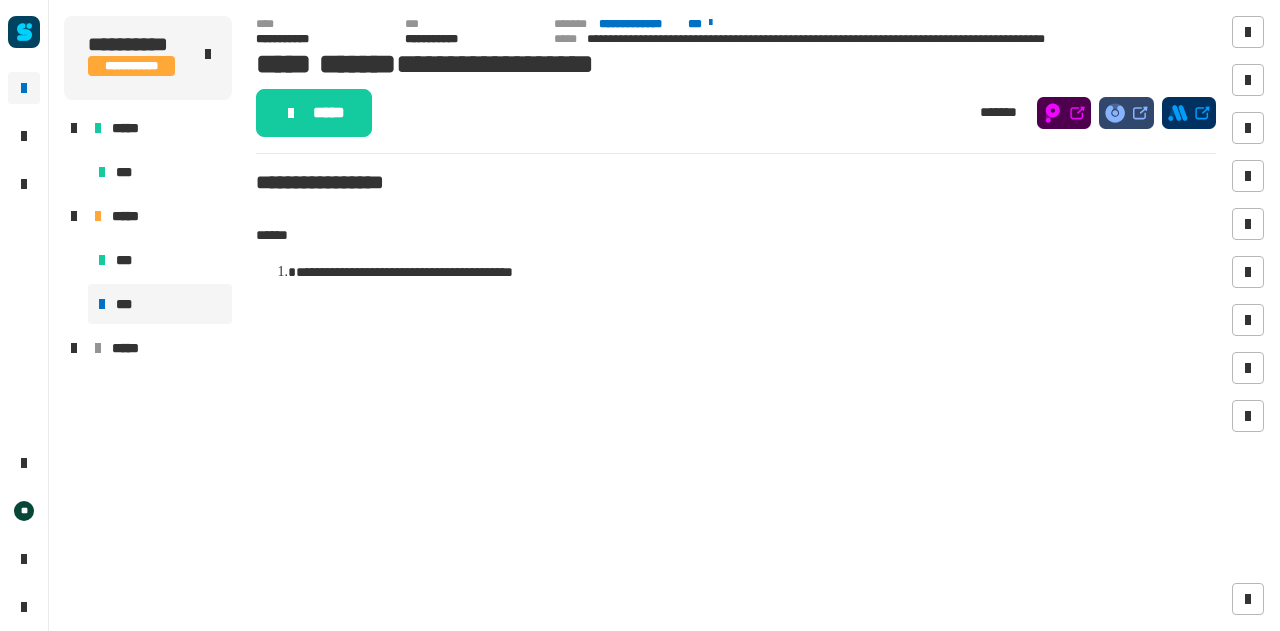click on "*****" 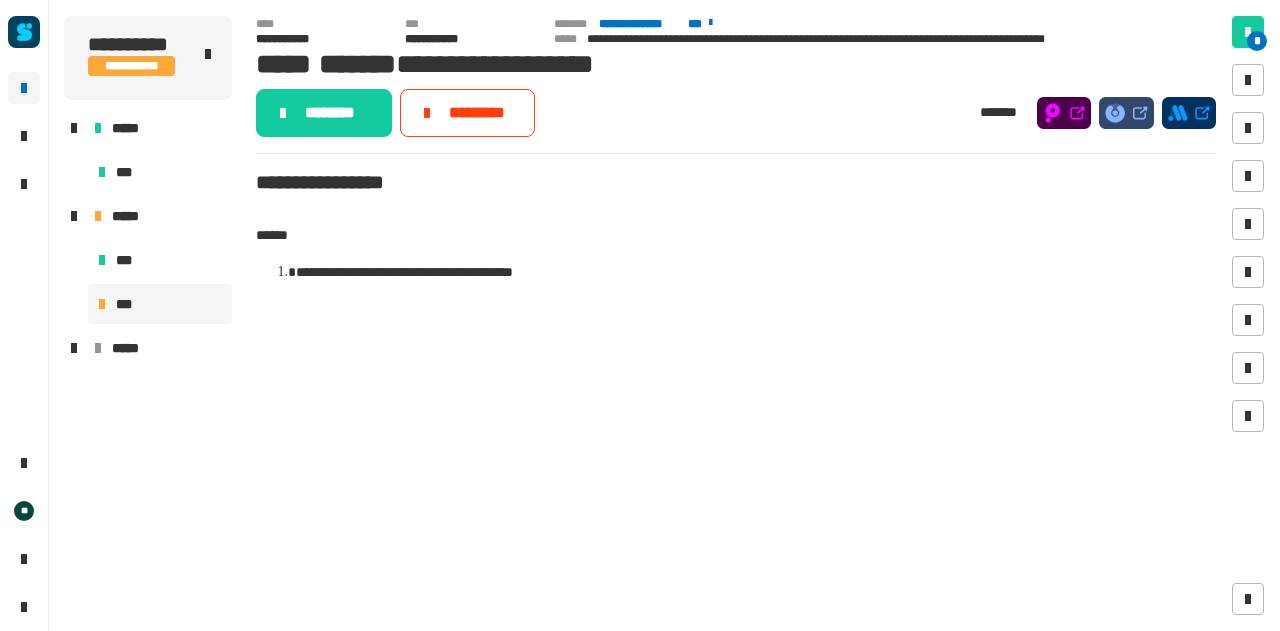 click on "********" 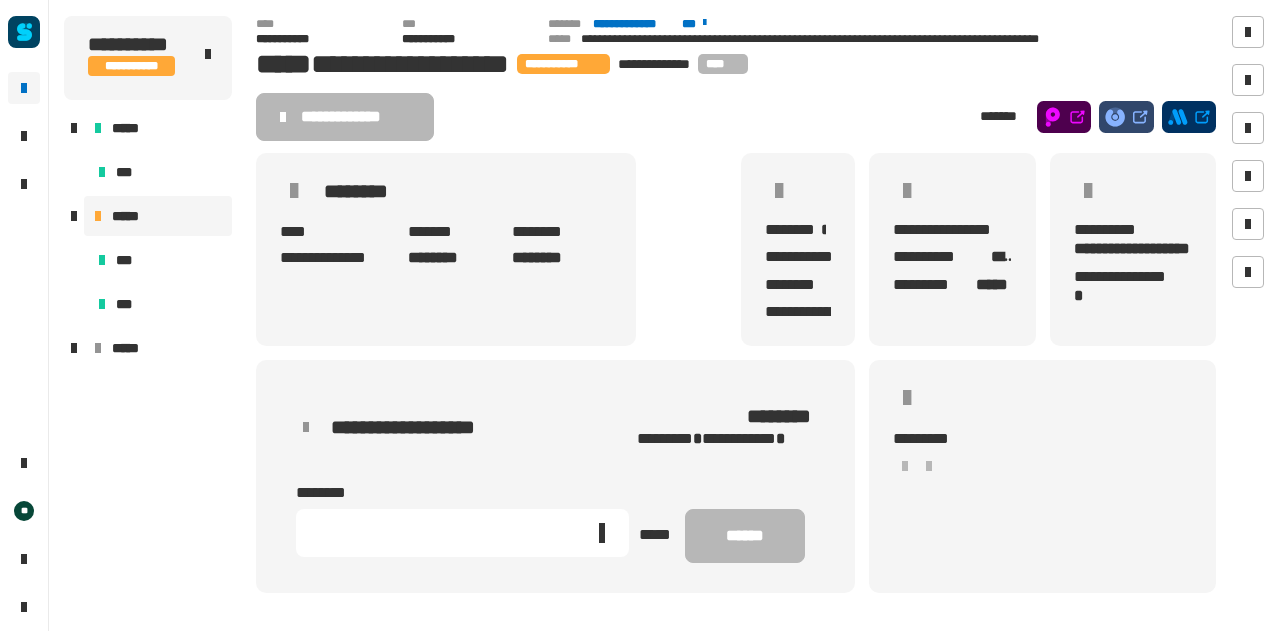 scroll, scrollTop: 84, scrollLeft: 0, axis: vertical 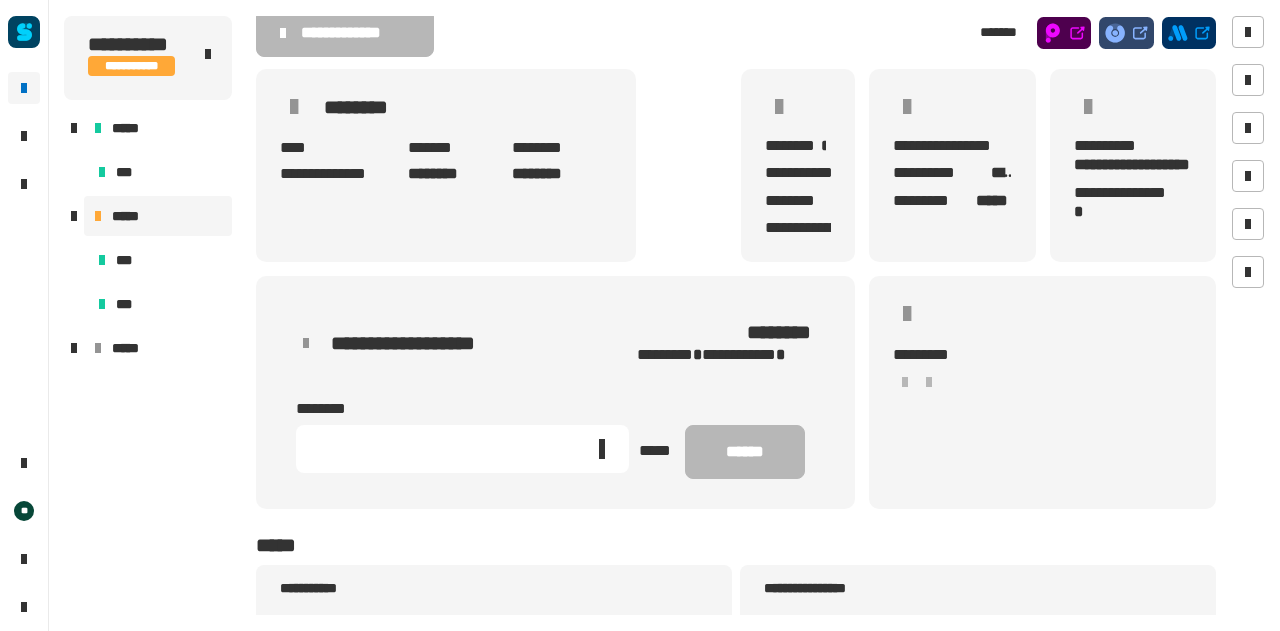click 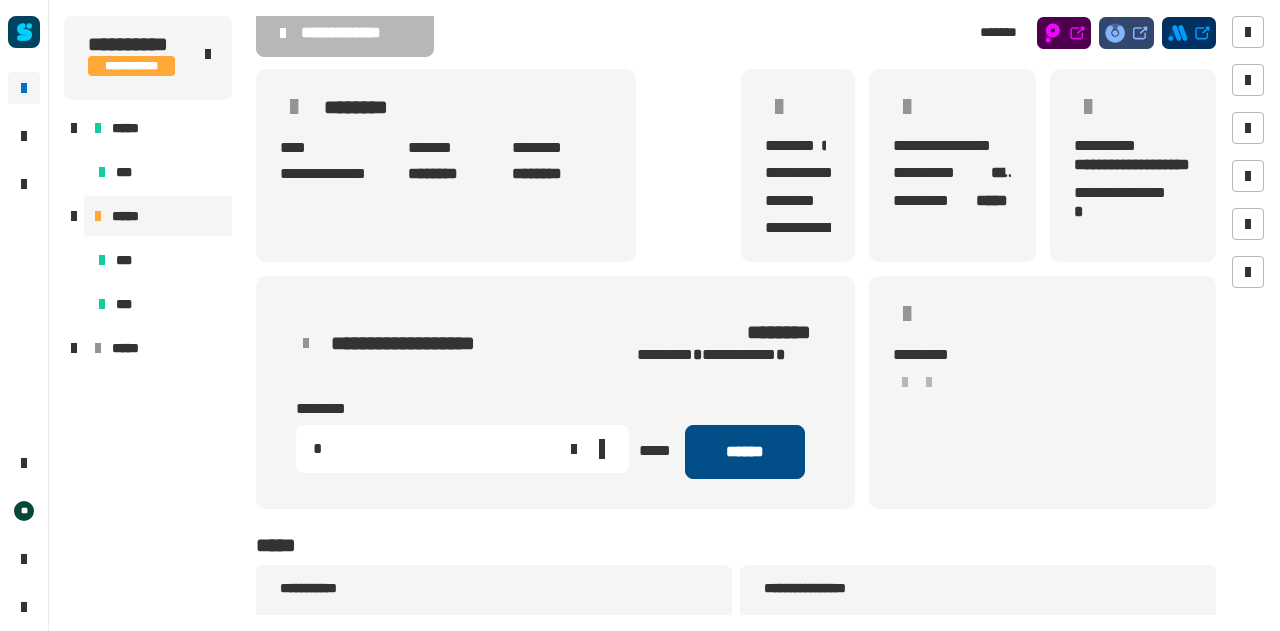 type on "*" 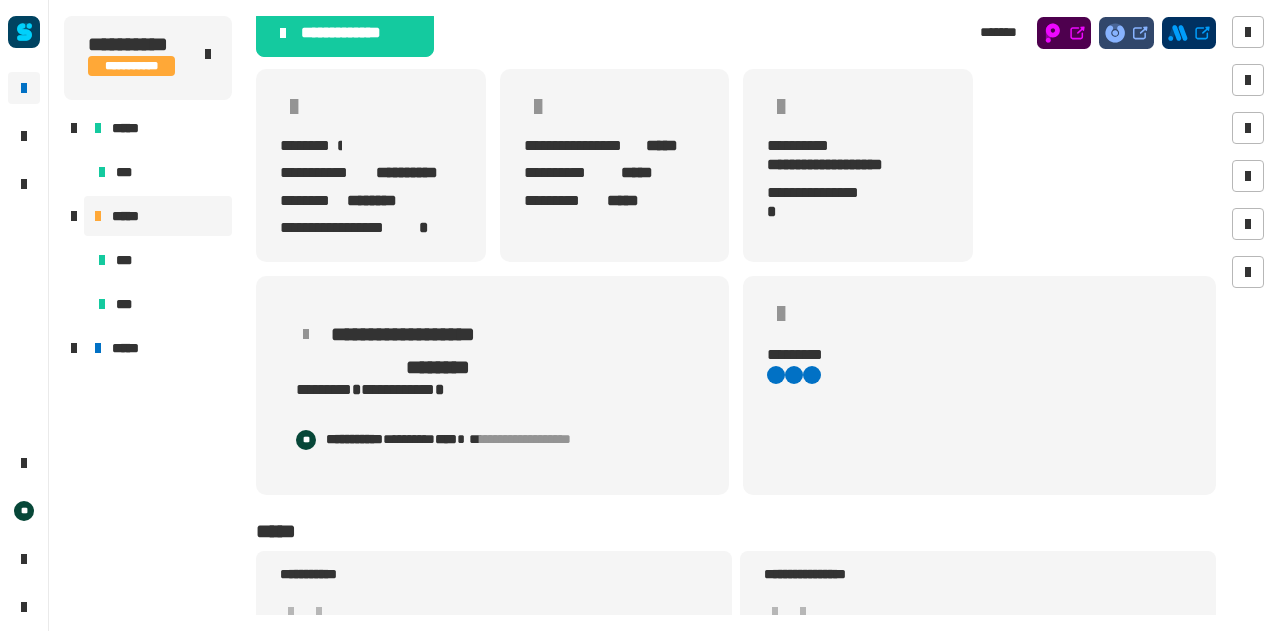 scroll, scrollTop: 0, scrollLeft: 0, axis: both 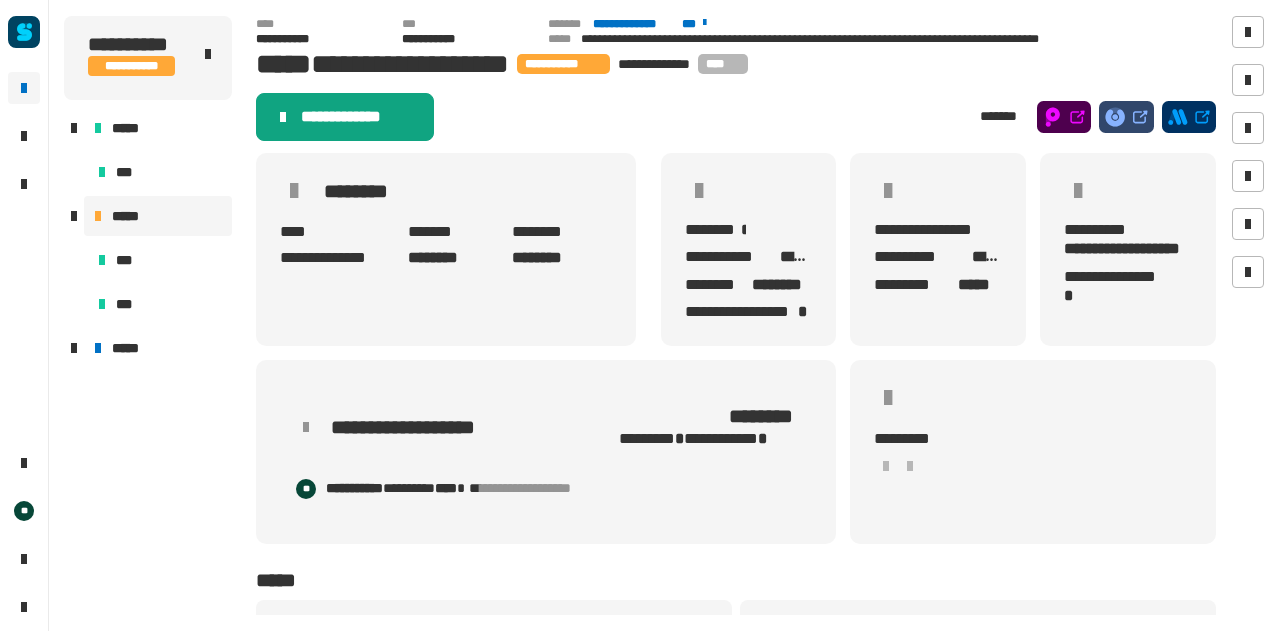 click on "**********" 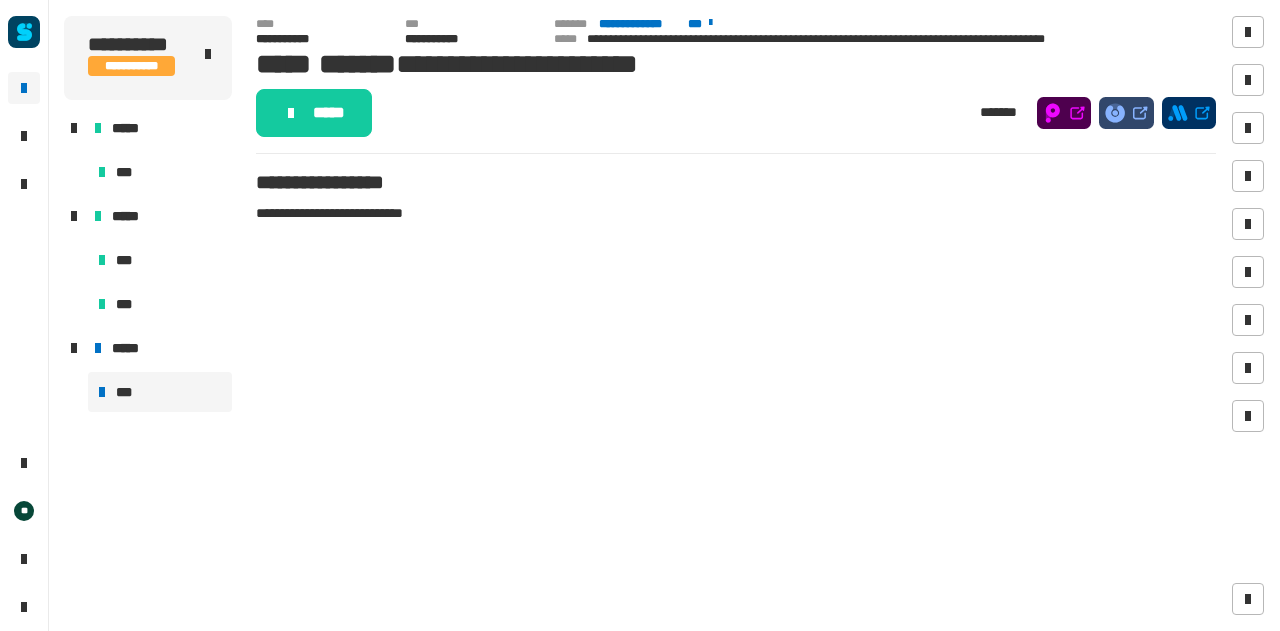 click on "*****" 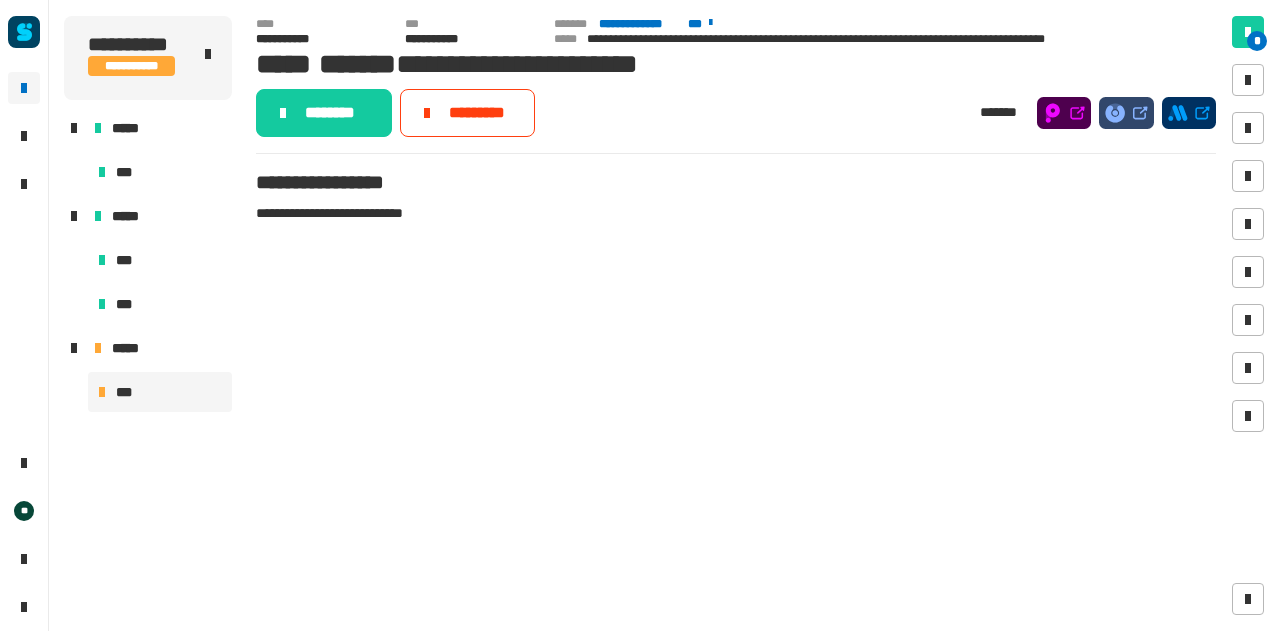 click on "********" 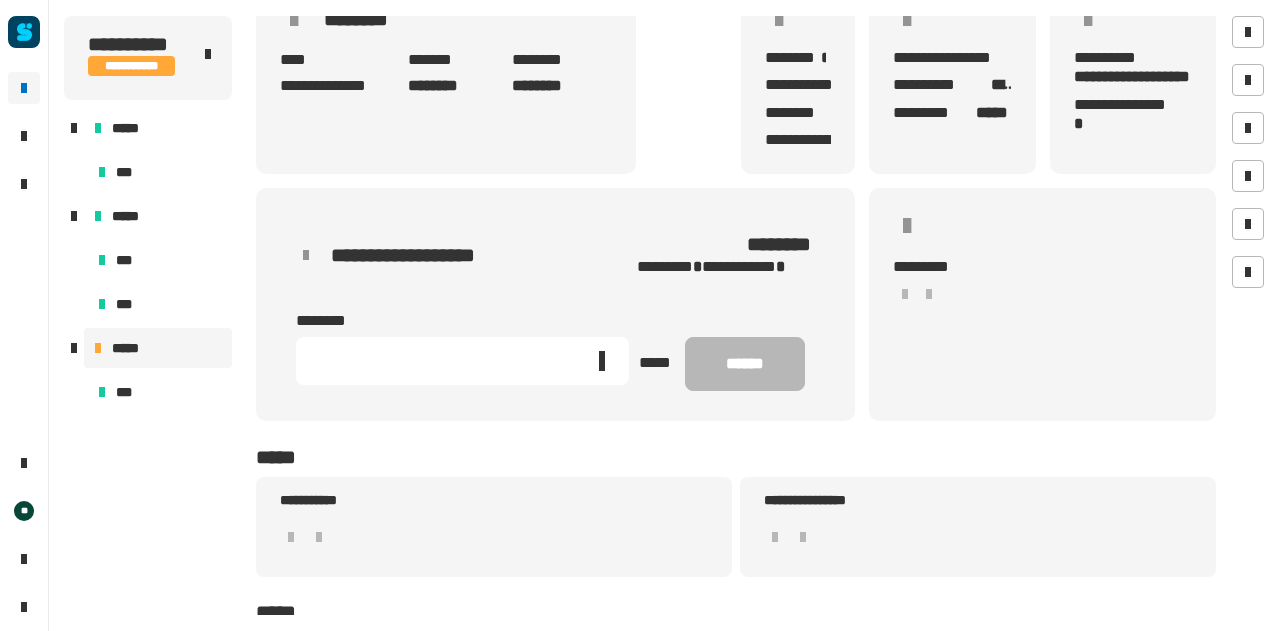 scroll, scrollTop: 173, scrollLeft: 0, axis: vertical 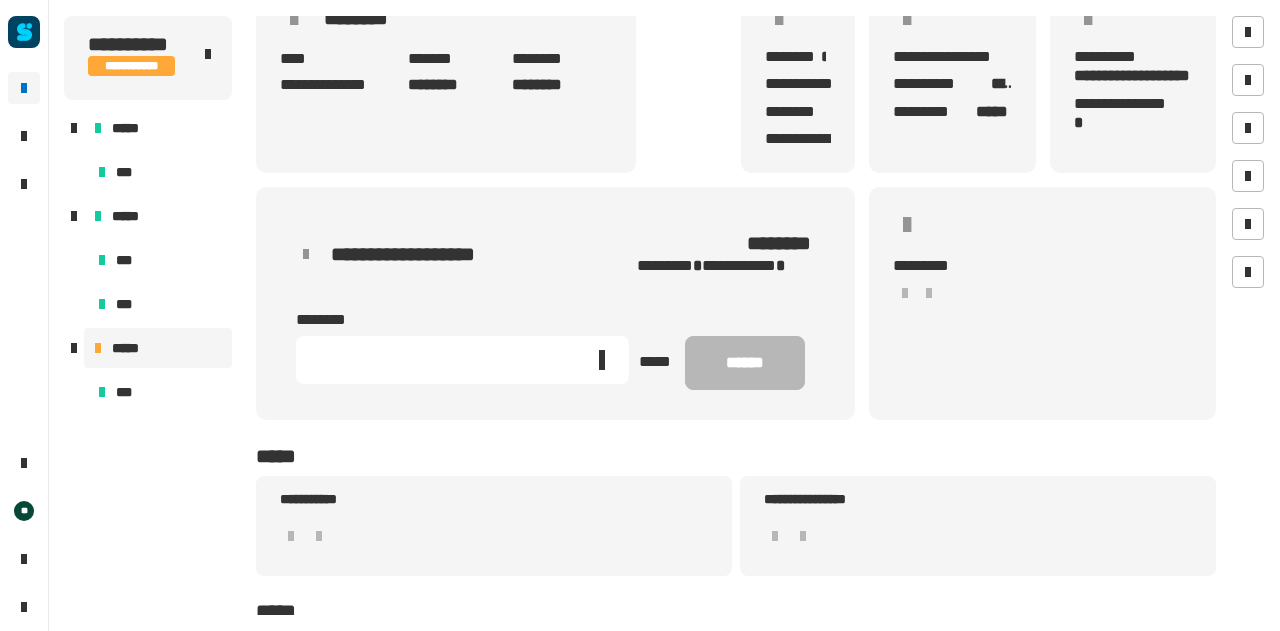 click 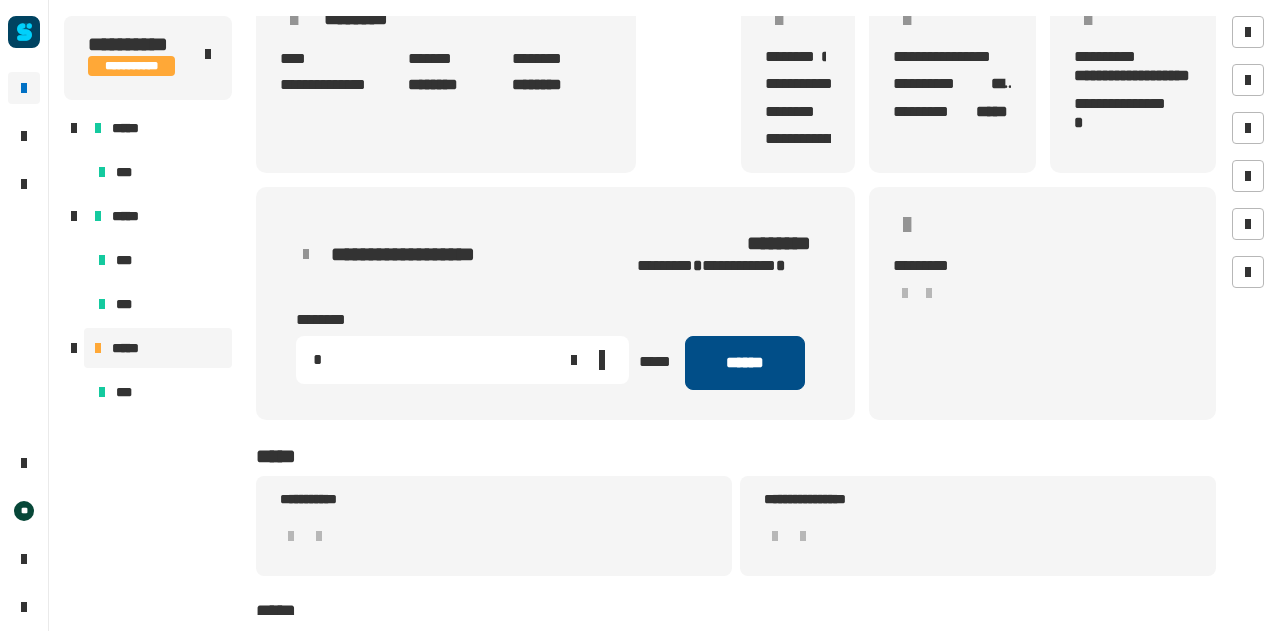type on "*" 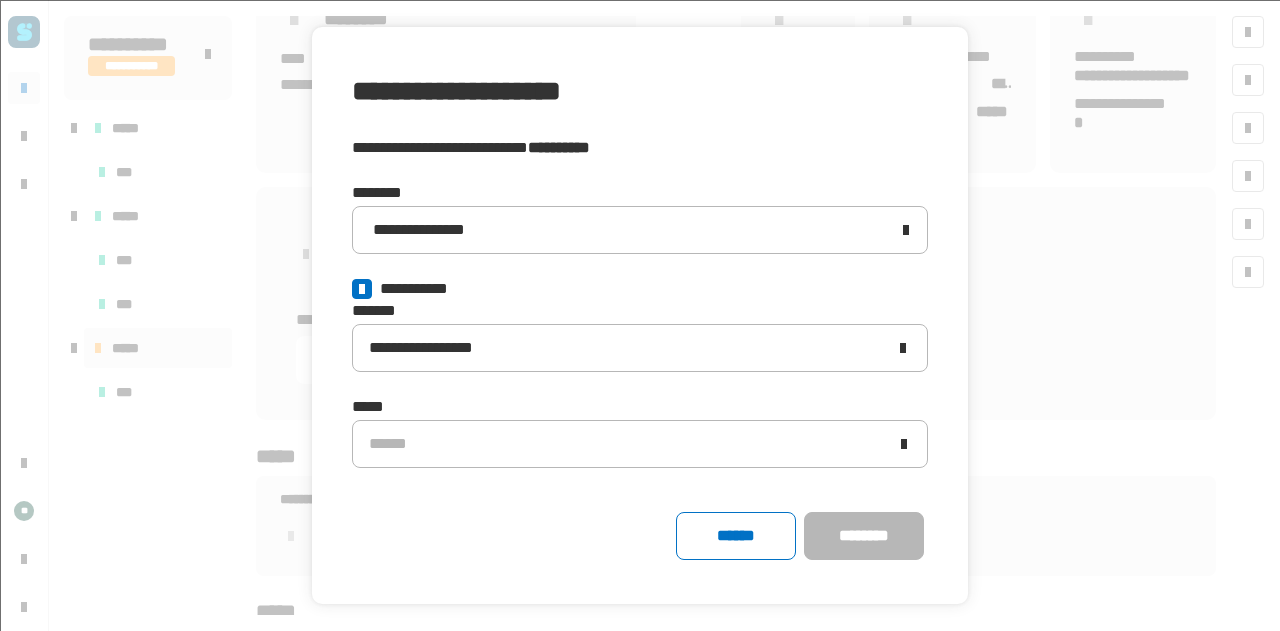 click 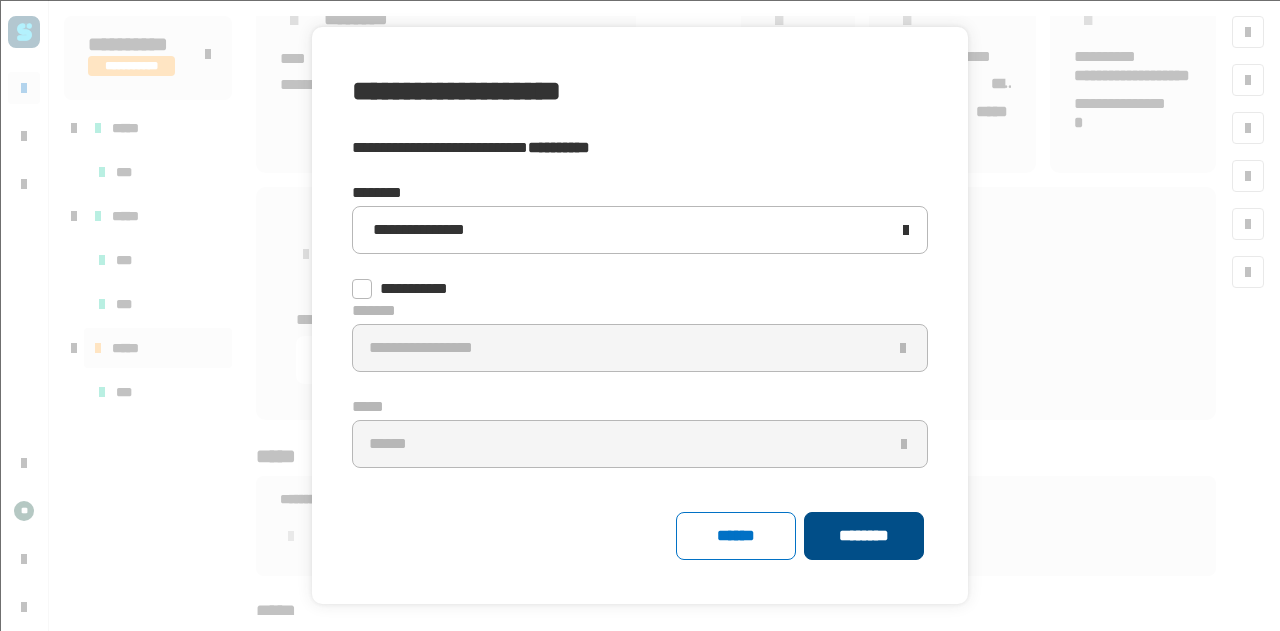 click on "********" 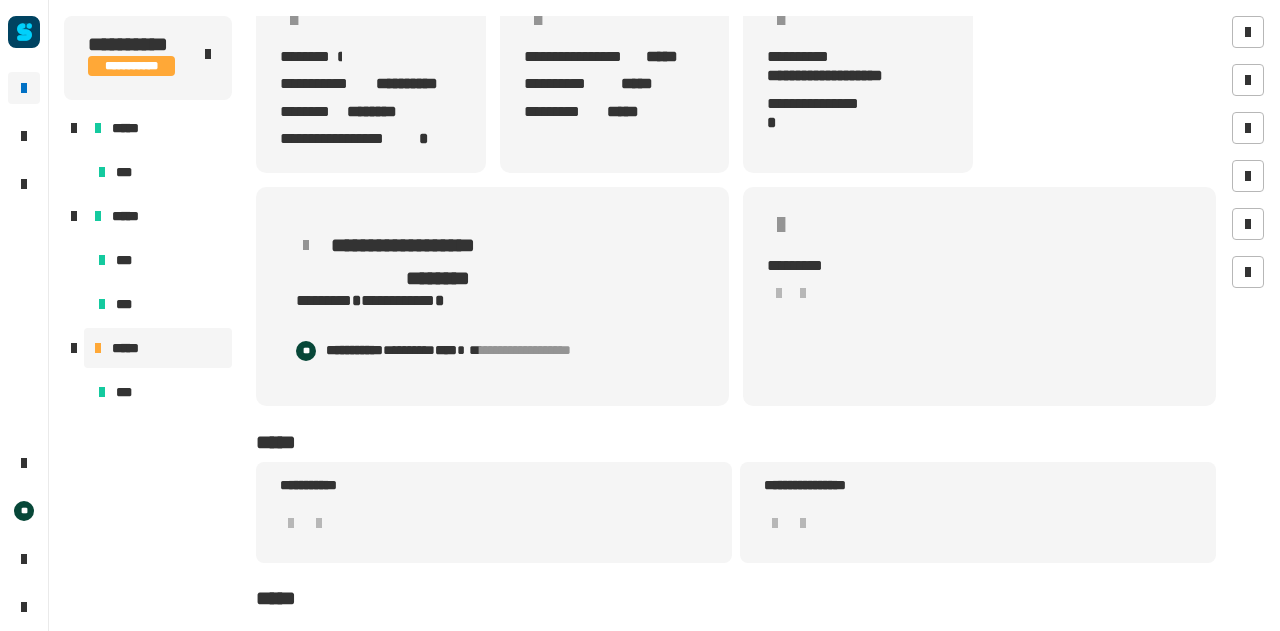 scroll, scrollTop: 0, scrollLeft: 0, axis: both 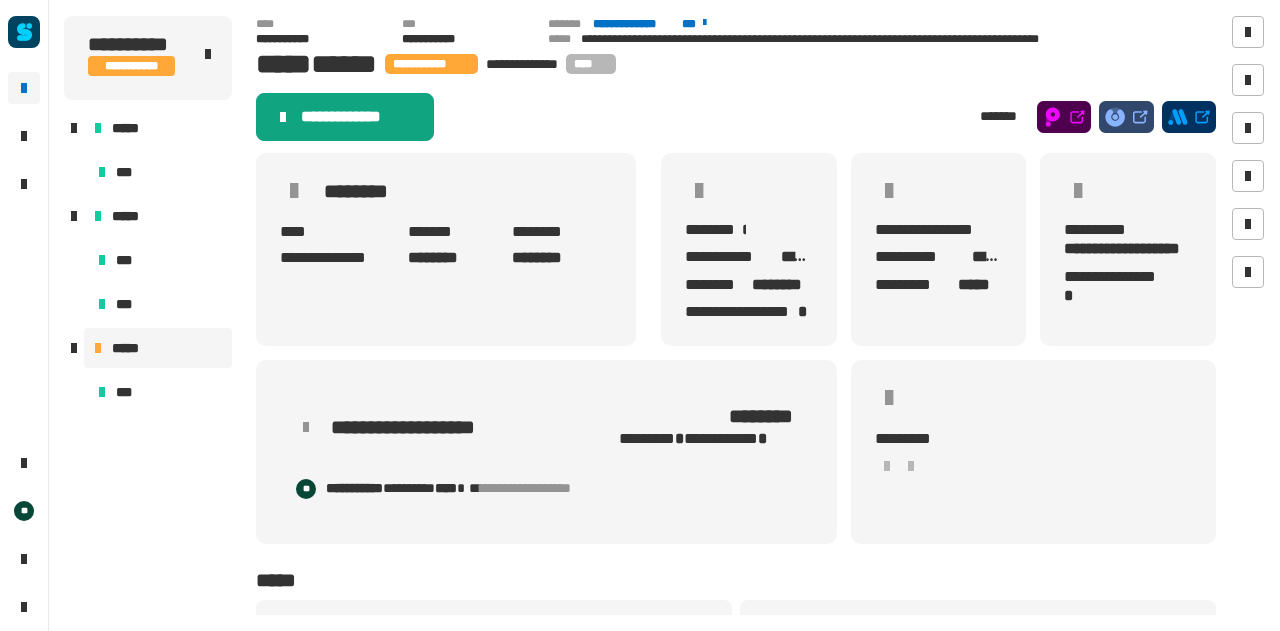 click on "**********" 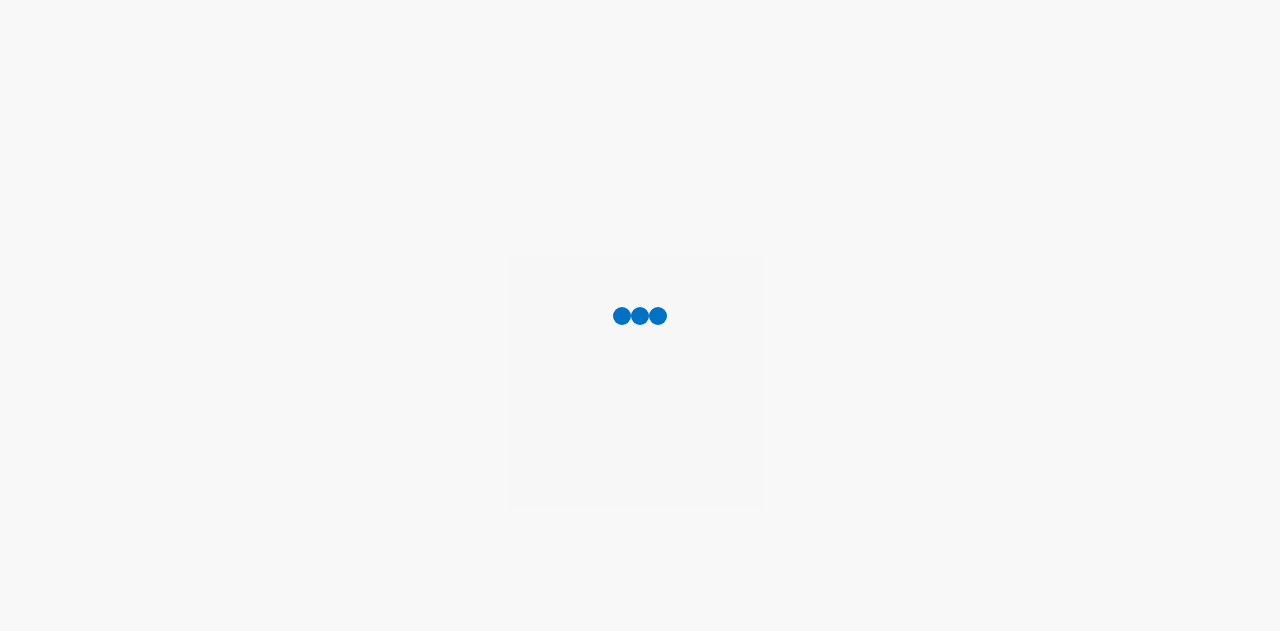 scroll, scrollTop: 0, scrollLeft: 0, axis: both 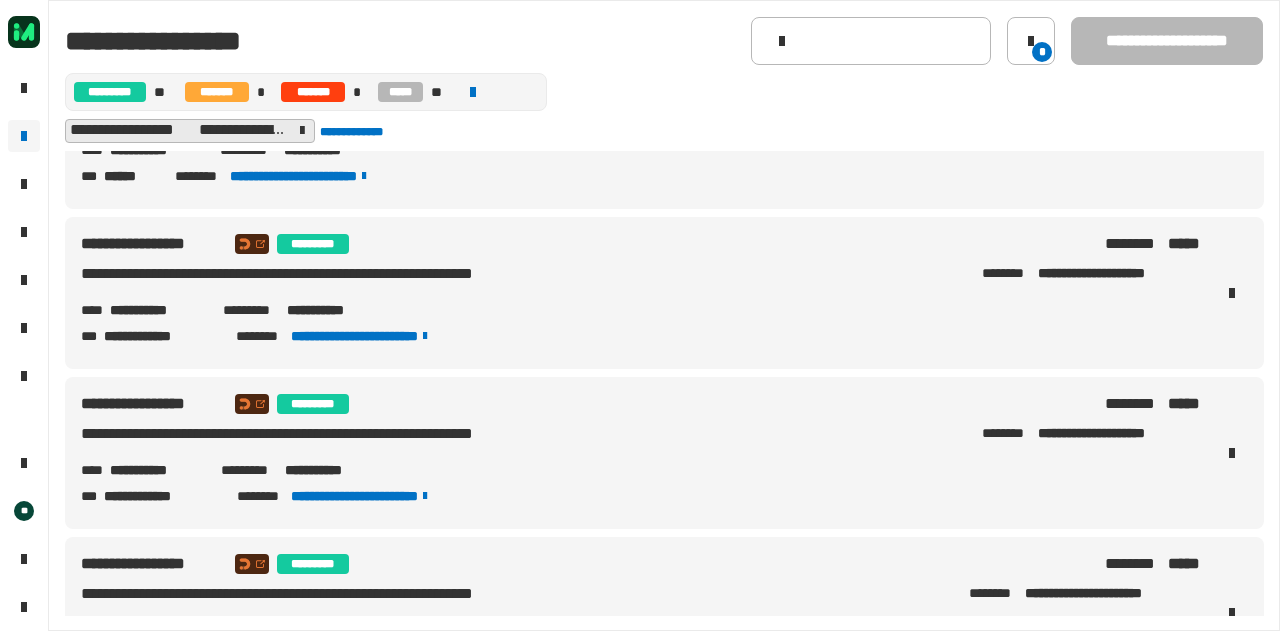 click on "**********" at bounding box center (158, 310) 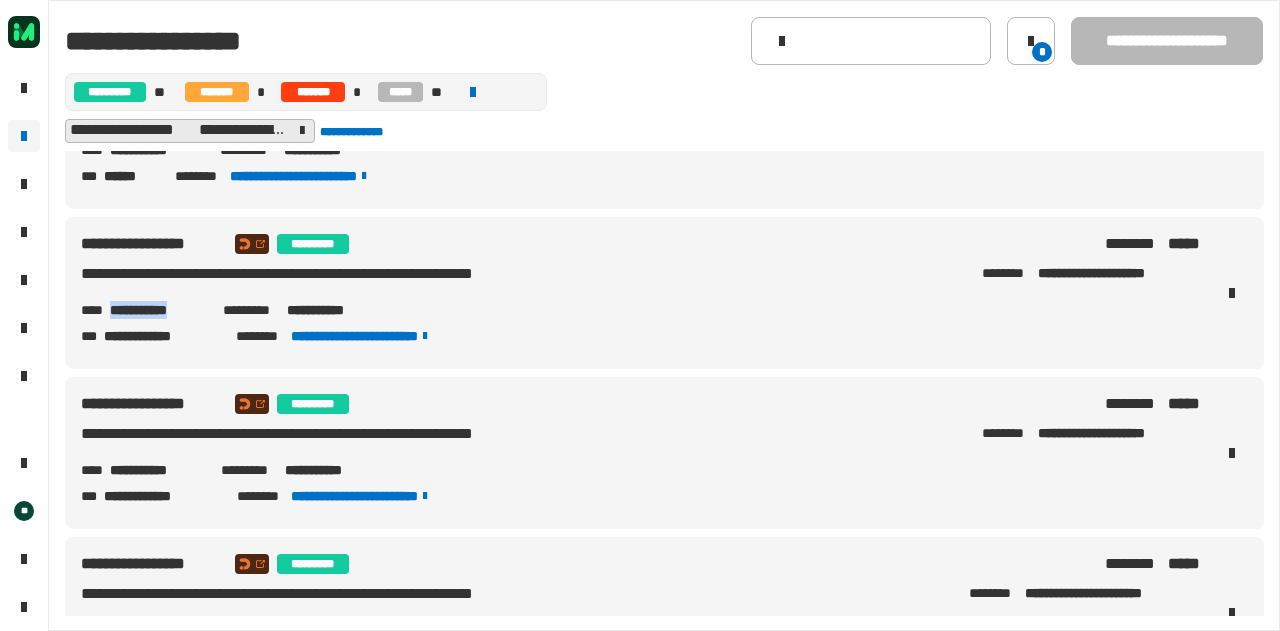 click on "**********" at bounding box center (158, 310) 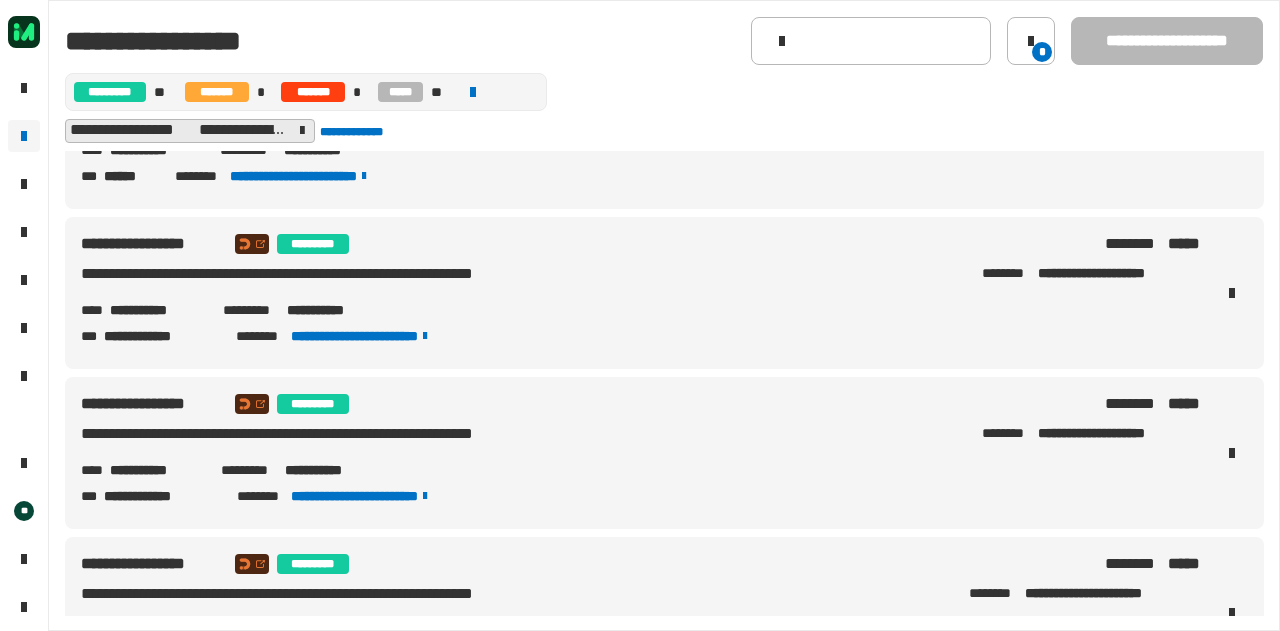 click on "**********" at bounding box center (640, 438) 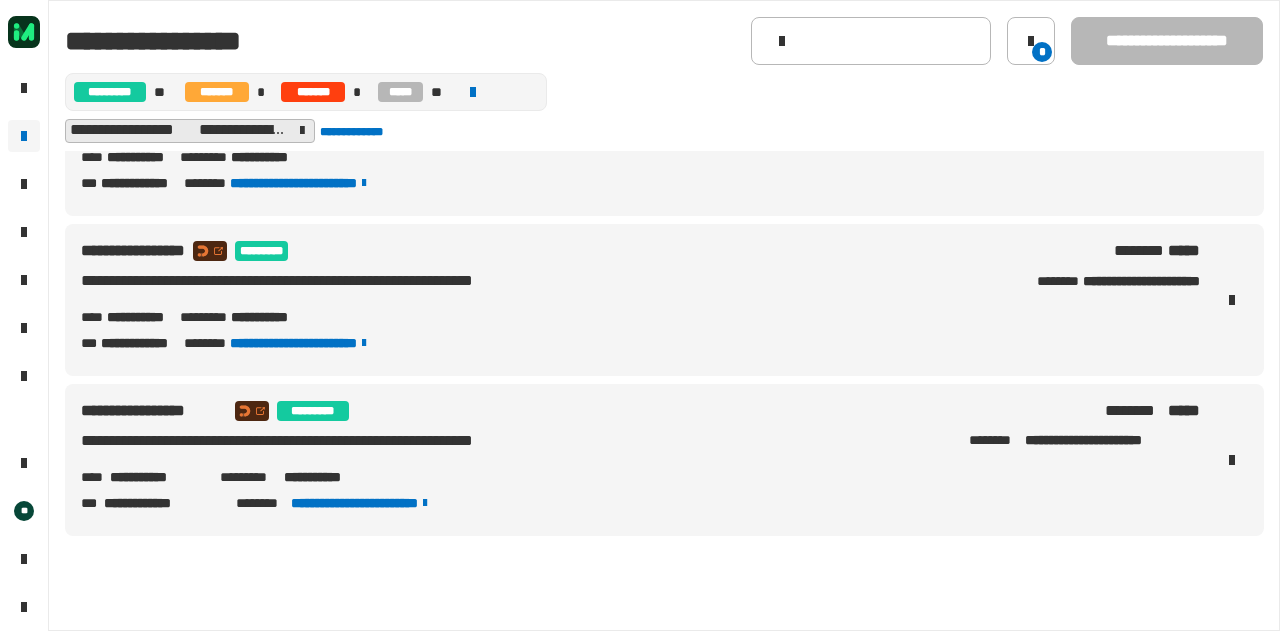 scroll, scrollTop: 0, scrollLeft: 0, axis: both 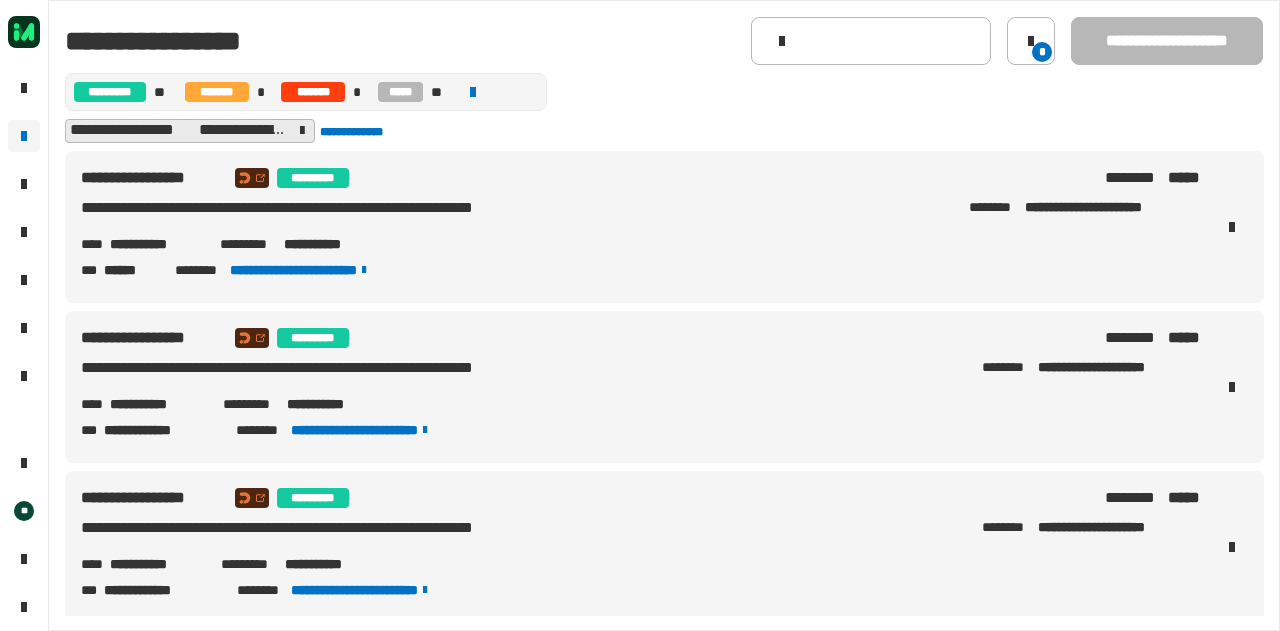 click on "**********" at bounding box center (664, 231) 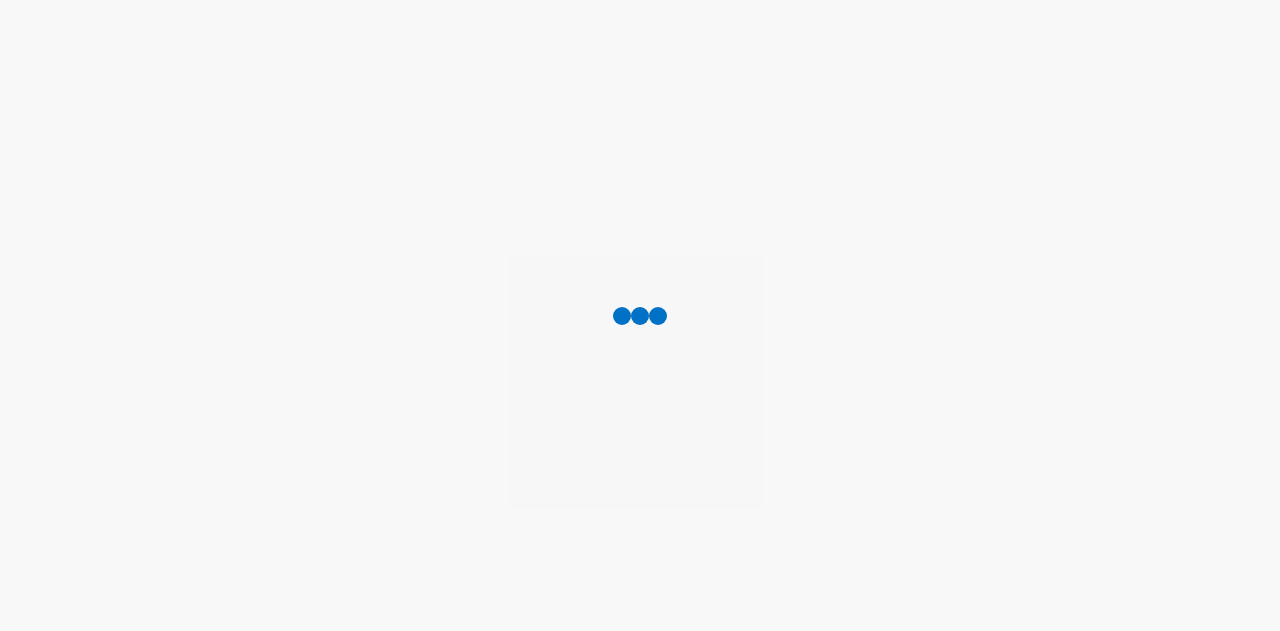 scroll, scrollTop: 0, scrollLeft: 0, axis: both 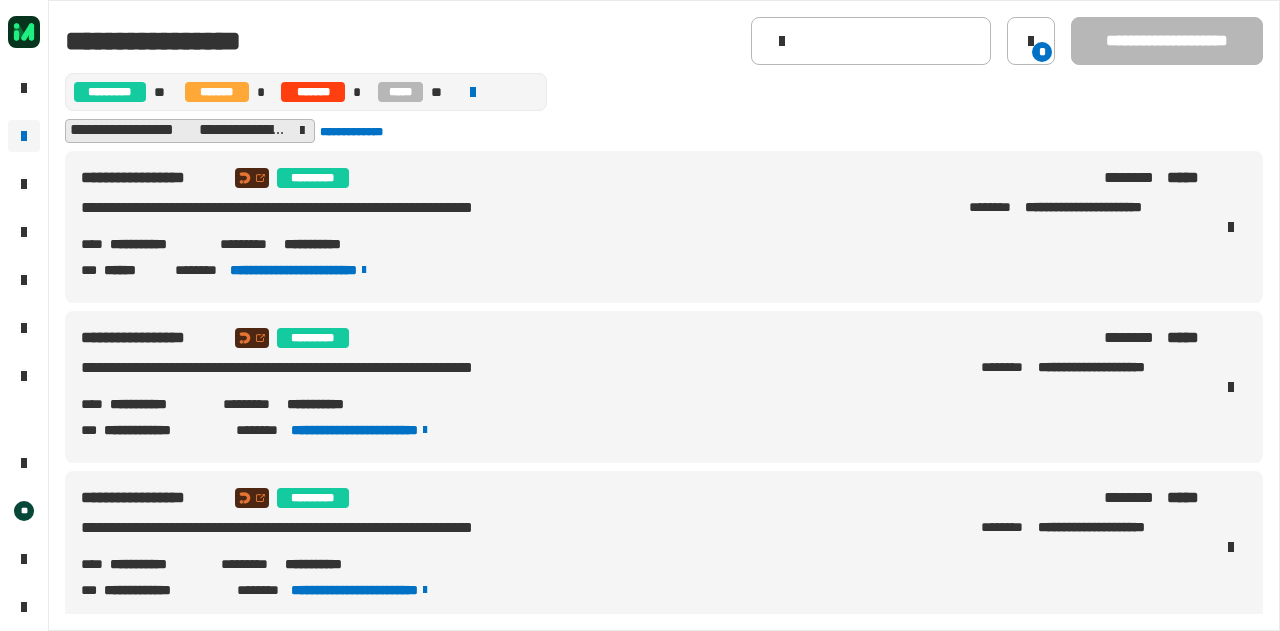 click on "**********" at bounding box center [158, 404] 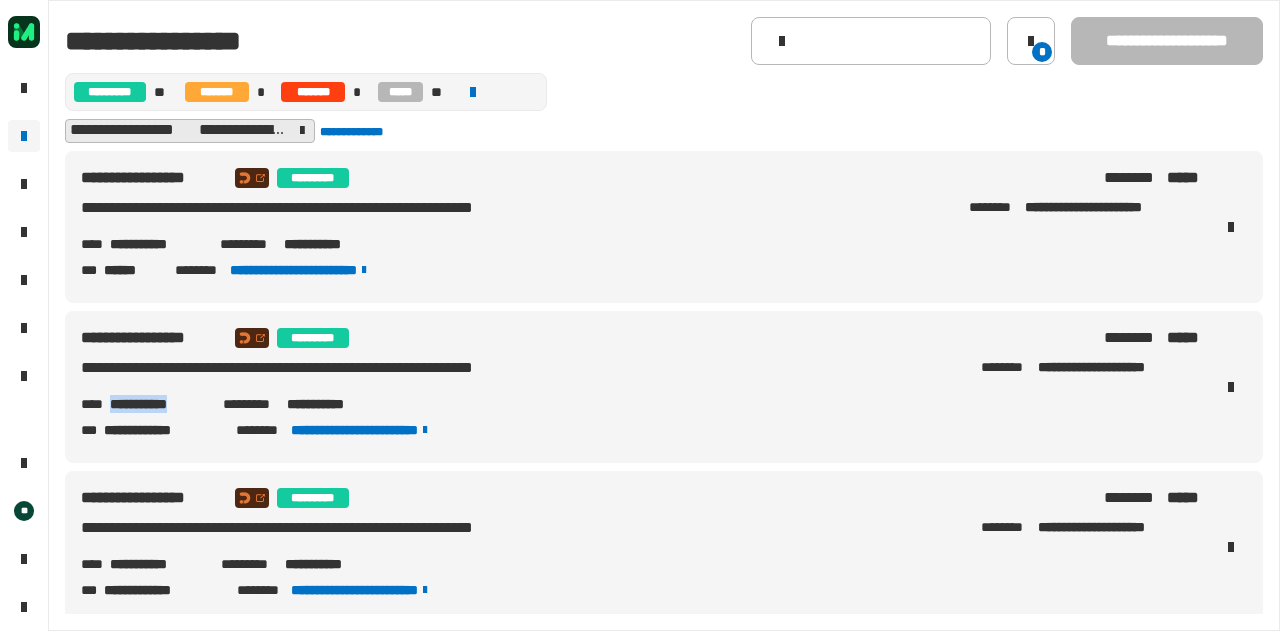 click on "**********" at bounding box center (158, 404) 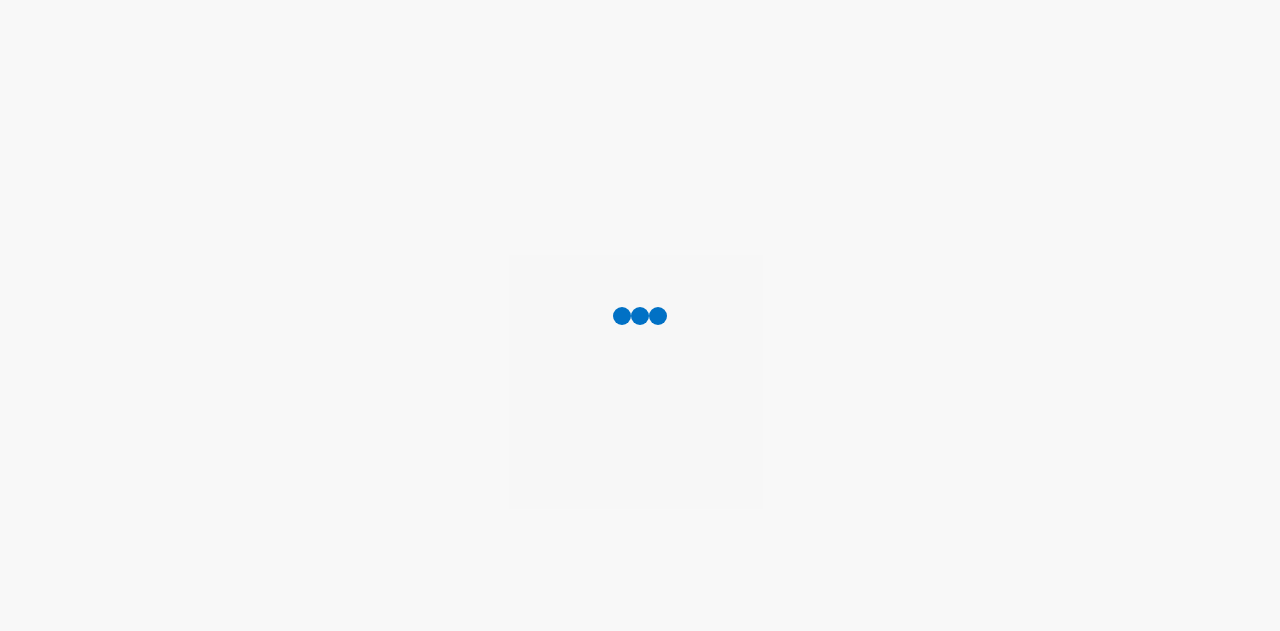 scroll, scrollTop: 0, scrollLeft: 0, axis: both 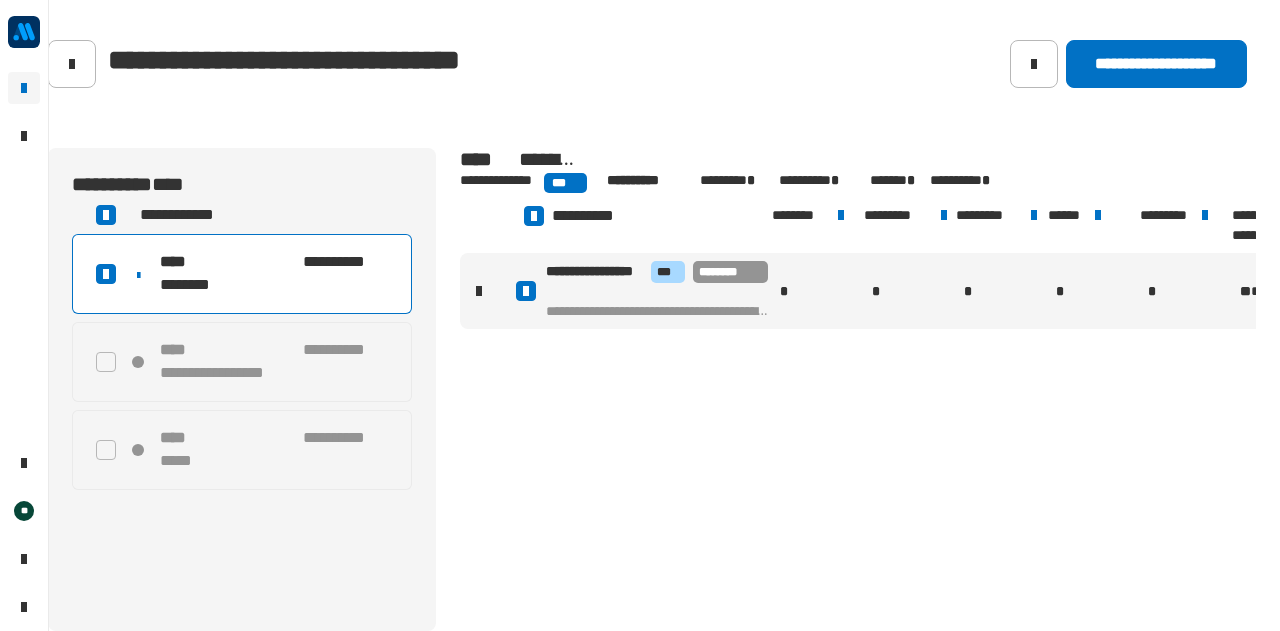 click 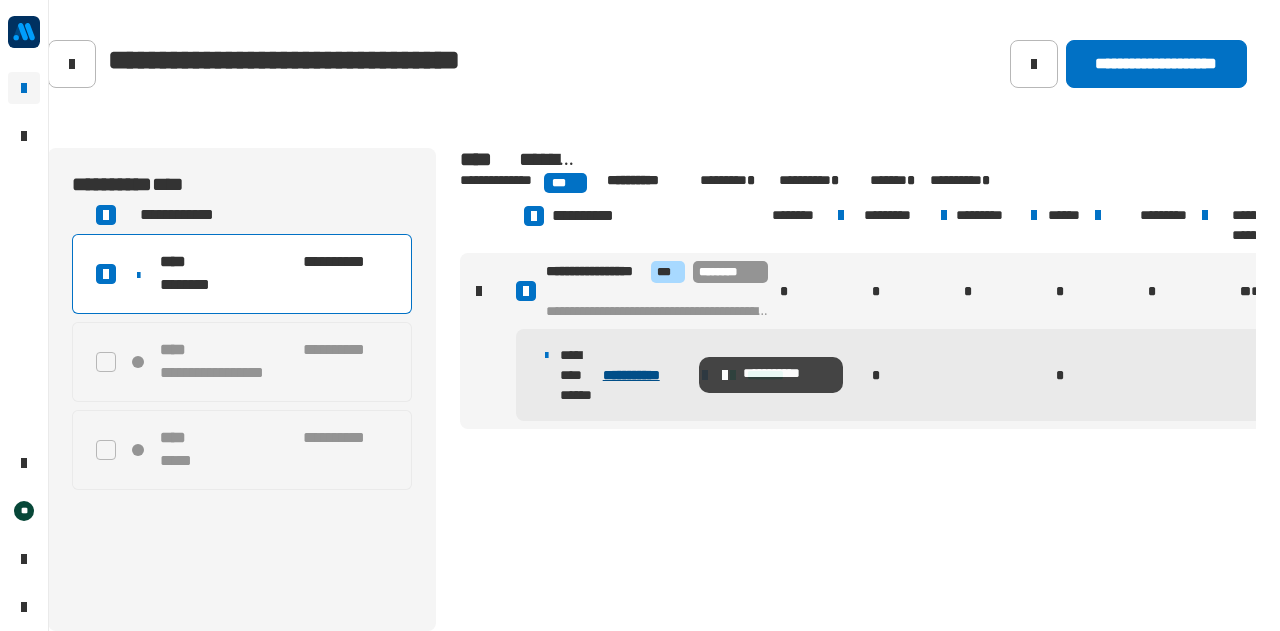 click on "**********" 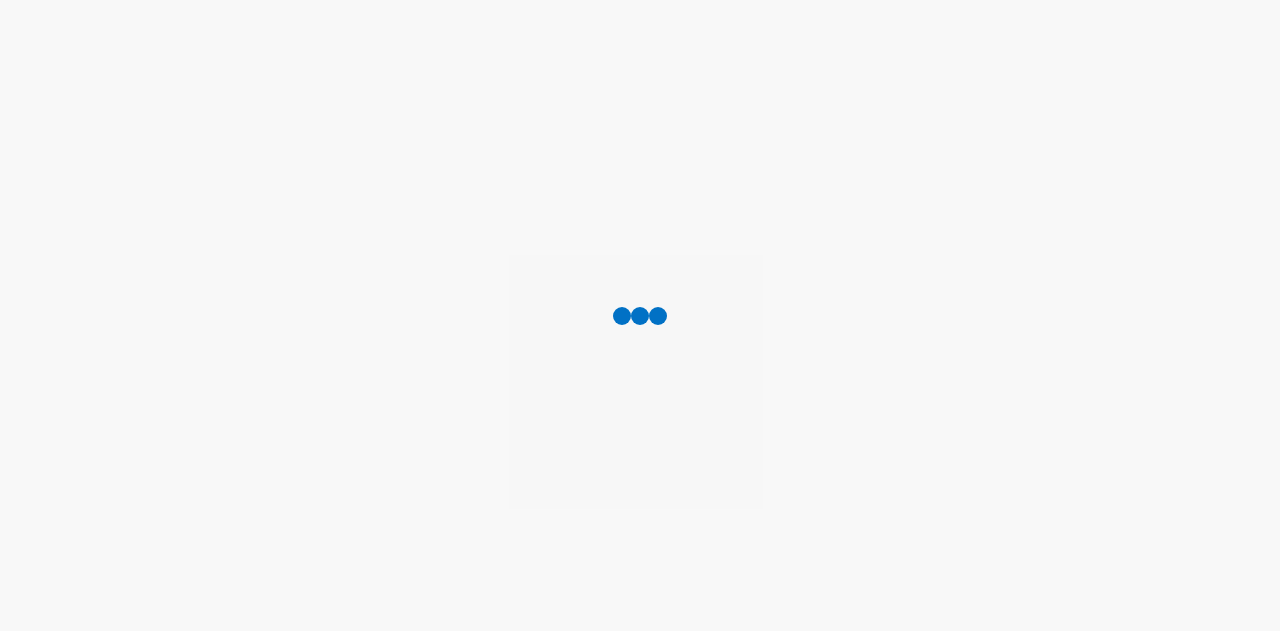 scroll, scrollTop: 0, scrollLeft: 0, axis: both 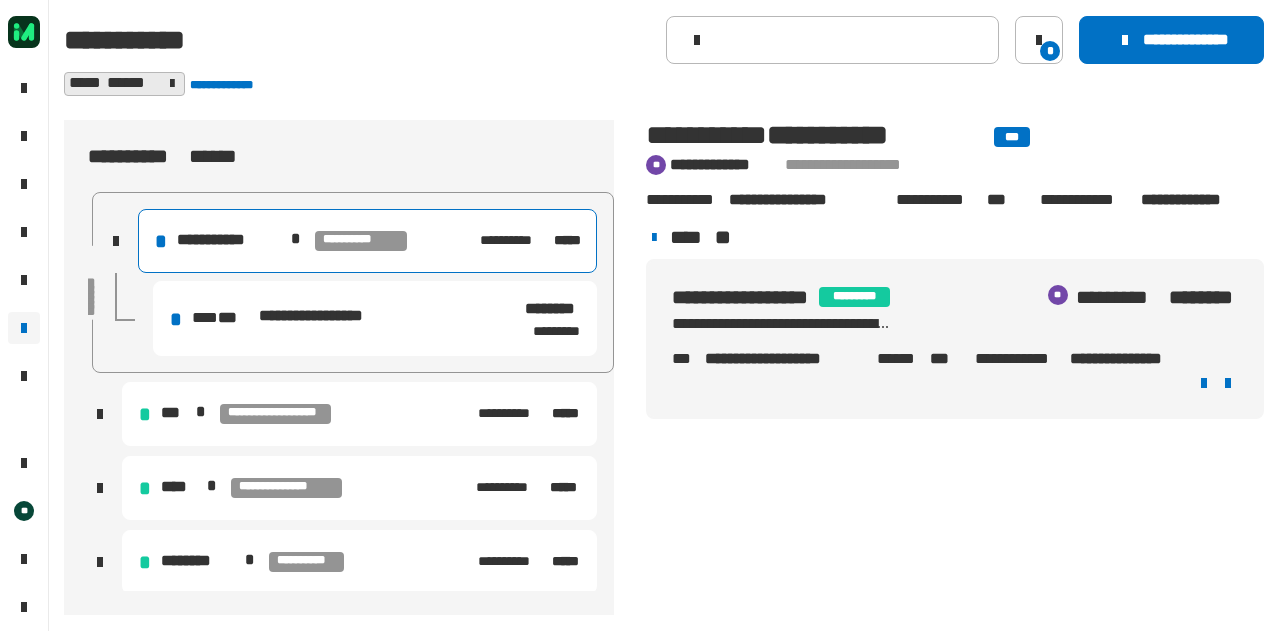 click on "**********" at bounding box center (332, 316) 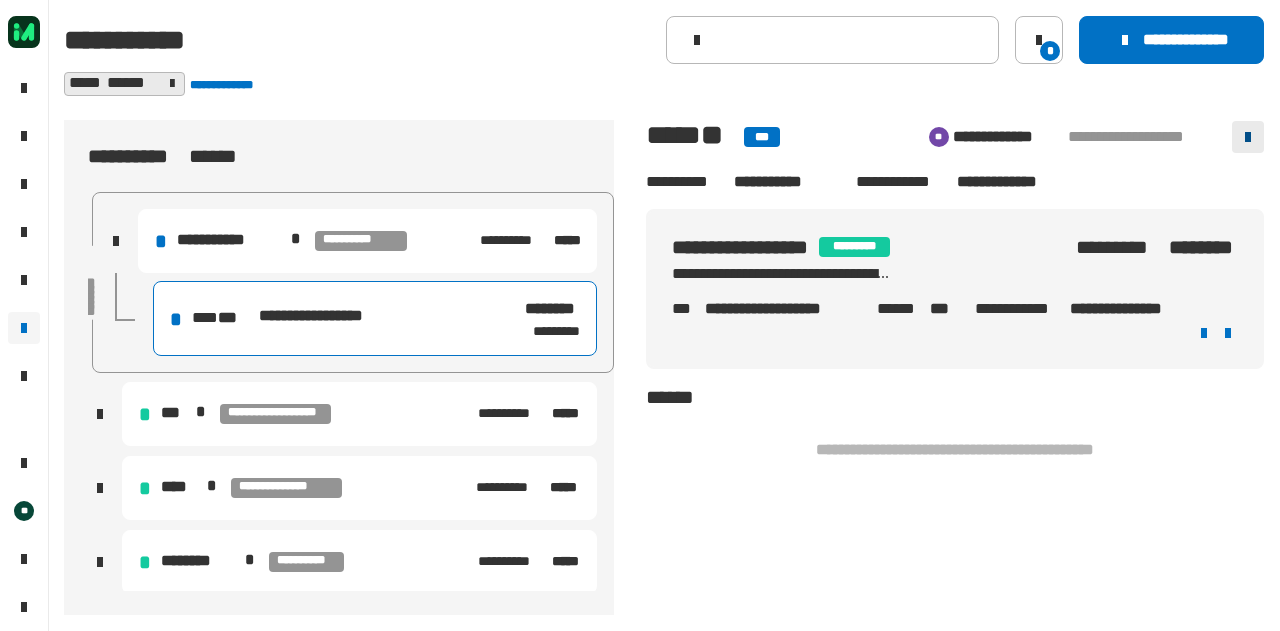 click 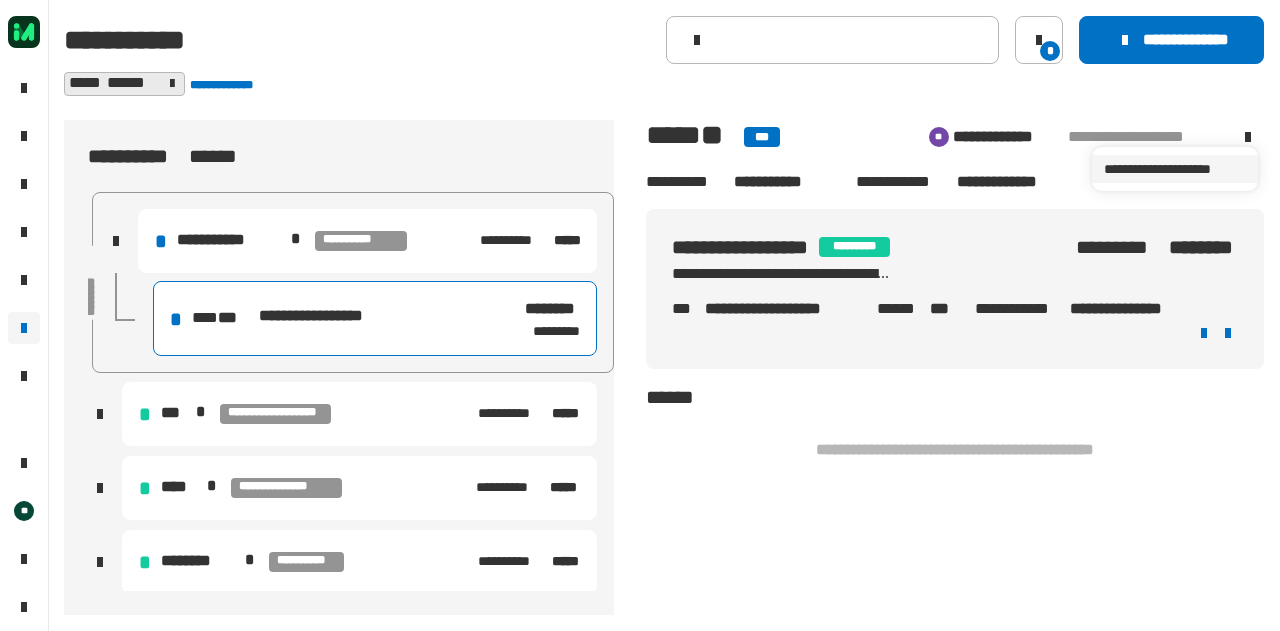 click on "**********" at bounding box center (1175, 169) 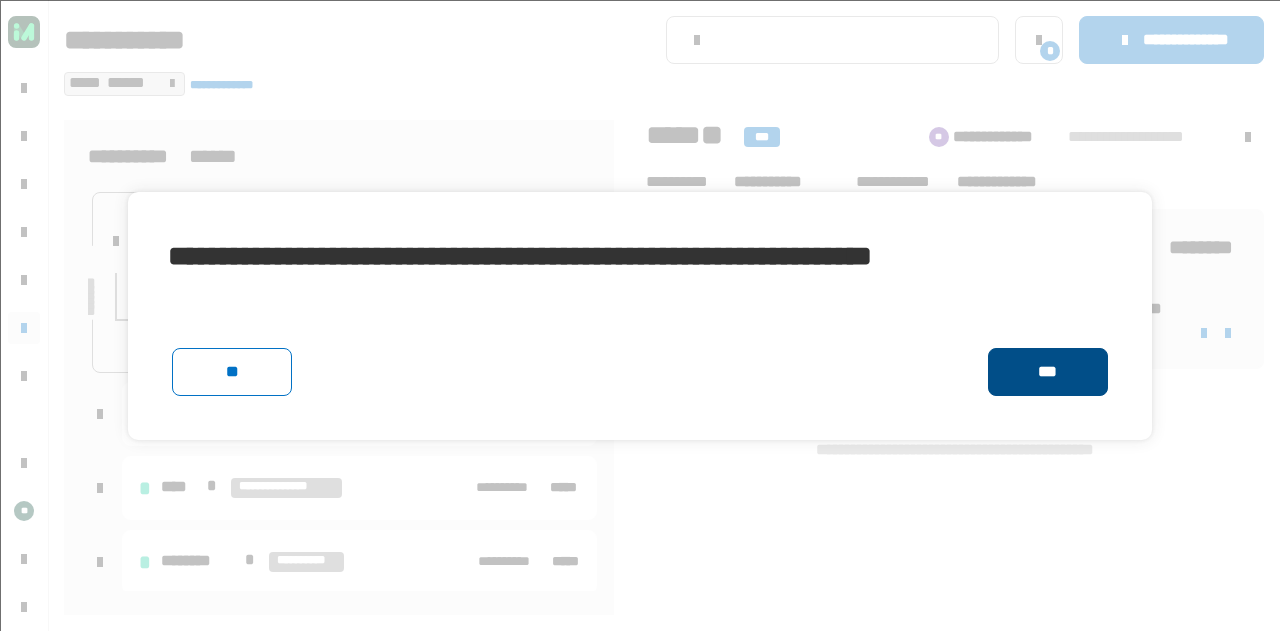click on "***" 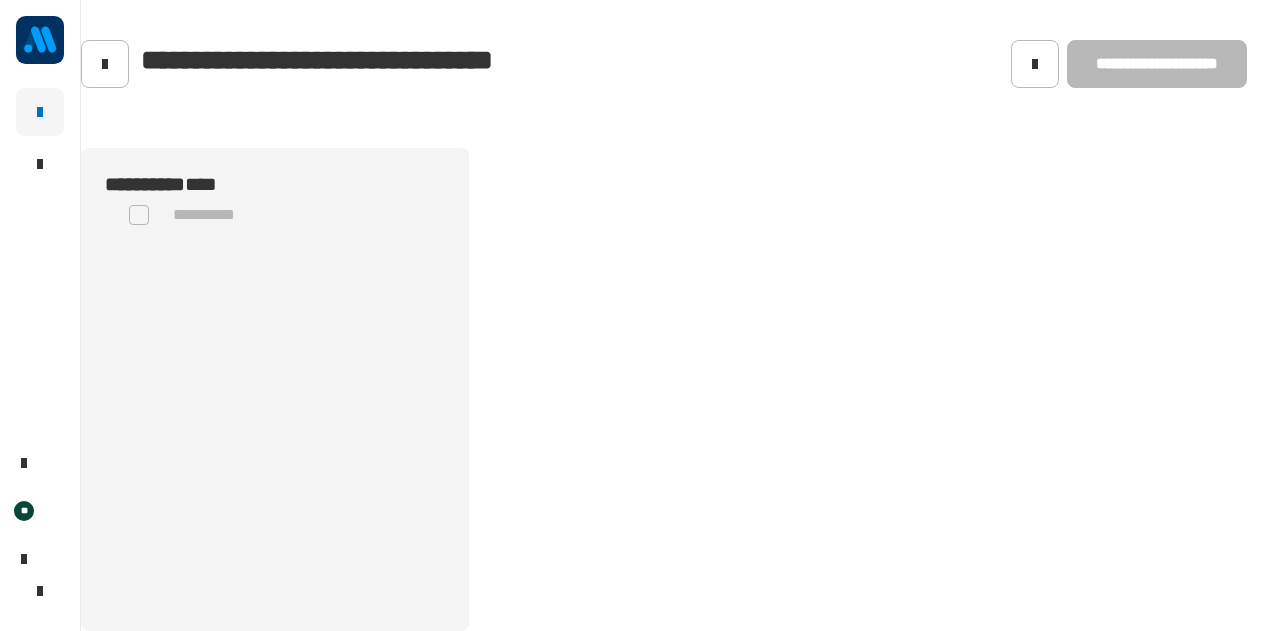 scroll, scrollTop: 0, scrollLeft: 0, axis: both 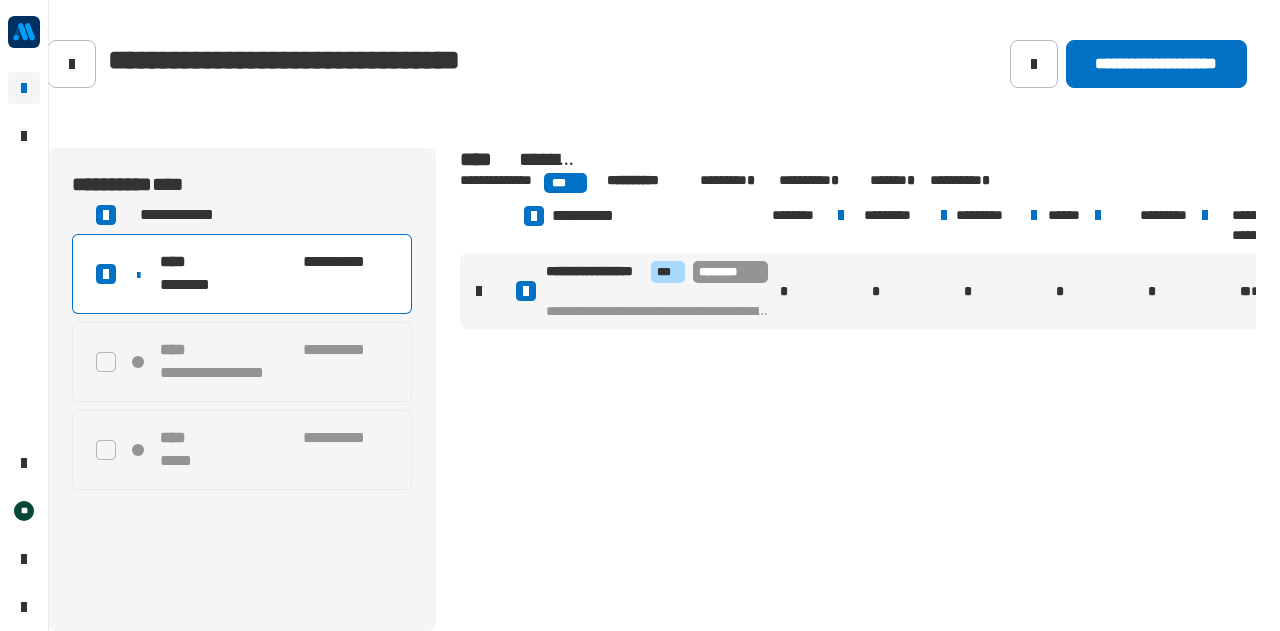 click 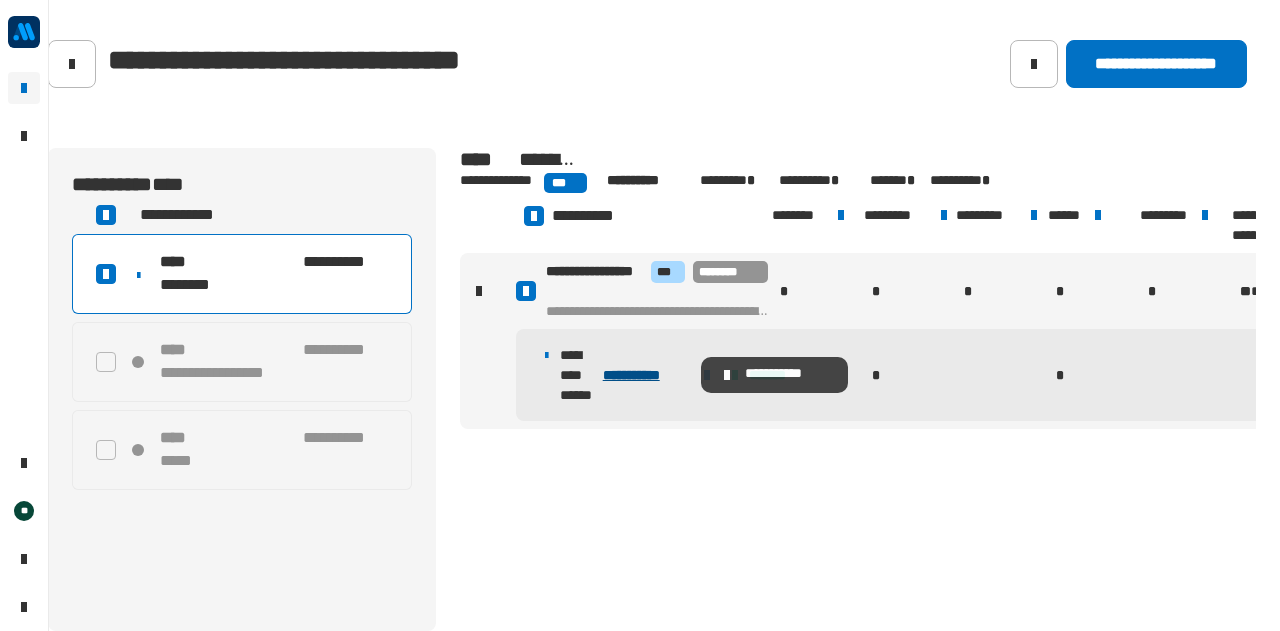 click on "**********" 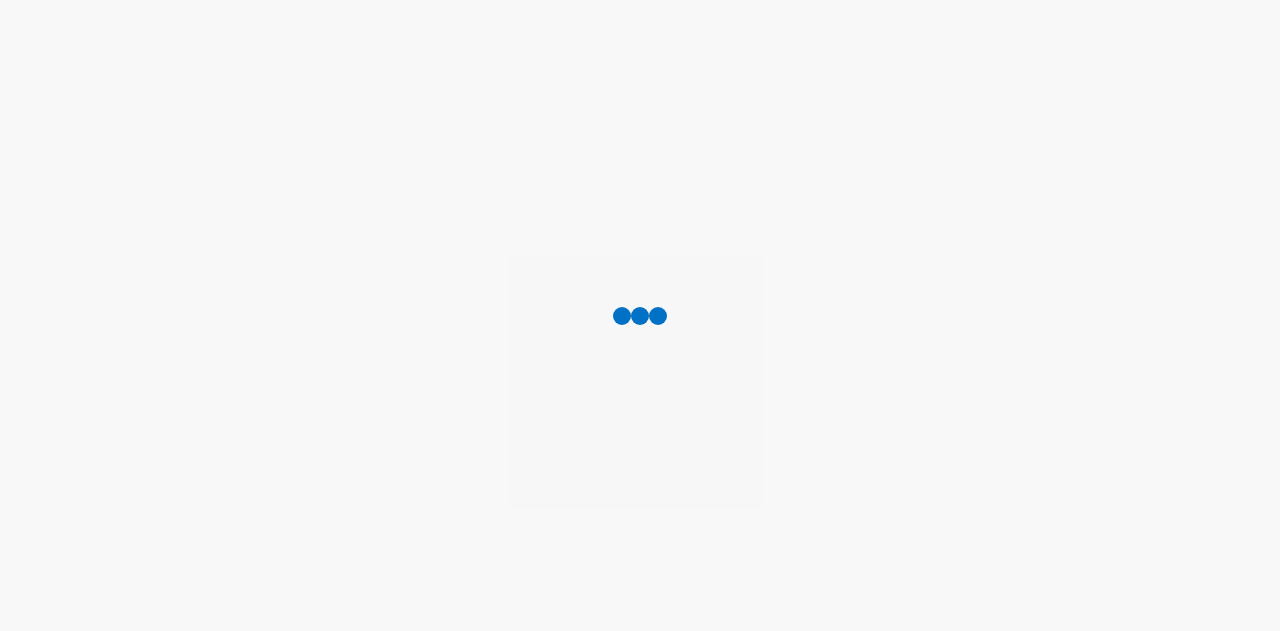 scroll, scrollTop: 0, scrollLeft: 0, axis: both 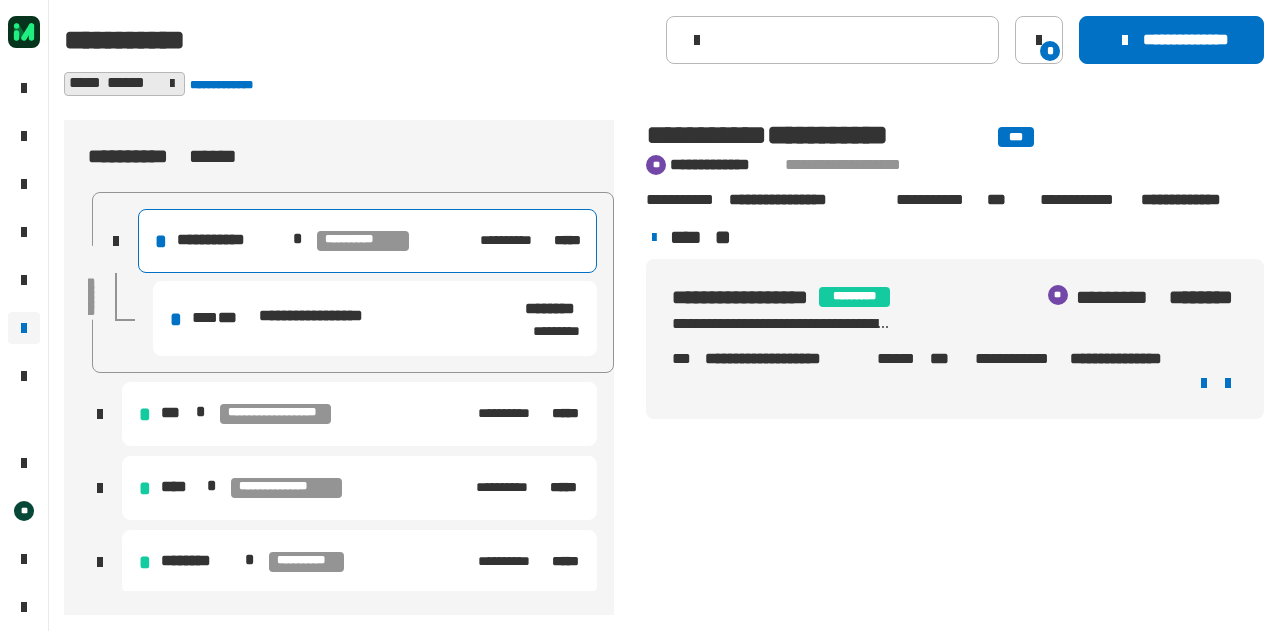 click on "**********" at bounding box center (375, 318) 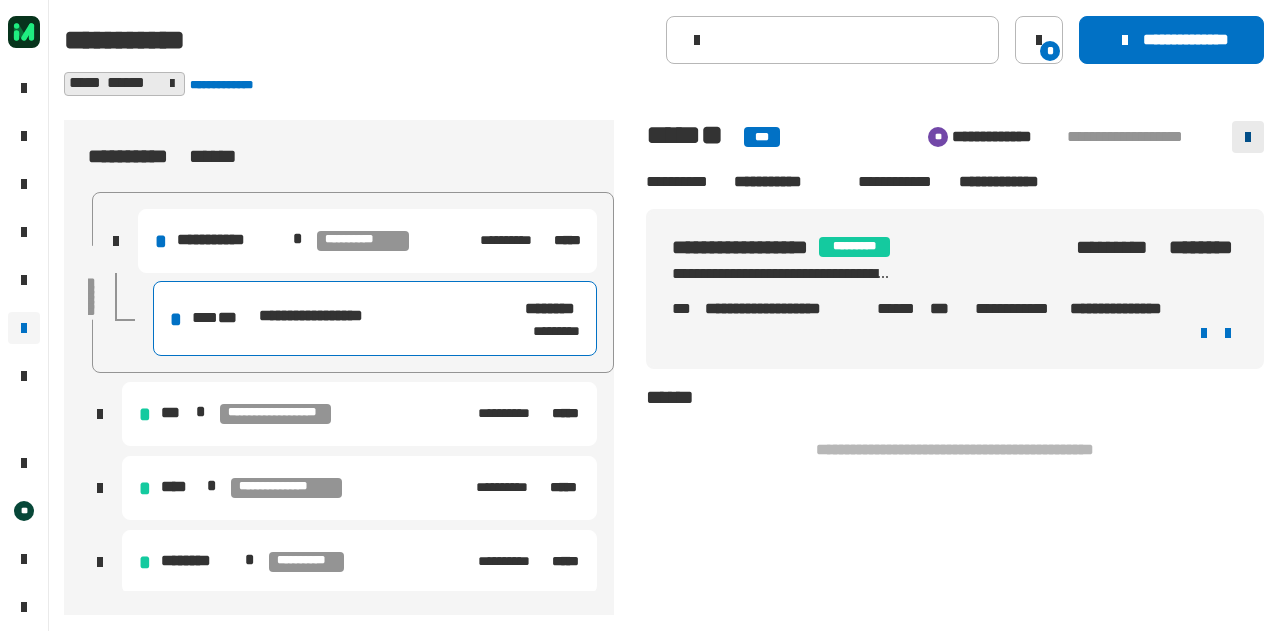 click 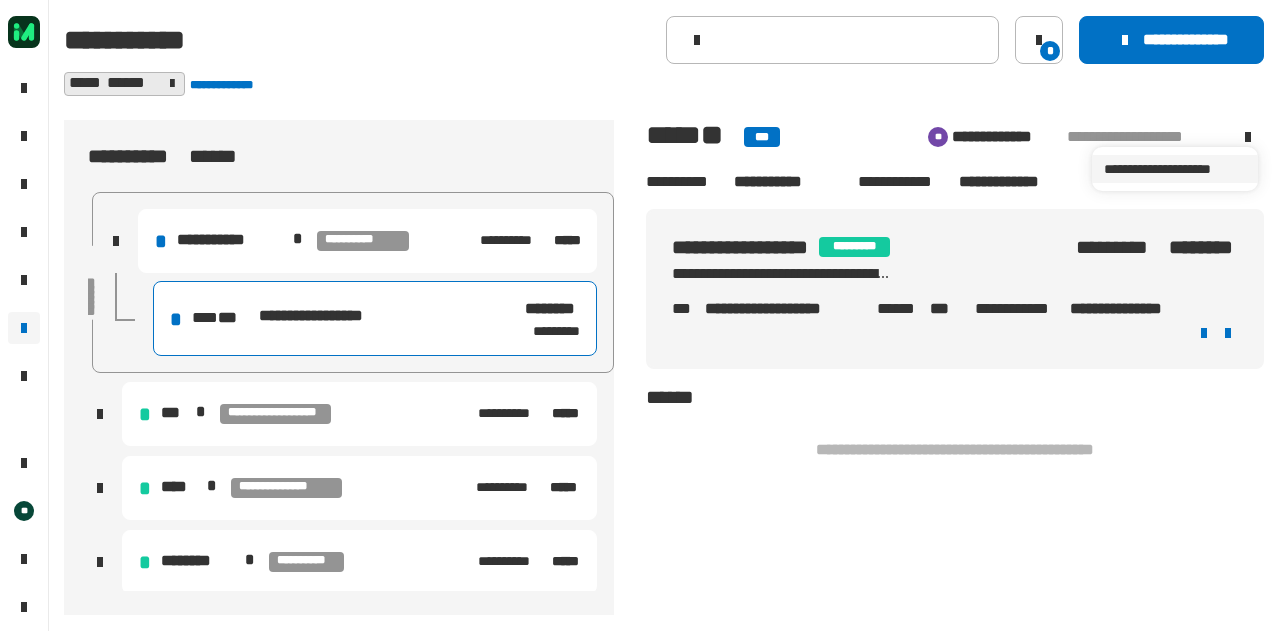 click on "**********" at bounding box center (1175, 169) 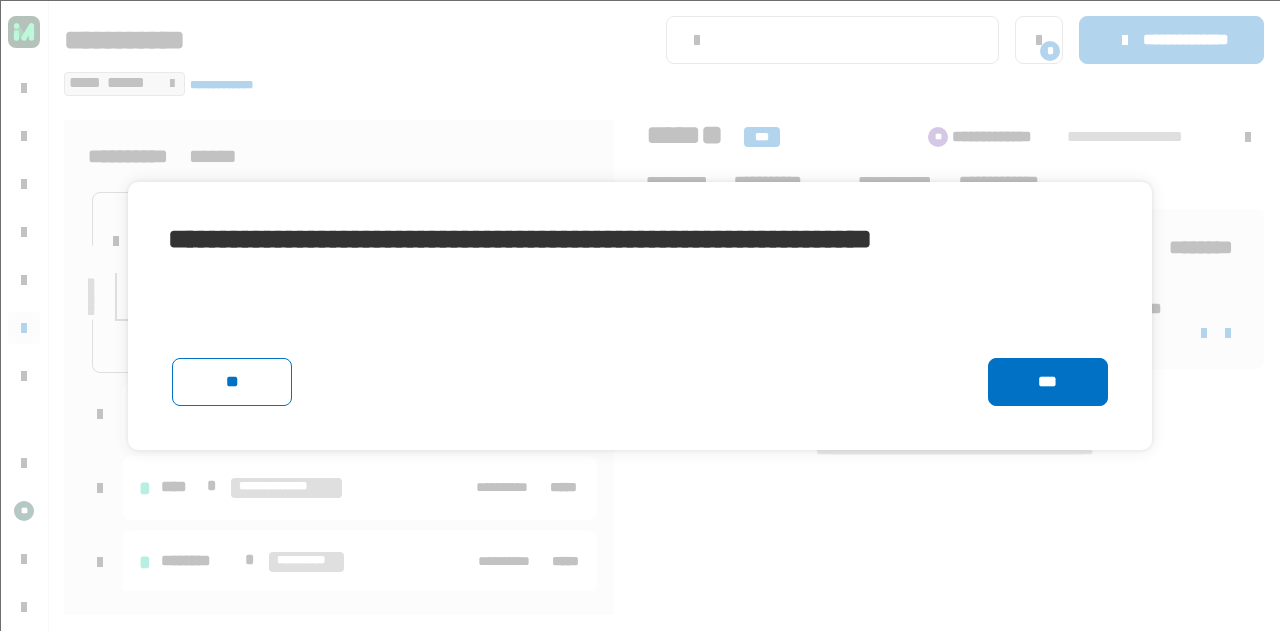 click on "***" 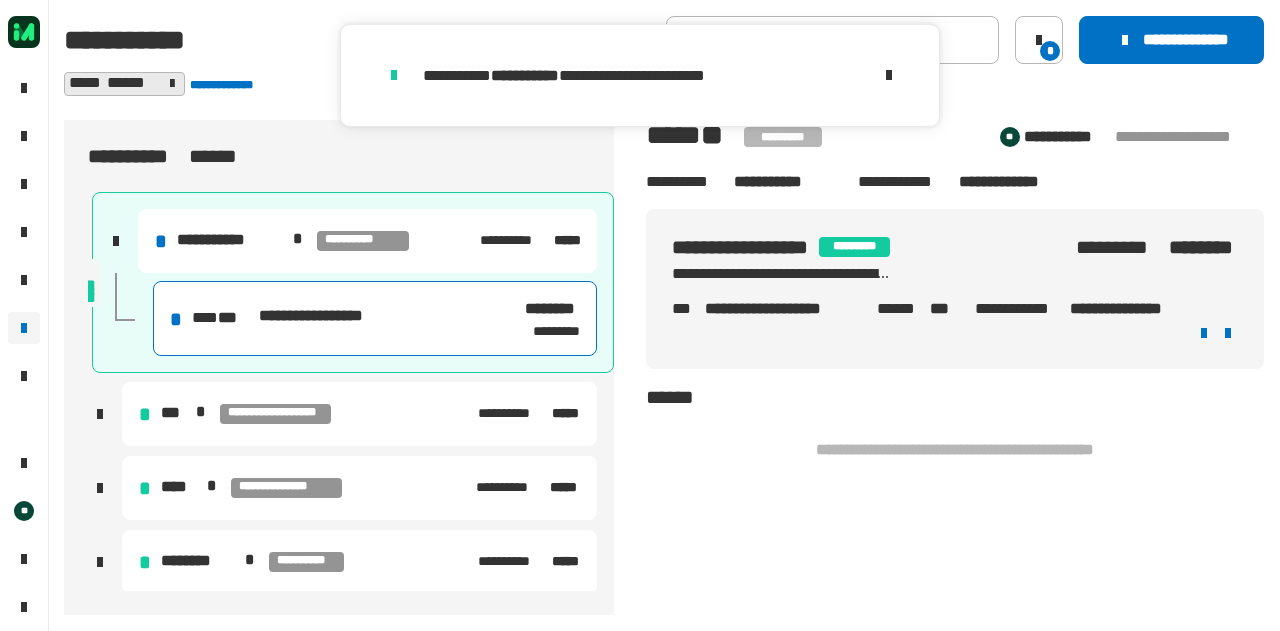 click on "**********" 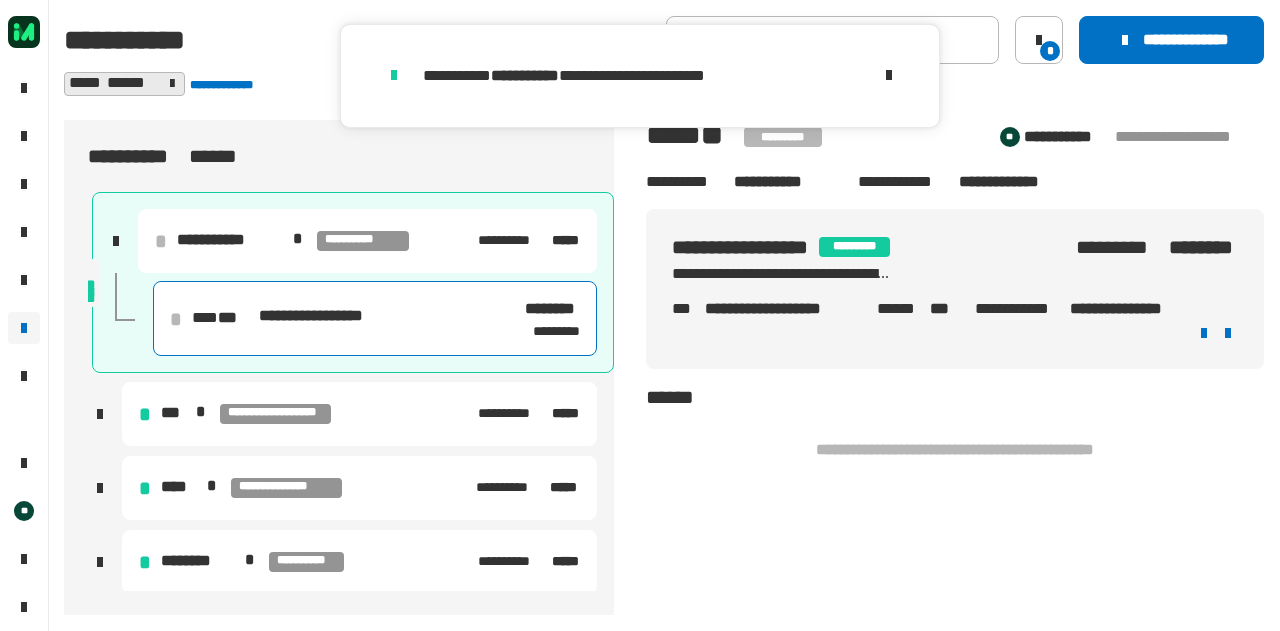 click 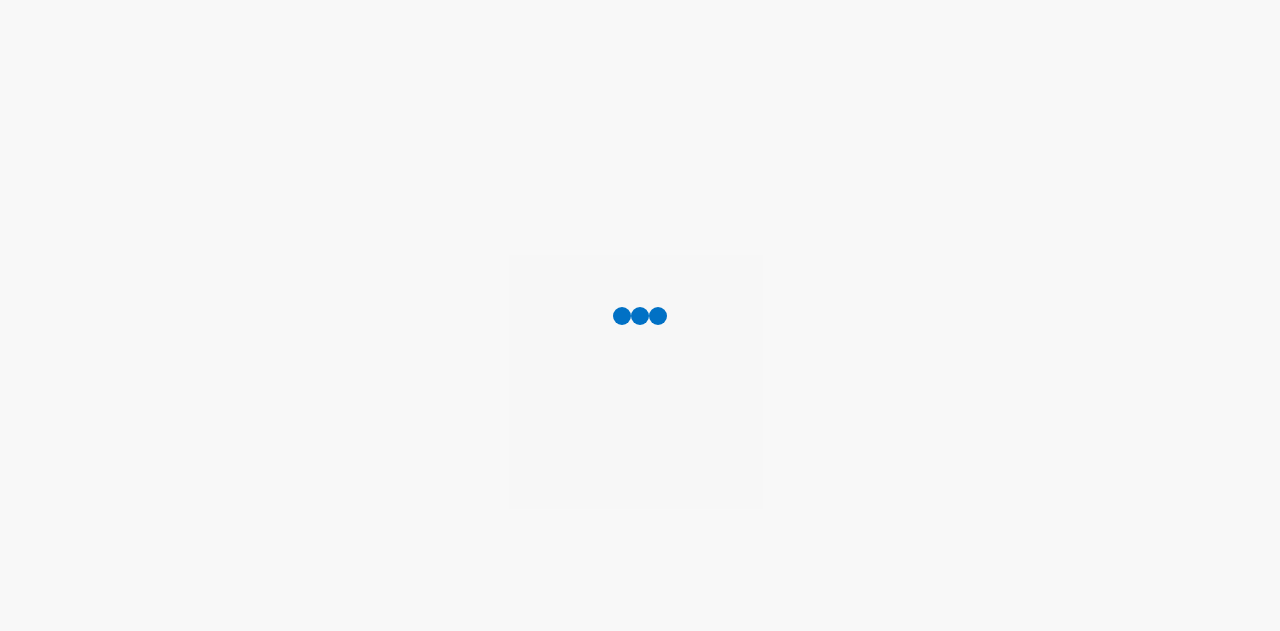 scroll, scrollTop: 0, scrollLeft: 0, axis: both 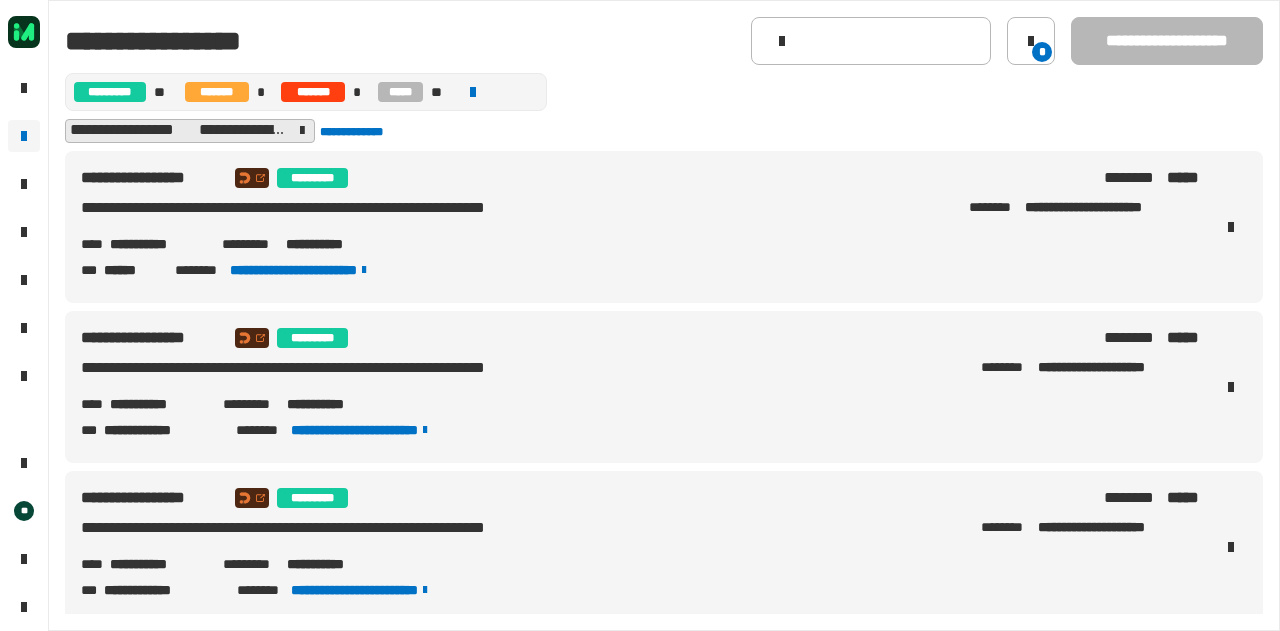 click on "**********" at bounding box center [158, 404] 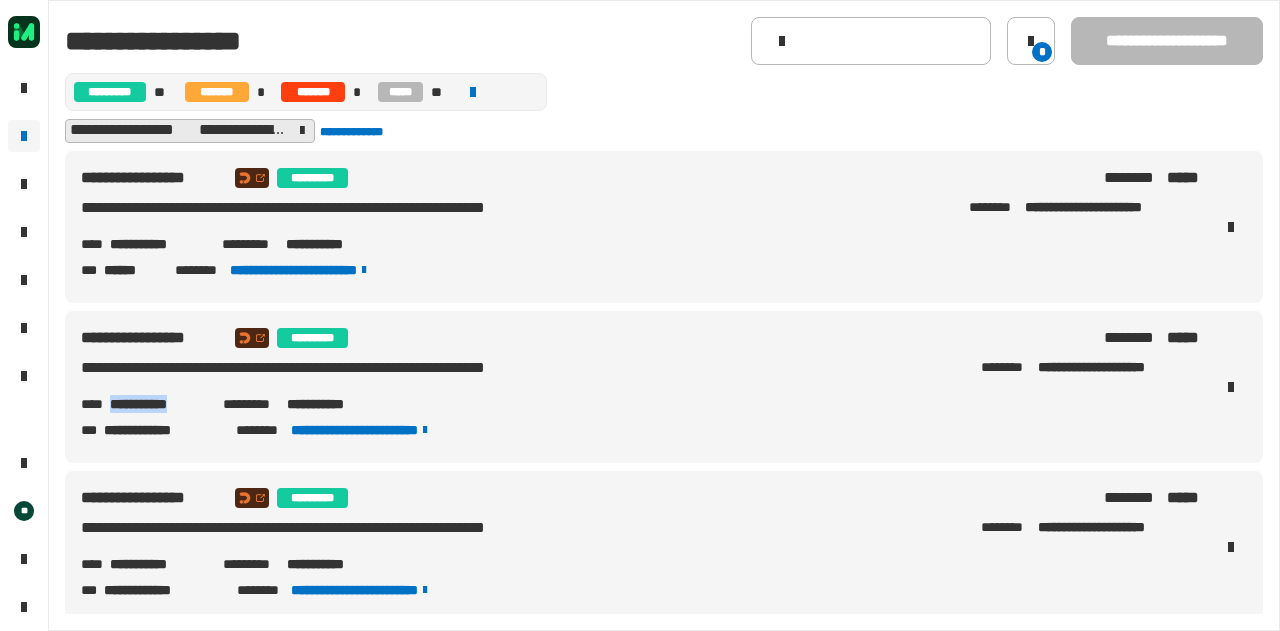 click on "**********" at bounding box center (158, 404) 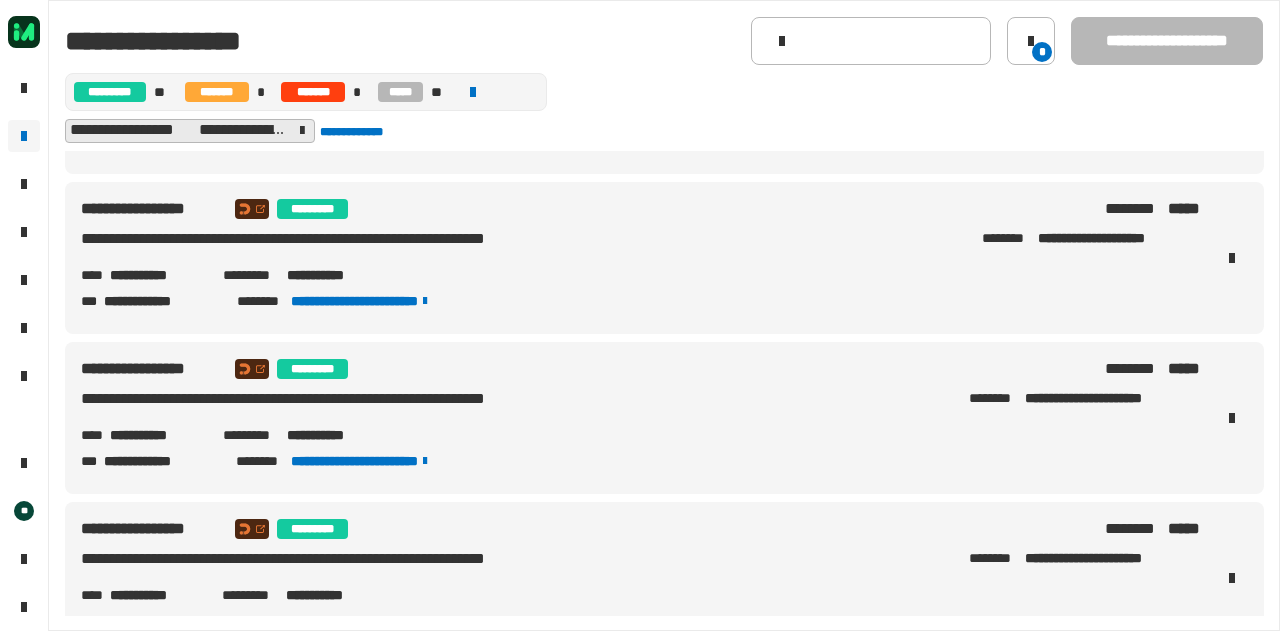 scroll, scrollTop: 0, scrollLeft: 0, axis: both 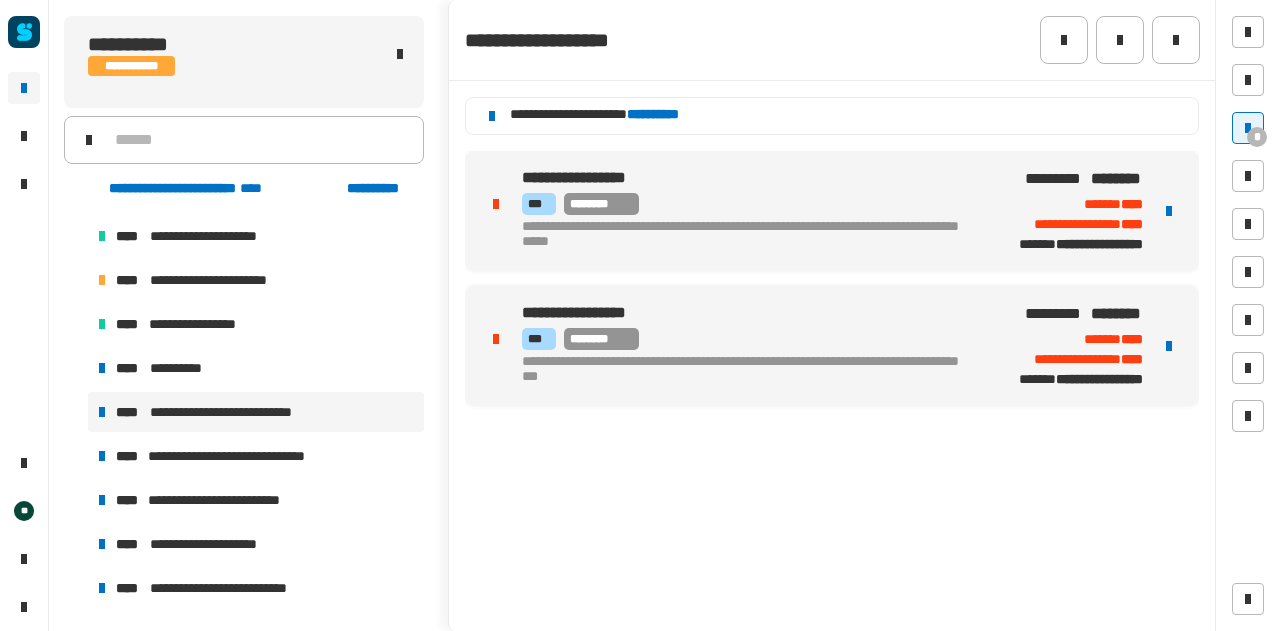 click on "*** ********" at bounding box center (742, 204) 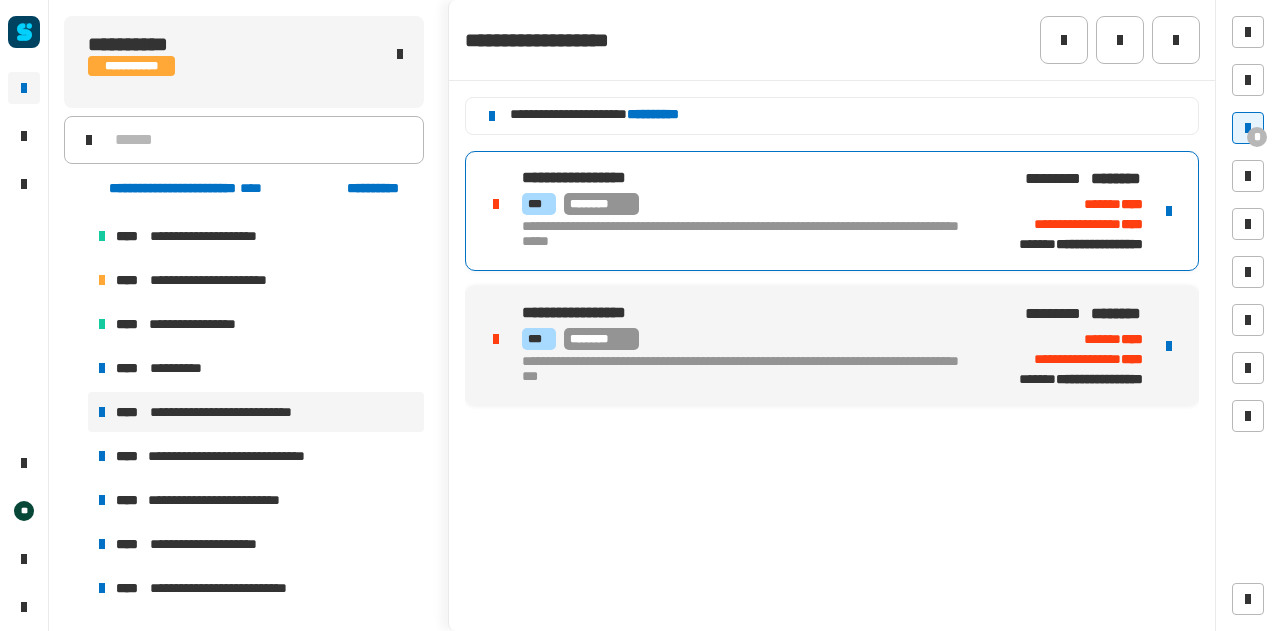 click on "**********" 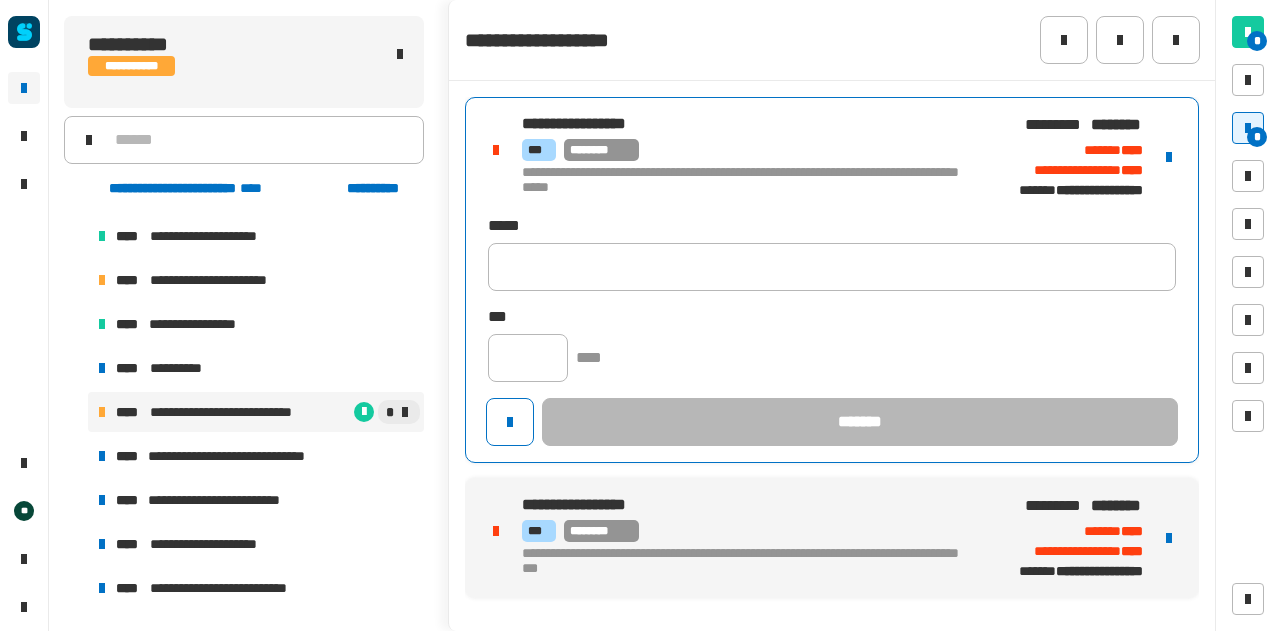 click at bounding box center [1169, 157] 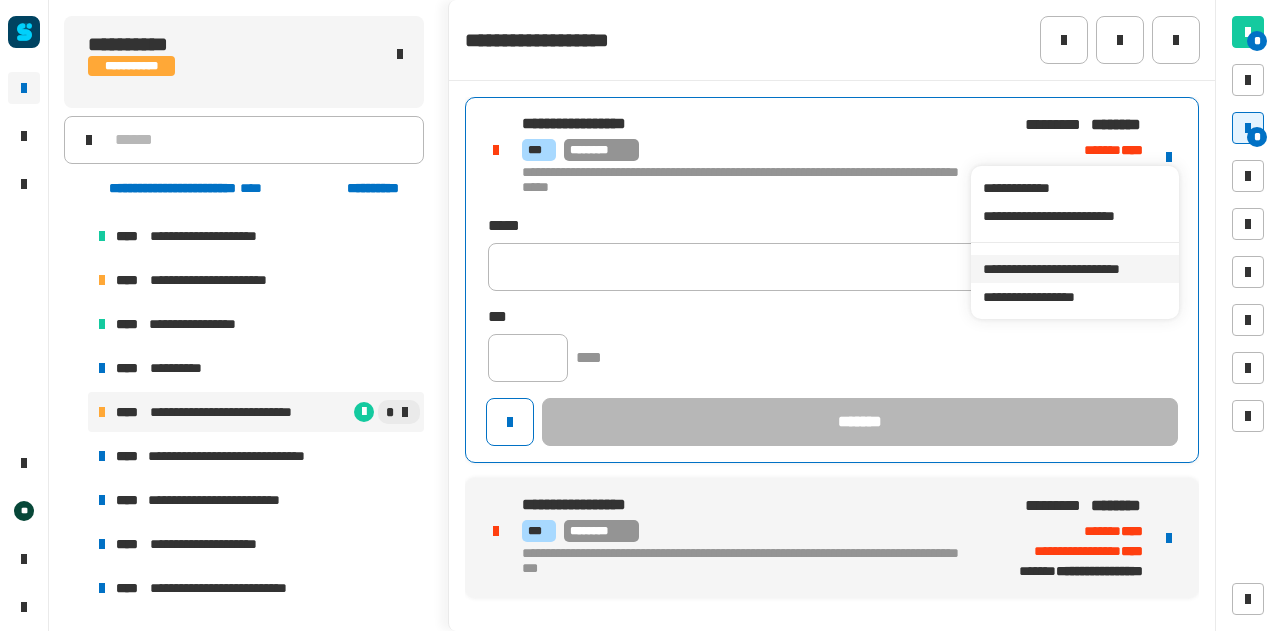 click on "**********" at bounding box center [1074, 269] 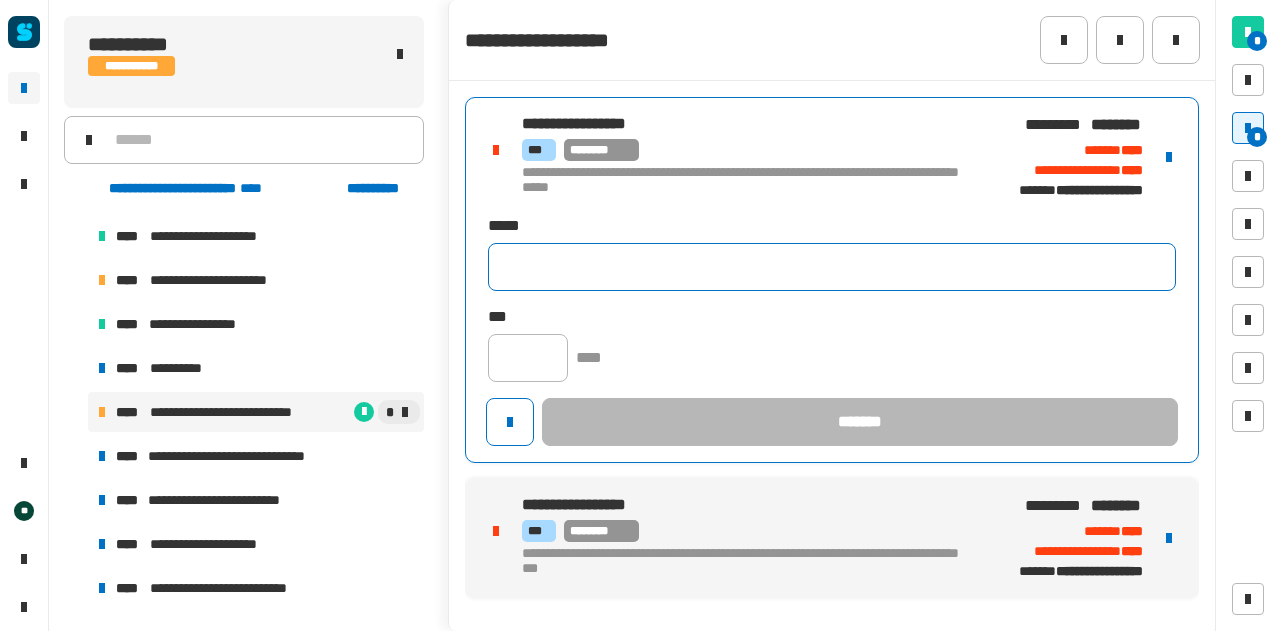 click 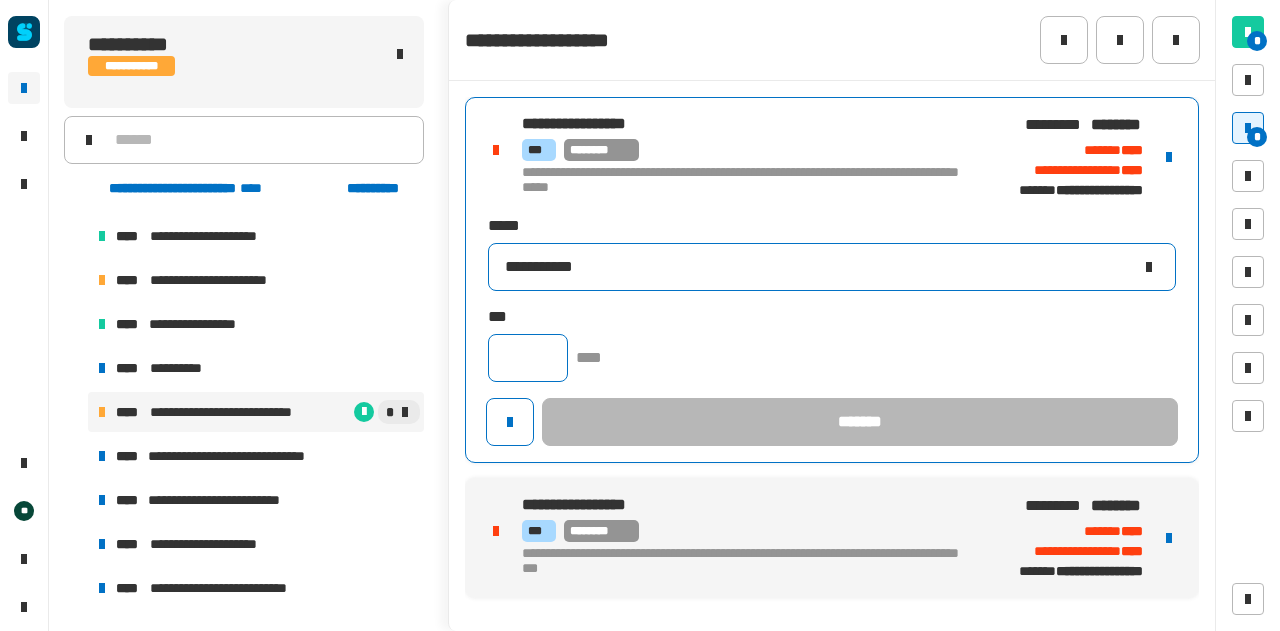 type on "**********" 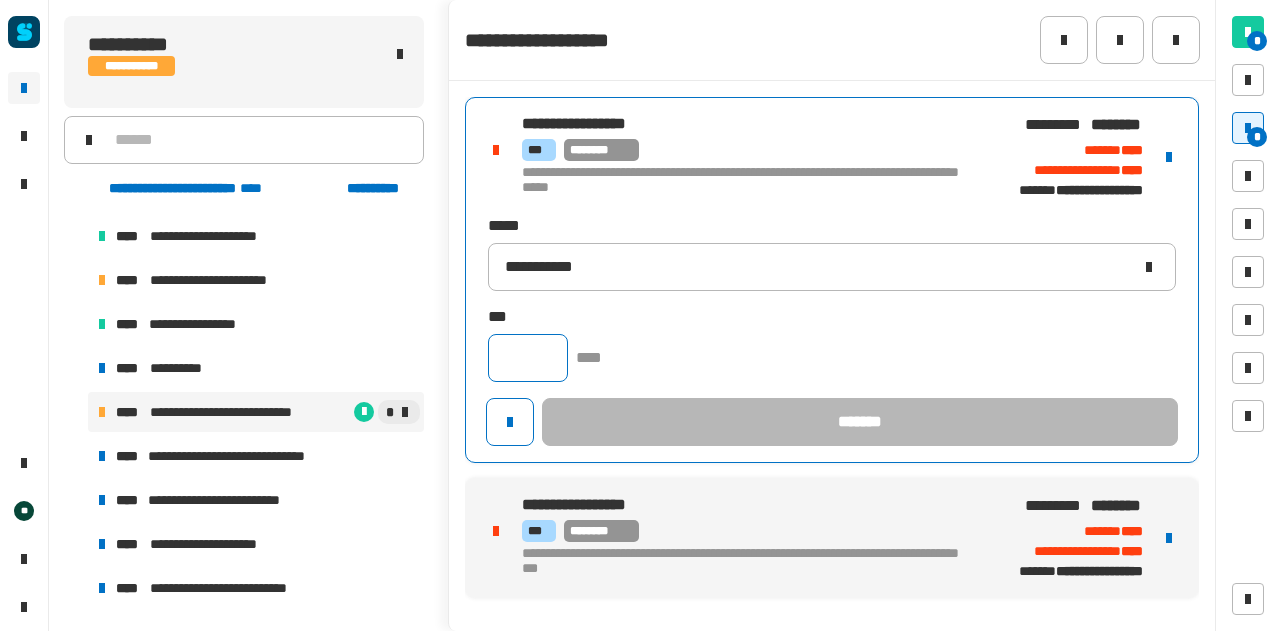 click 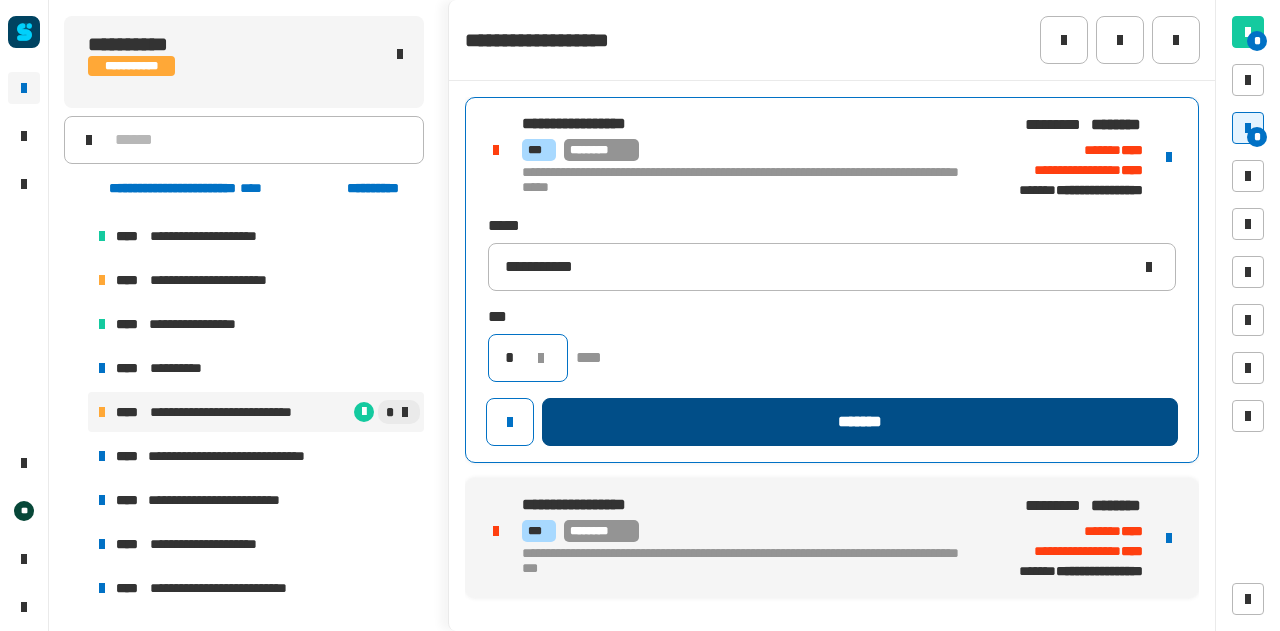 type on "*" 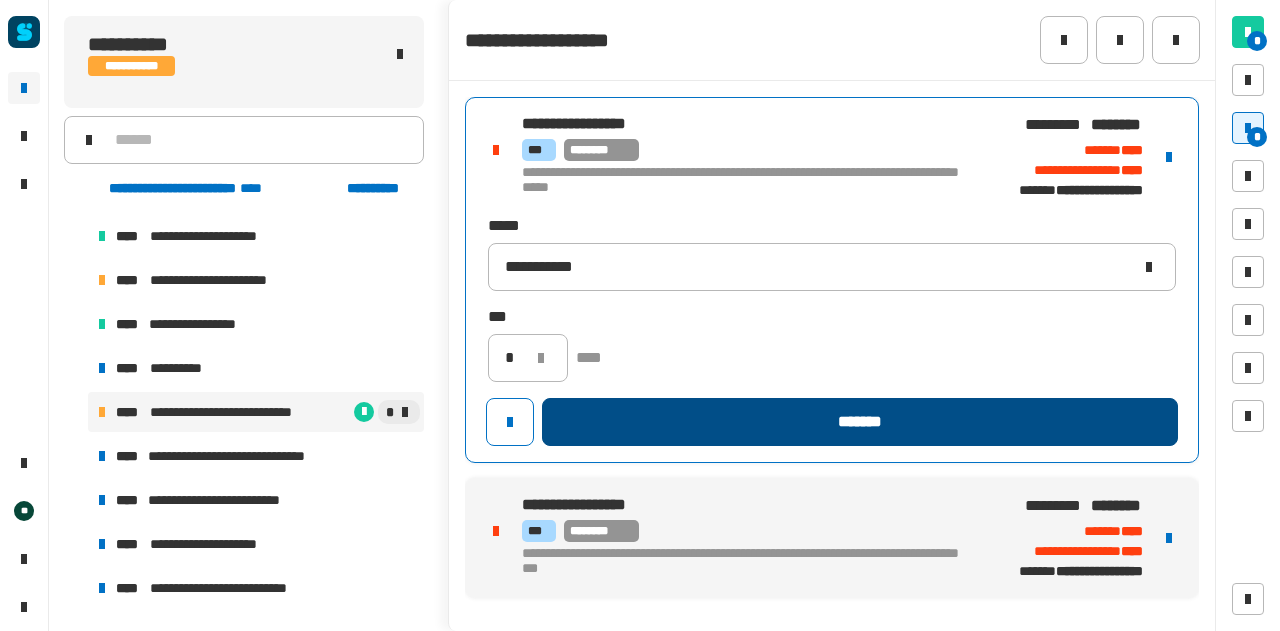 click on "*******" 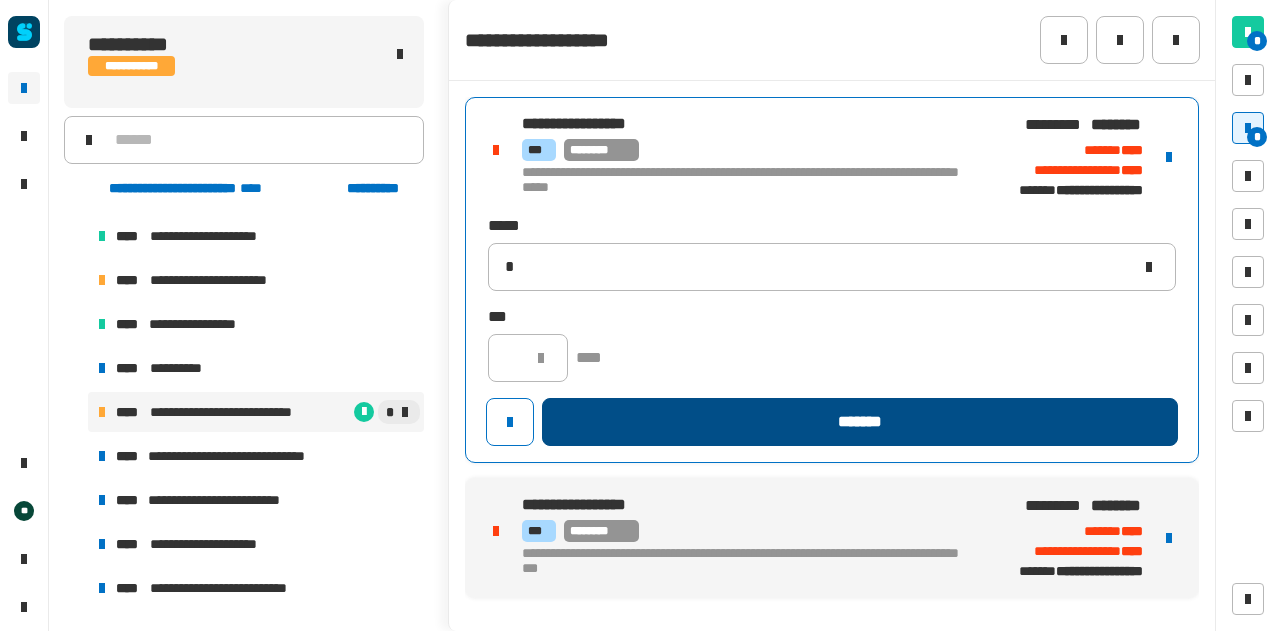type 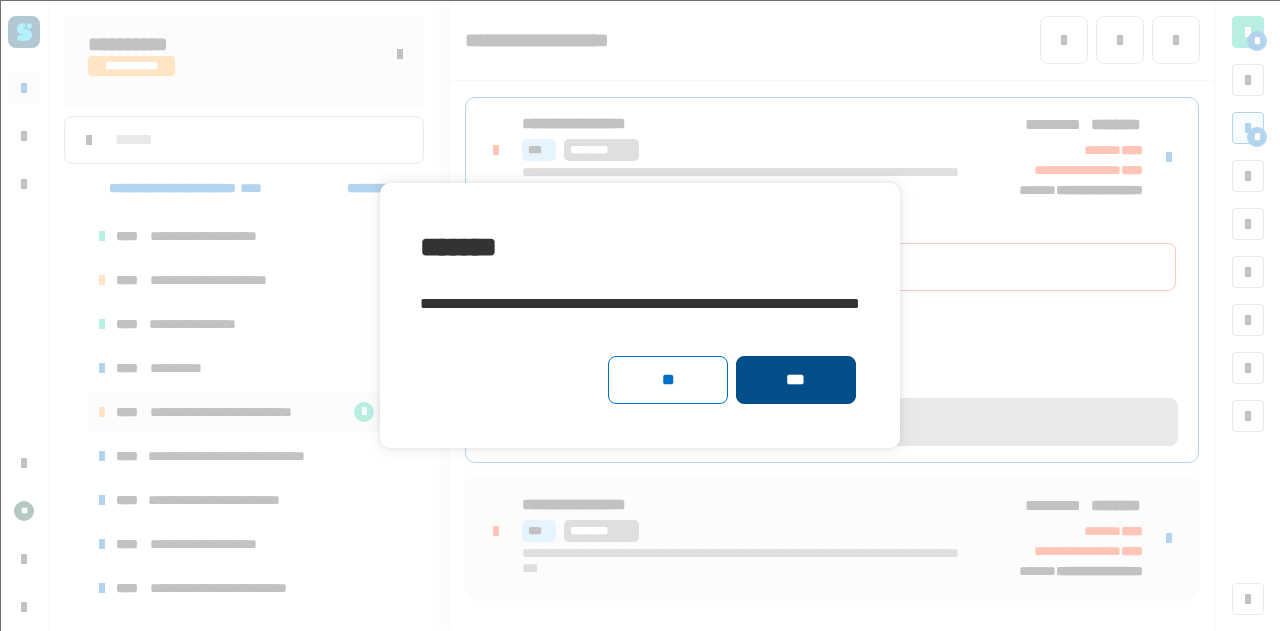 click on "***" 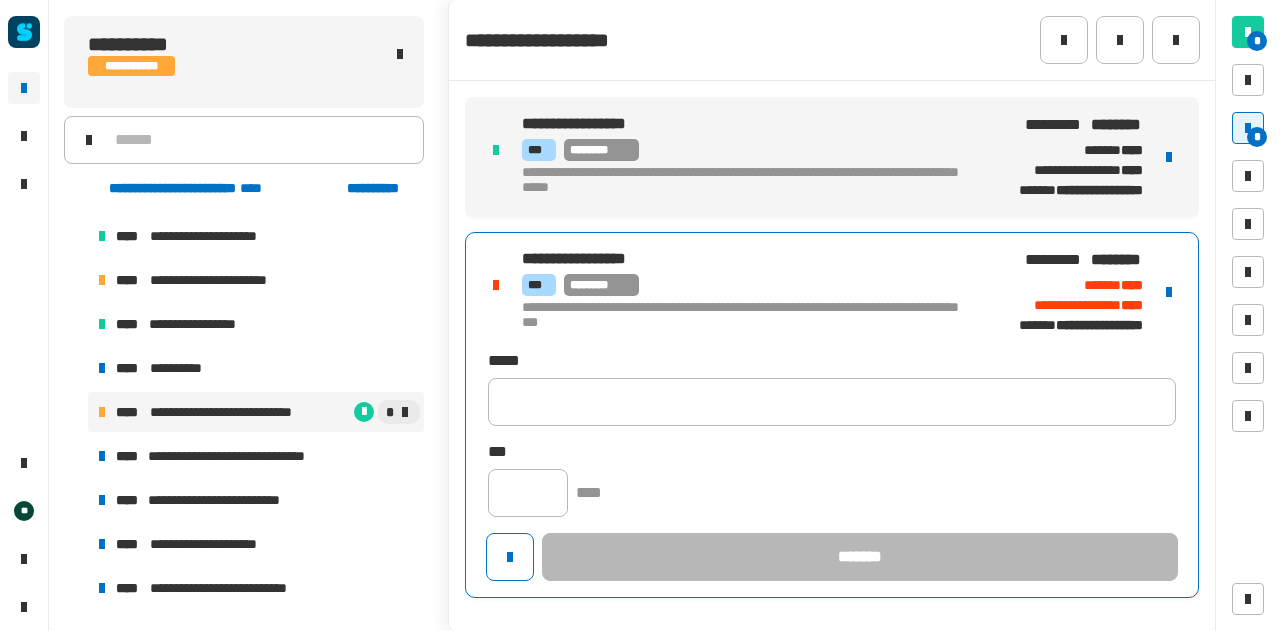 click on "[FIRST] [LAST] [STREET] [CITY], [STATE] [ZIP] [COUNTRY] [PHONE] [EMAIL]" at bounding box center [832, 415] 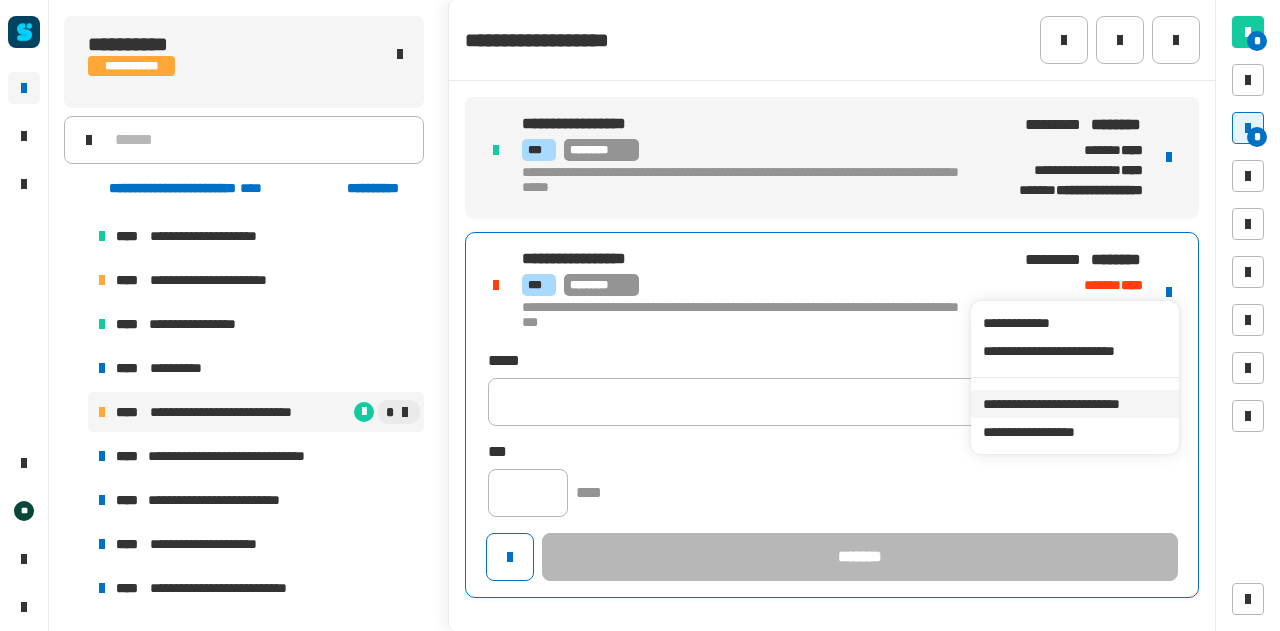 click on "**********" at bounding box center (1074, 404) 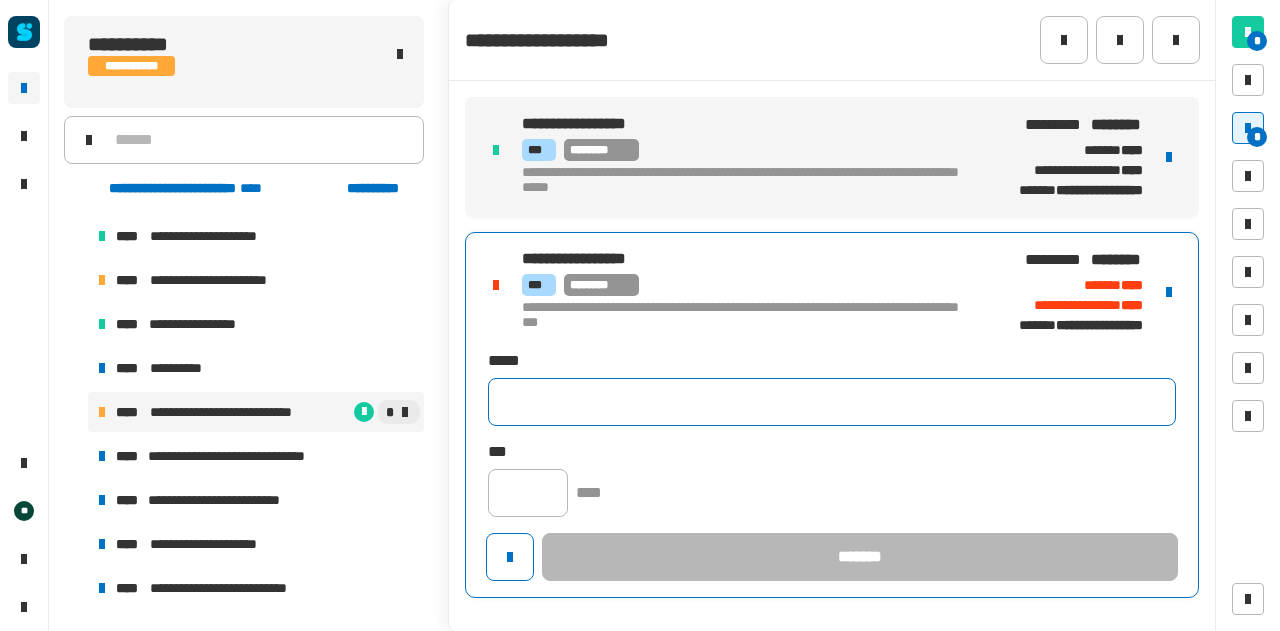 click 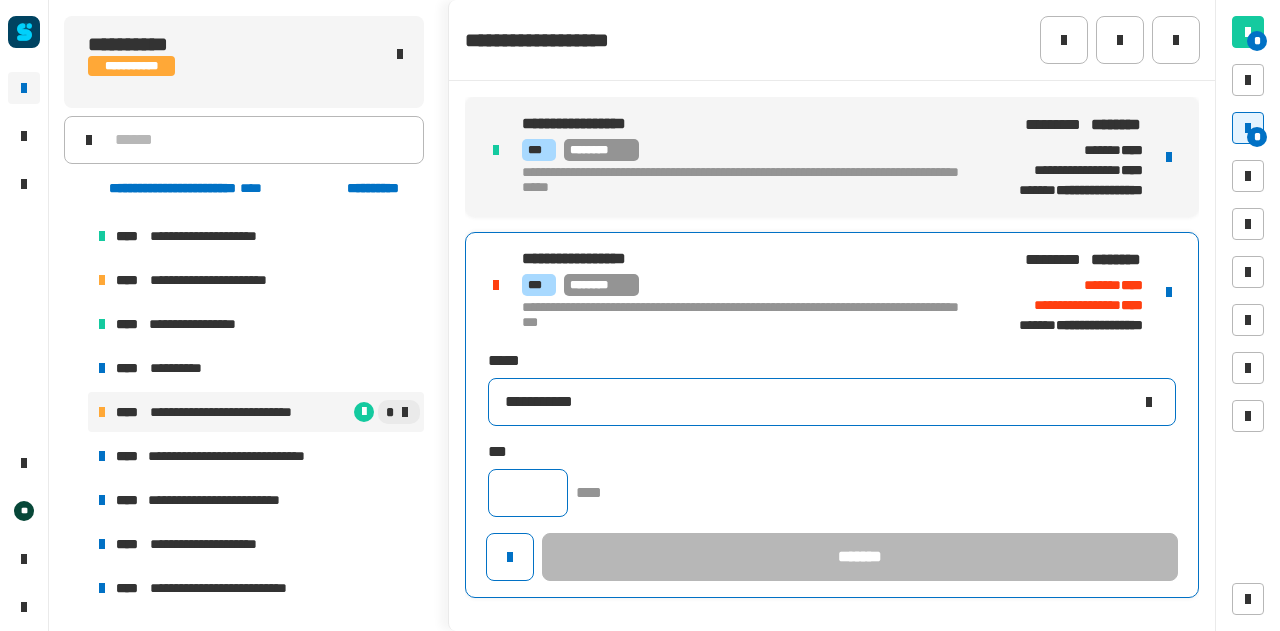 type on "**********" 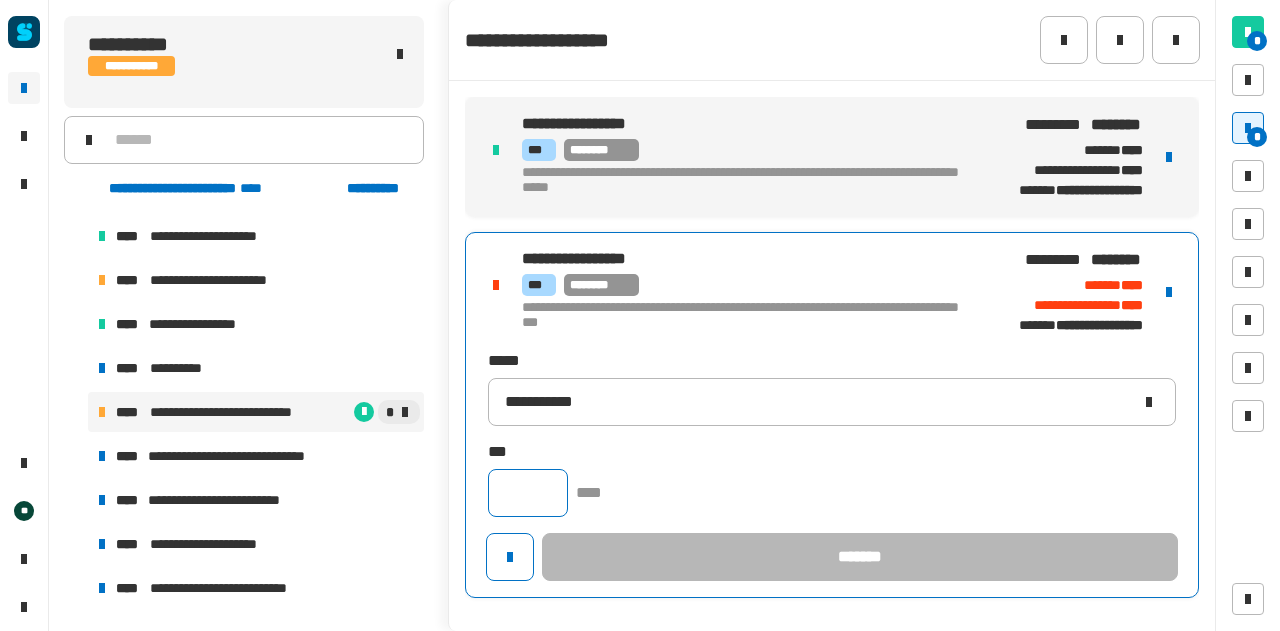 click 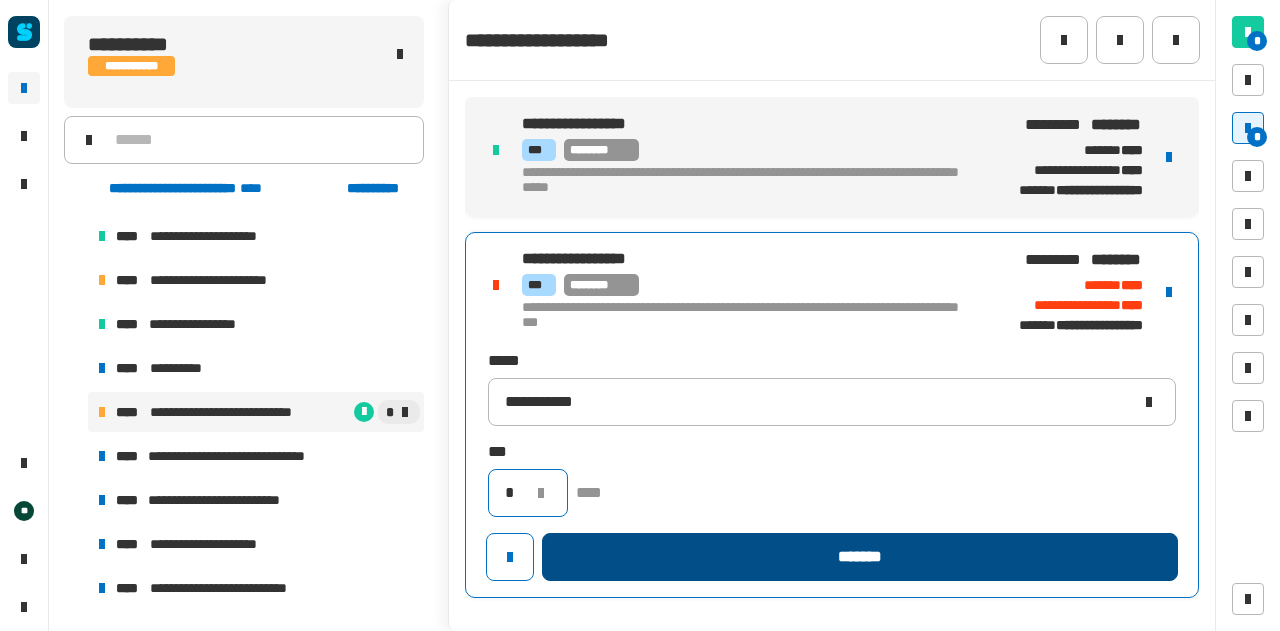 type on "*" 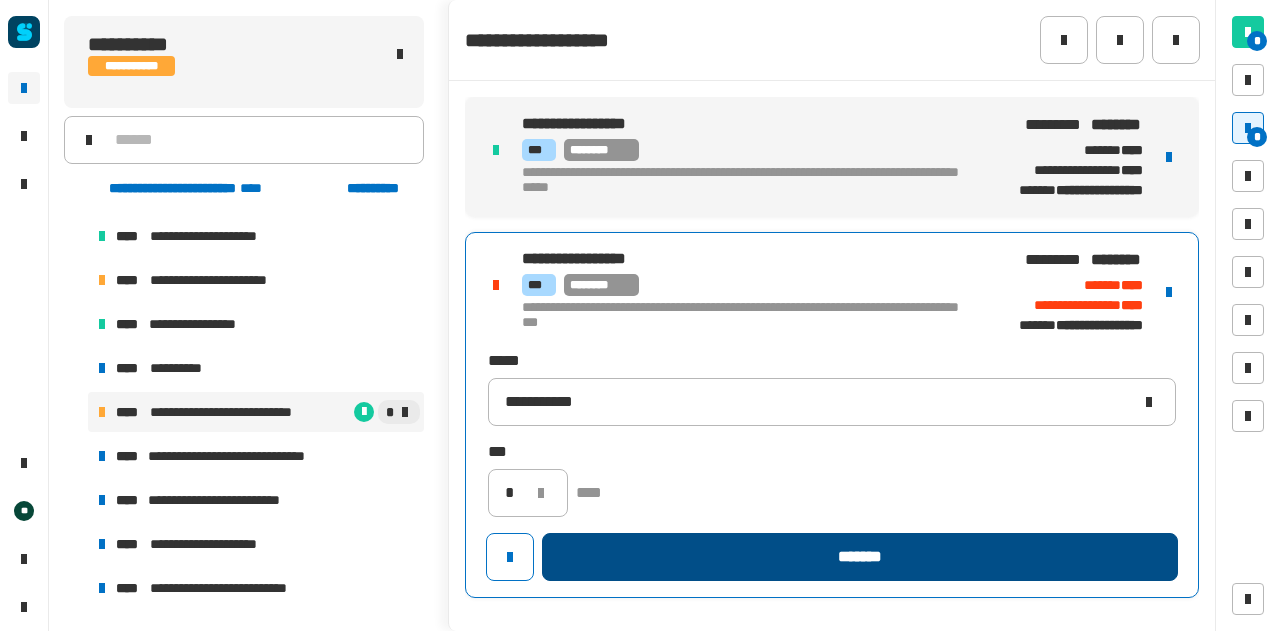 click on "*******" 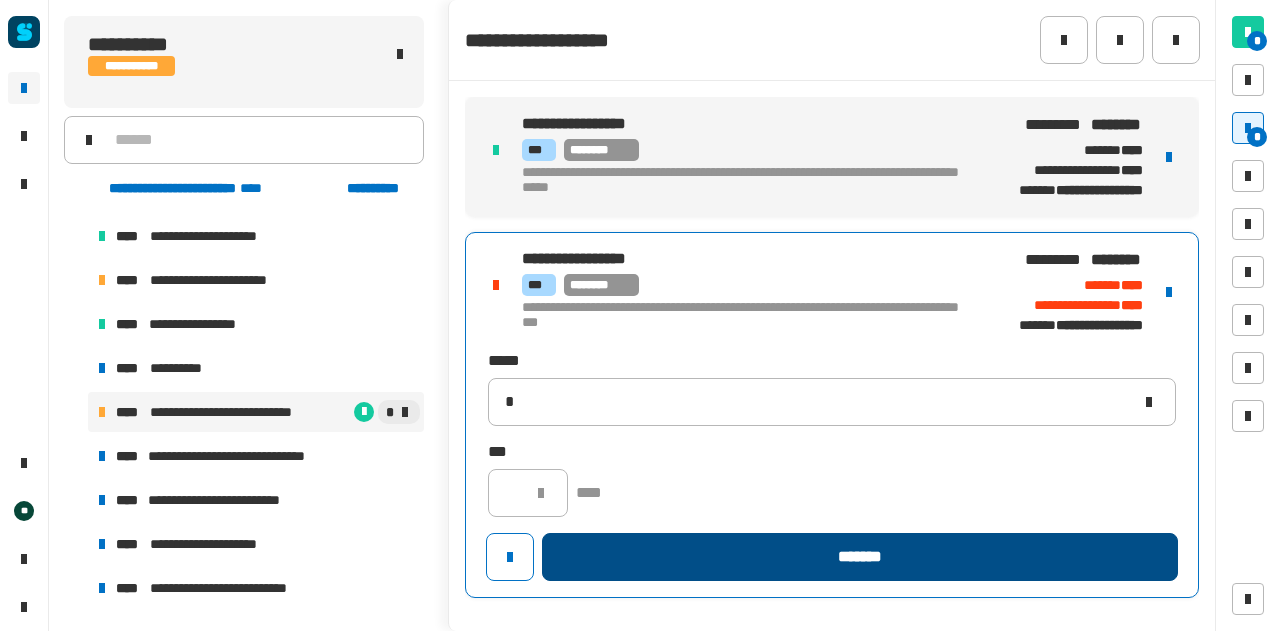type 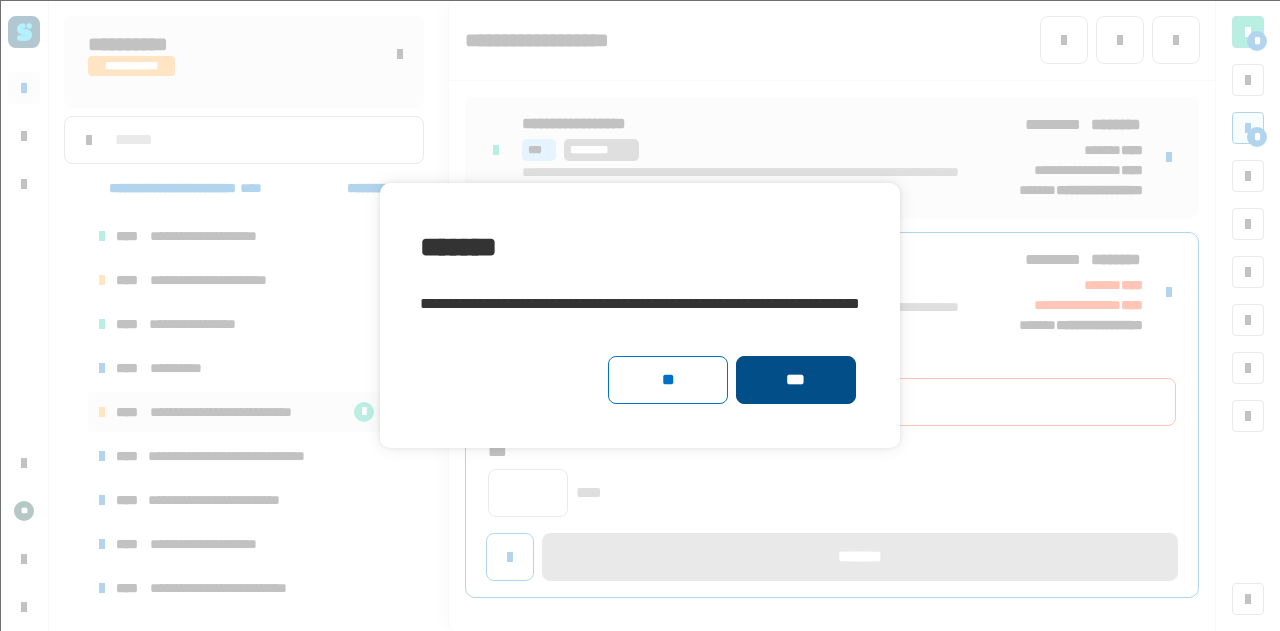click on "***" 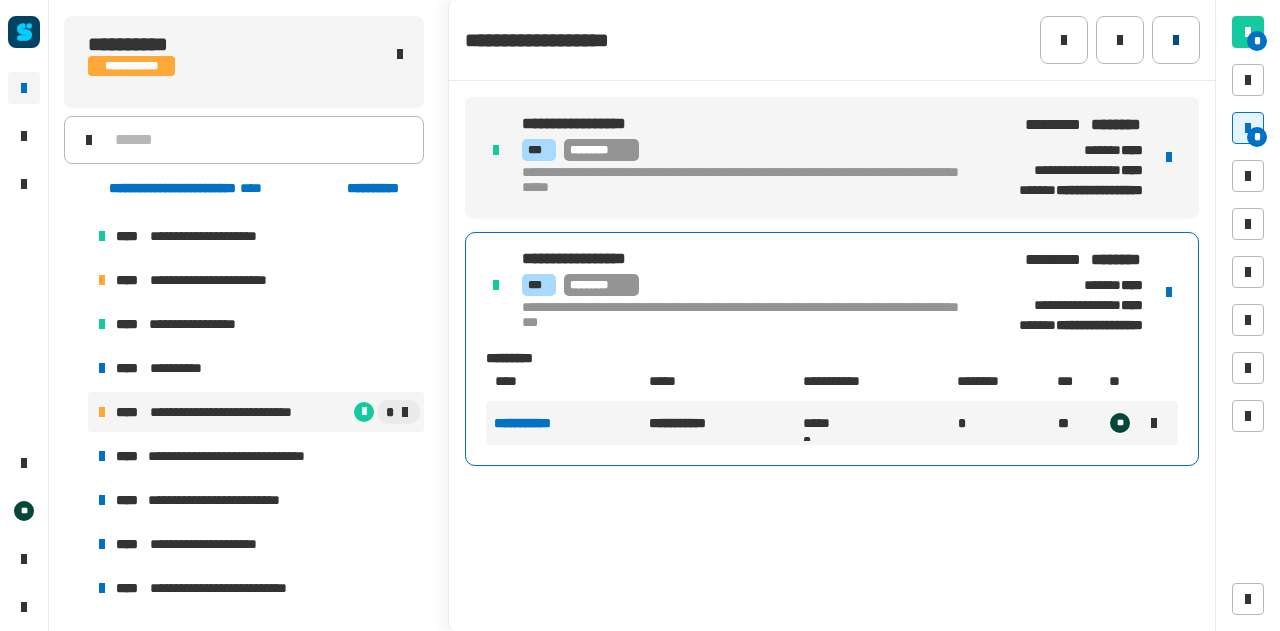 click 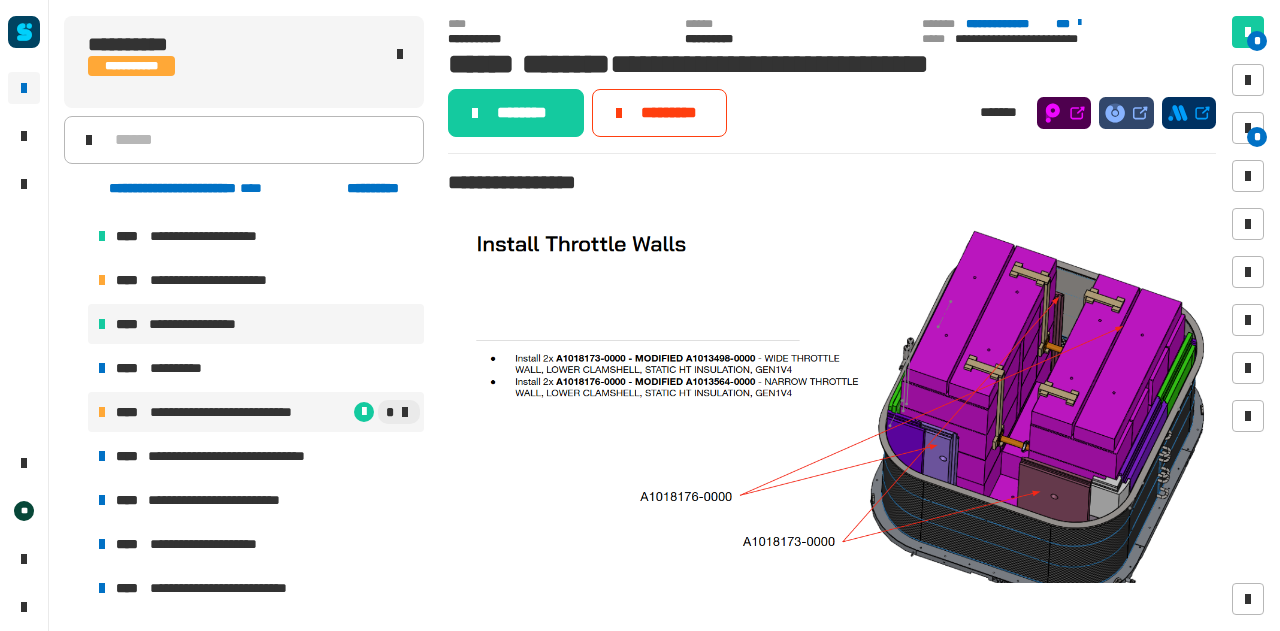 scroll, scrollTop: 1740, scrollLeft: 0, axis: vertical 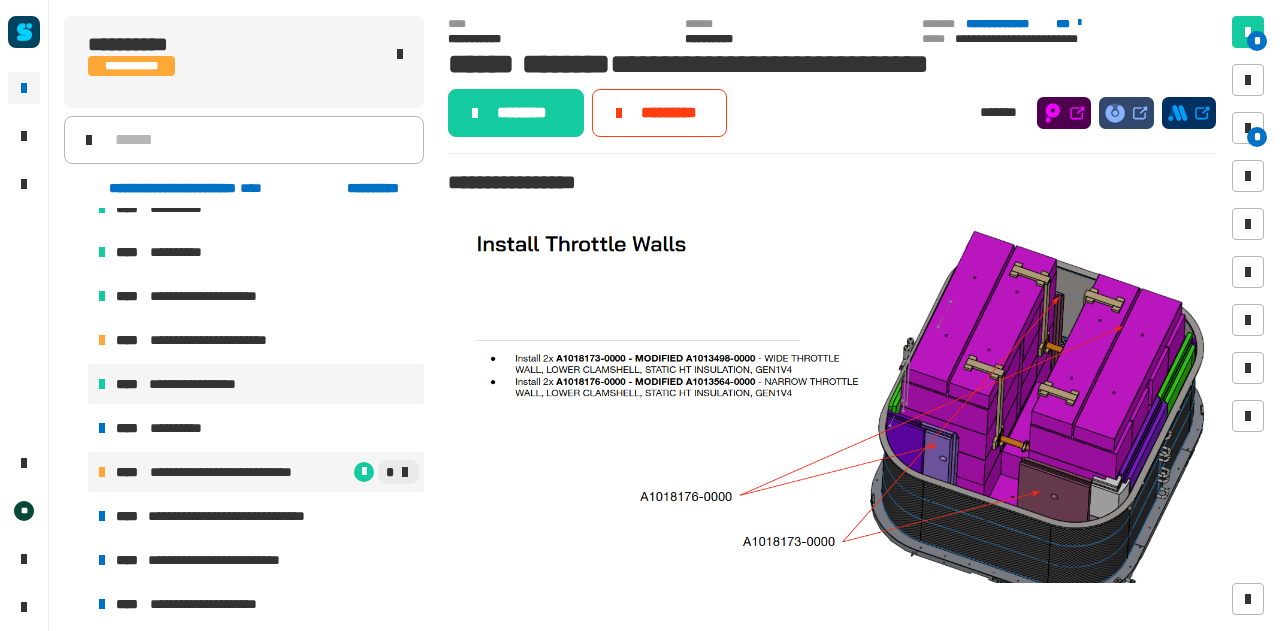 click on "**********" at bounding box center (223, 340) 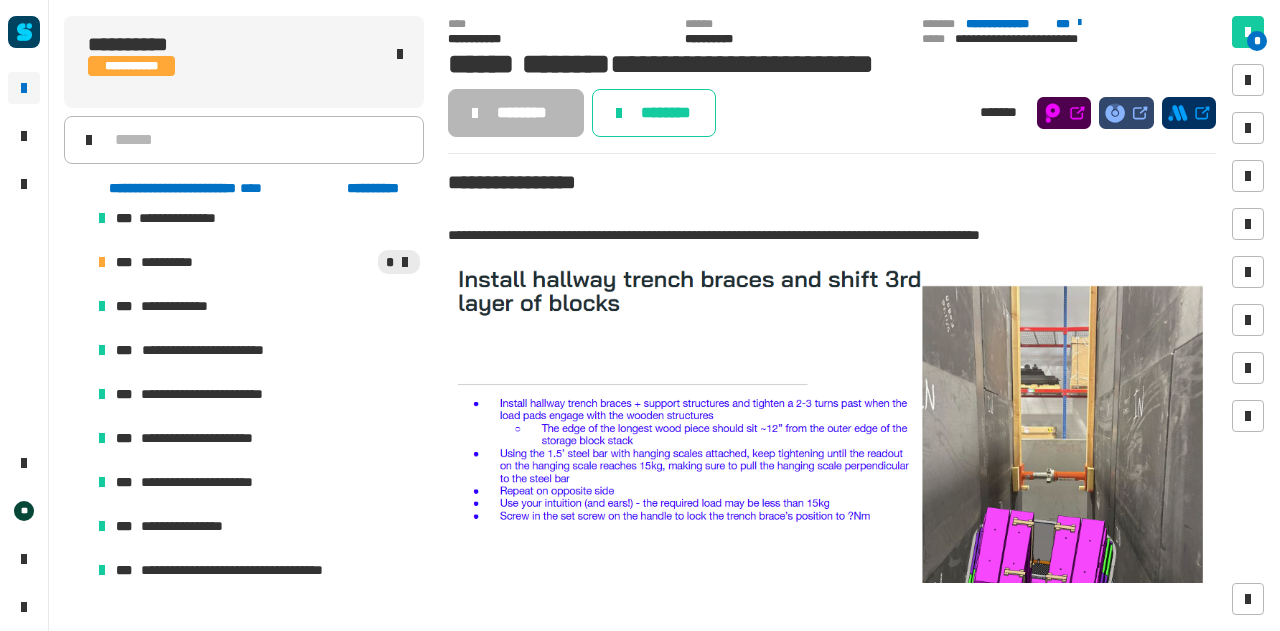 scroll, scrollTop: 276, scrollLeft: 0, axis: vertical 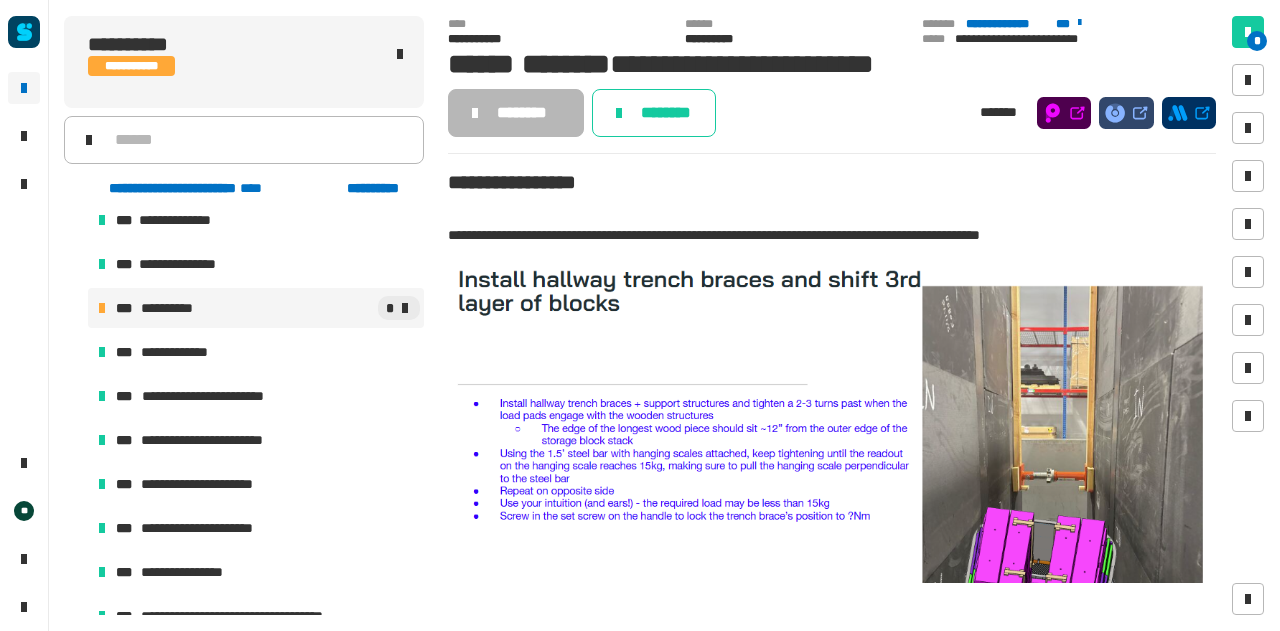 click on "**********" at bounding box center (171, 308) 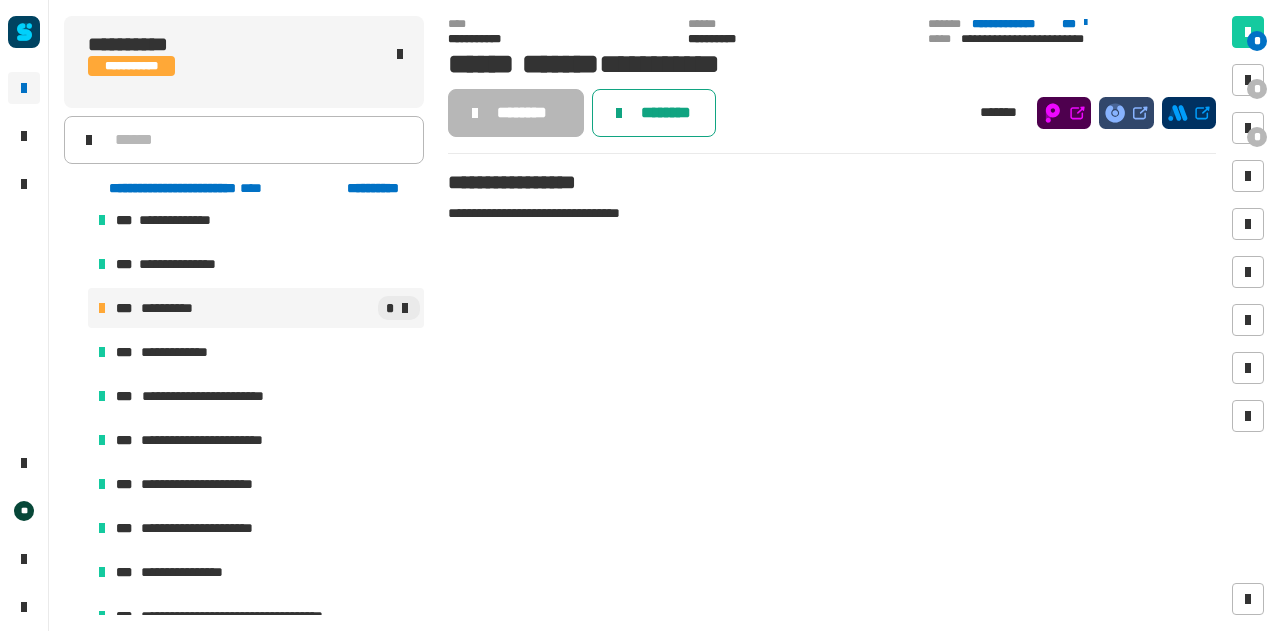 click on "********" 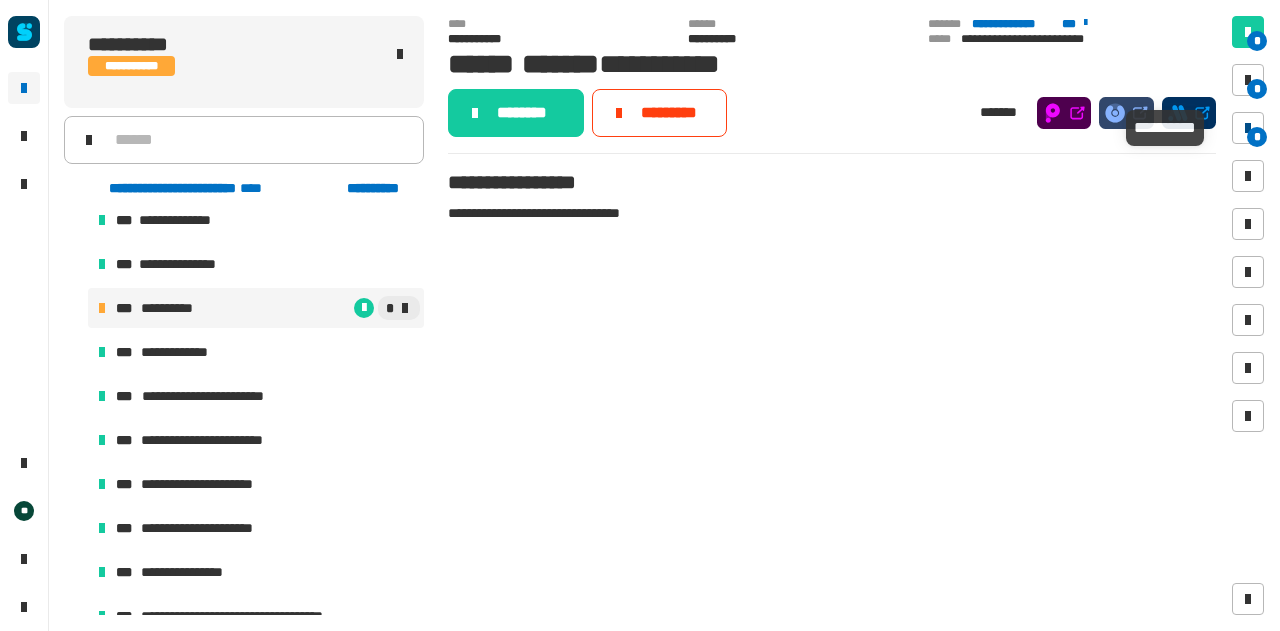 click on "*" at bounding box center (1257, 137) 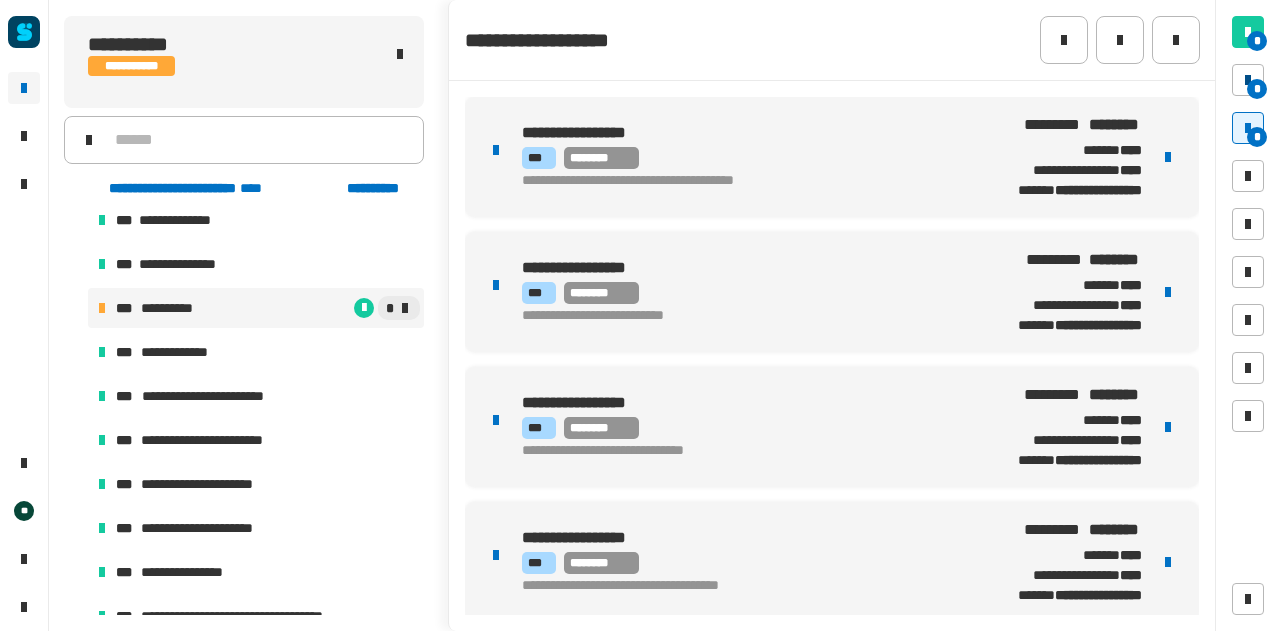 click at bounding box center (1248, 80) 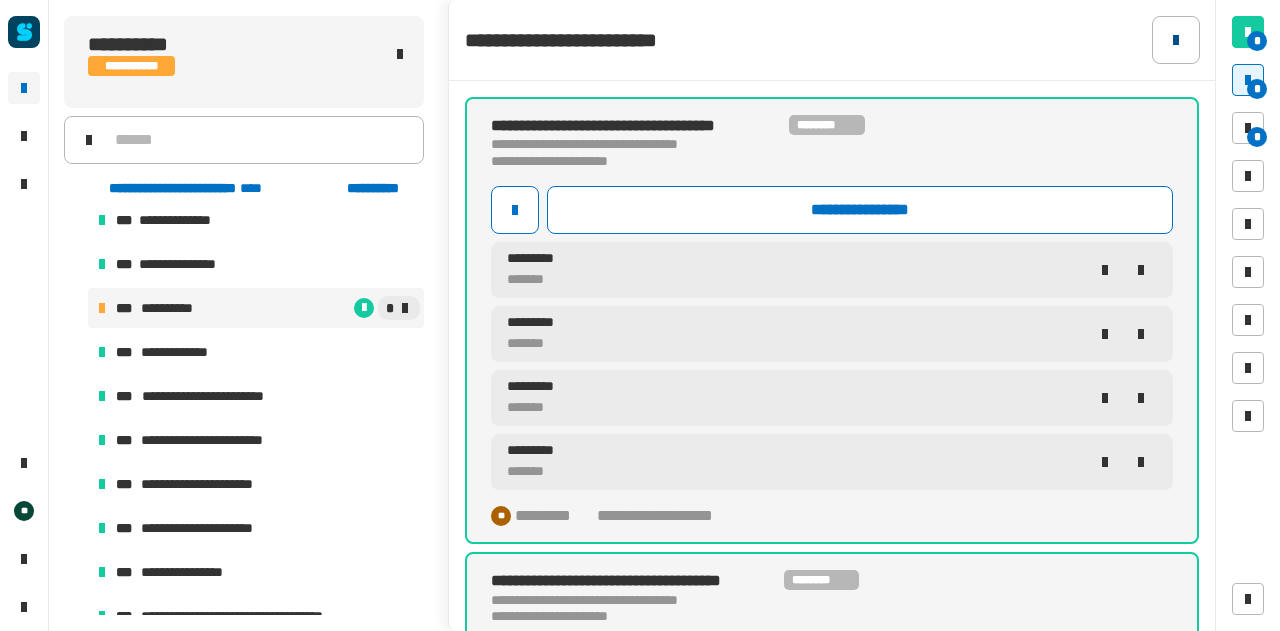 click 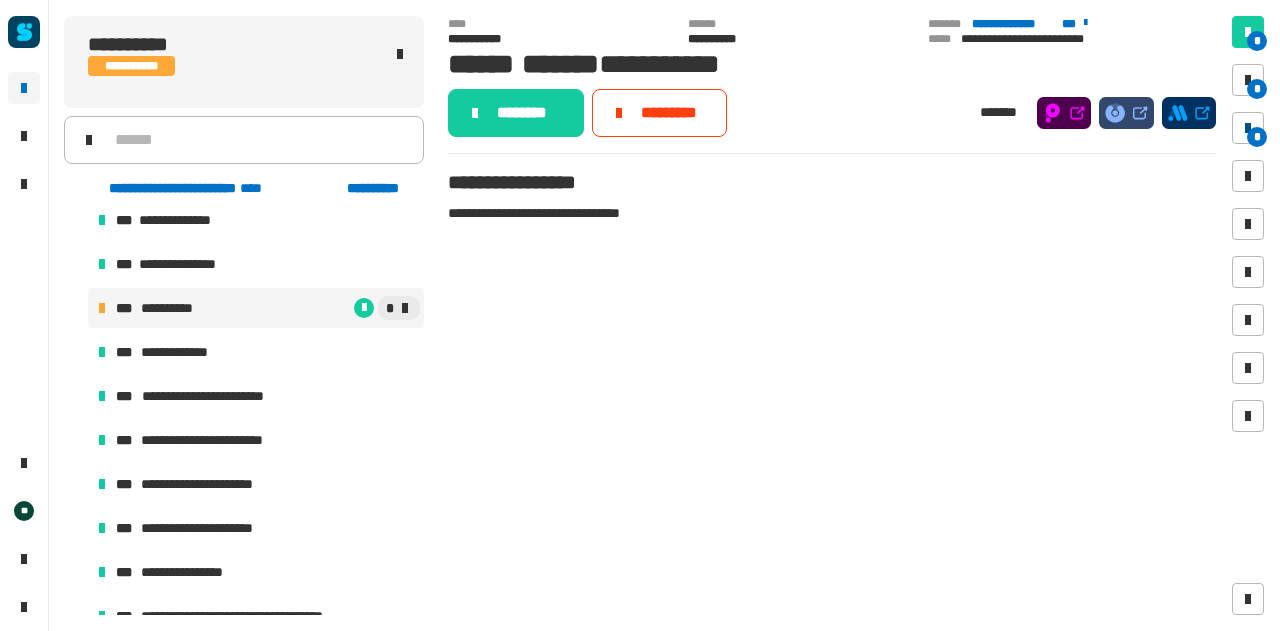 click at bounding box center (1248, 128) 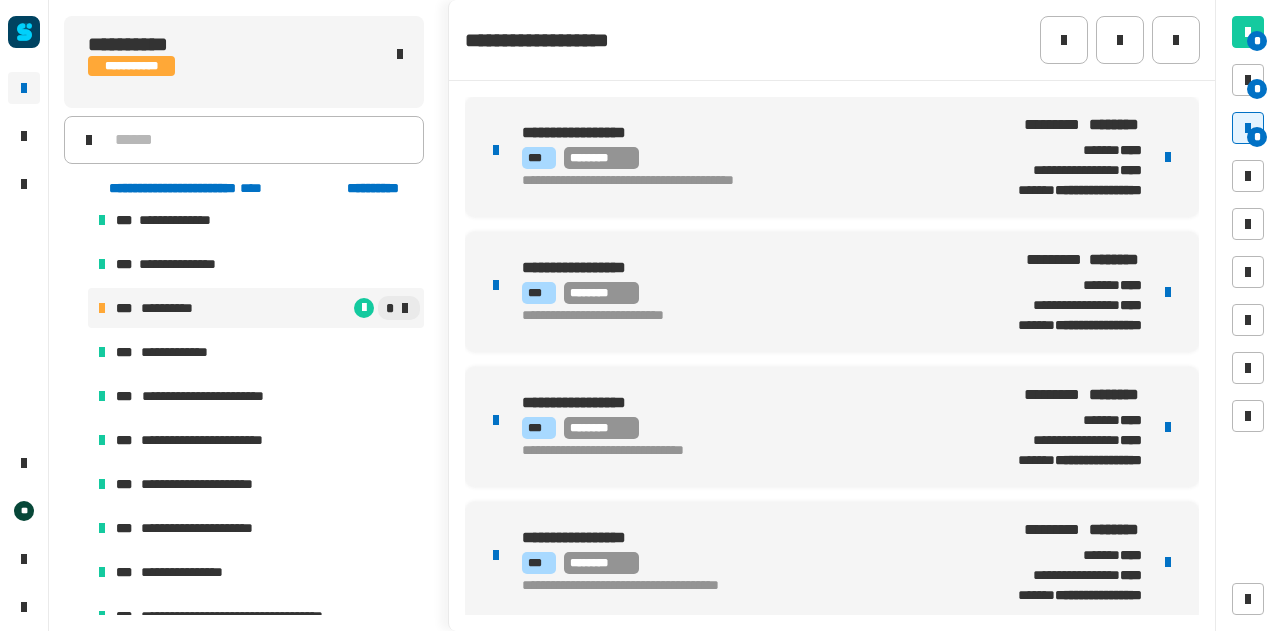 click at bounding box center (1168, 157) 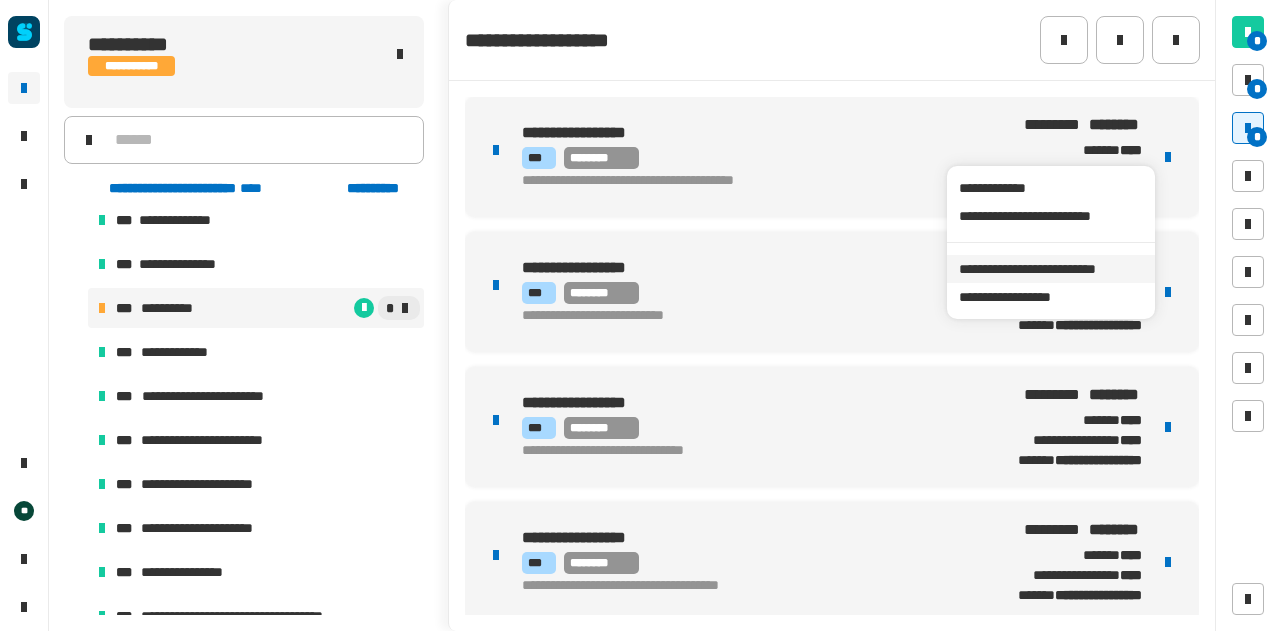 click on "**********" at bounding box center (1050, 269) 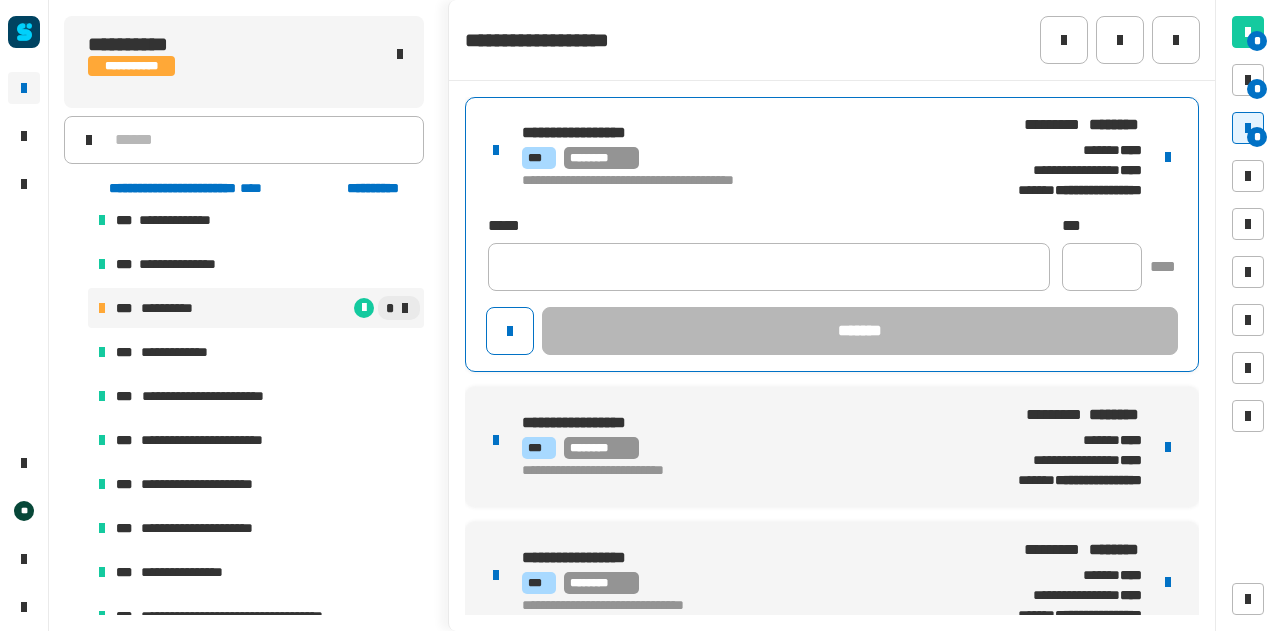 click on "[FIRST] [LAST] [STREET] [CITY], [STATE] [ZIP]" at bounding box center [744, 157] 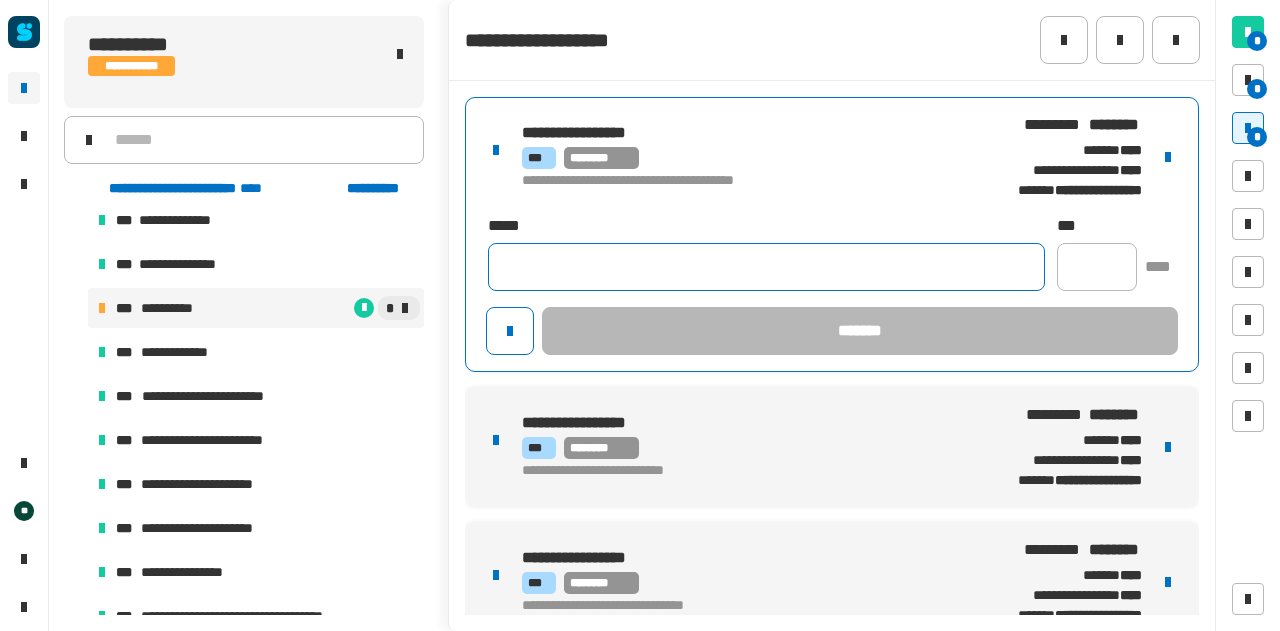 click 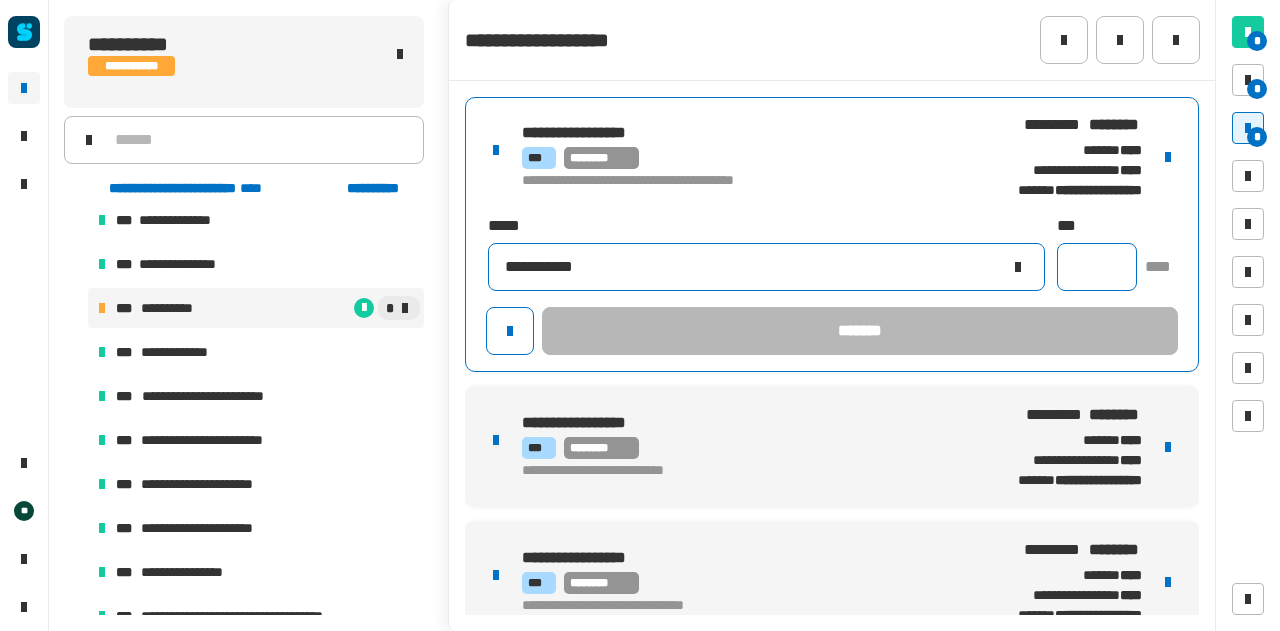 type on "**********" 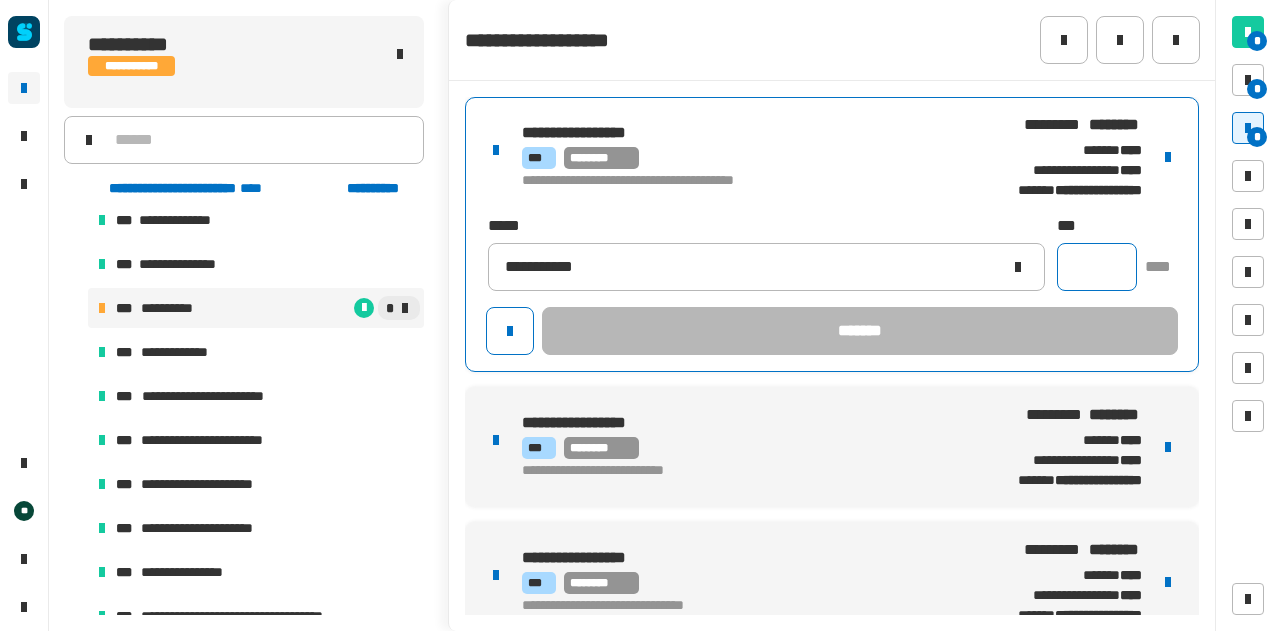 click 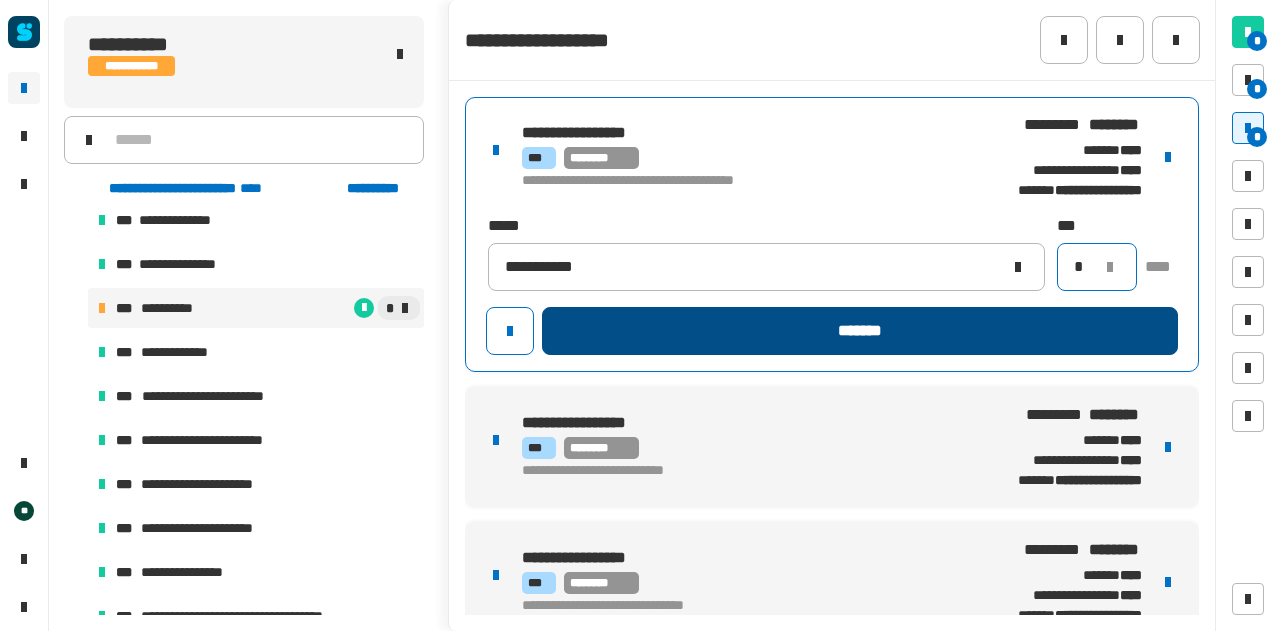 type on "*" 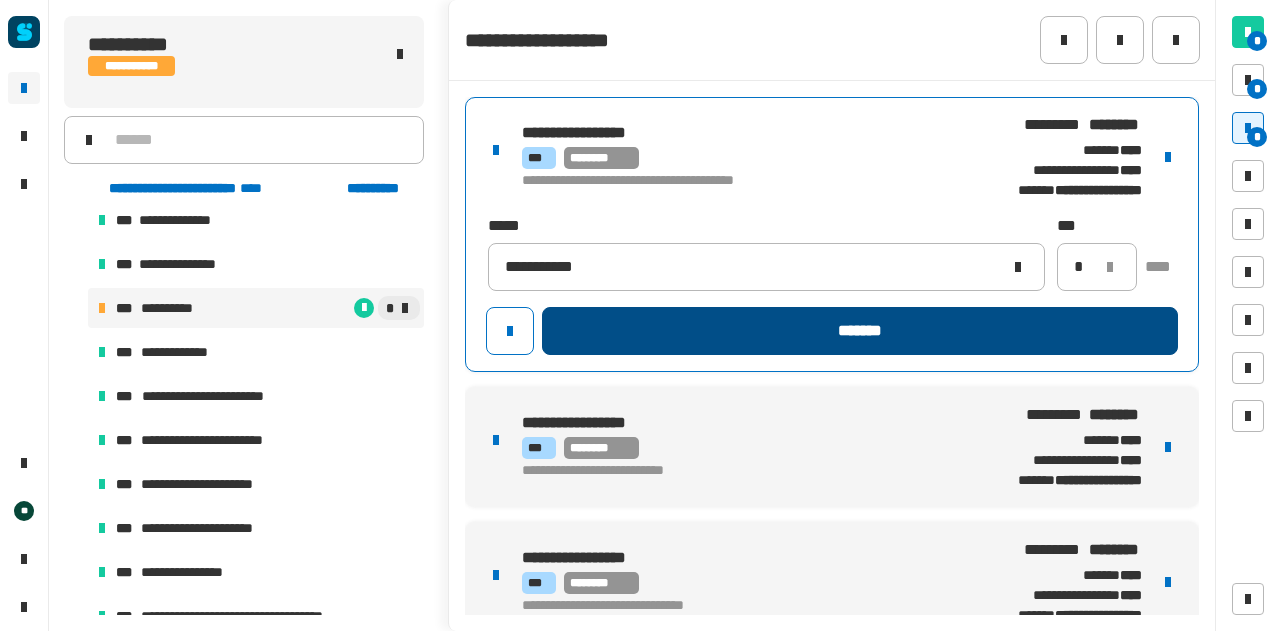click on "*******" 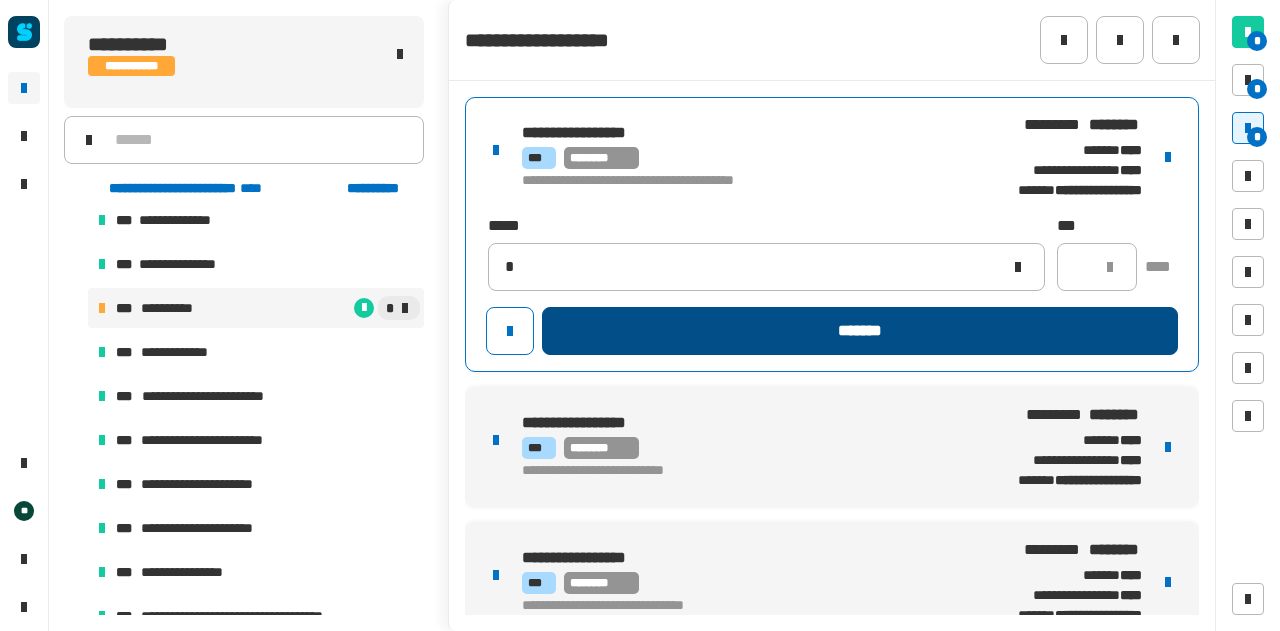 type 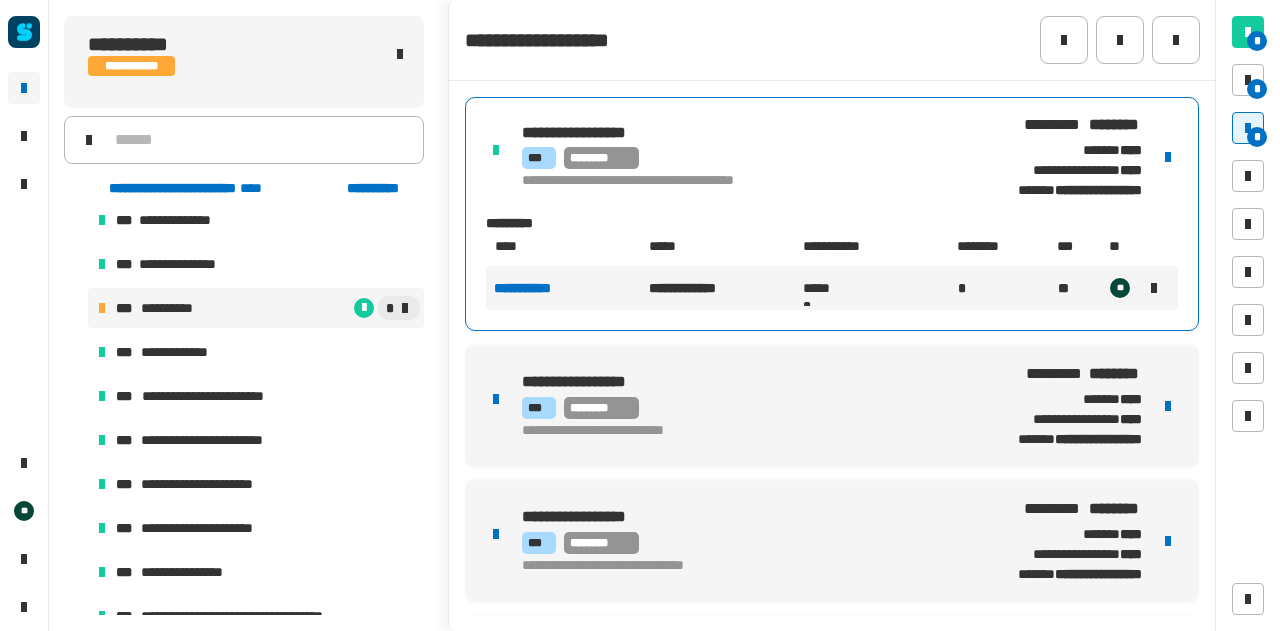 click on "[FIRST] [LAST] [STREET] [CITY], [STATE] [ZIP] [COUNTRY] [PHONE] [EMAIL]" at bounding box center (832, 406) 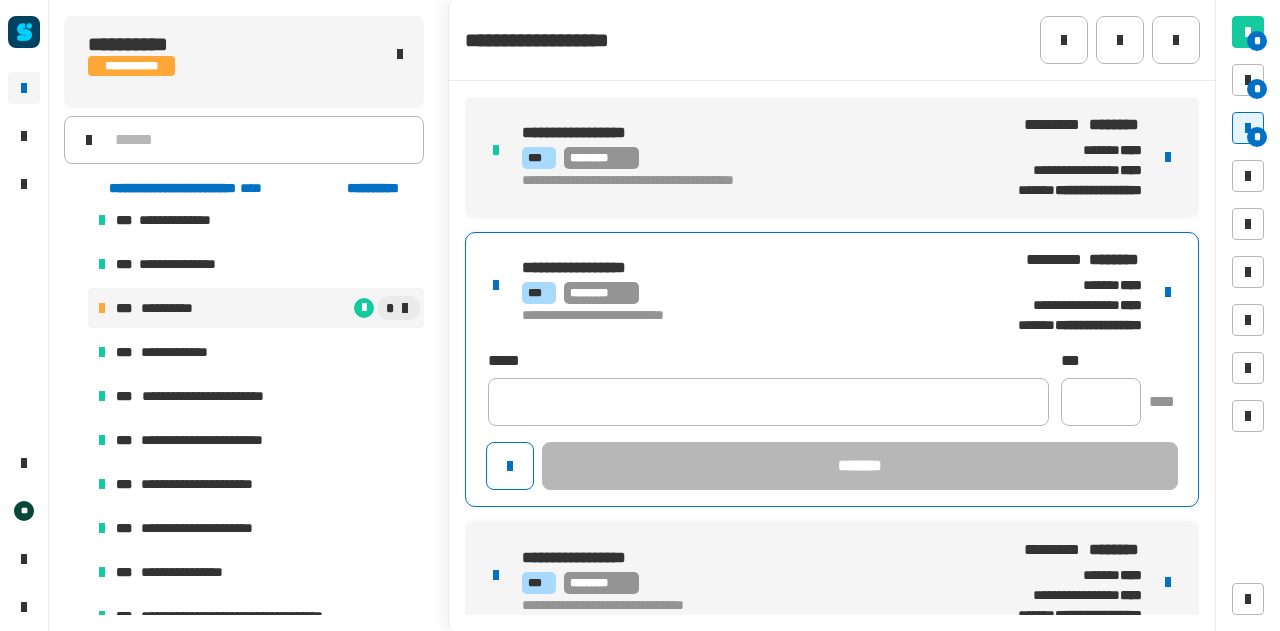 click at bounding box center [1168, 292] 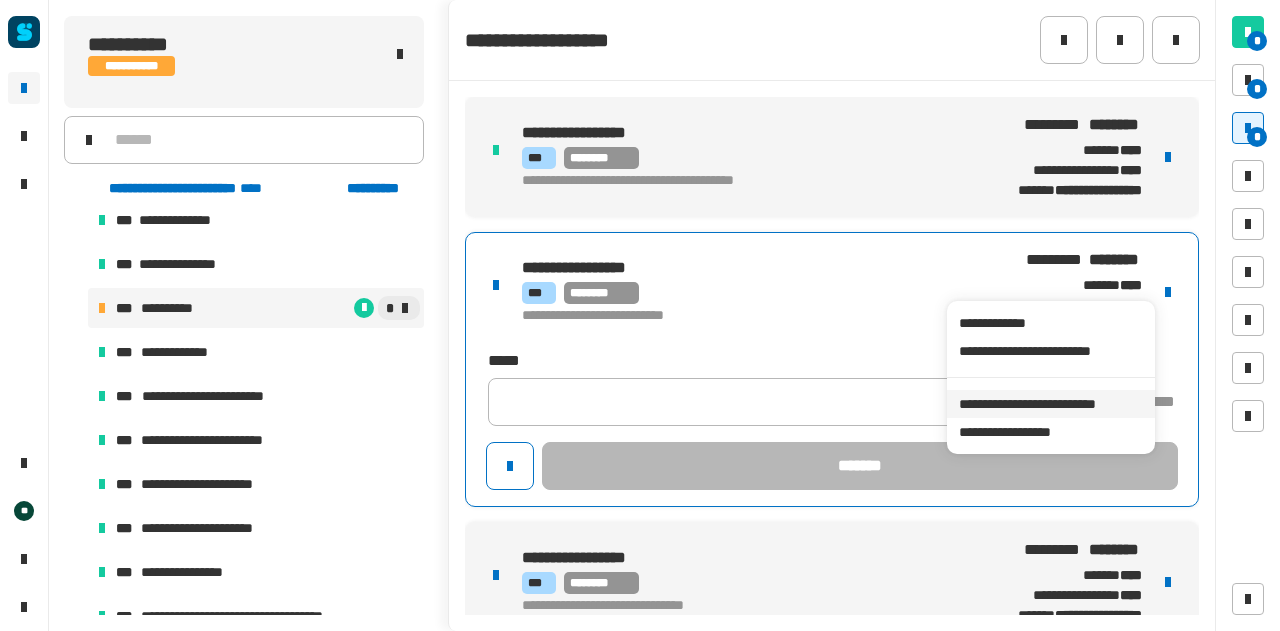 click on "**********" at bounding box center [1050, 404] 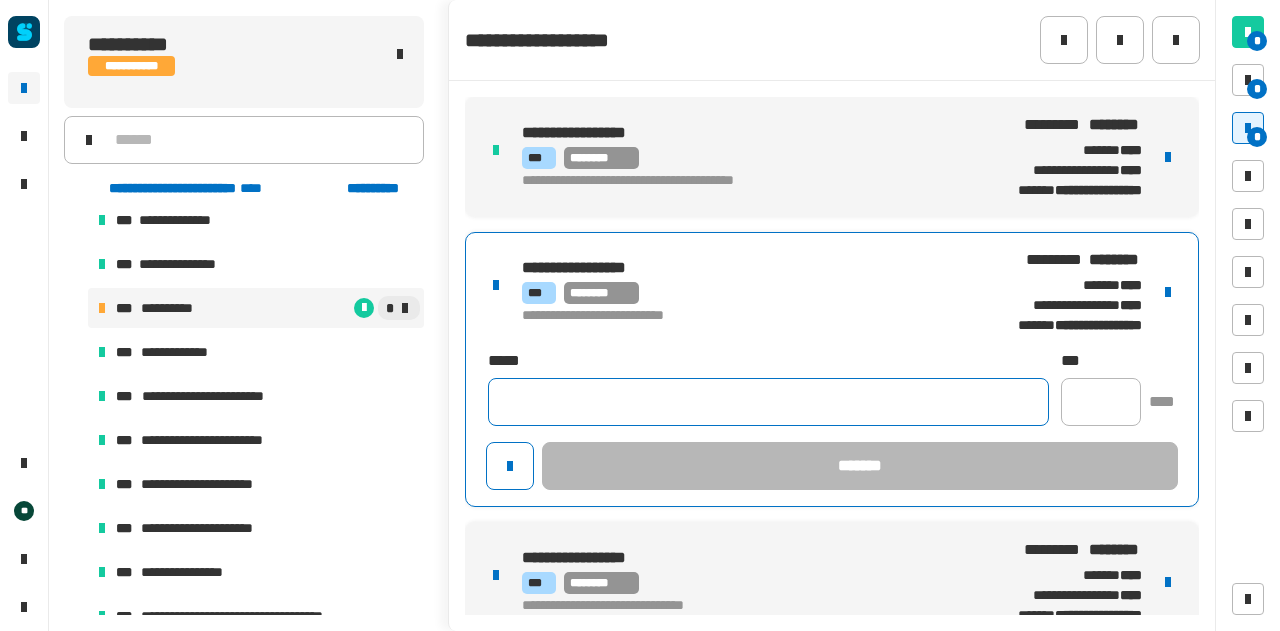 click 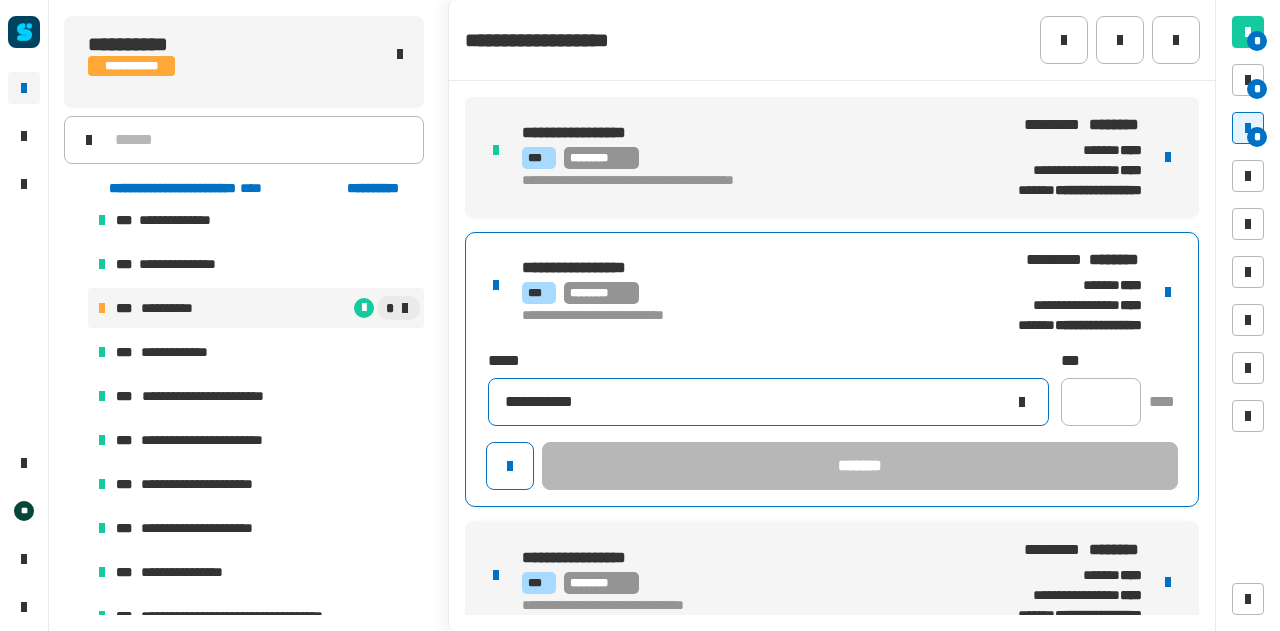 type on "**********" 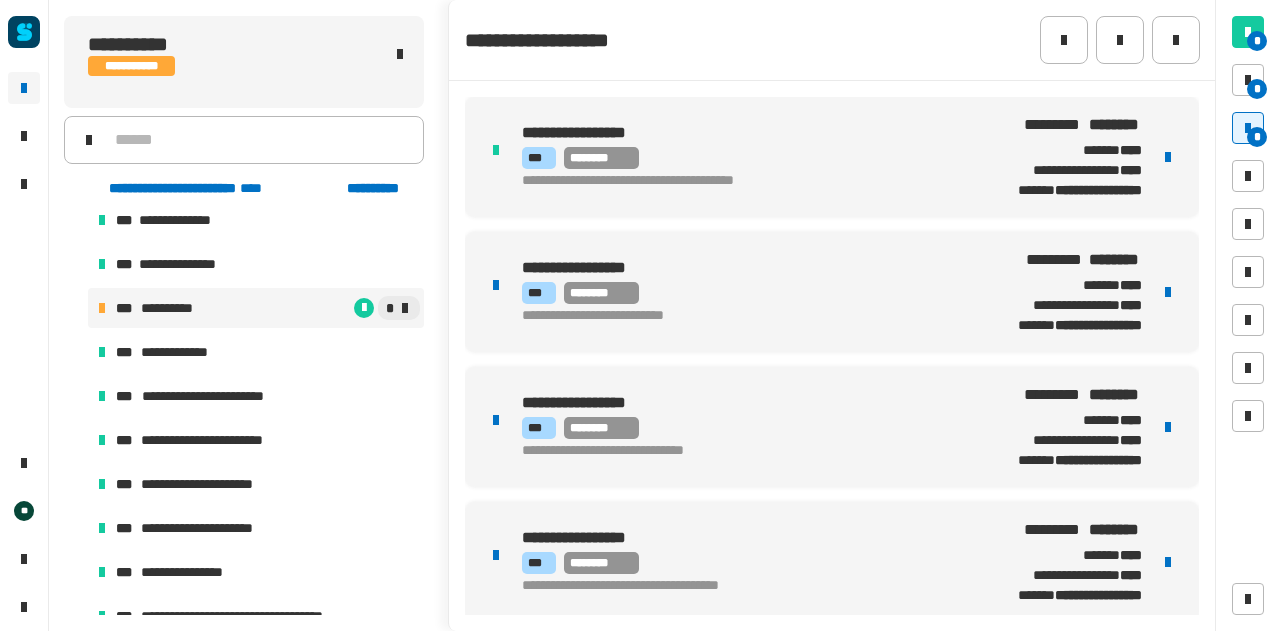 click on "[FIRST] [LAST] [STREET] [CITY], [STATE] [ZIP] [COUNTRY] [PHONE] [EMAIL] [FIRST] [LAST] [STREET] [CITY], [STATE] [ZIP] [COUNTRY] [PHONE] [EMAIL] [FIRST] [LAST] [STREET] [CITY], [STATE] [ZIP] [COUNTRY] [PHONE] [EMAIL] [FIRST] [LAST] [STREET] [CITY], [STATE] [ZIP] [COUNTRY] [PHONE] [EMAIL] [FIRST] [LAST] [STREET] [CITY], [STATE] [ZIP] [COUNTRY] [PHONE] [EMAIL] [FIRST] [LAST] [STREET] [CITY], [STATE] [ZIP] [COUNTRY] [PHONE] [EMAIL] [FIRST] [LAST] [STREET] [CITY], [STATE] [ZIP] [COUNTRY] [PHONE] [EMAIL] [FIRST] [LAST] [STREET] [CITY], [STATE] [ZIP]" at bounding box center [832, 562] 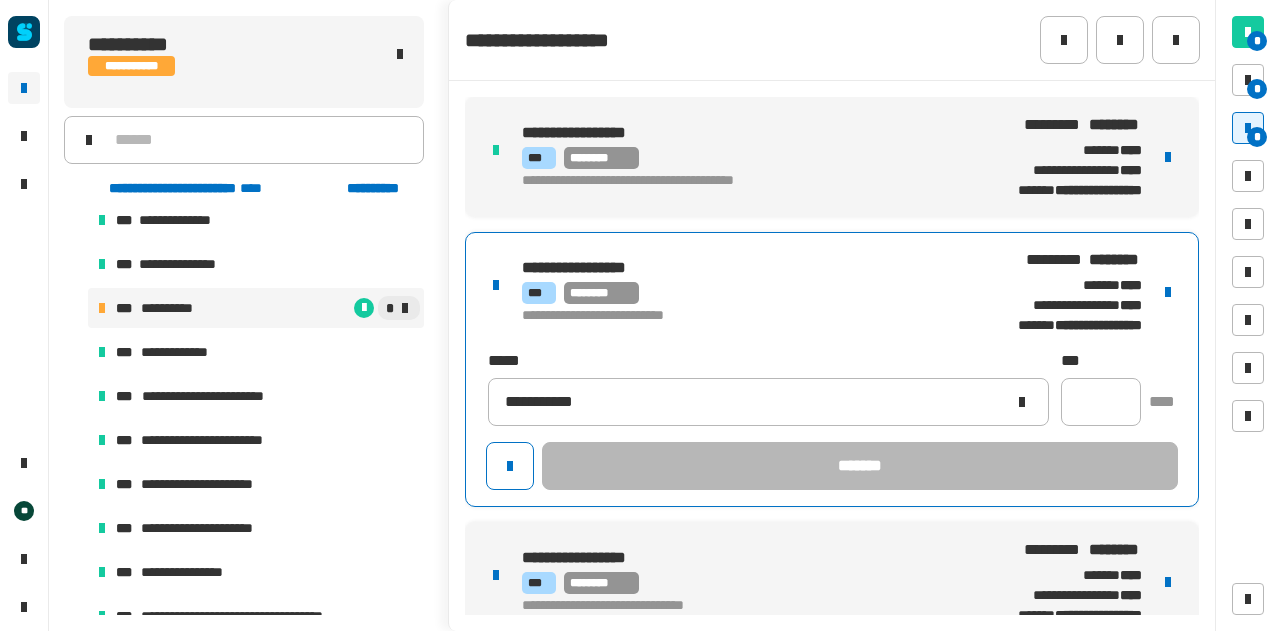click on "**********" at bounding box center (1062, 292) 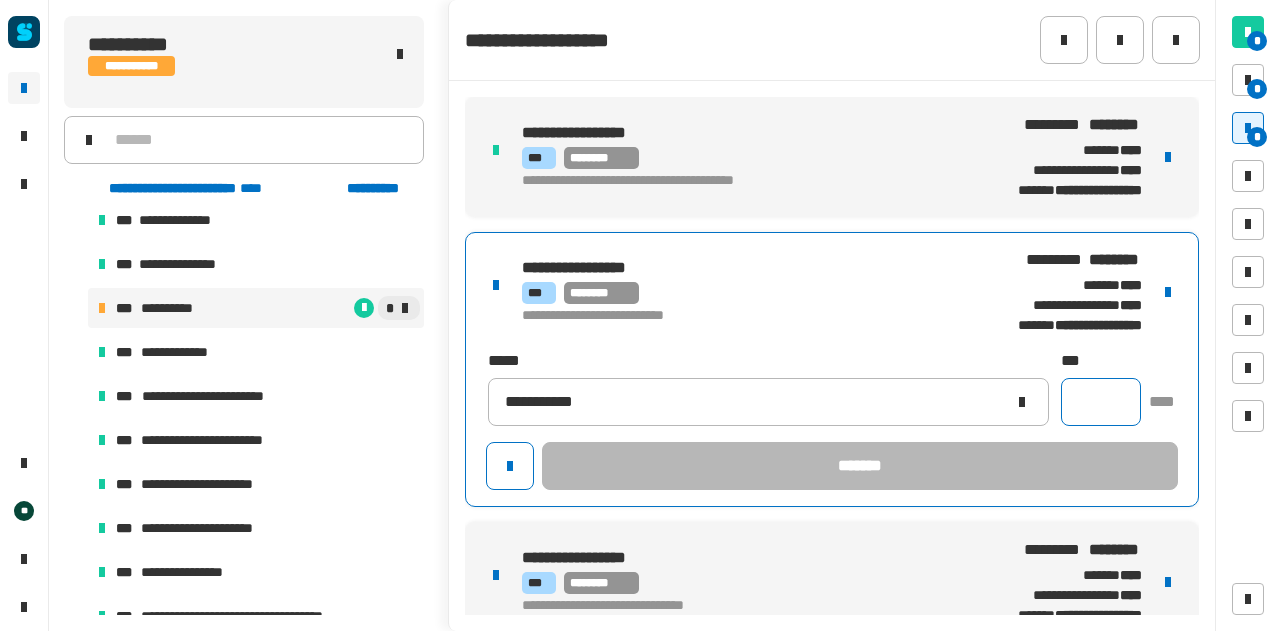 click 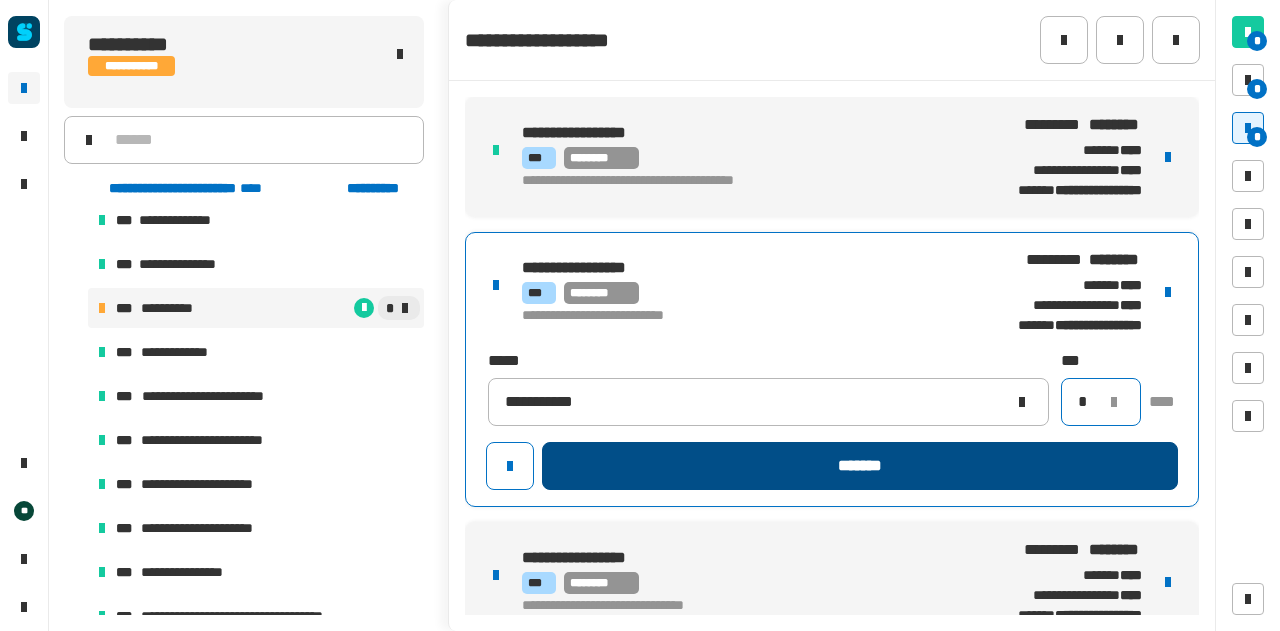 type on "*" 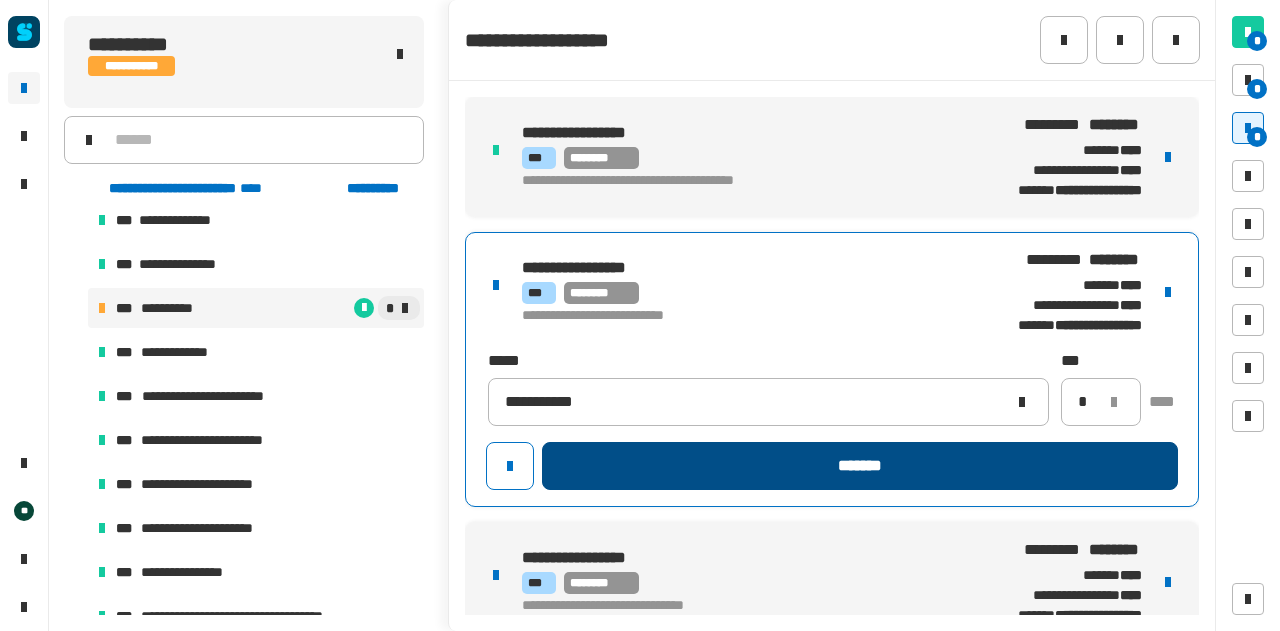 click on "*******" 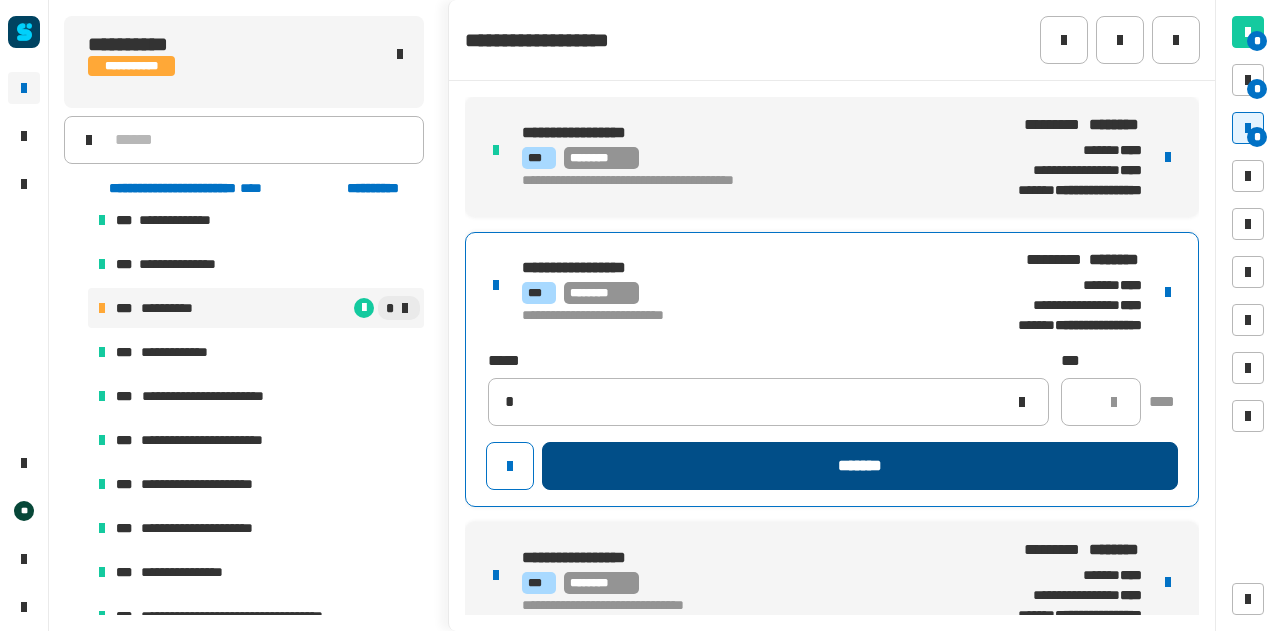 type 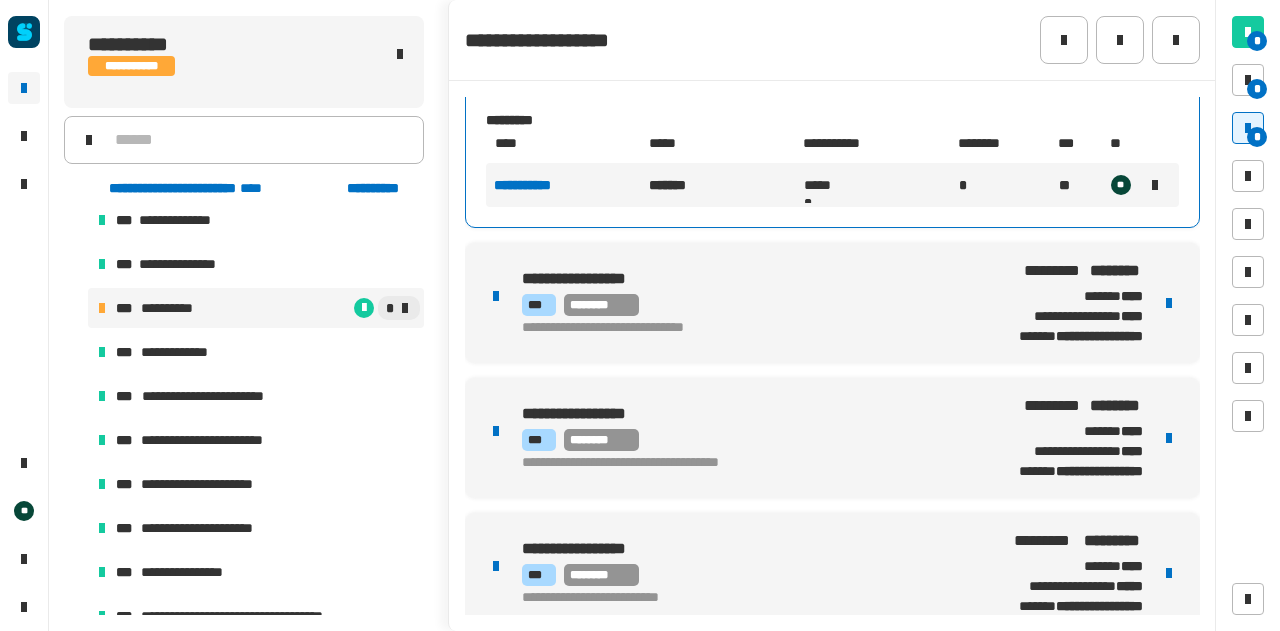 scroll, scrollTop: 240, scrollLeft: 0, axis: vertical 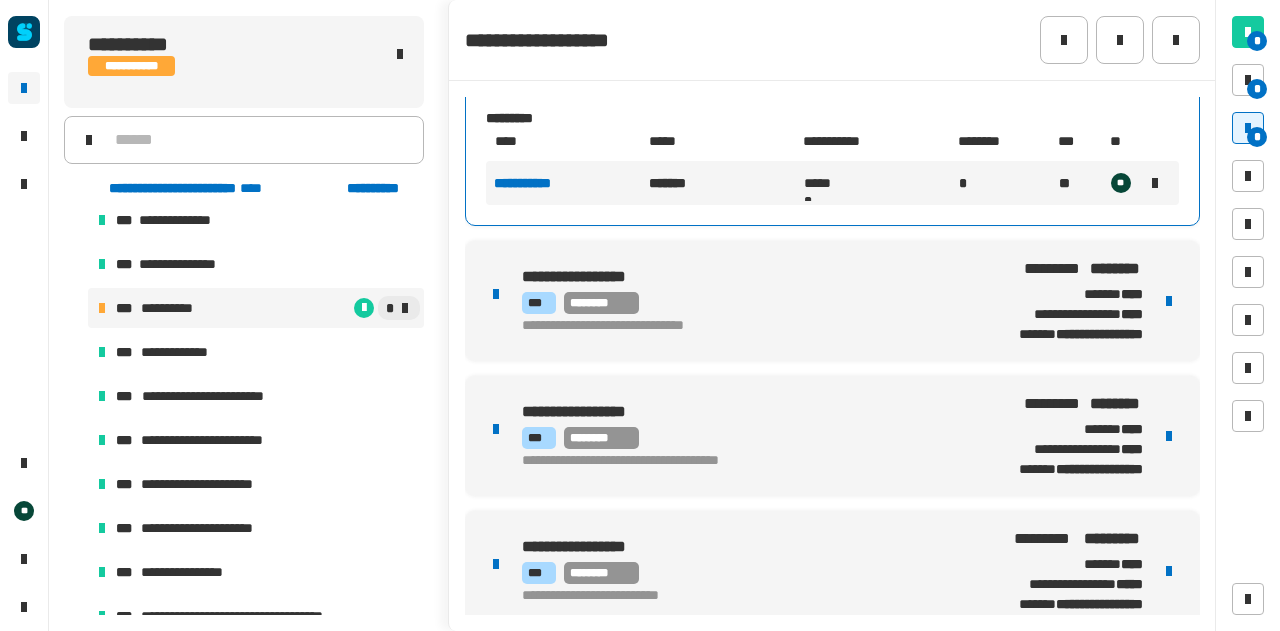 click on "[FIRST] [LAST] [STREET] [CITY], [STATE] [ZIP] [COUNTRY] [PHONE] [EMAIL]" at bounding box center [832, 301] 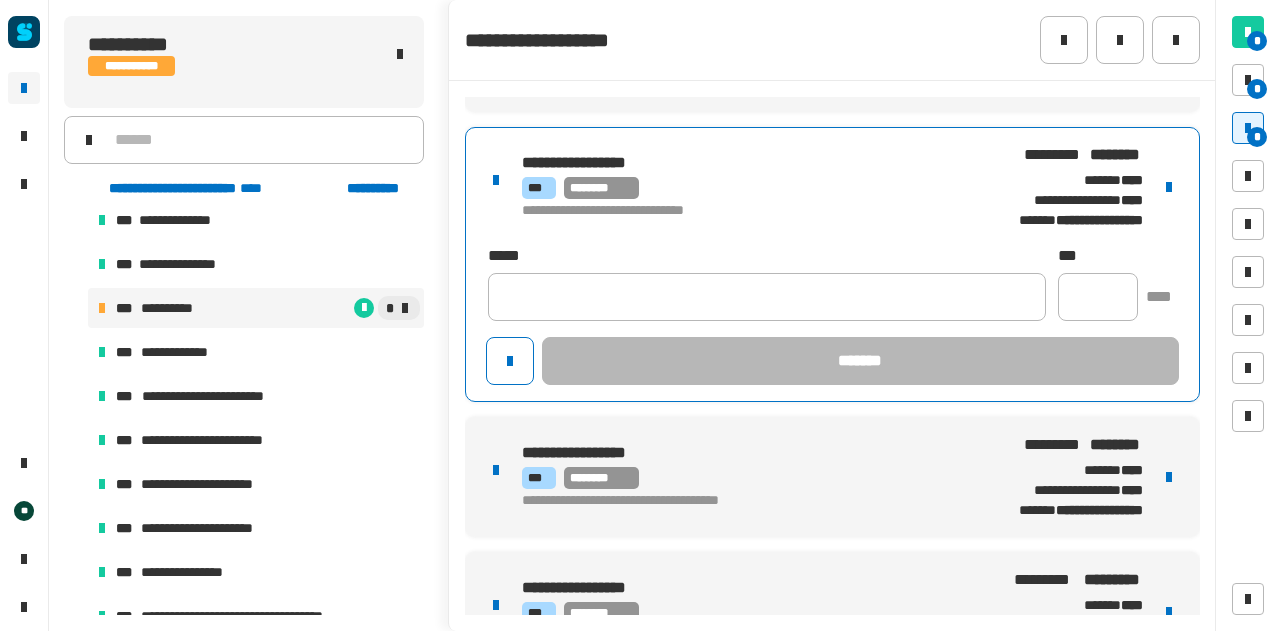 click at bounding box center (1169, 187) 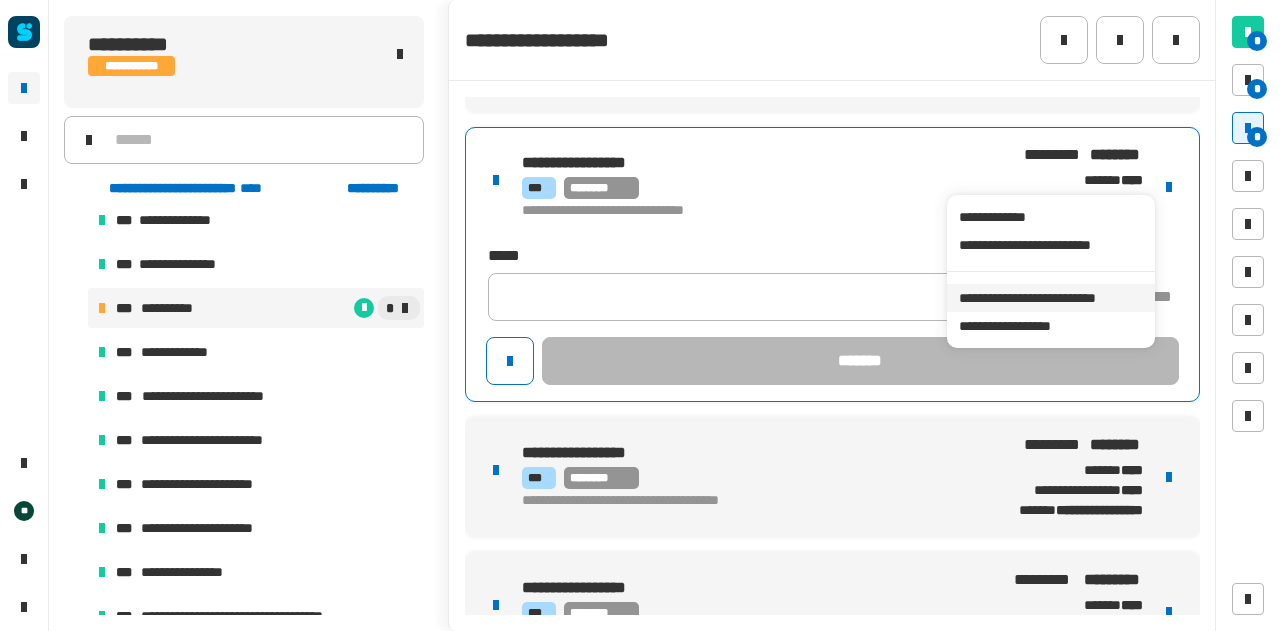 click on "**********" at bounding box center [1050, 298] 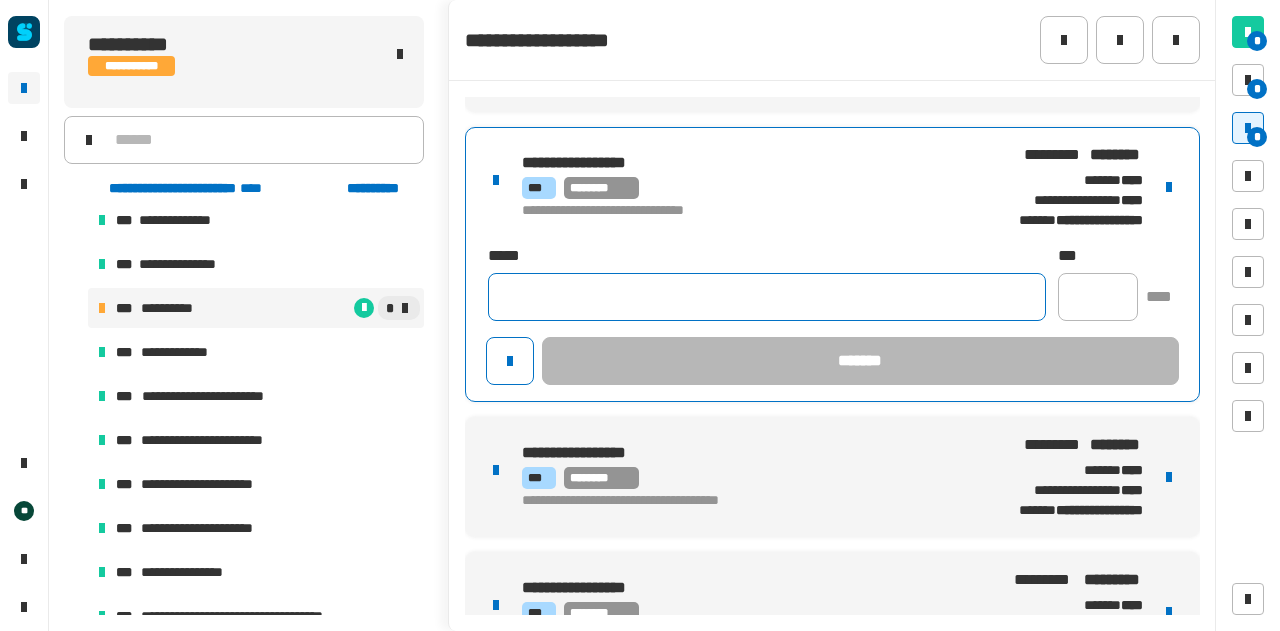 click 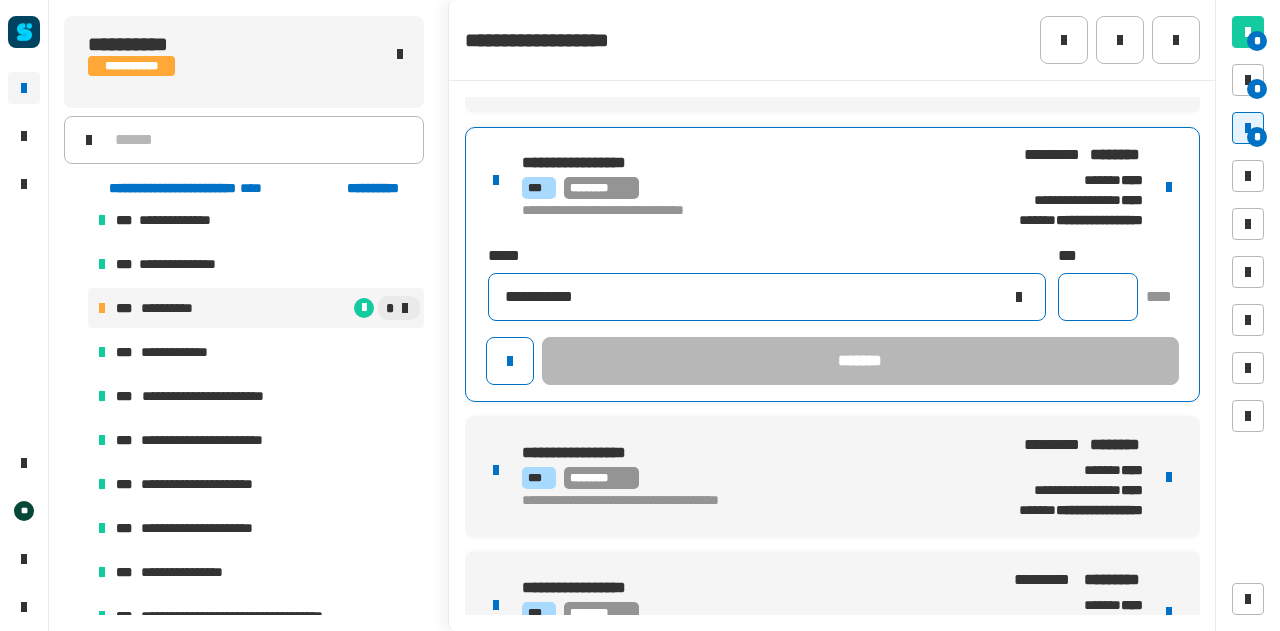 type on "**********" 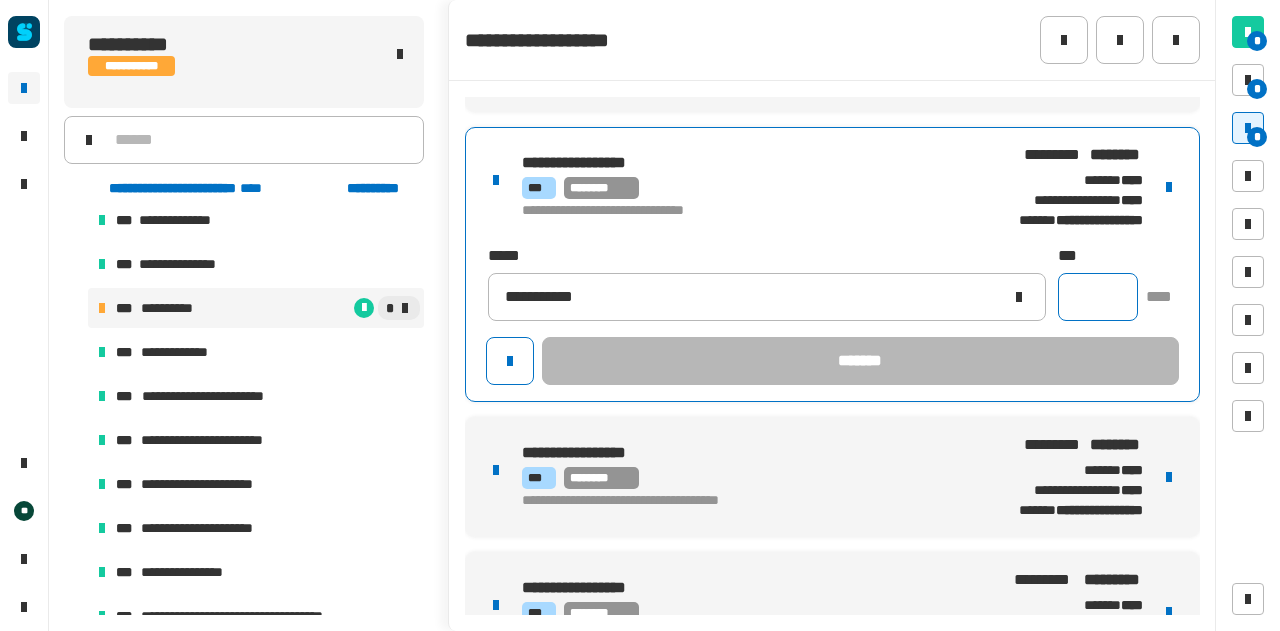 click 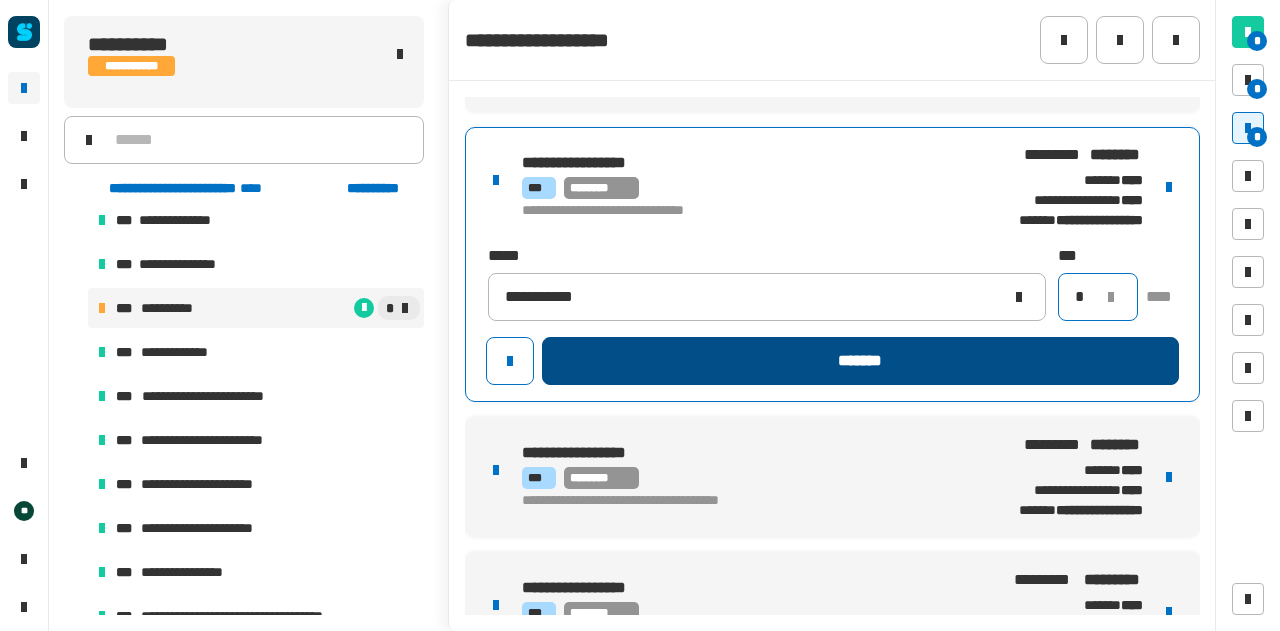 type on "*" 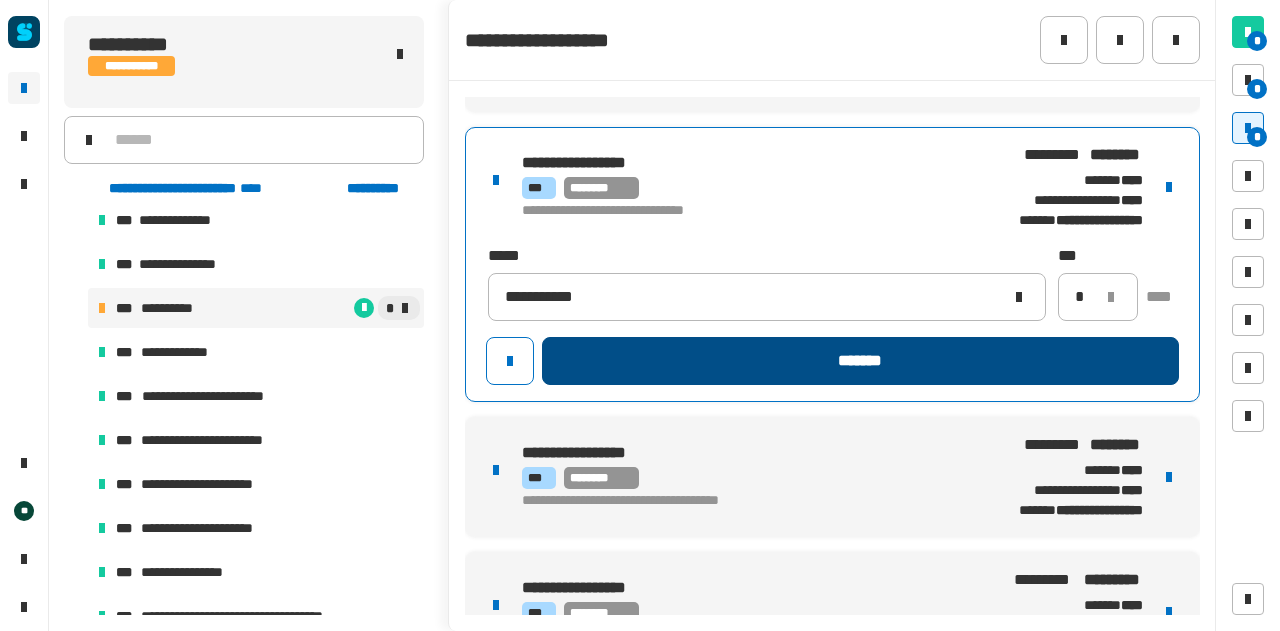 click on "*******" 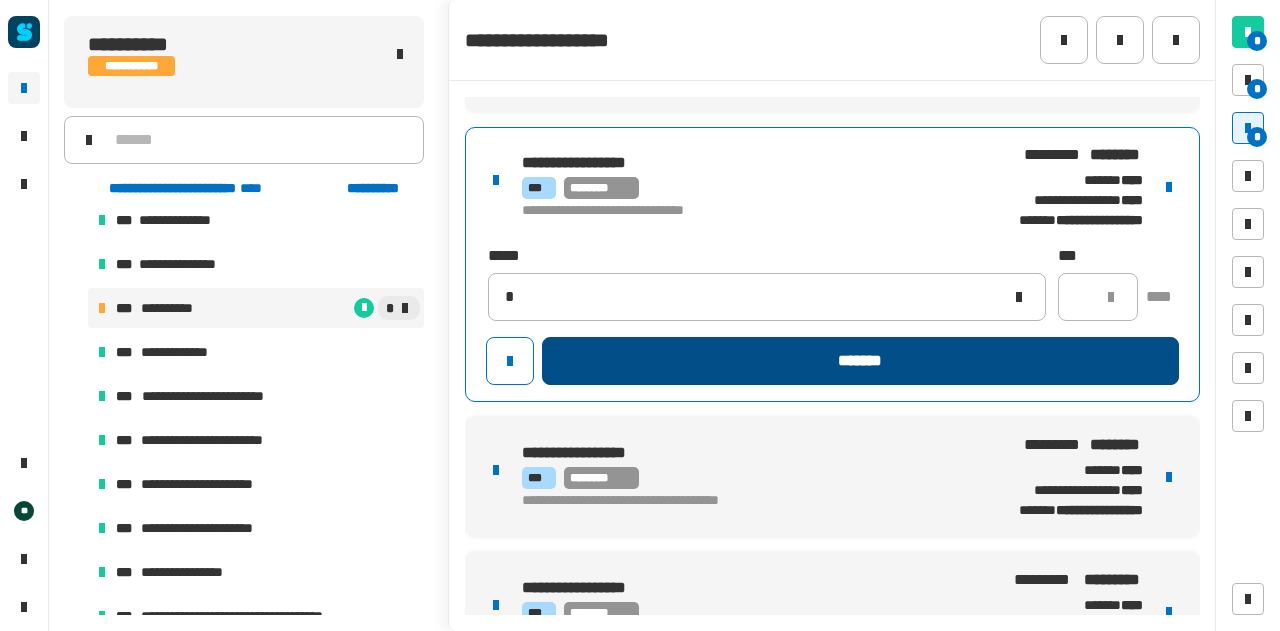 type 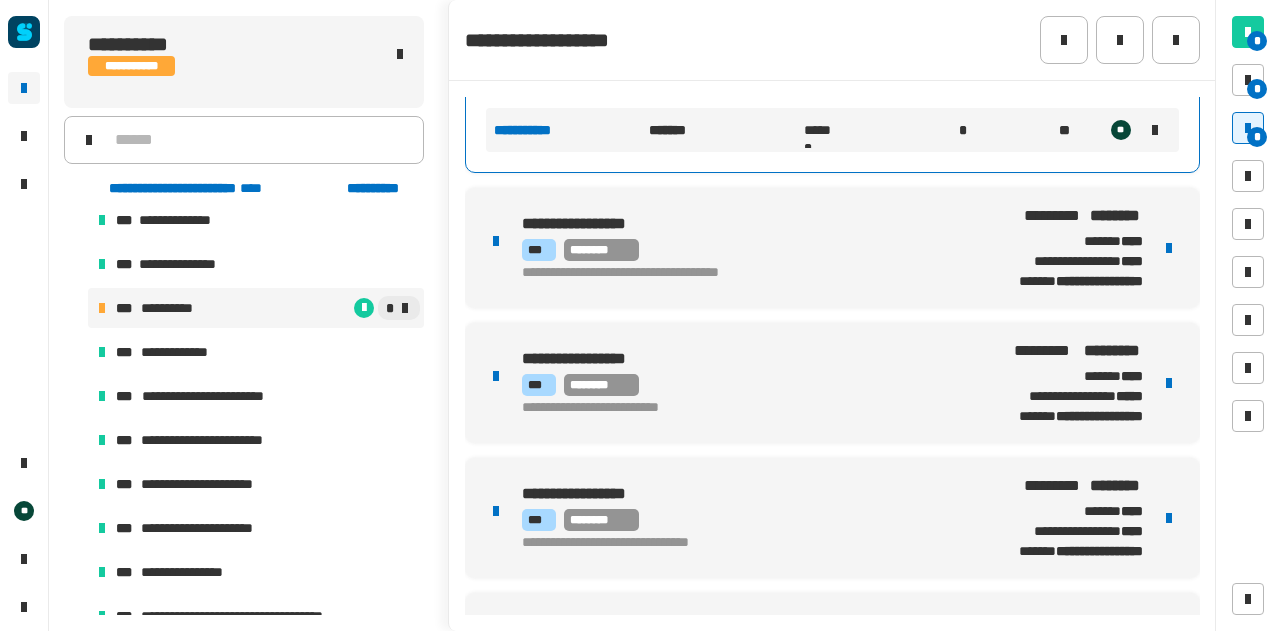 scroll, scrollTop: 430, scrollLeft: 0, axis: vertical 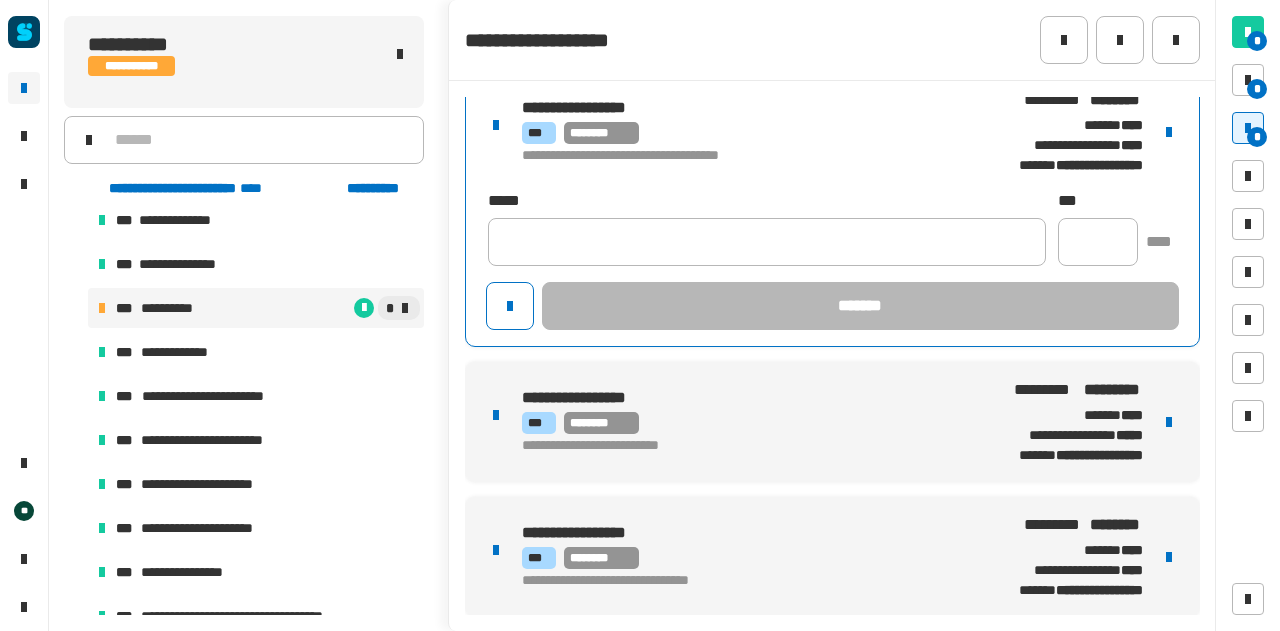 click on "**********" at bounding box center (832, 209) 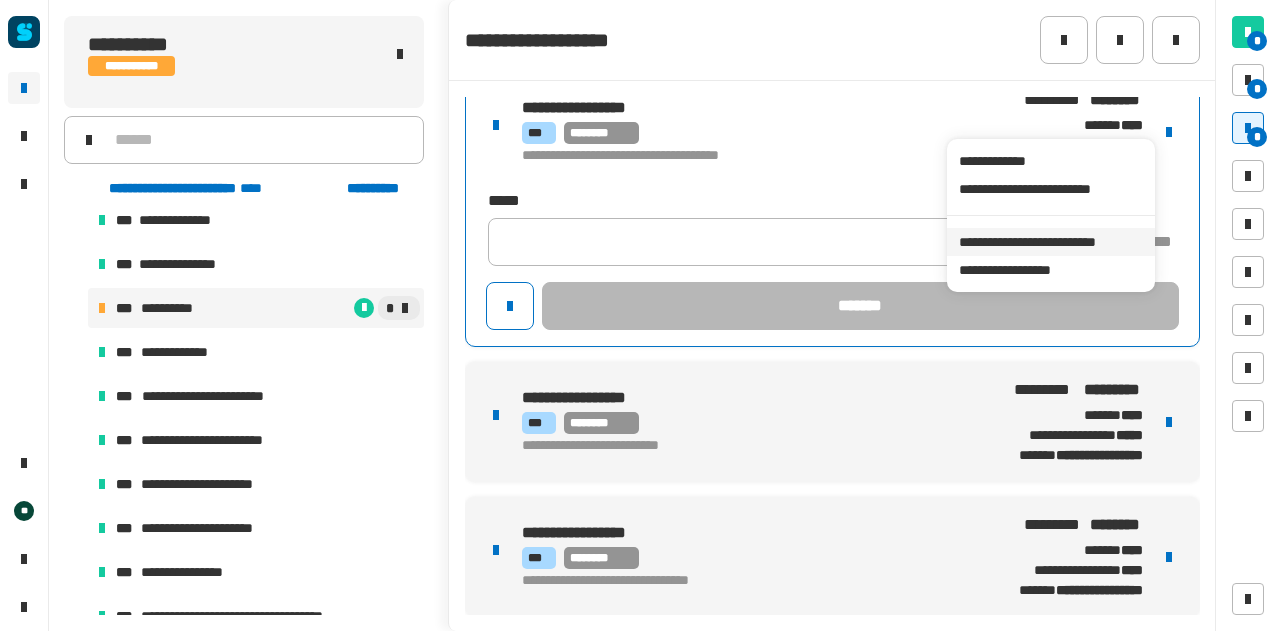 click on "**********" at bounding box center (1050, 242) 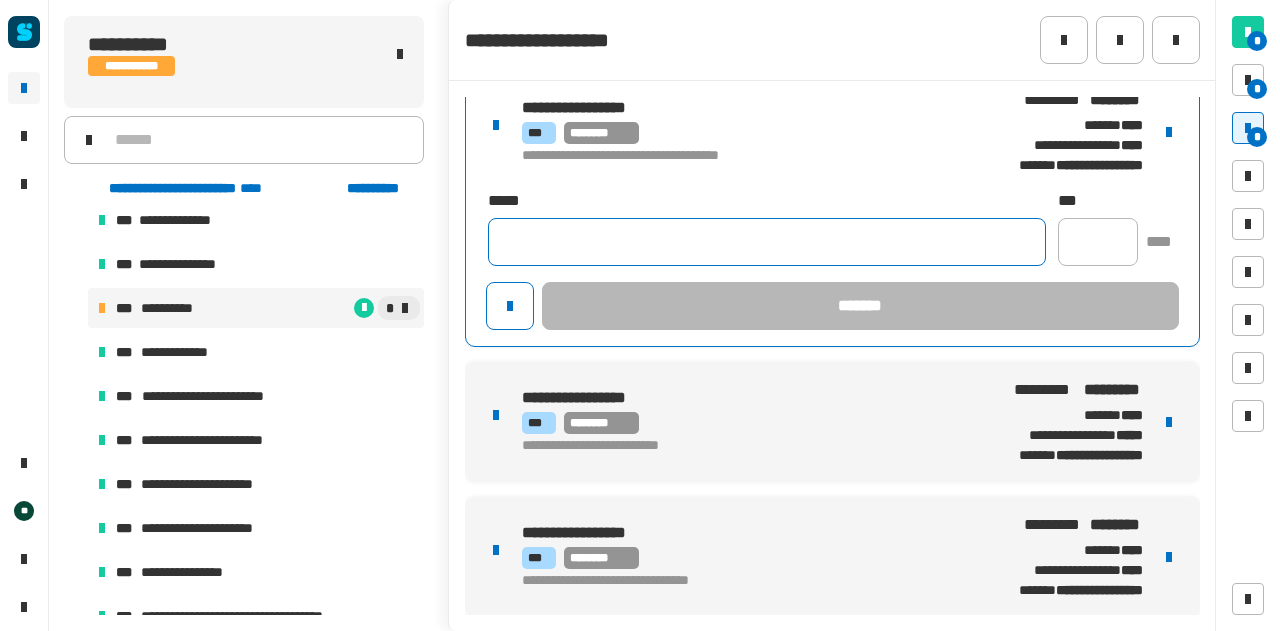 click 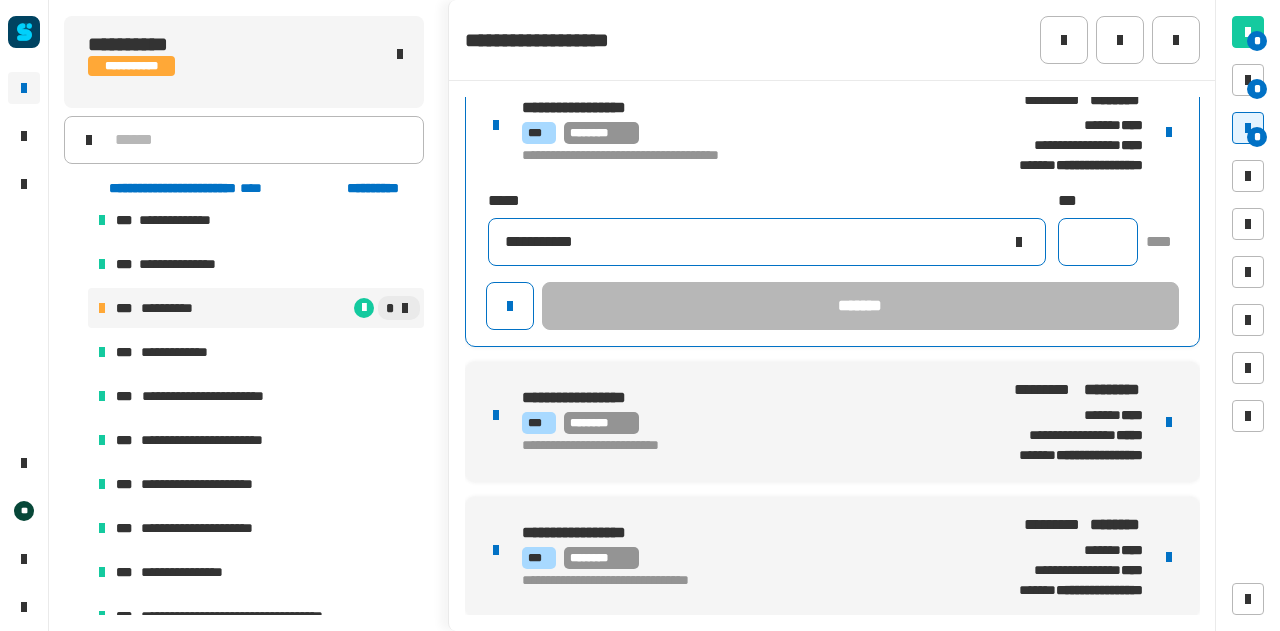 type on "**********" 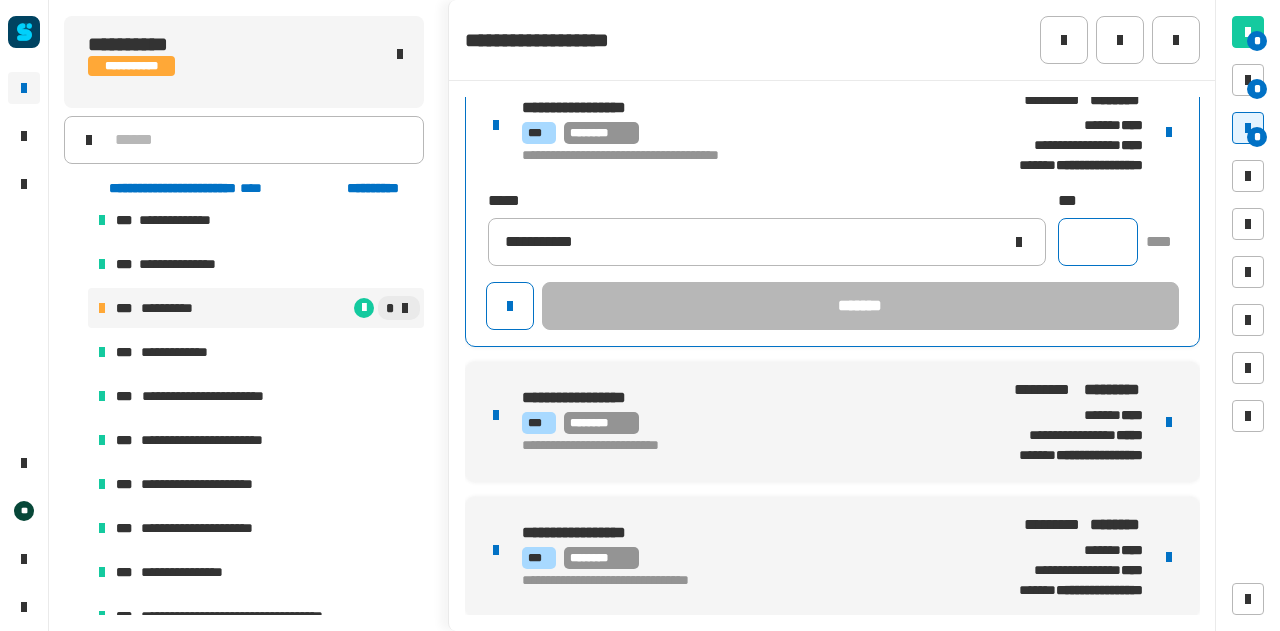 click 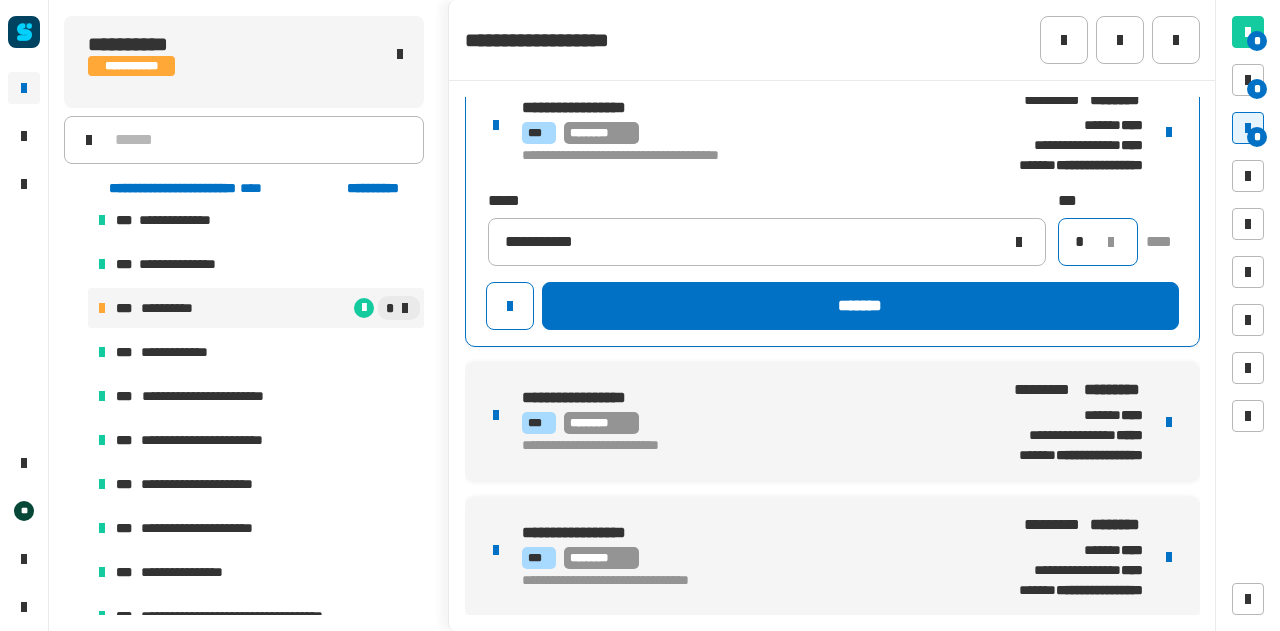 type on "*" 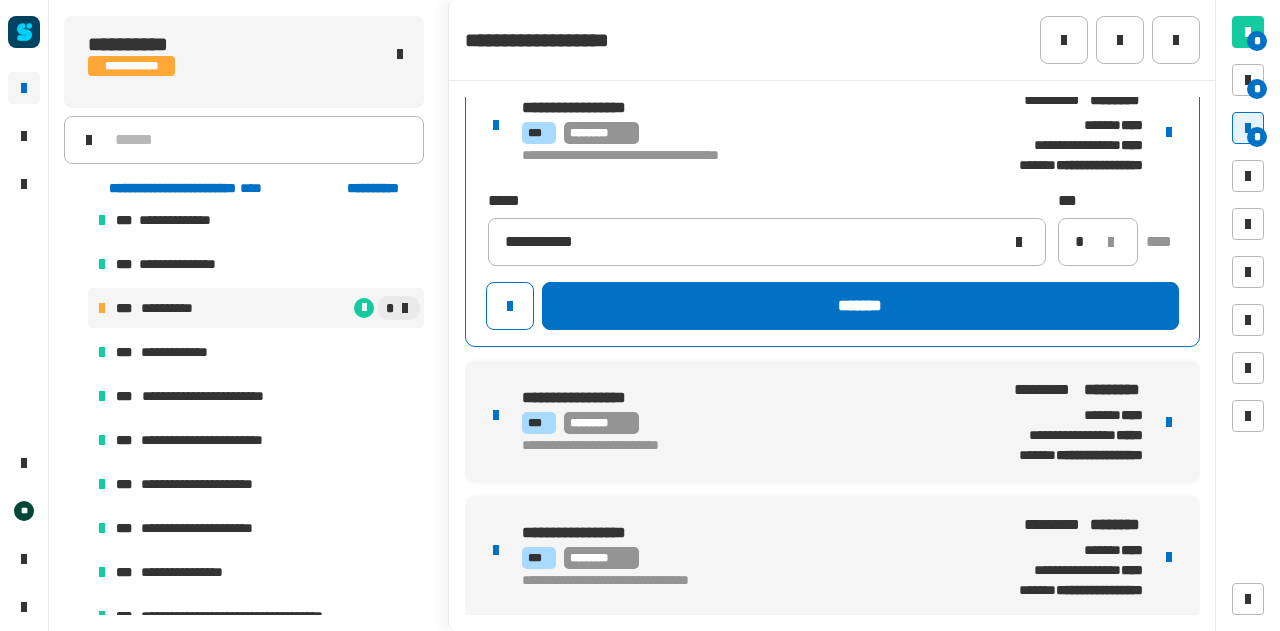 click on "**********" at bounding box center (832, 209) 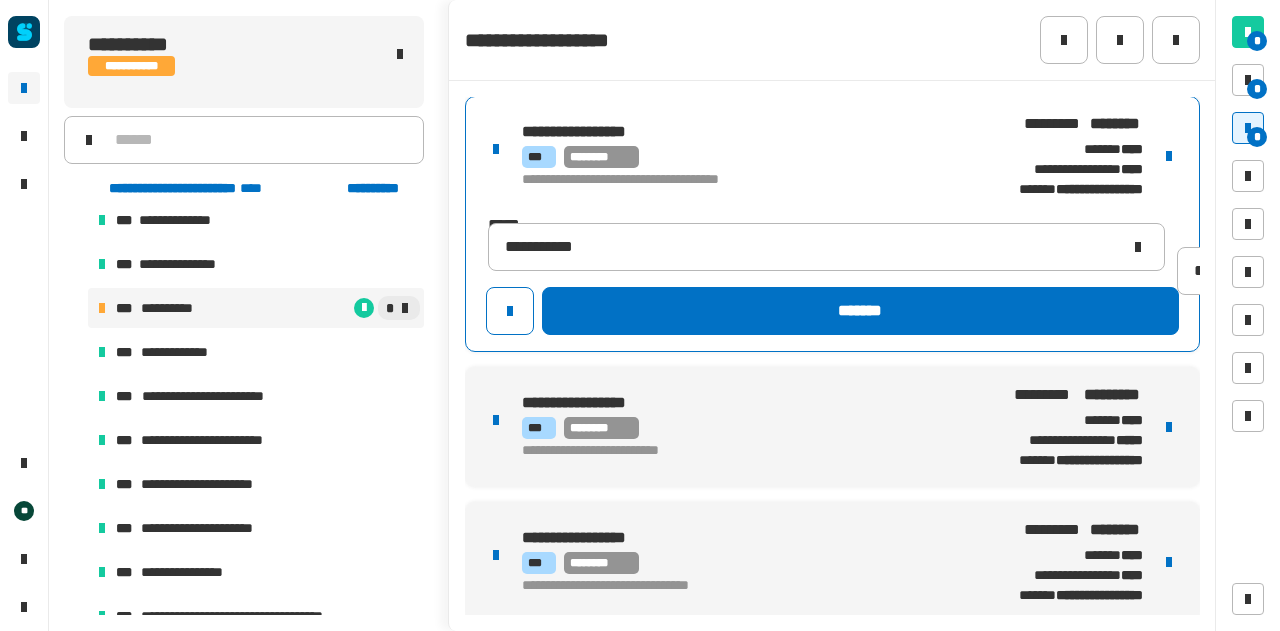 click on "**********" at bounding box center (744, 156) 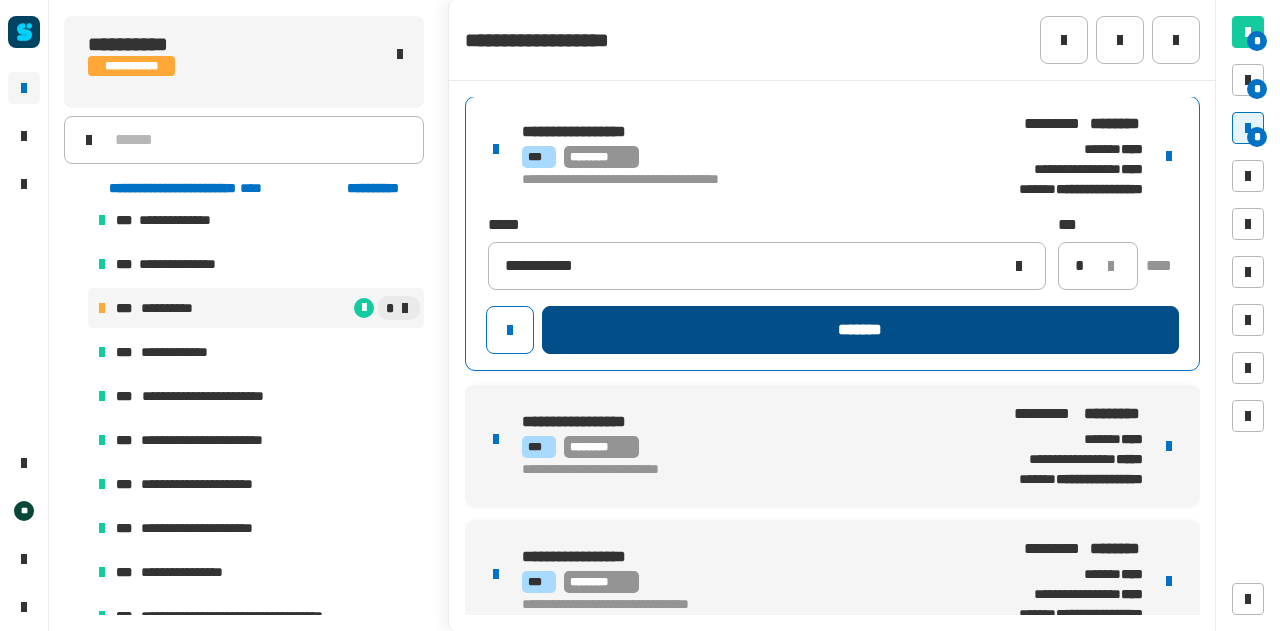click on "*******" 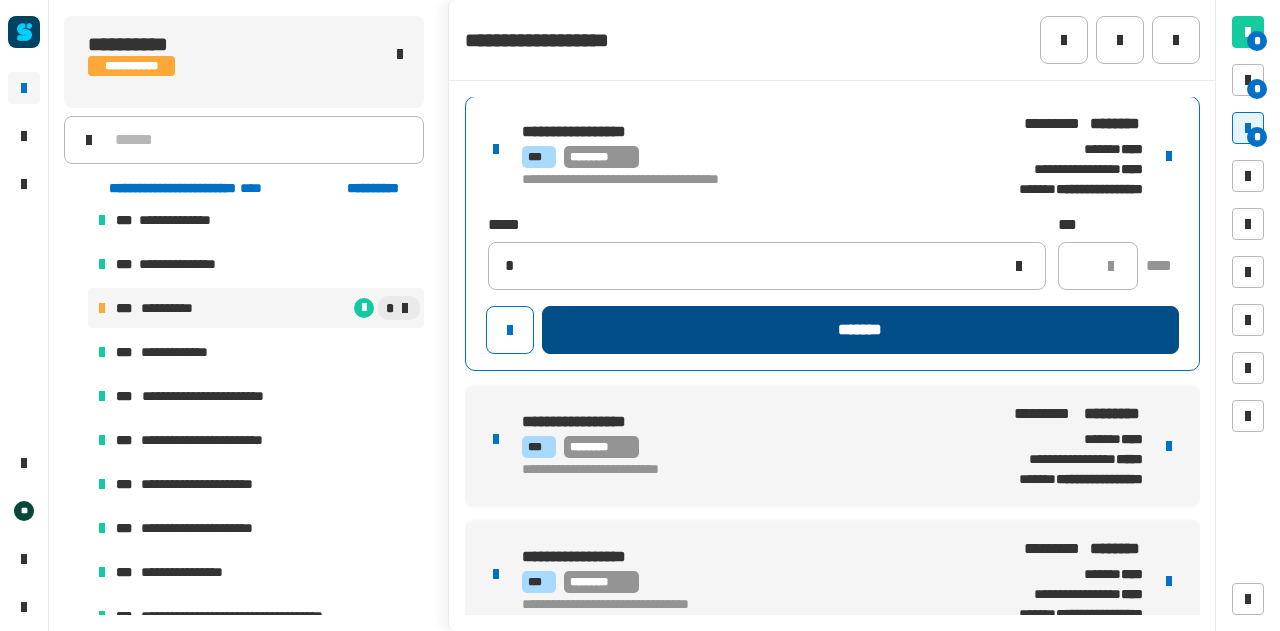 type 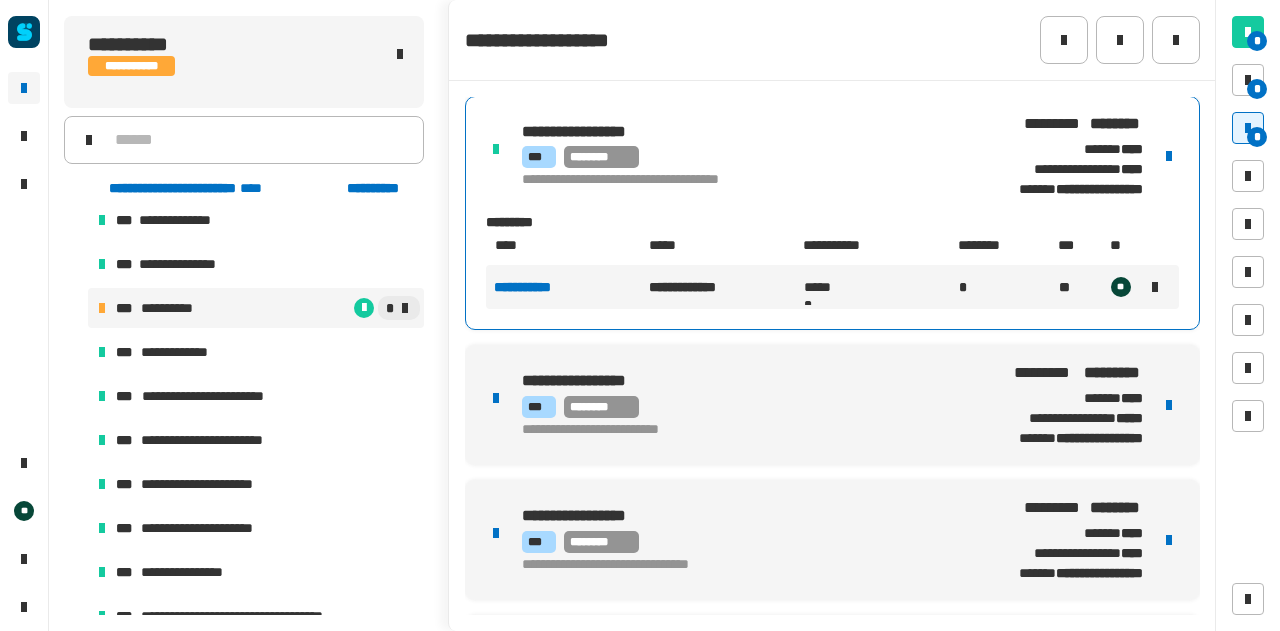 click on "**********" at bounding box center [832, 405] 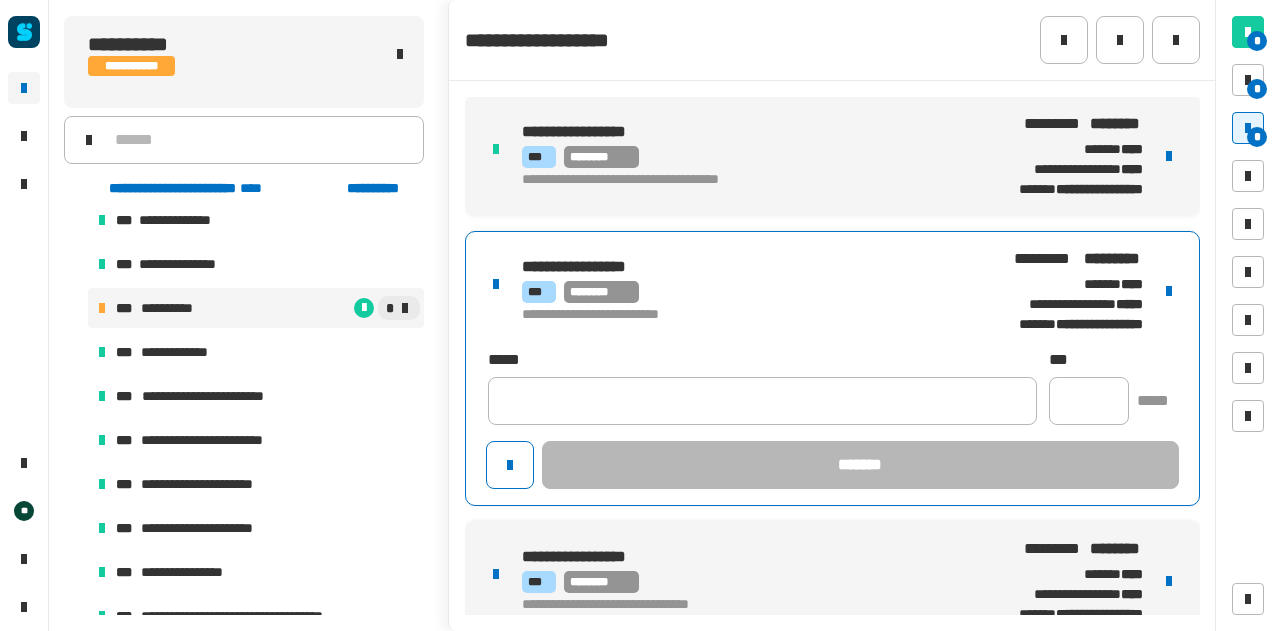 click at bounding box center (1169, 291) 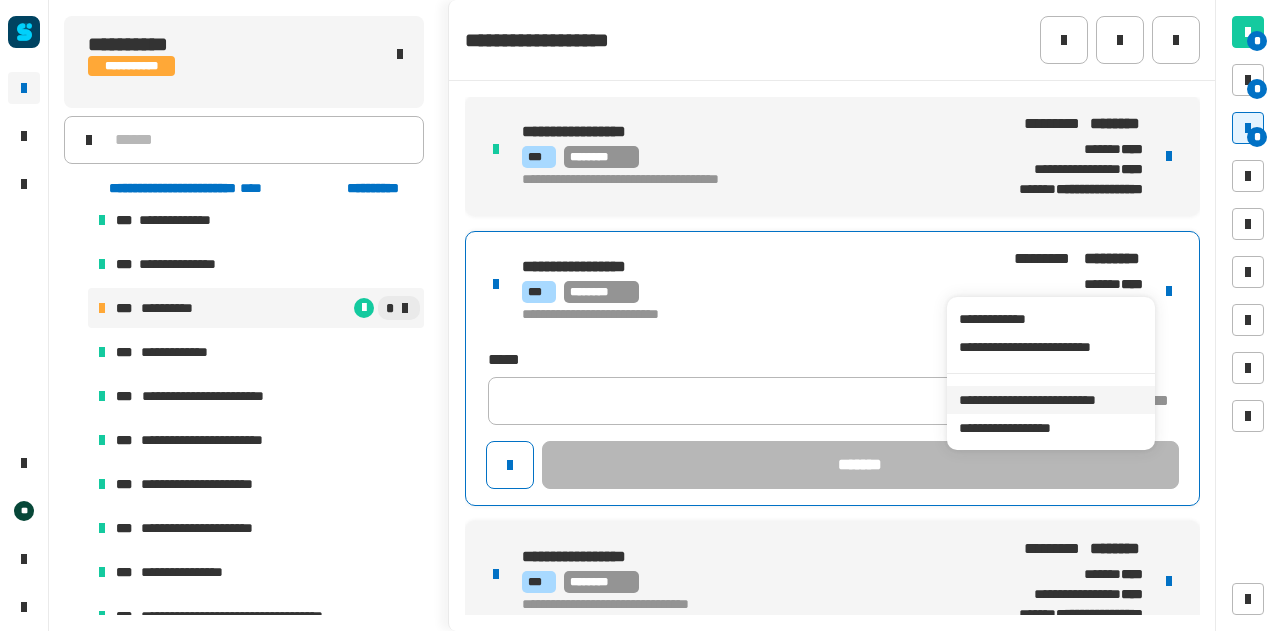 click on "**********" at bounding box center [1050, 400] 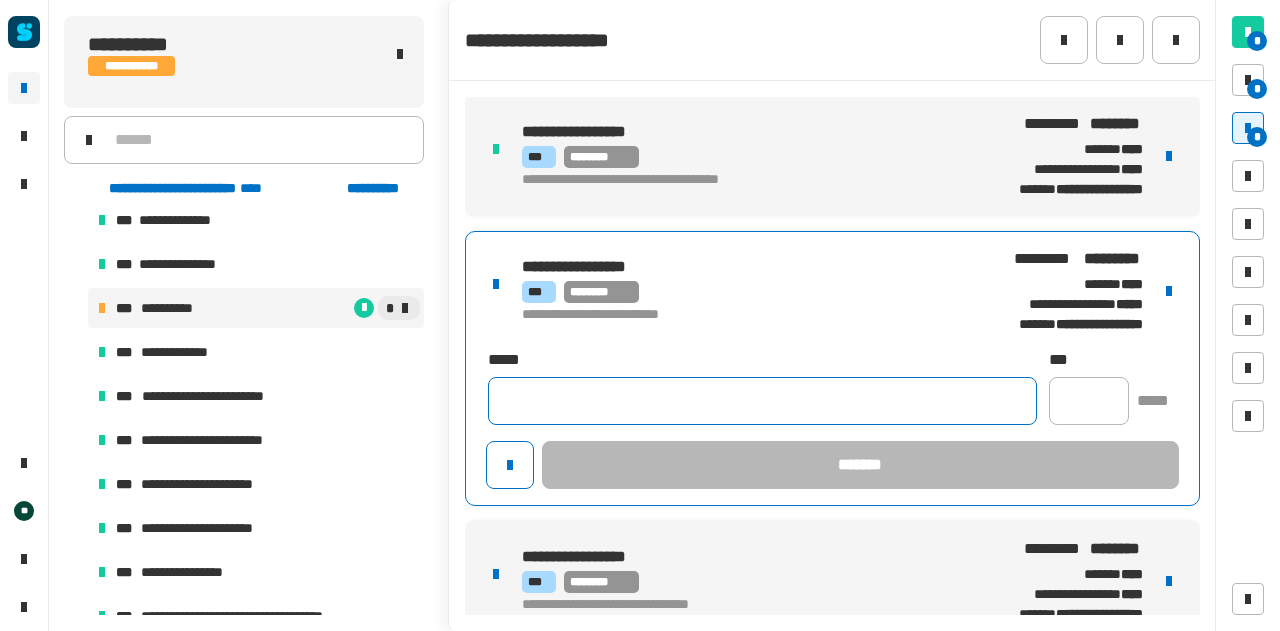 click 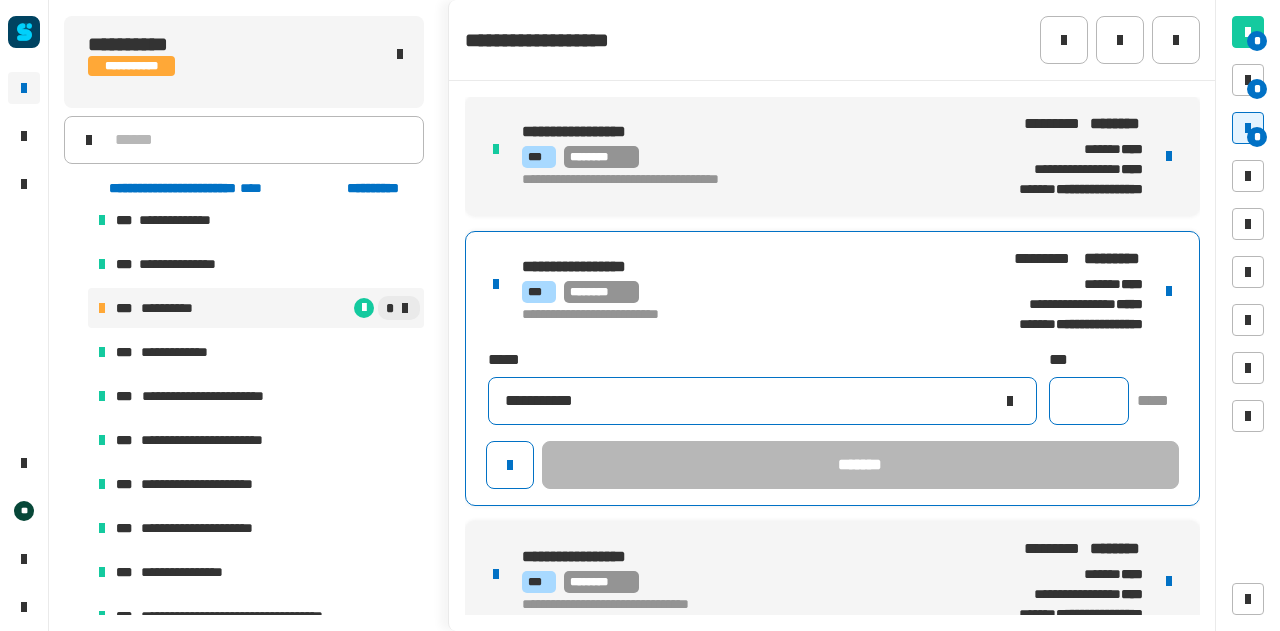 type on "**********" 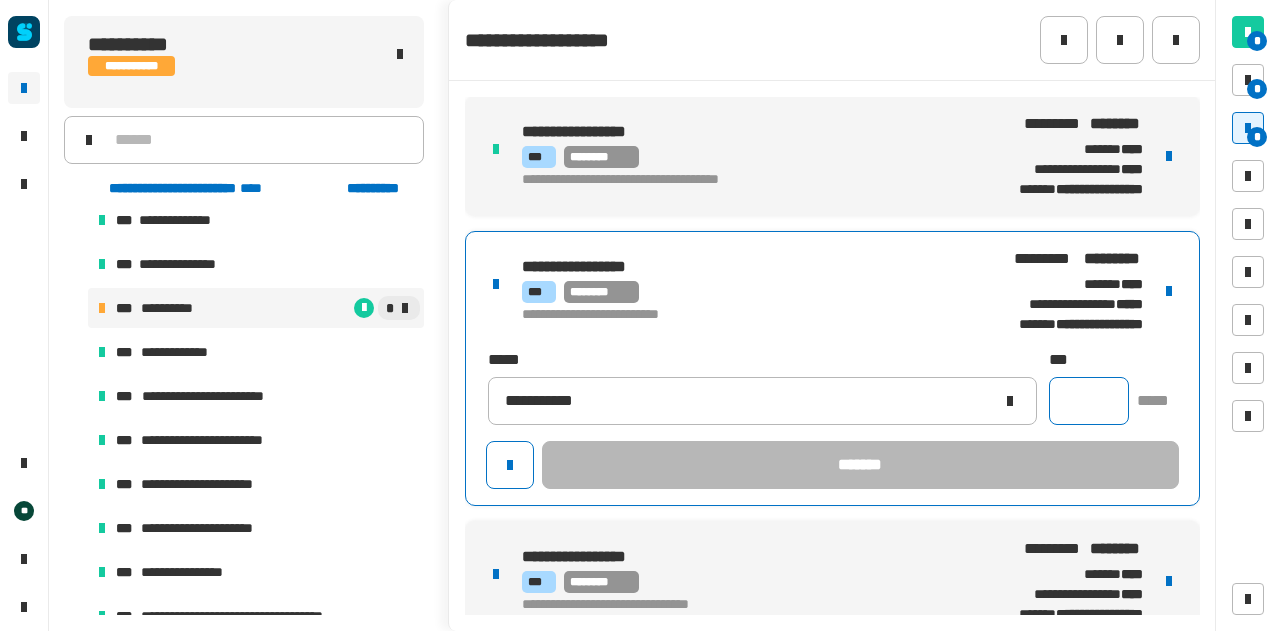 click 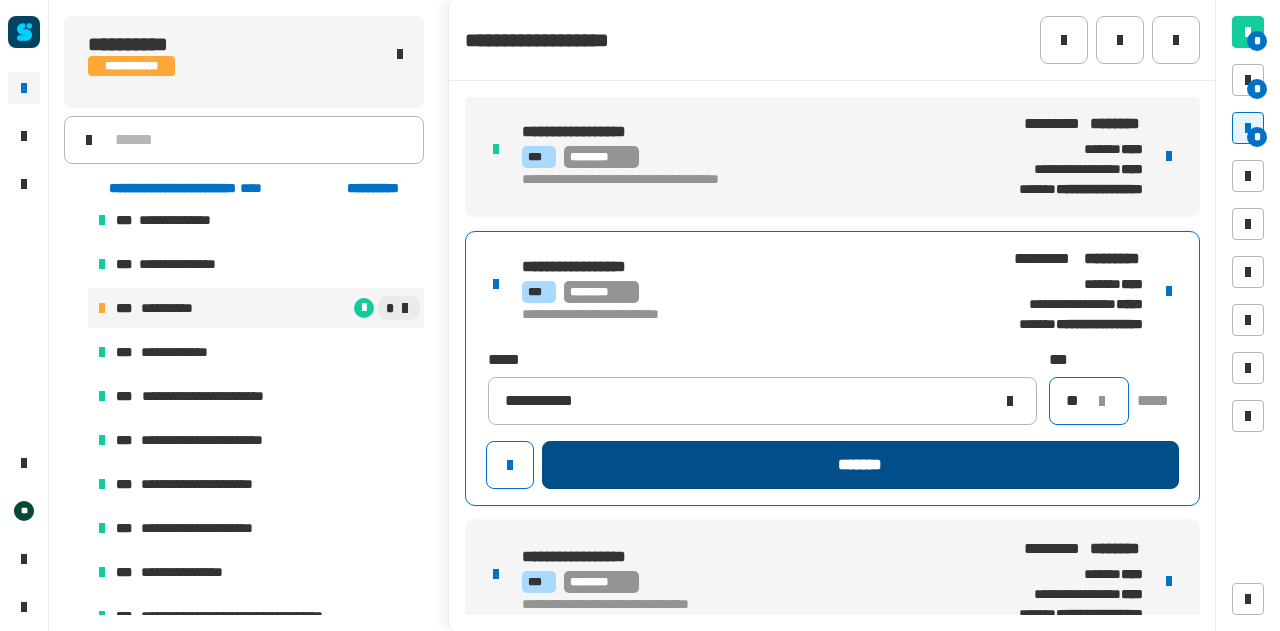 type on "**" 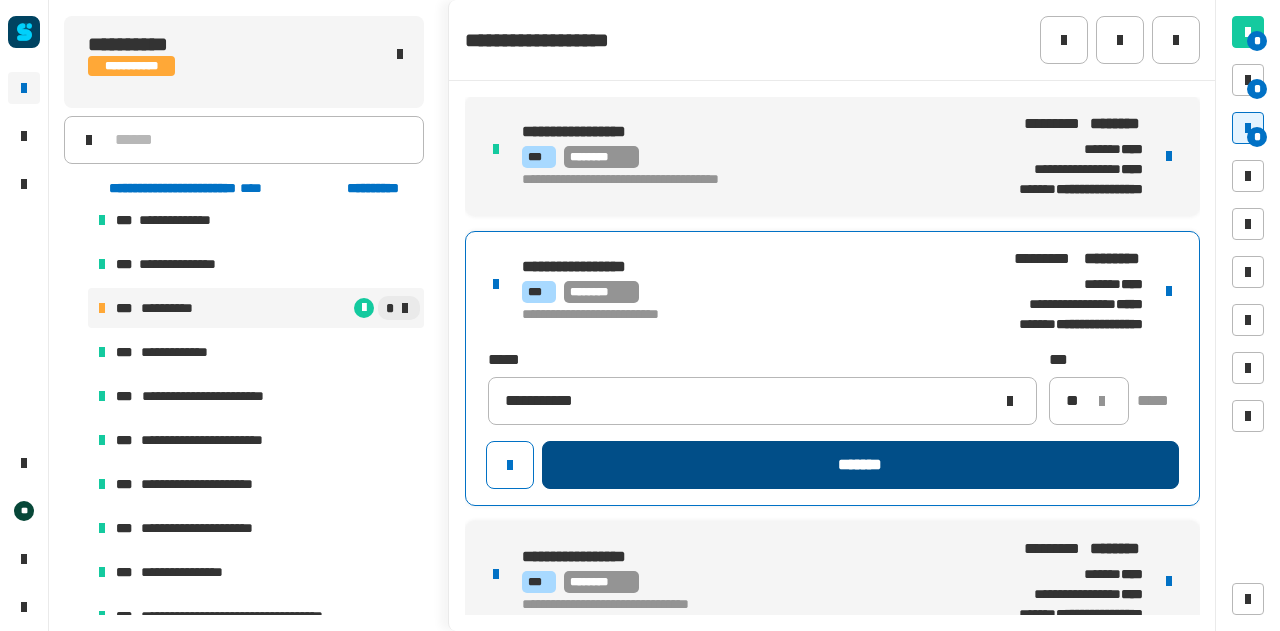 click on "*******" 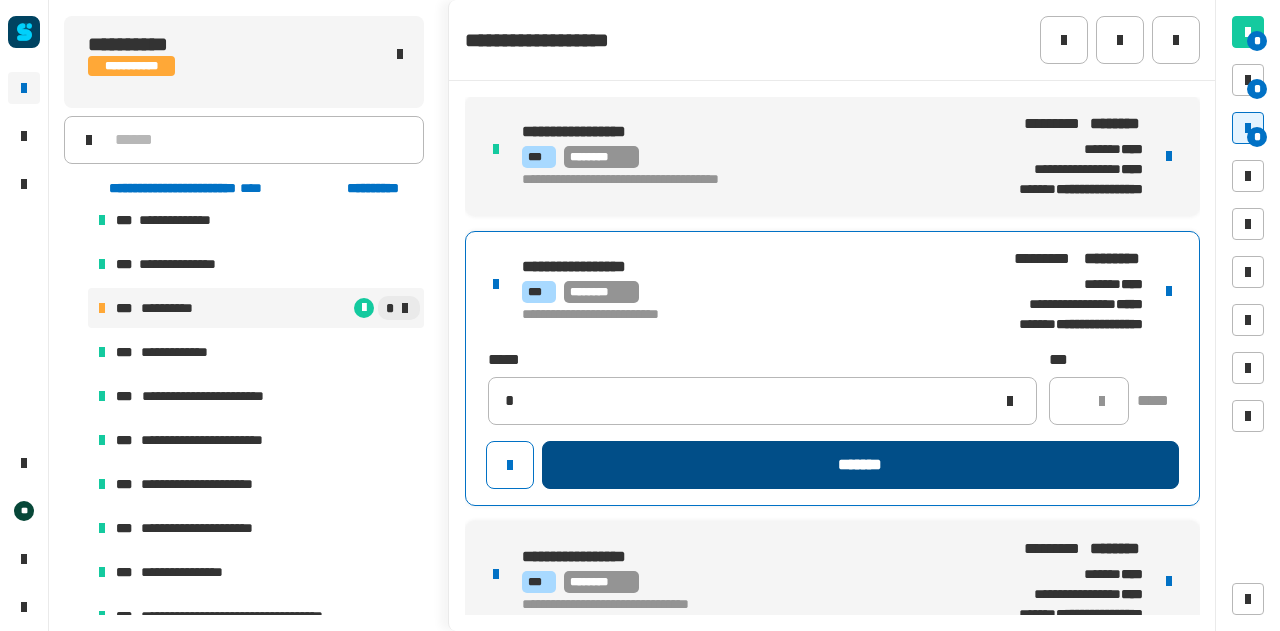 type 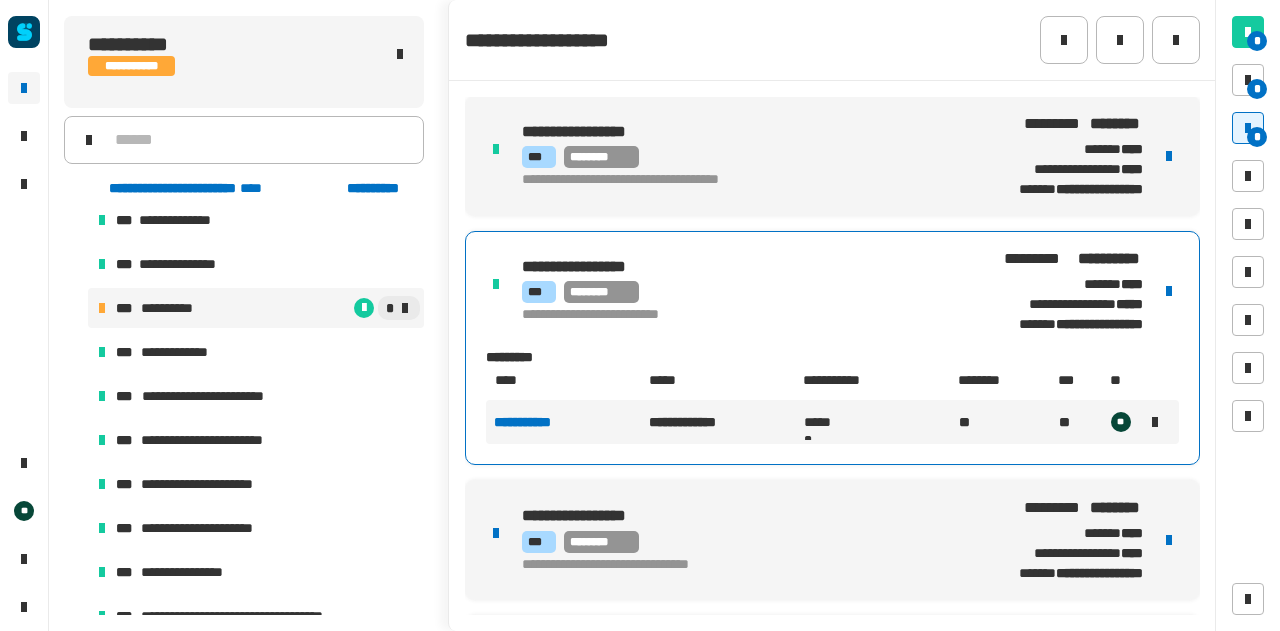 scroll, scrollTop: 520, scrollLeft: 0, axis: vertical 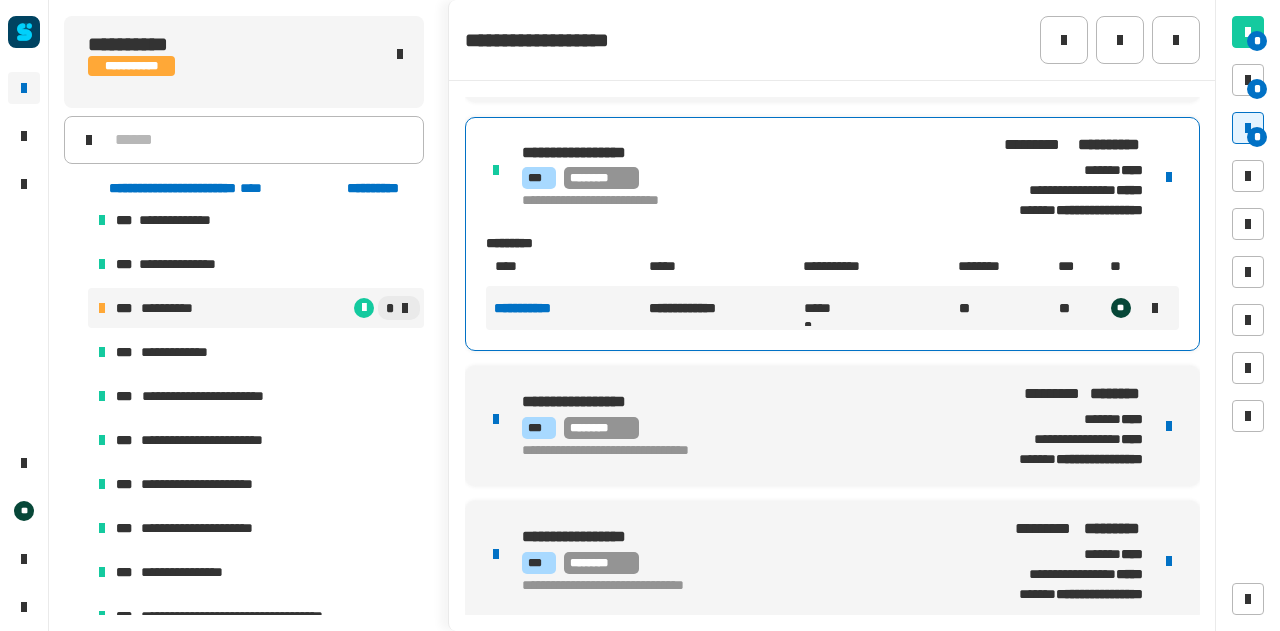 click on "**********" at bounding box center [832, 426] 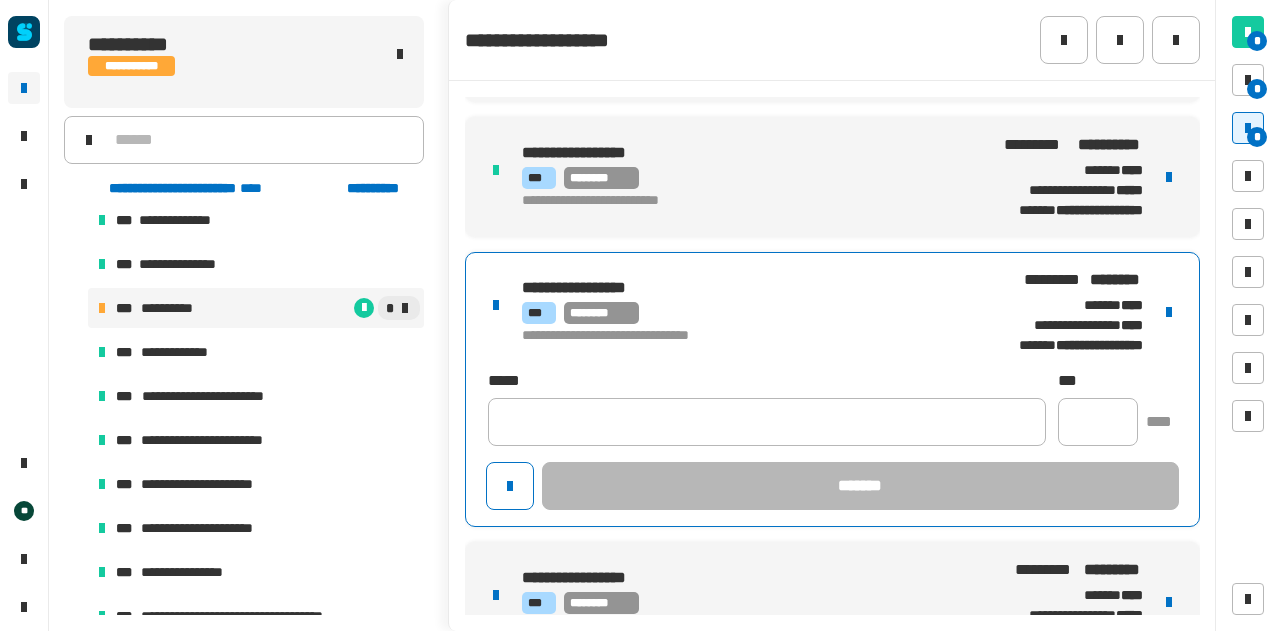 click at bounding box center (1169, 312) 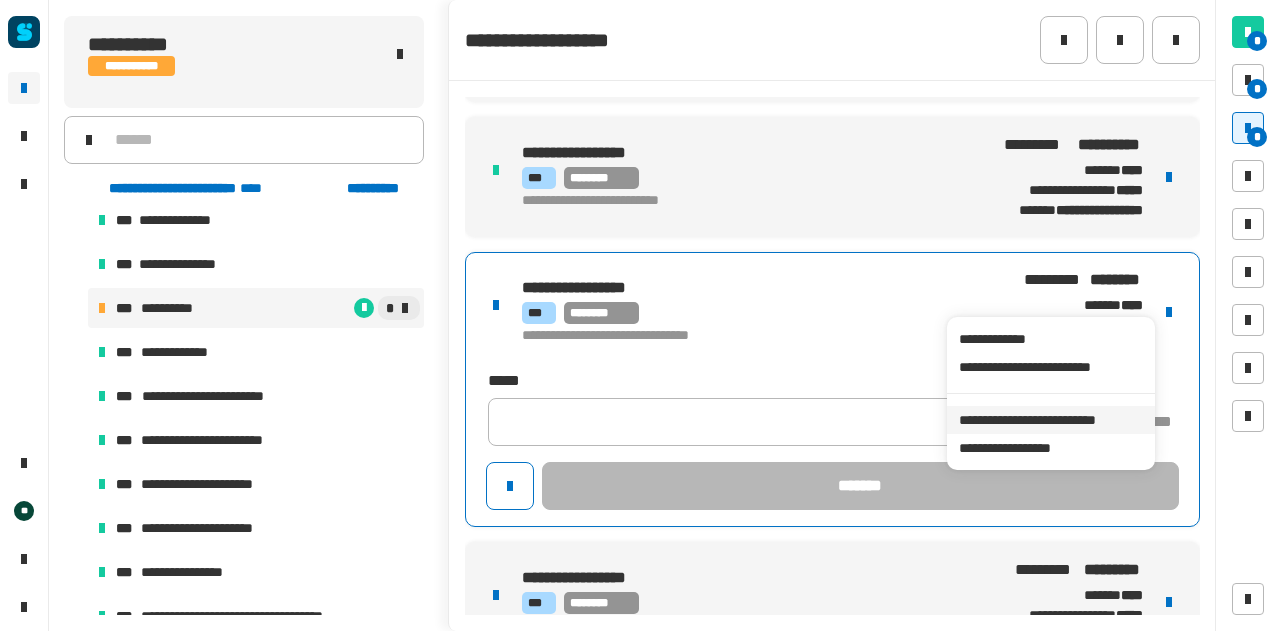 click on "**********" at bounding box center (1050, 420) 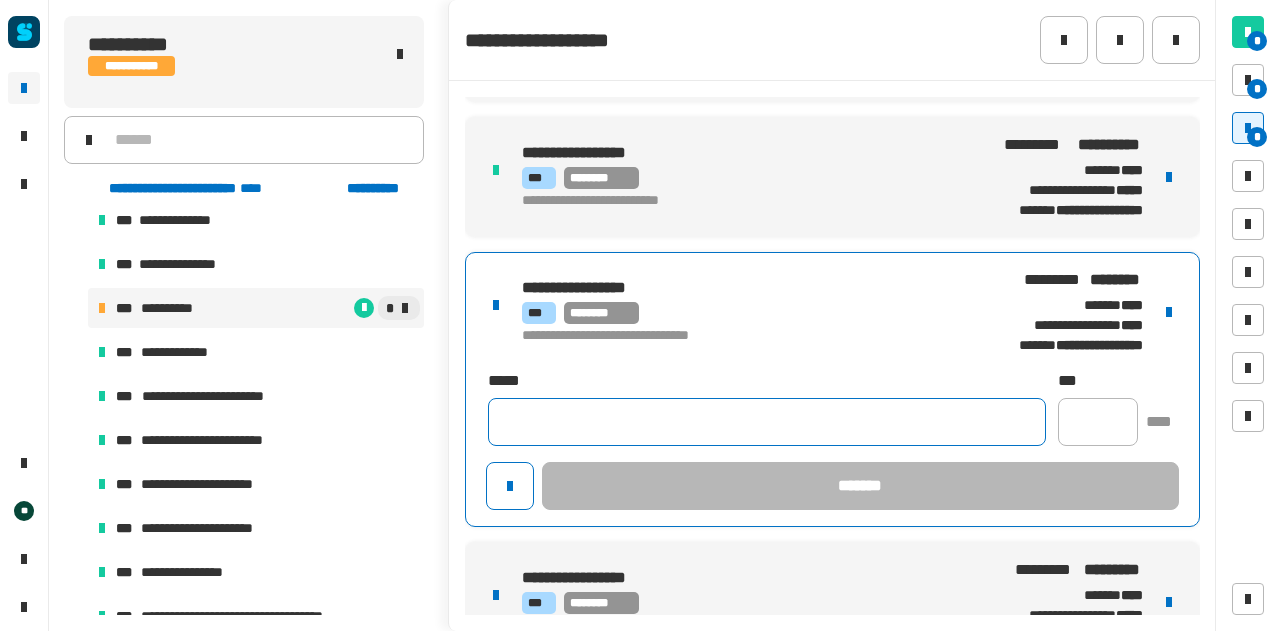 click 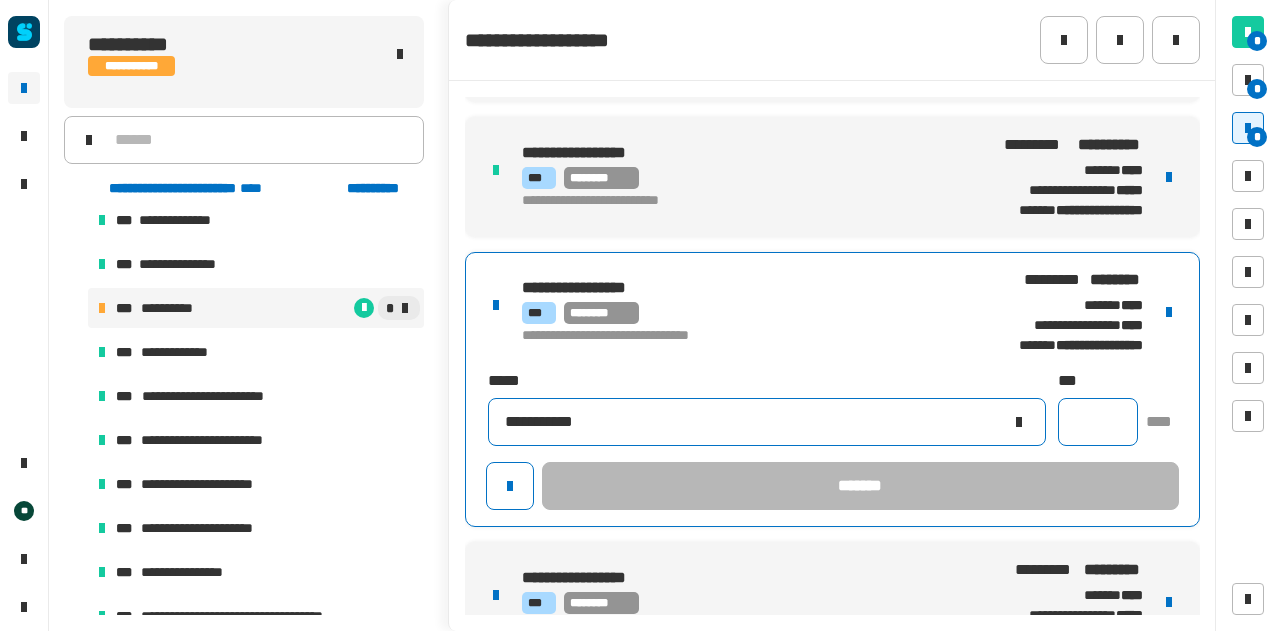 type on "**********" 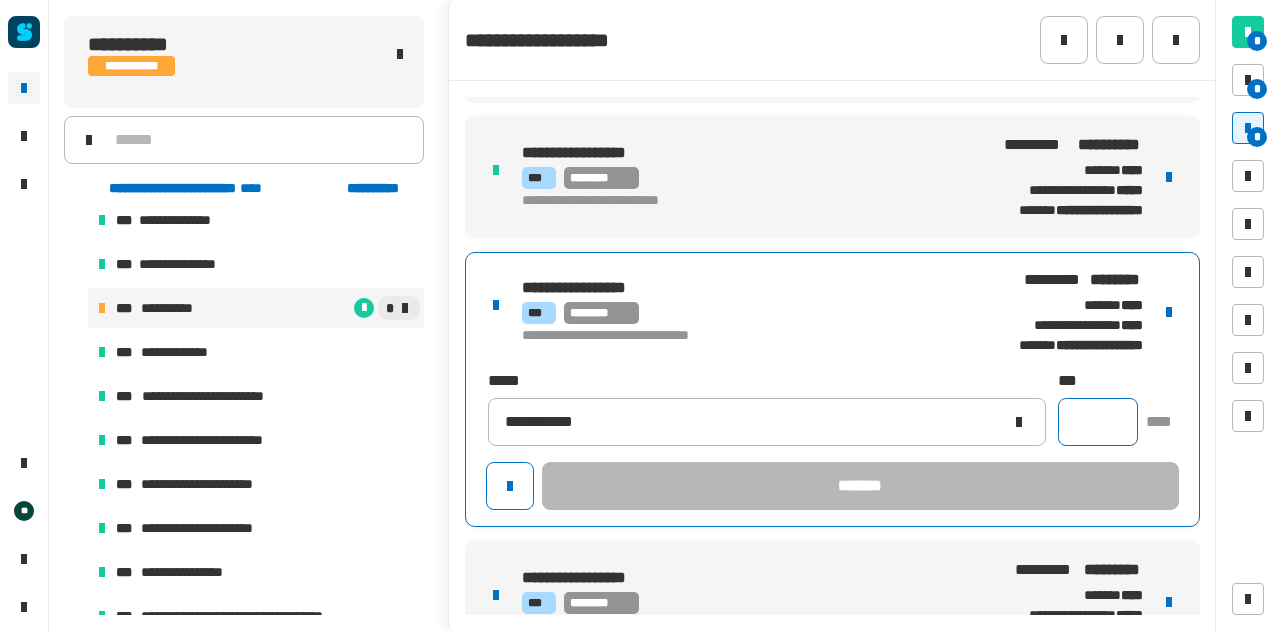 click 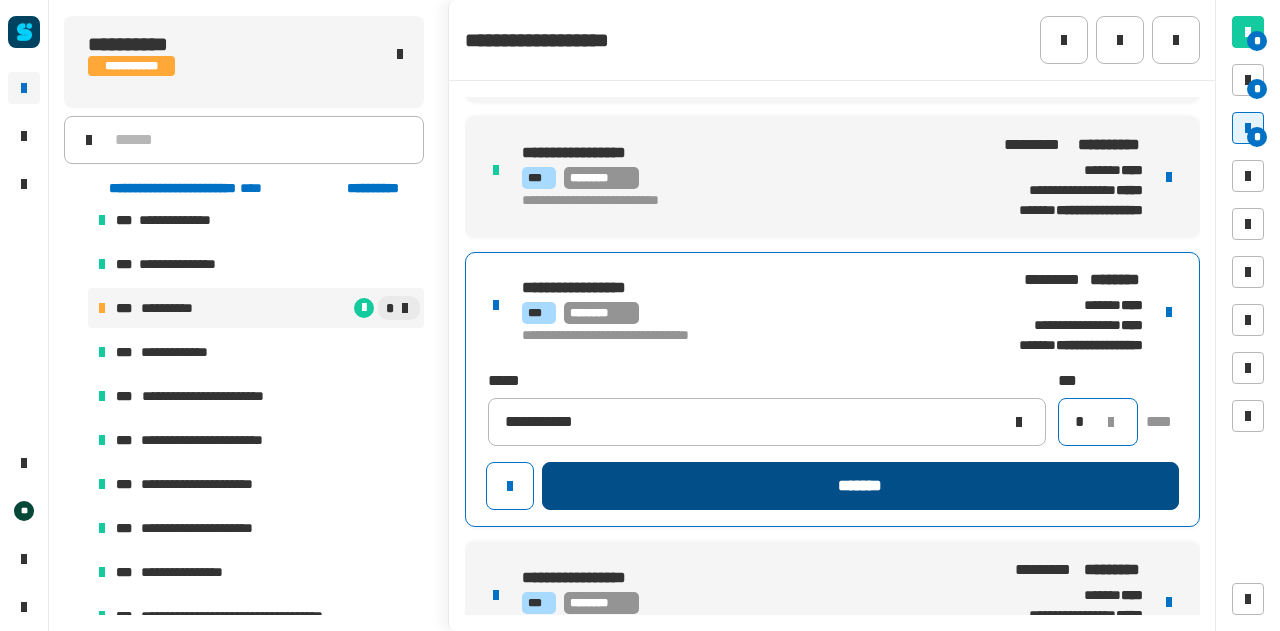 type on "*" 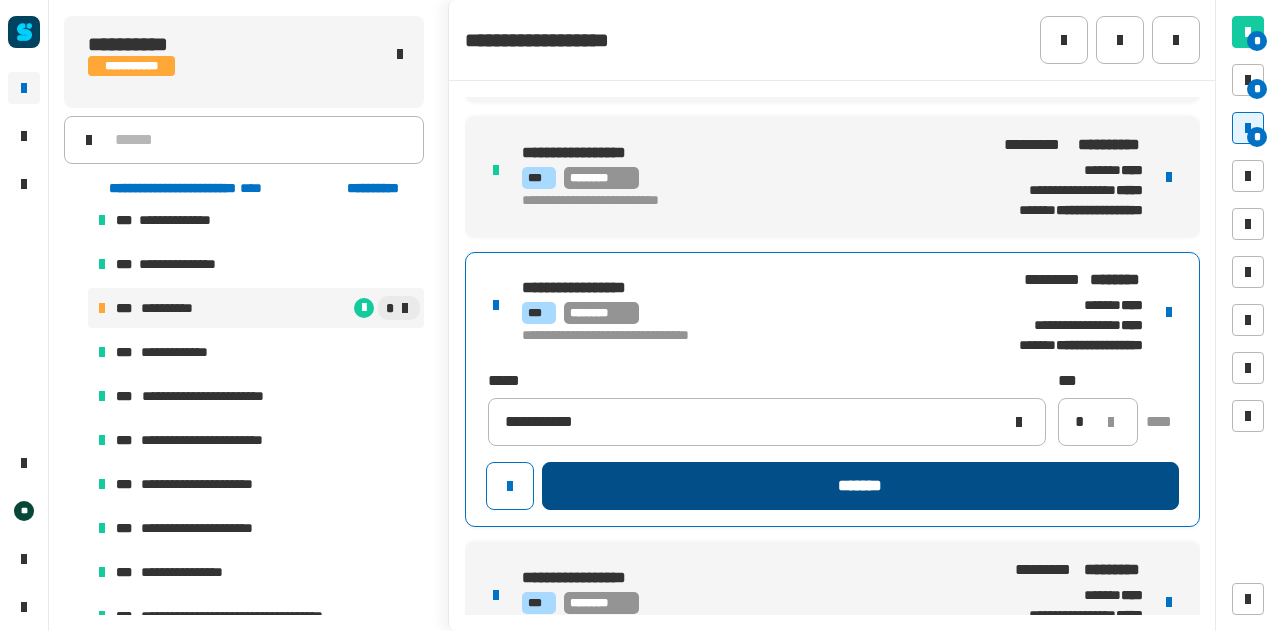 click on "*******" 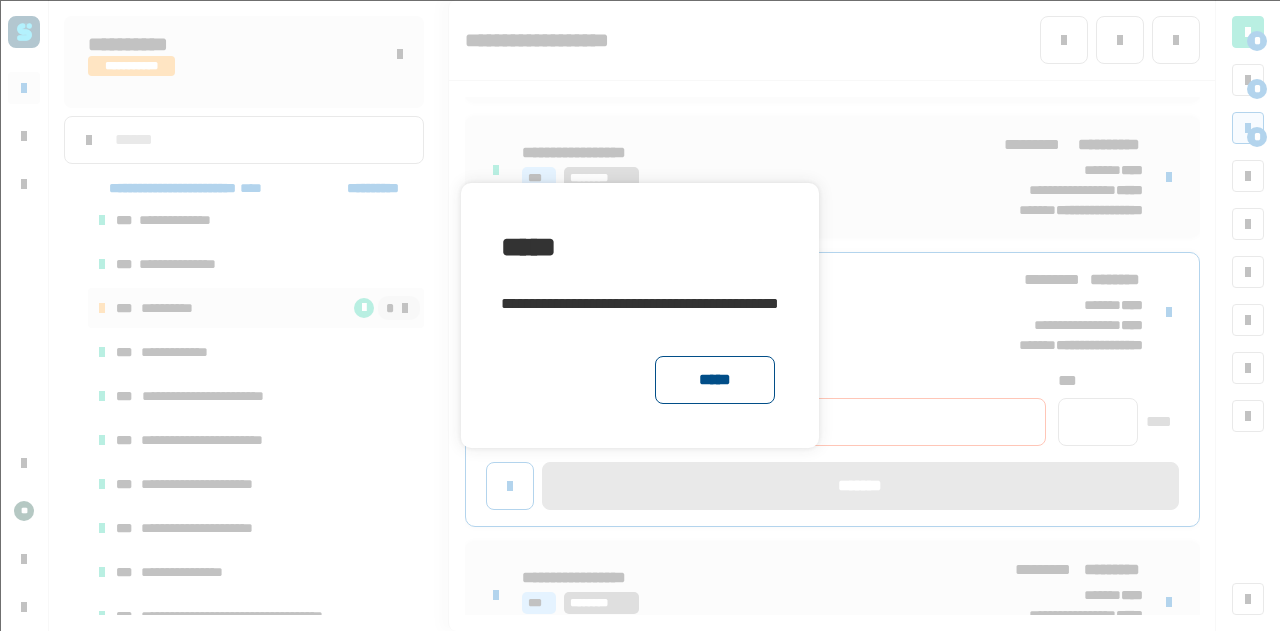 click on "*****" 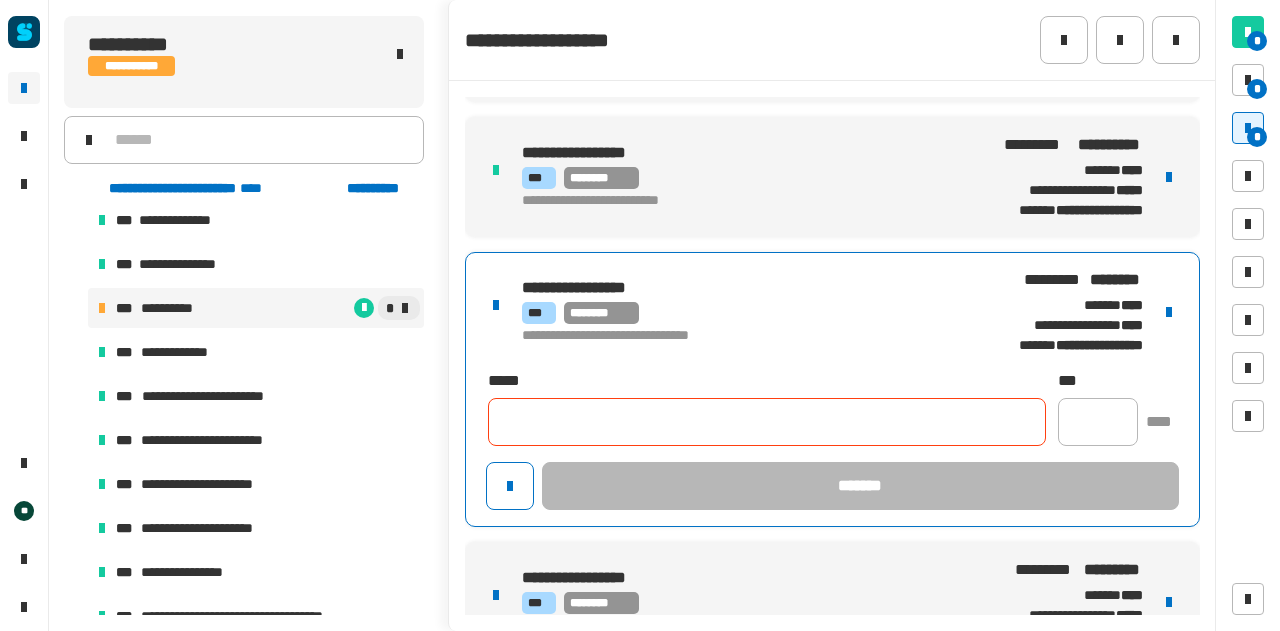 click 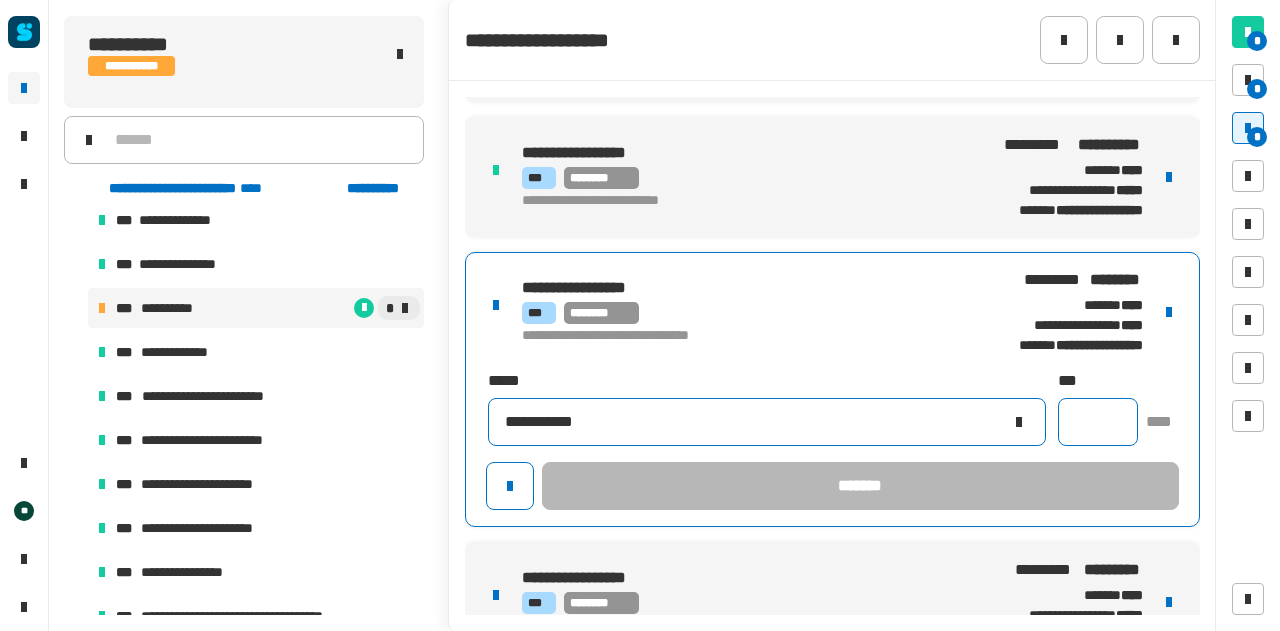 type on "**********" 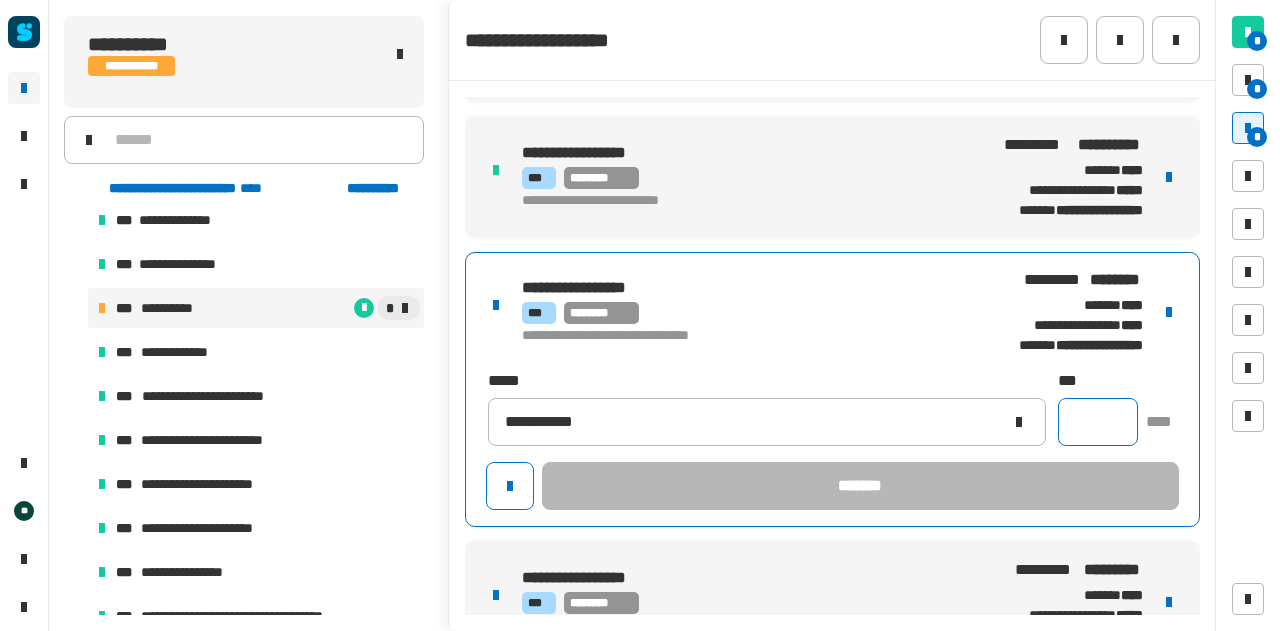 click 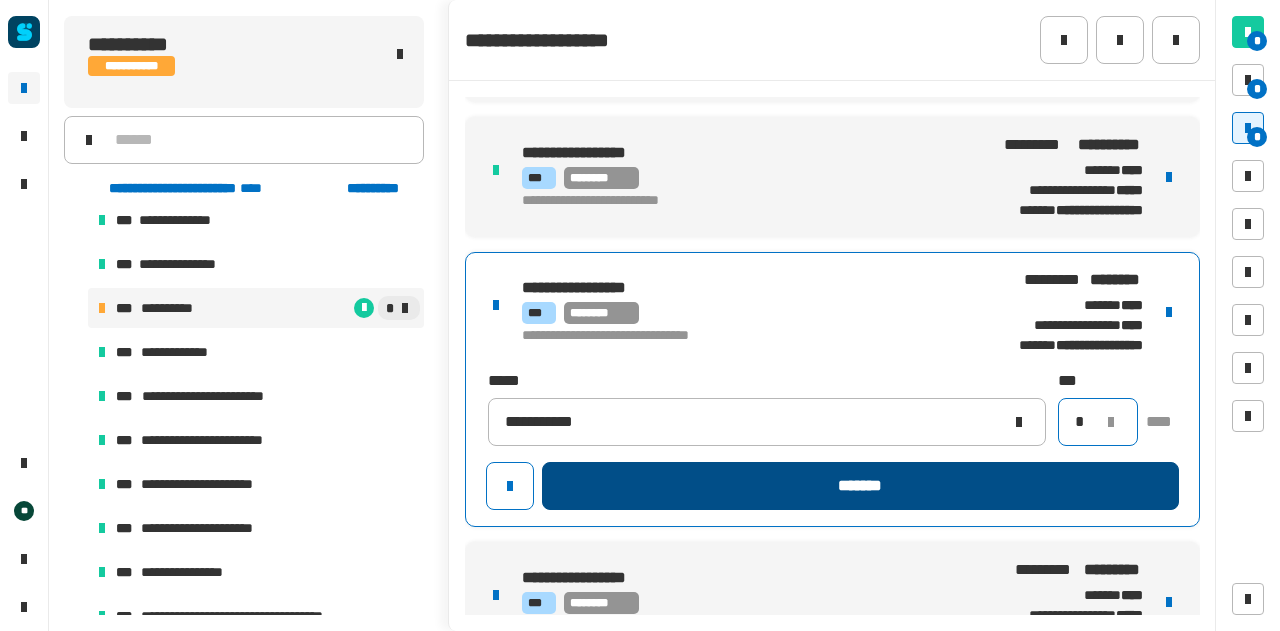 type on "*" 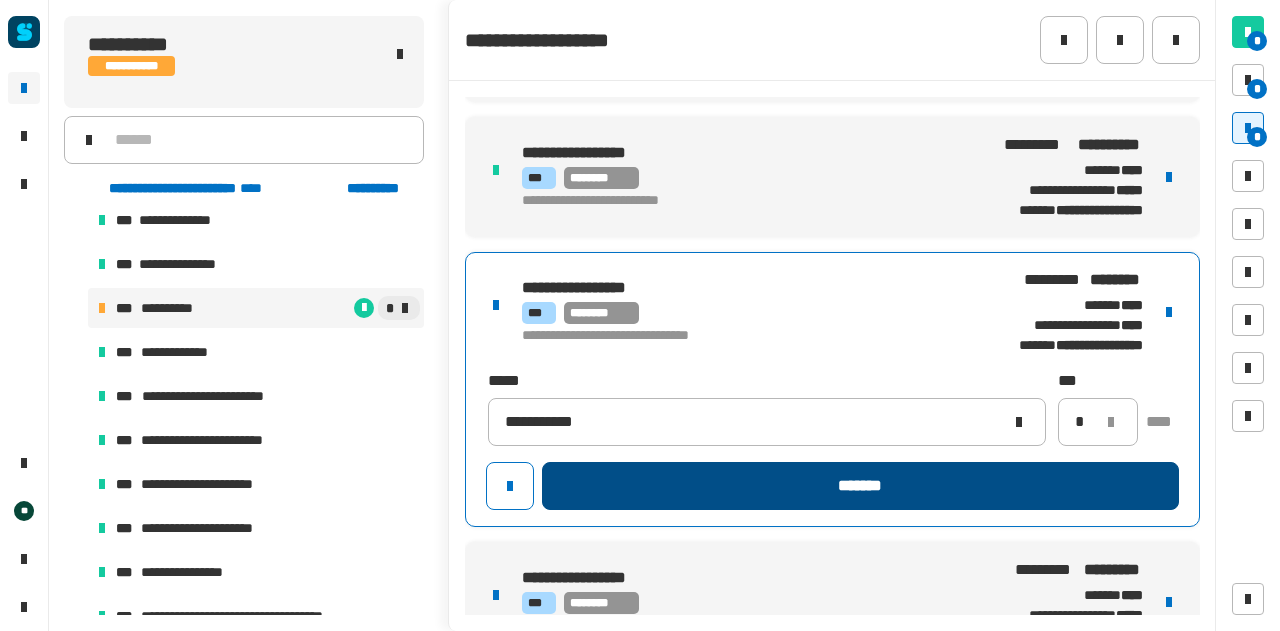 click on "*******" 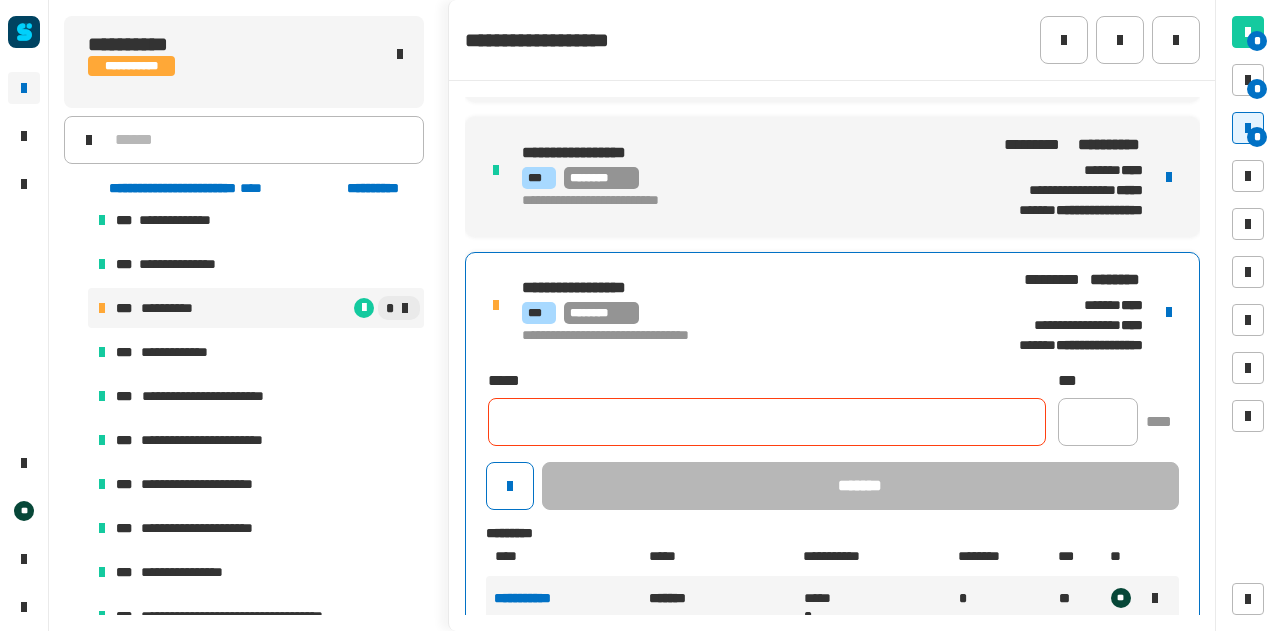 click 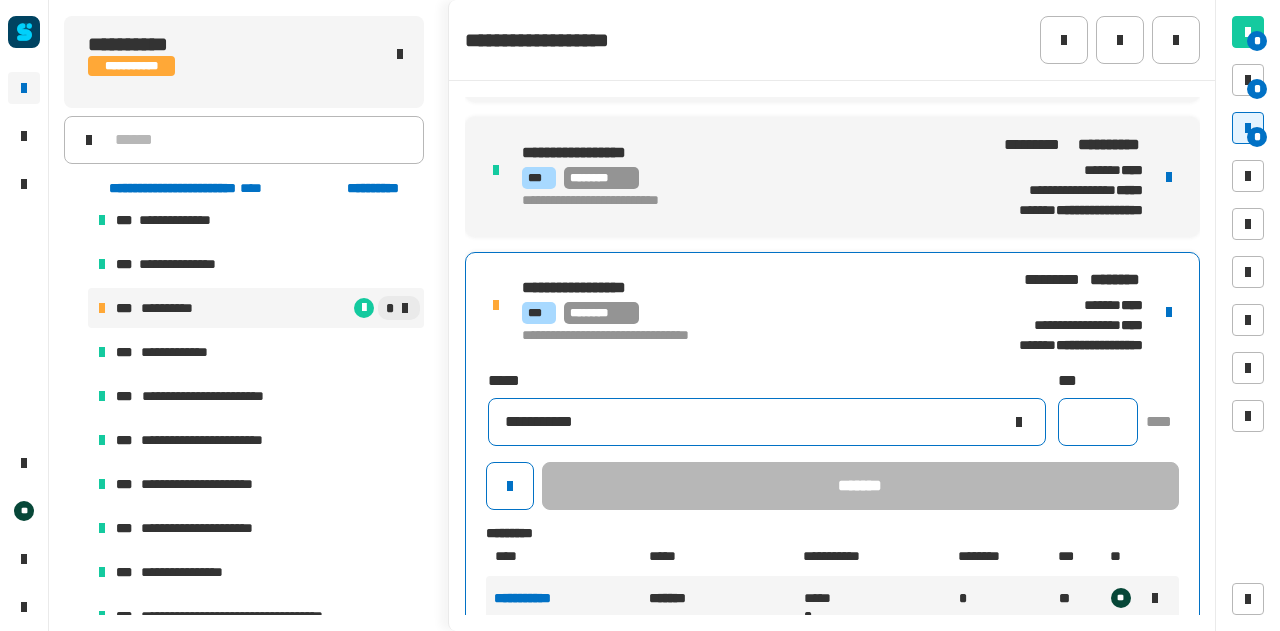 type on "**********" 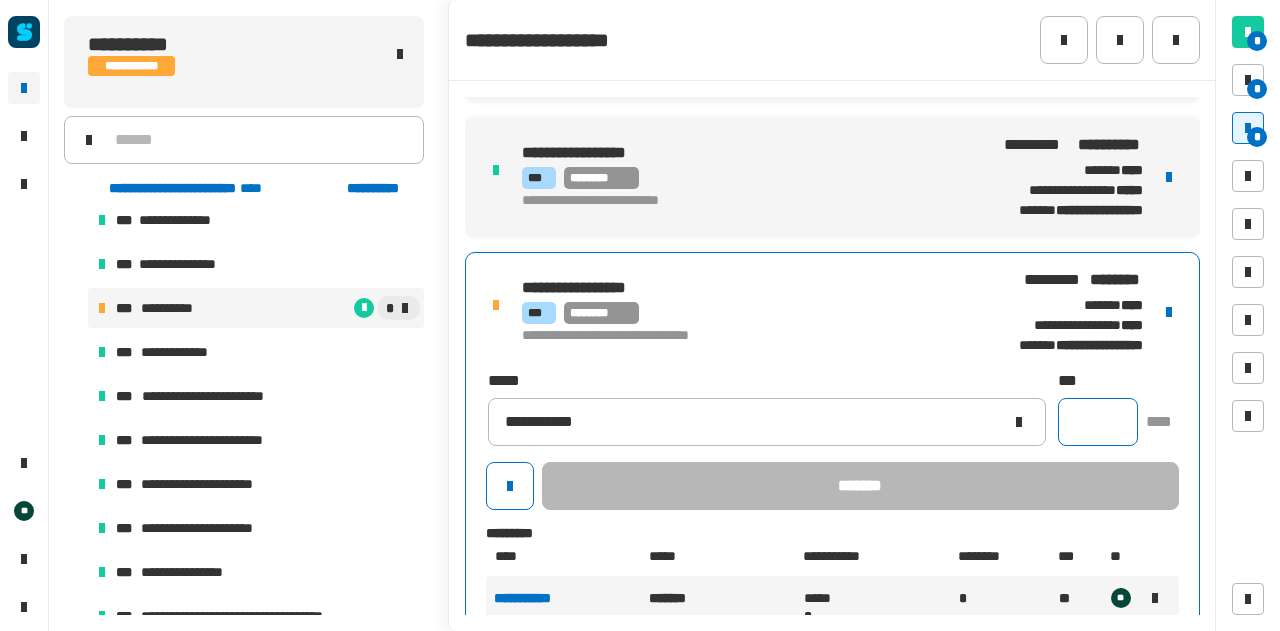 click 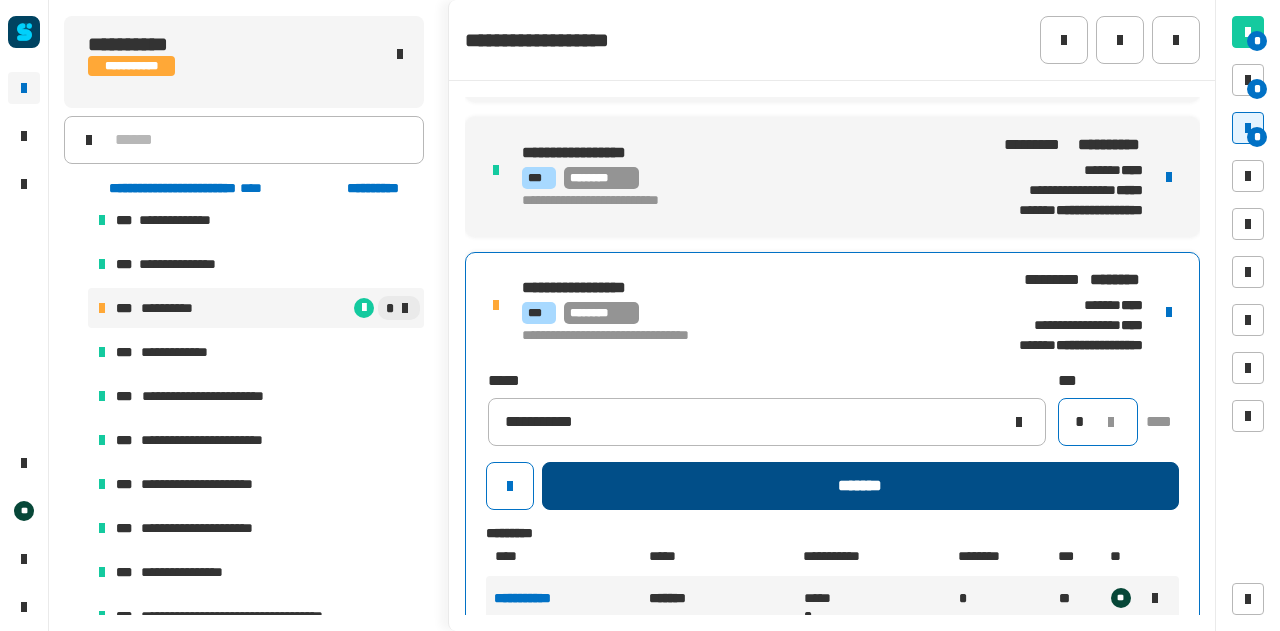 type on "*" 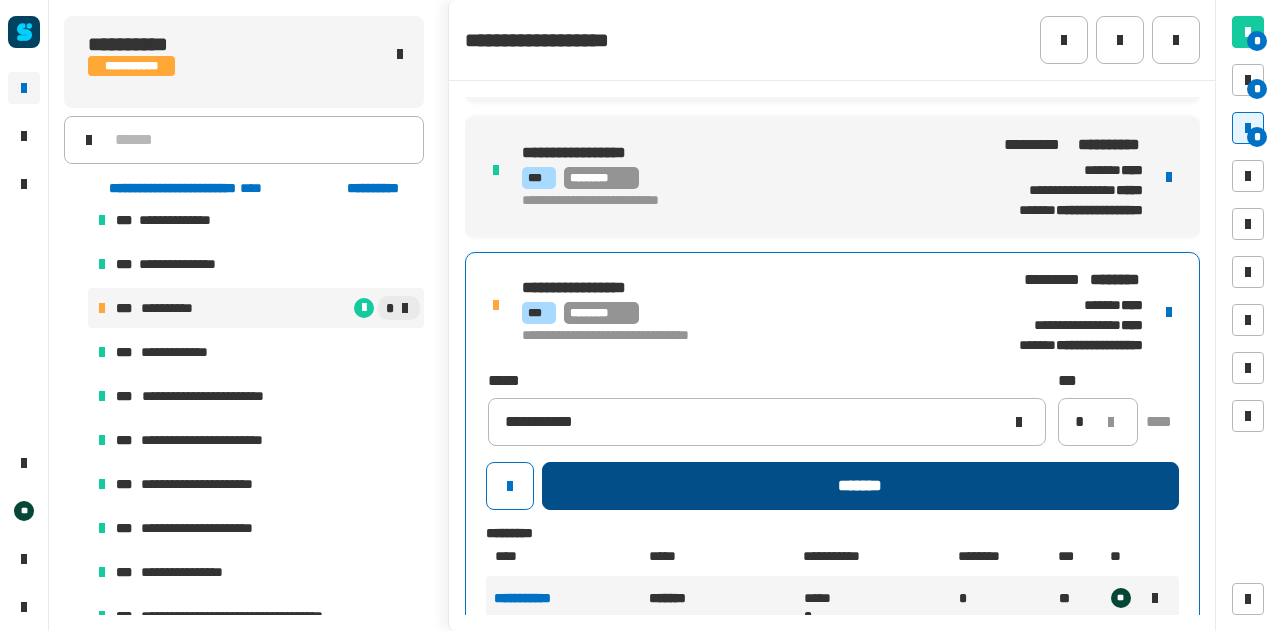 click on "*******" 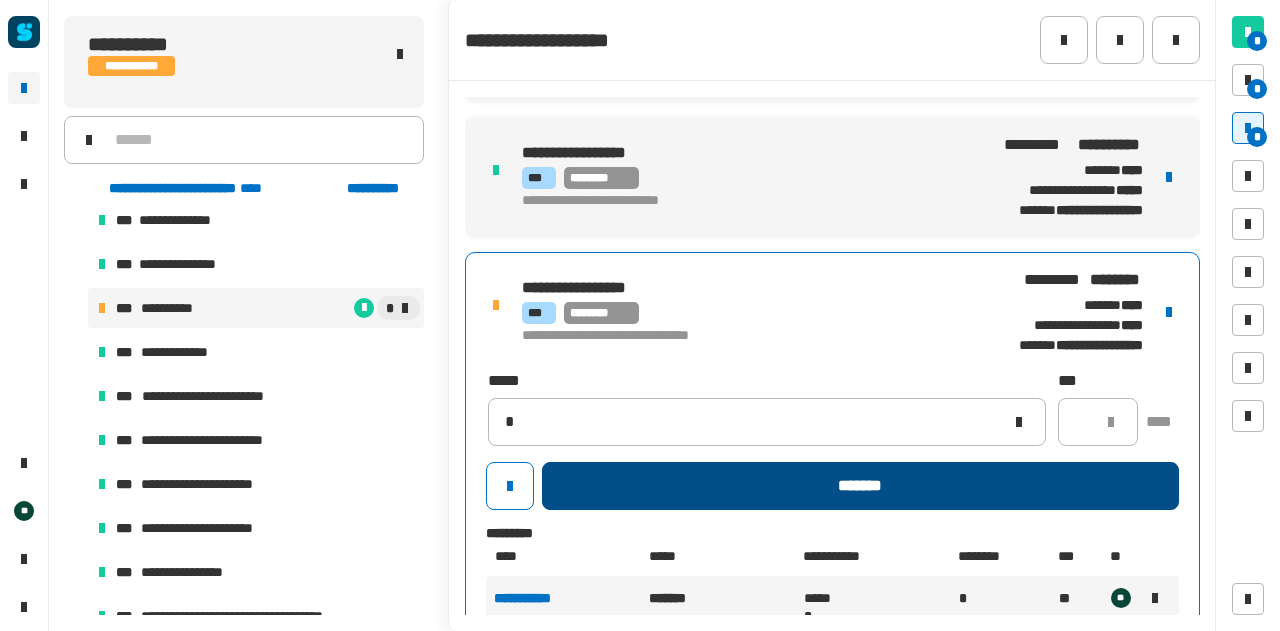 type 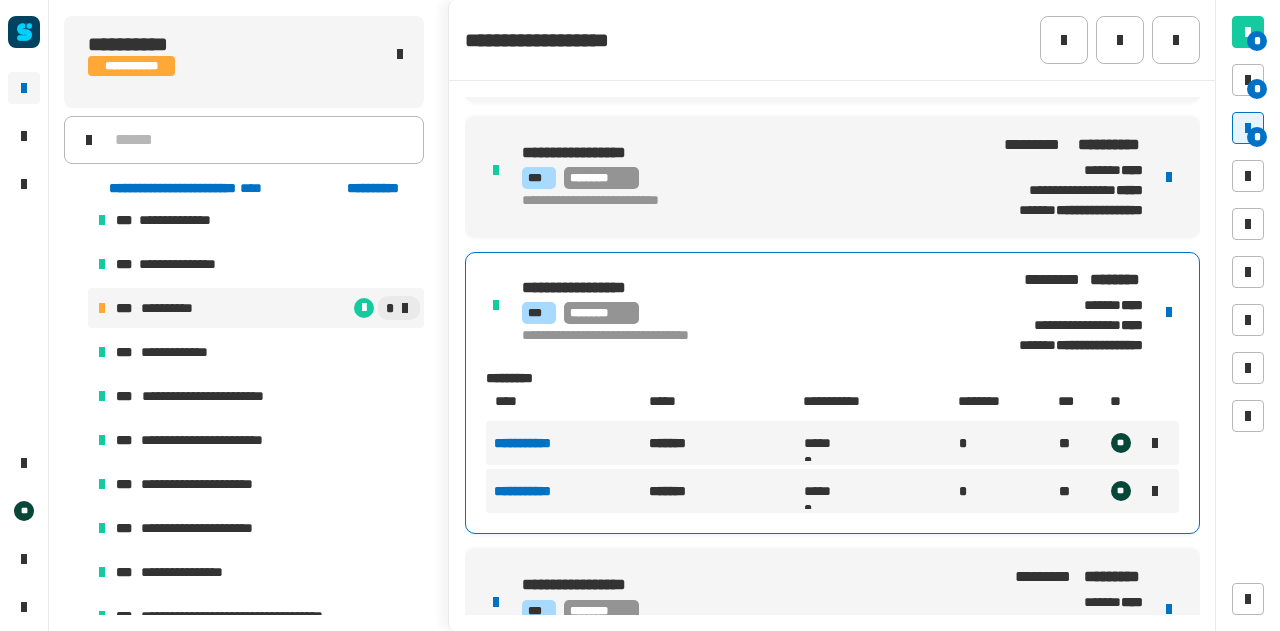 scroll, scrollTop: 568, scrollLeft: 0, axis: vertical 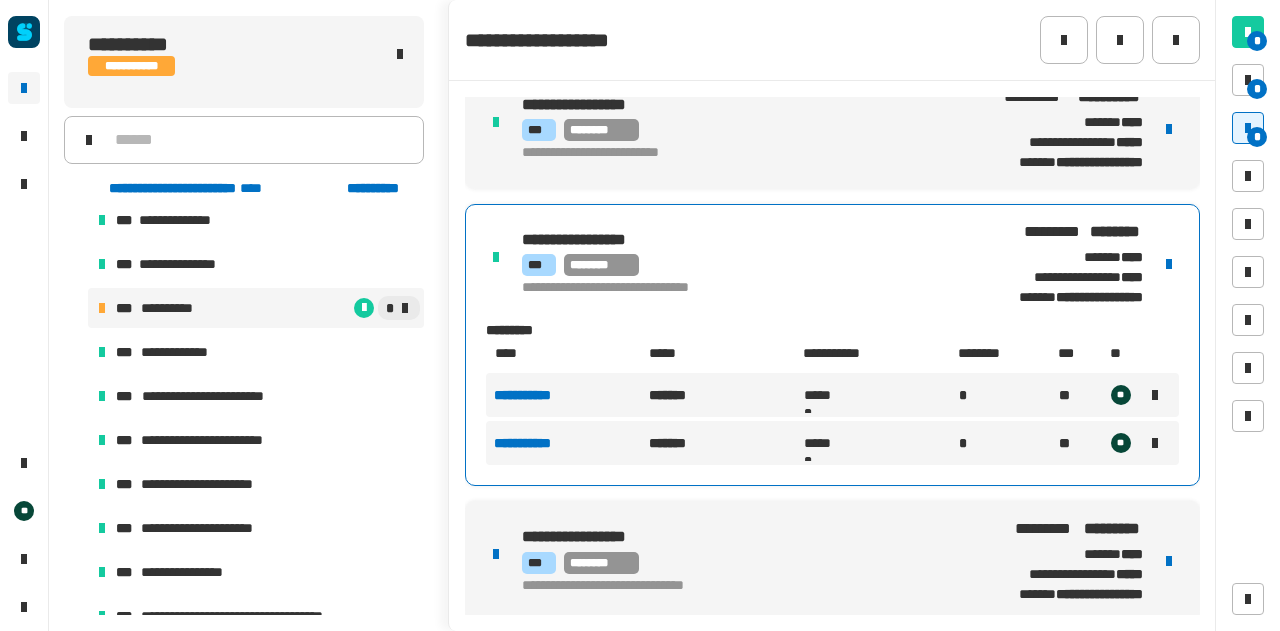 click on "**********" at bounding box center [832, 561] 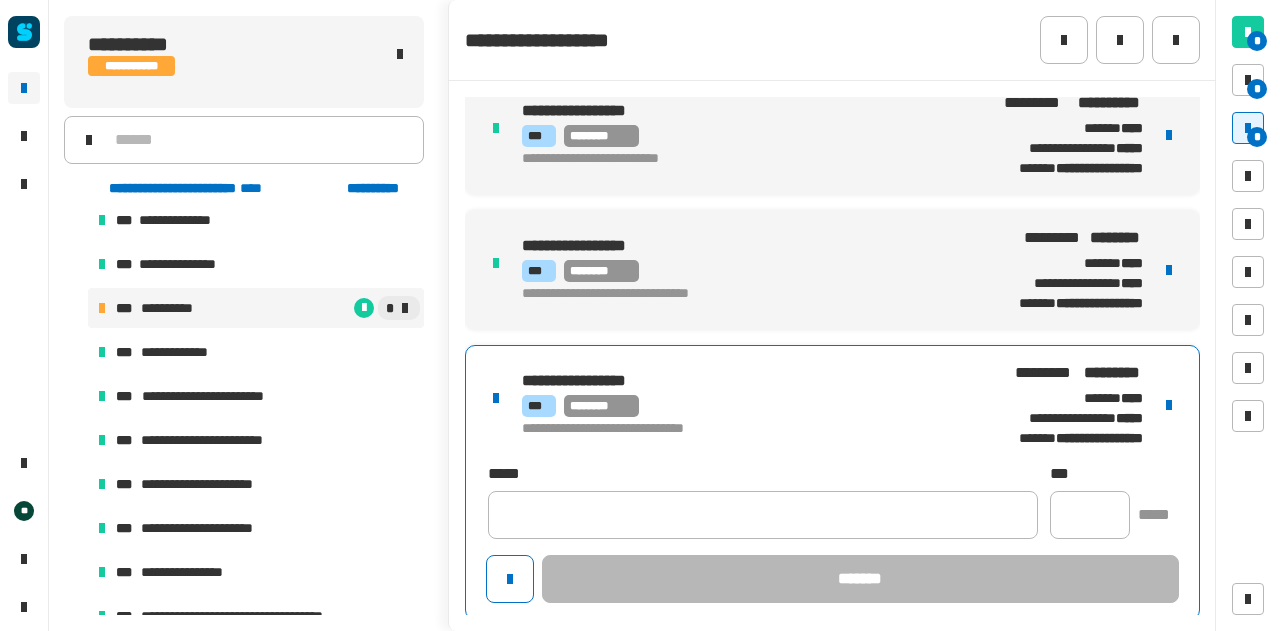 click at bounding box center (1169, 405) 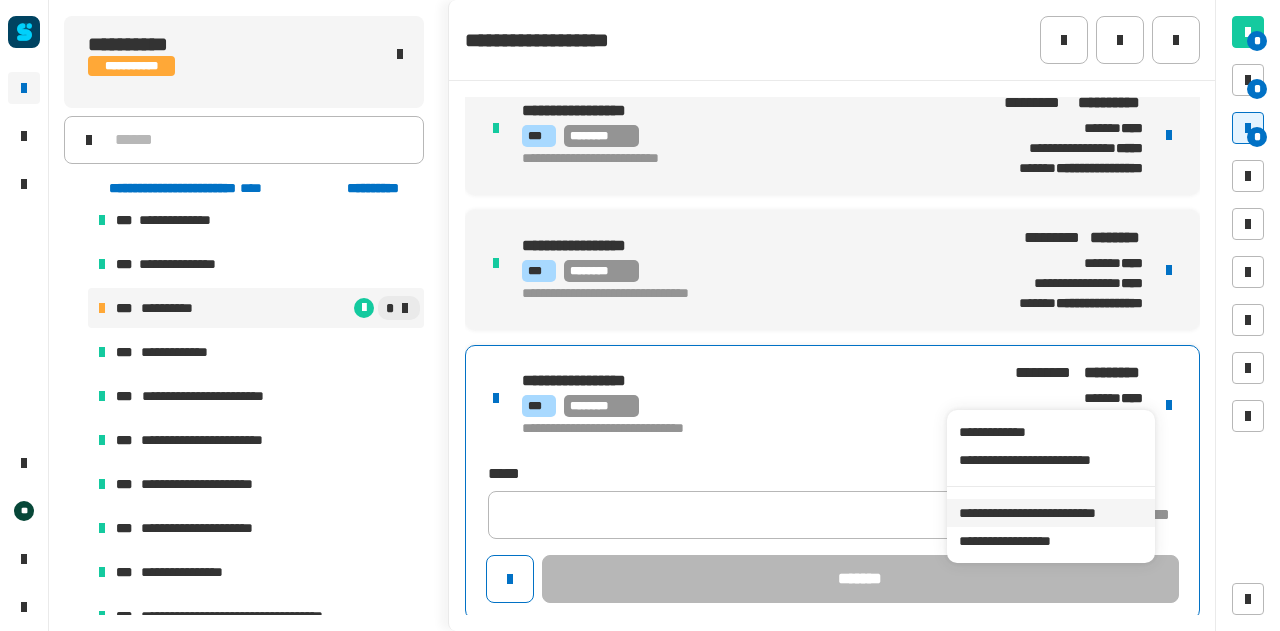 click on "**********" at bounding box center [1050, 513] 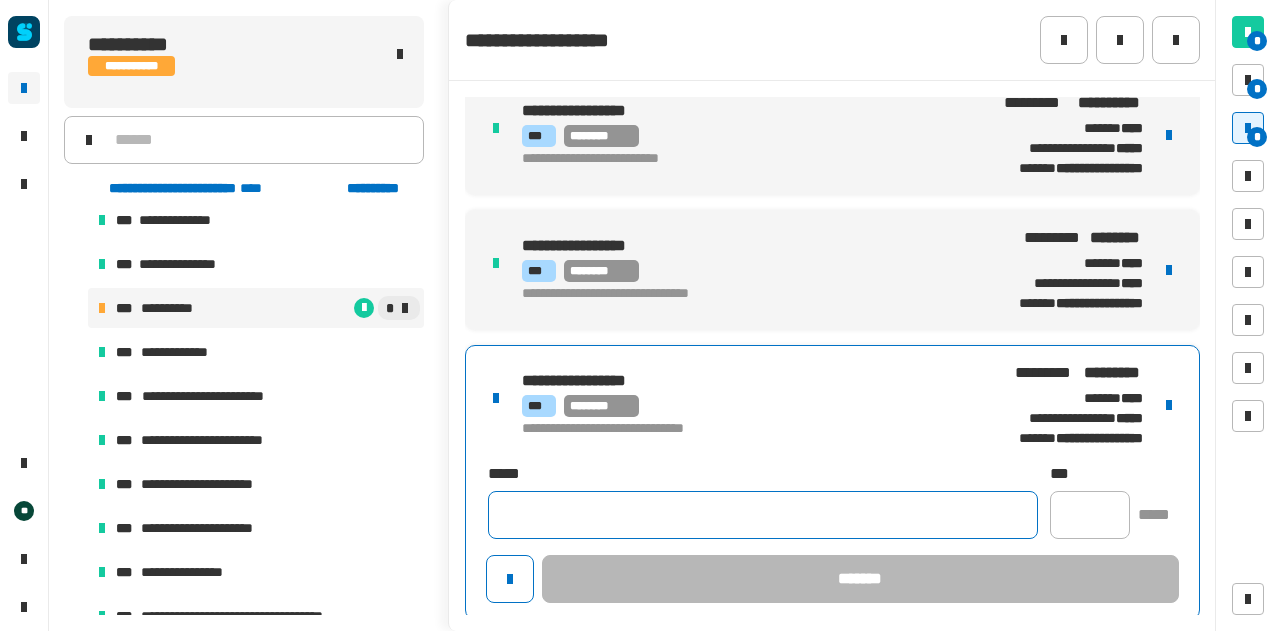 click 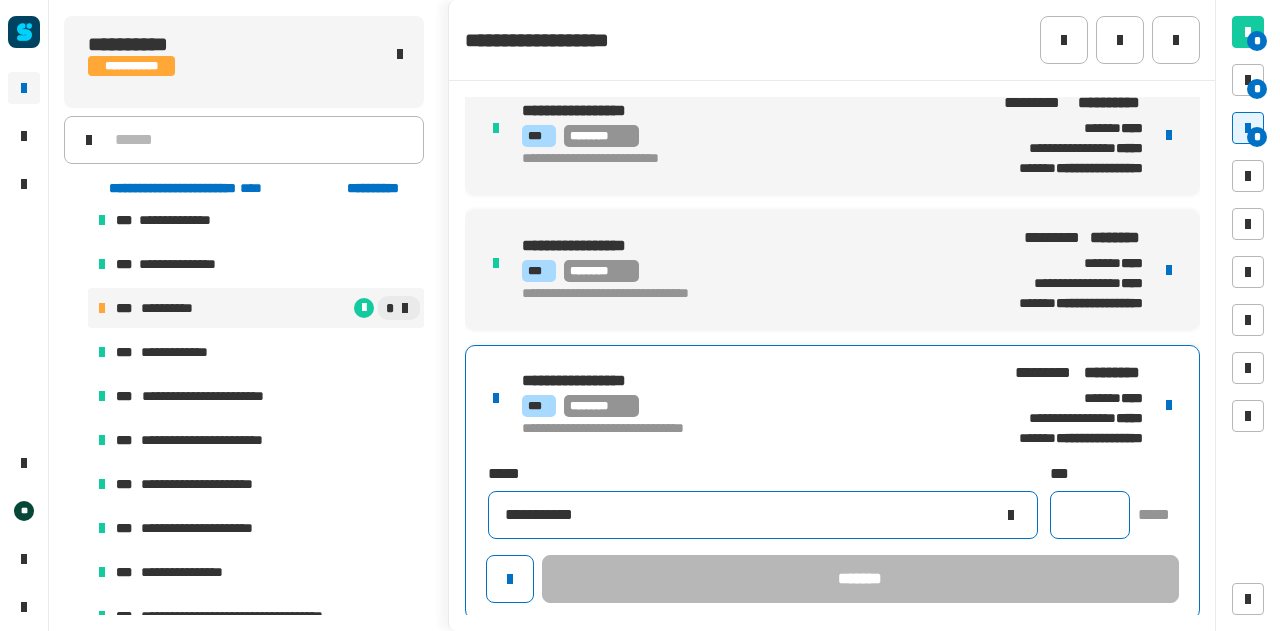 type on "**********" 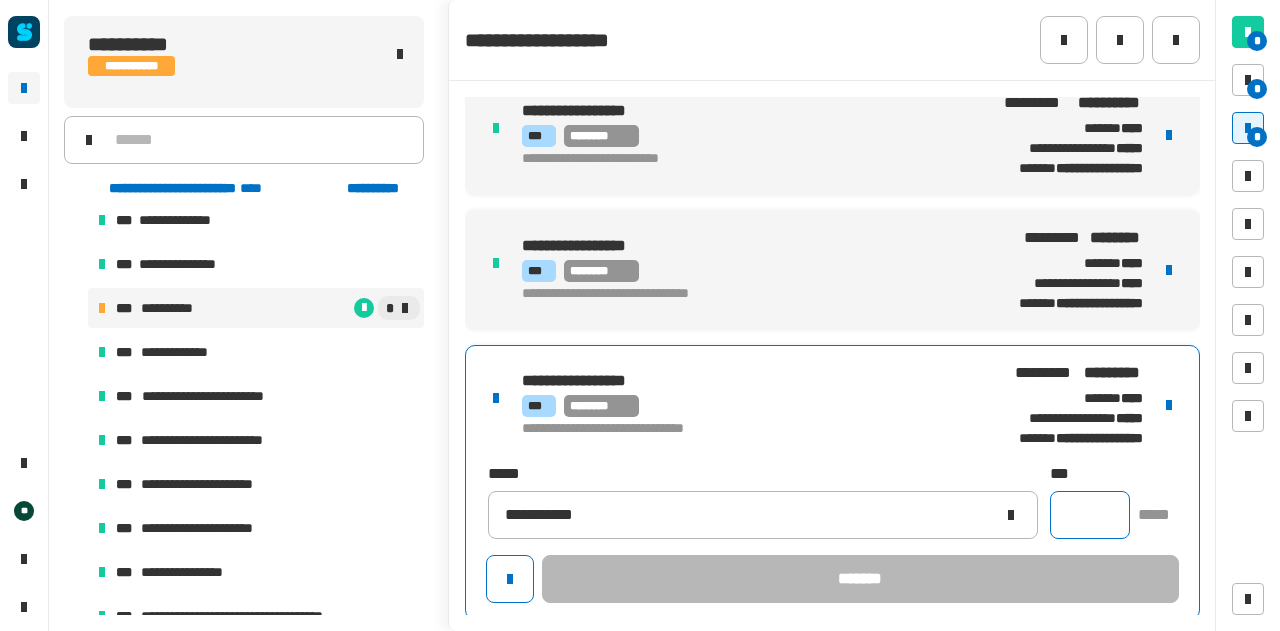 click 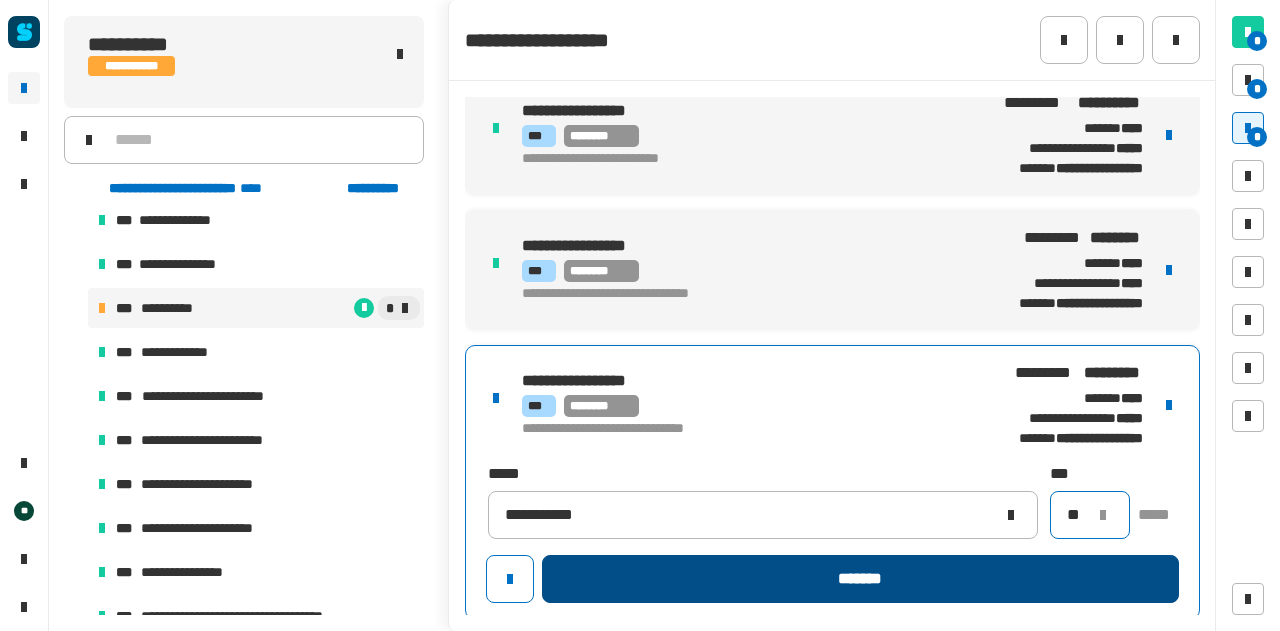 type on "**" 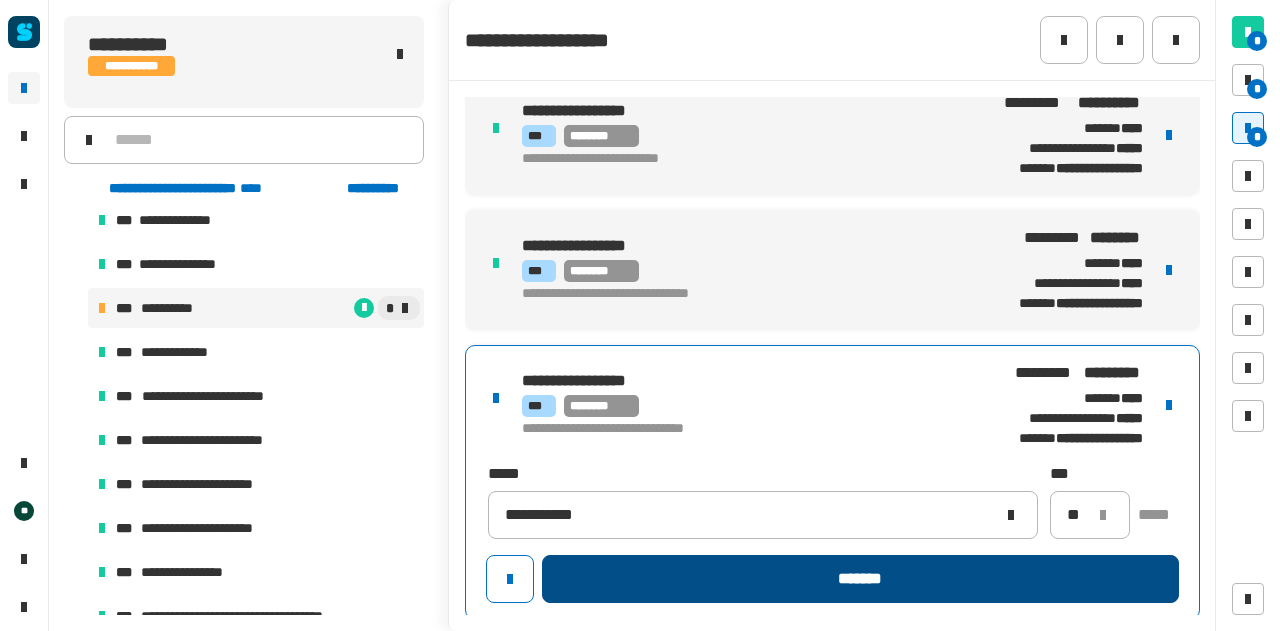 click on "*******" 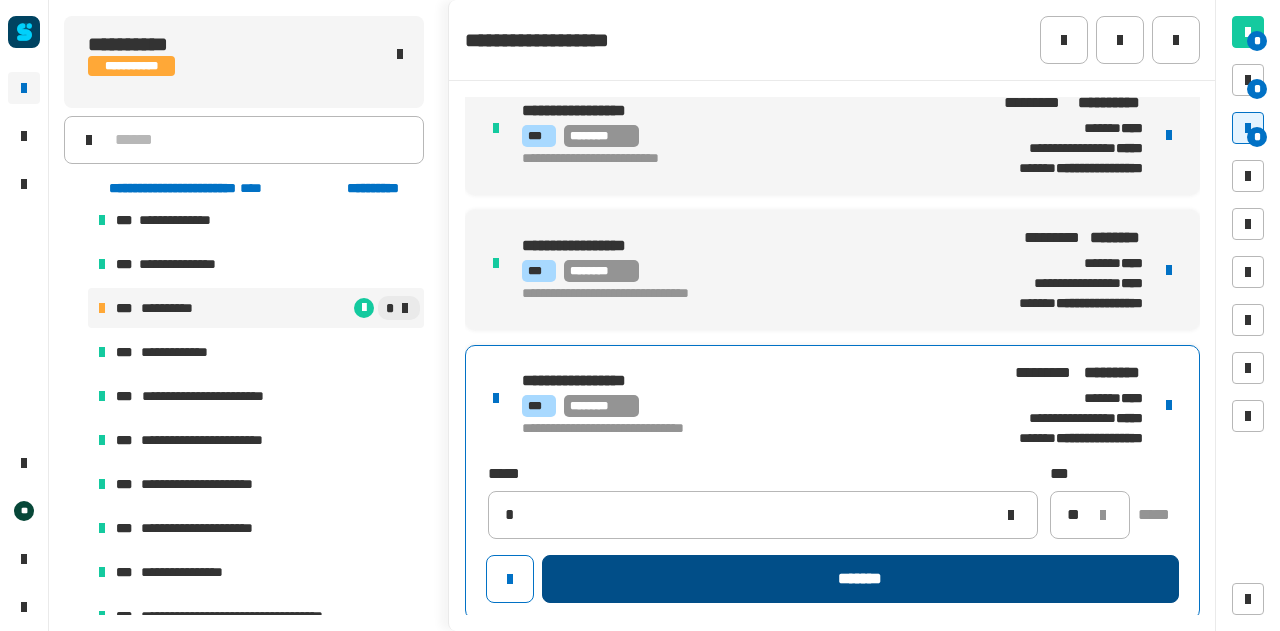 type 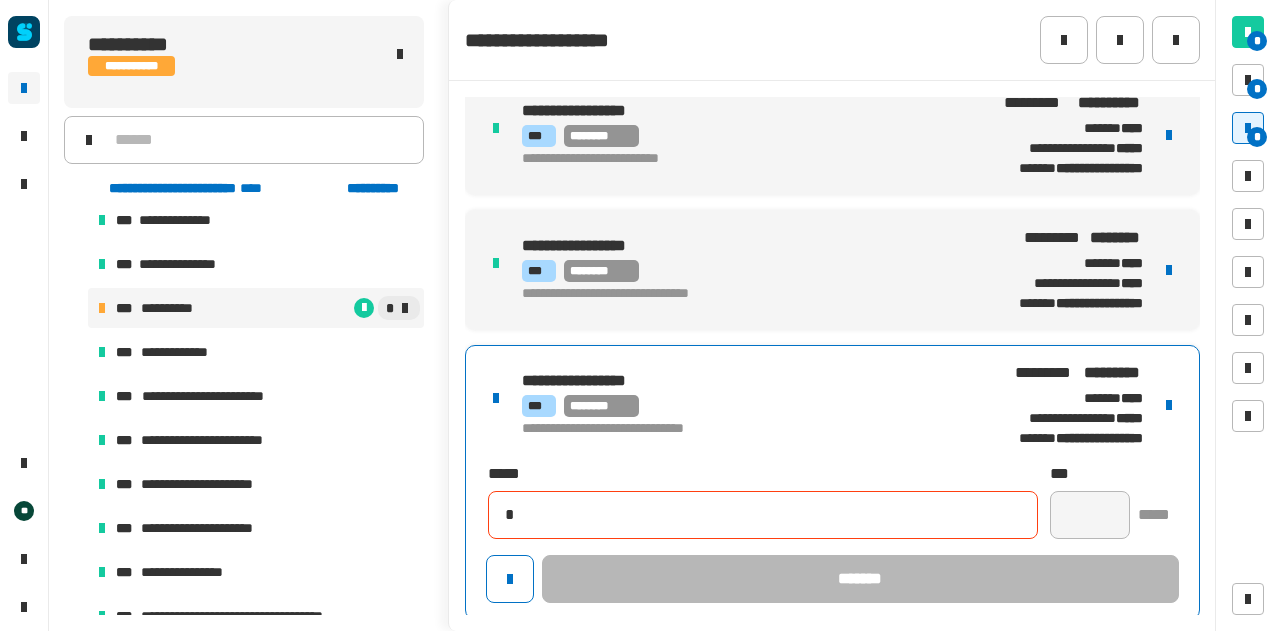 type 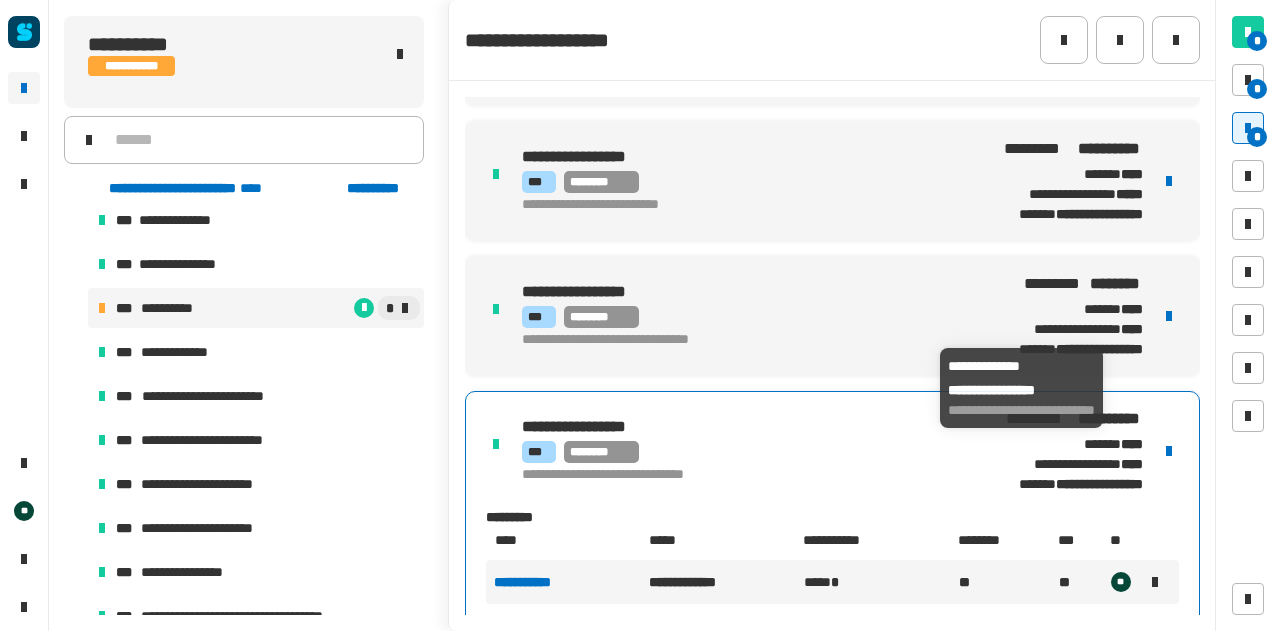 scroll, scrollTop: 520, scrollLeft: 0, axis: vertical 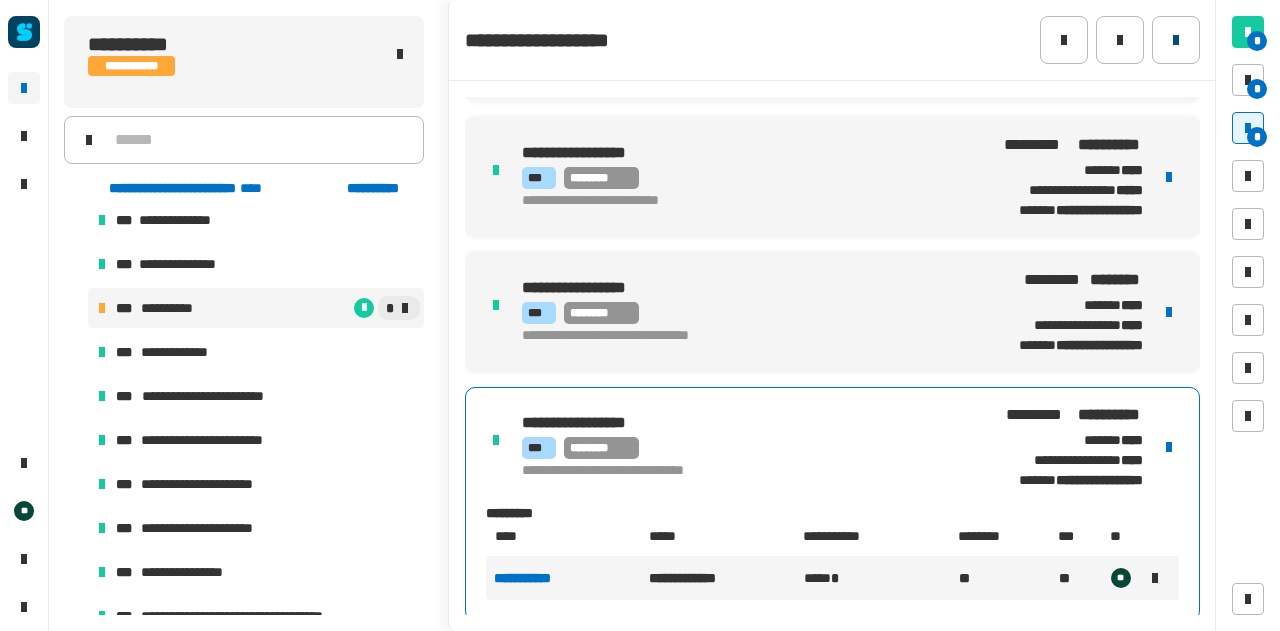 click 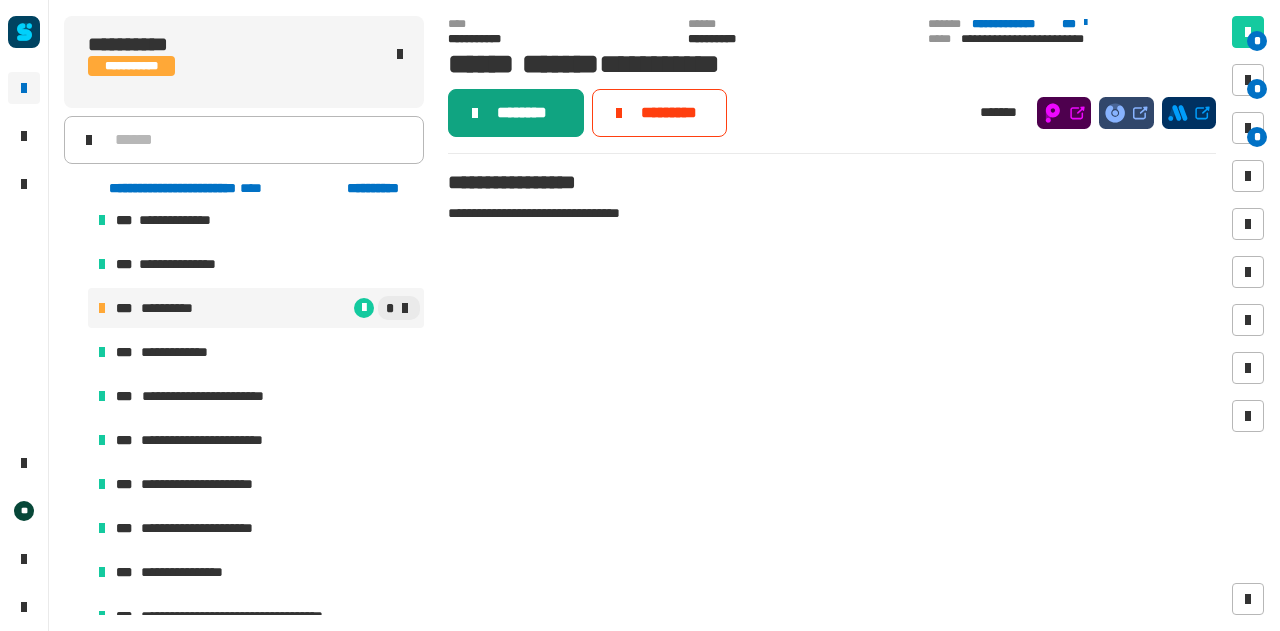 click on "********" 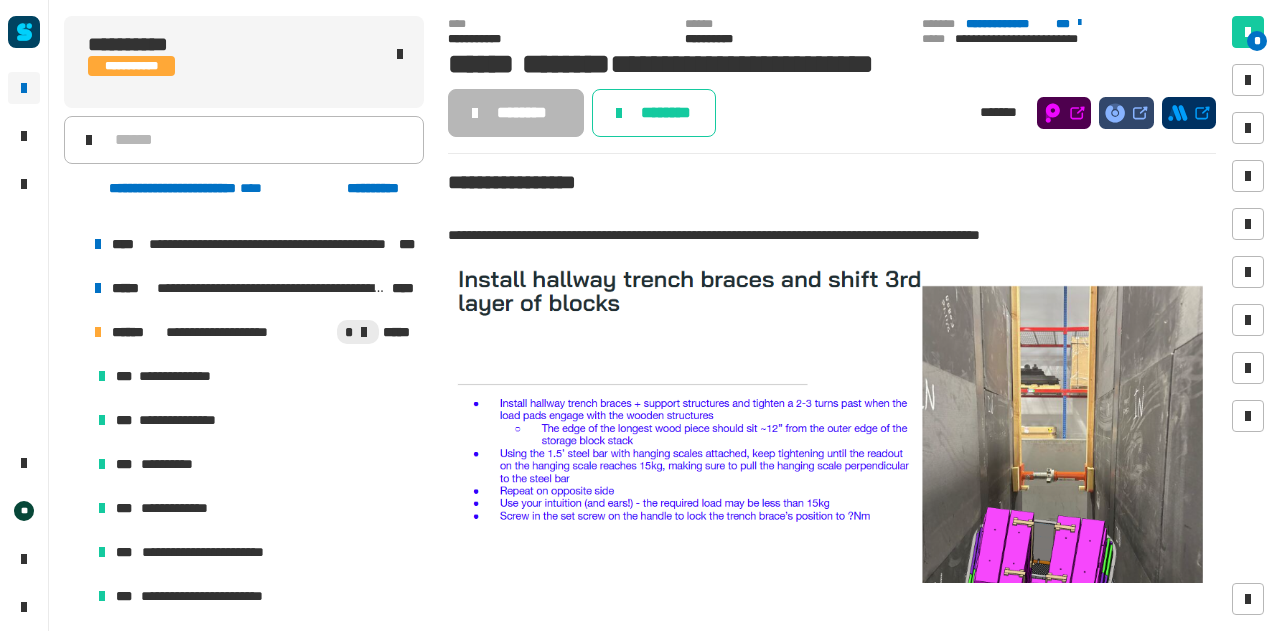 scroll, scrollTop: 118, scrollLeft: 0, axis: vertical 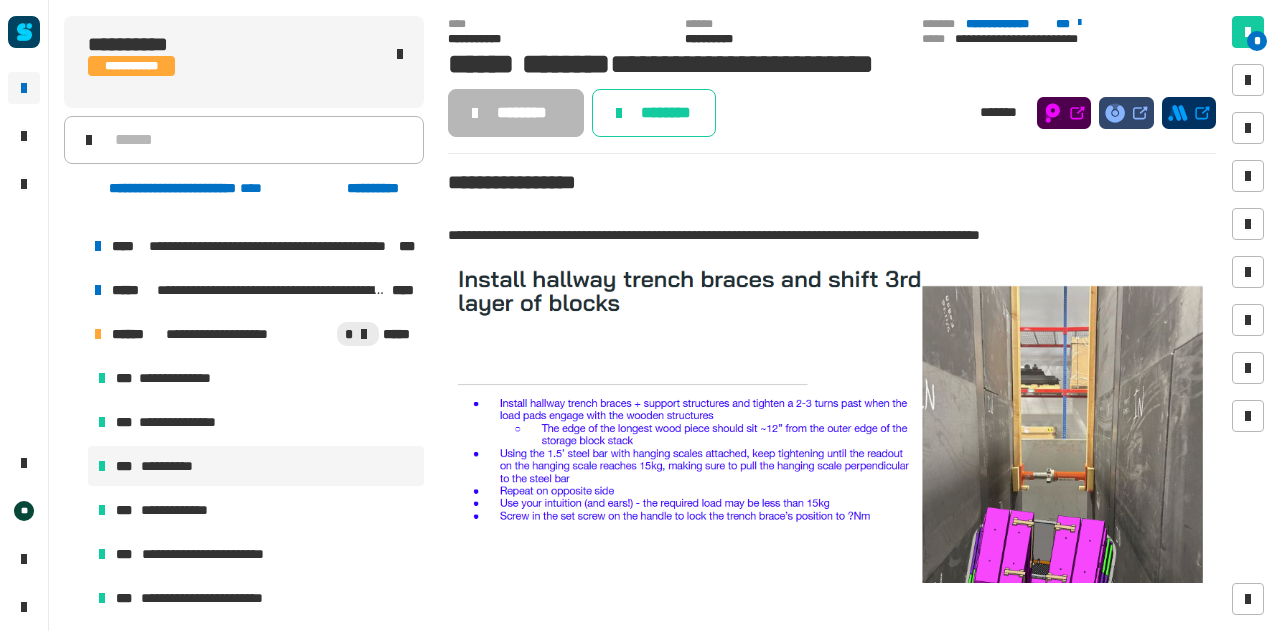 click on "**********" at bounding box center [256, 466] 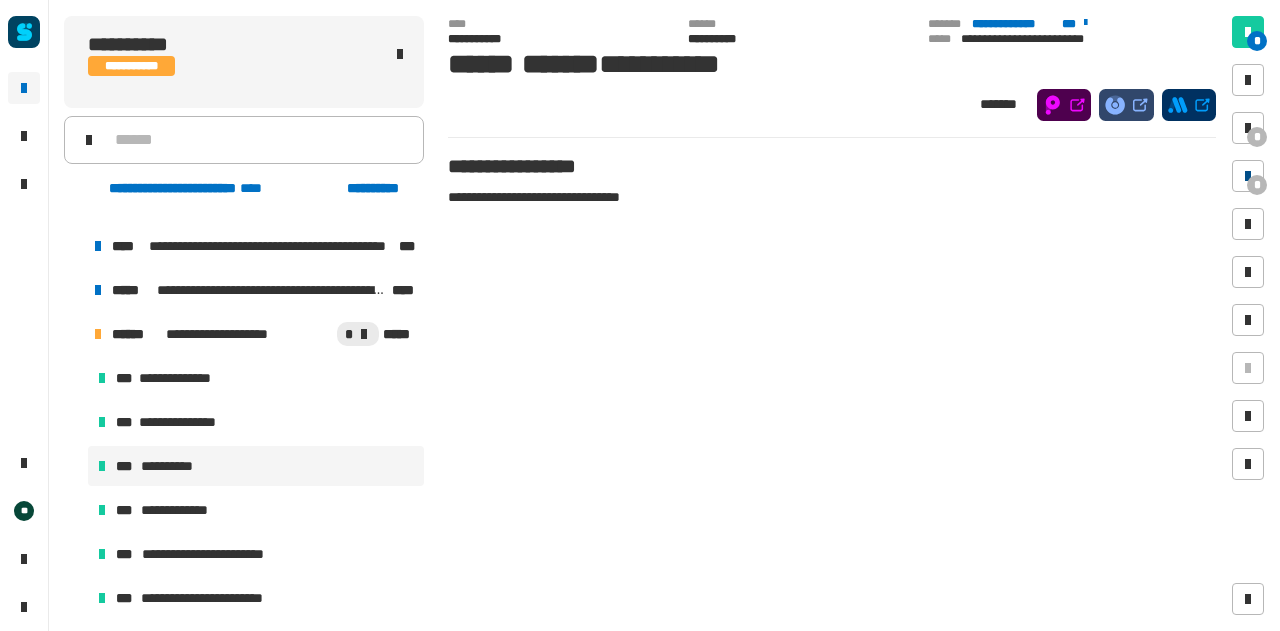 click on "*" at bounding box center [1248, 176] 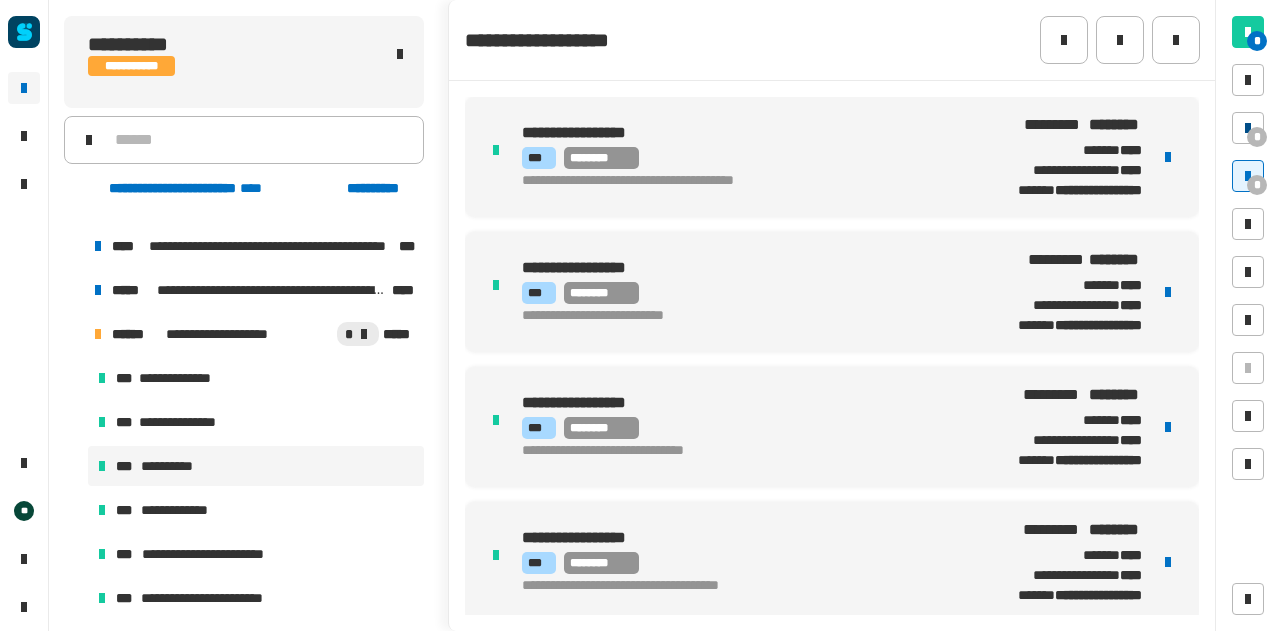 click on "*" at bounding box center (1257, 137) 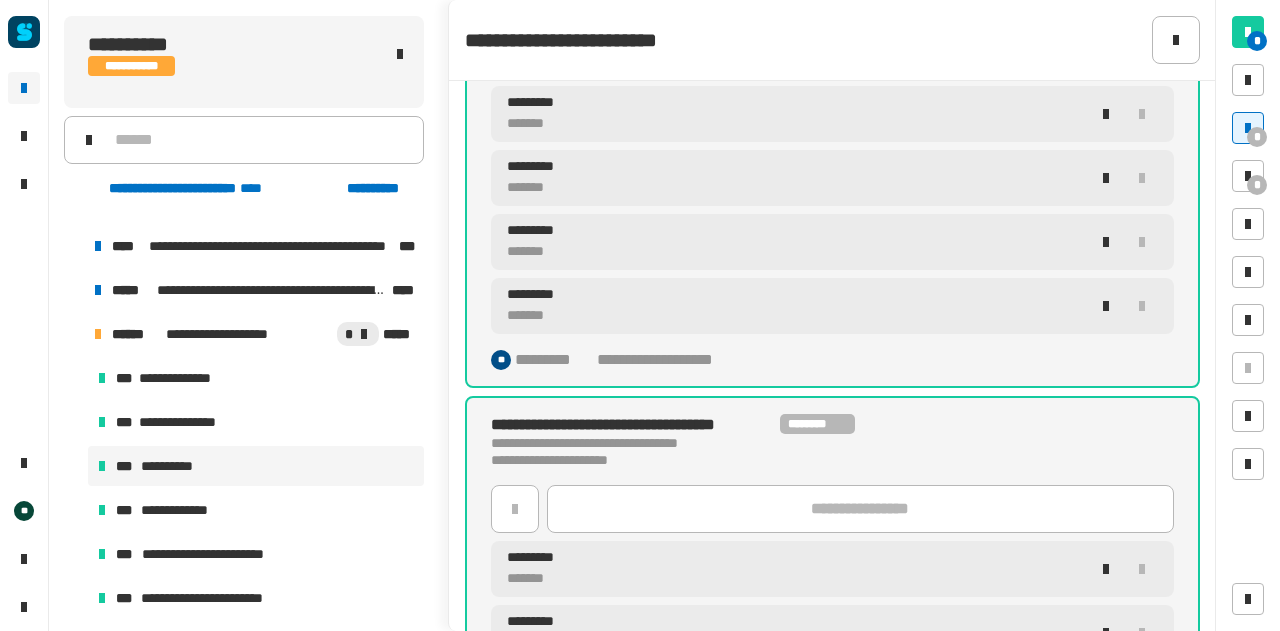 scroll, scrollTop: 2814, scrollLeft: 0, axis: vertical 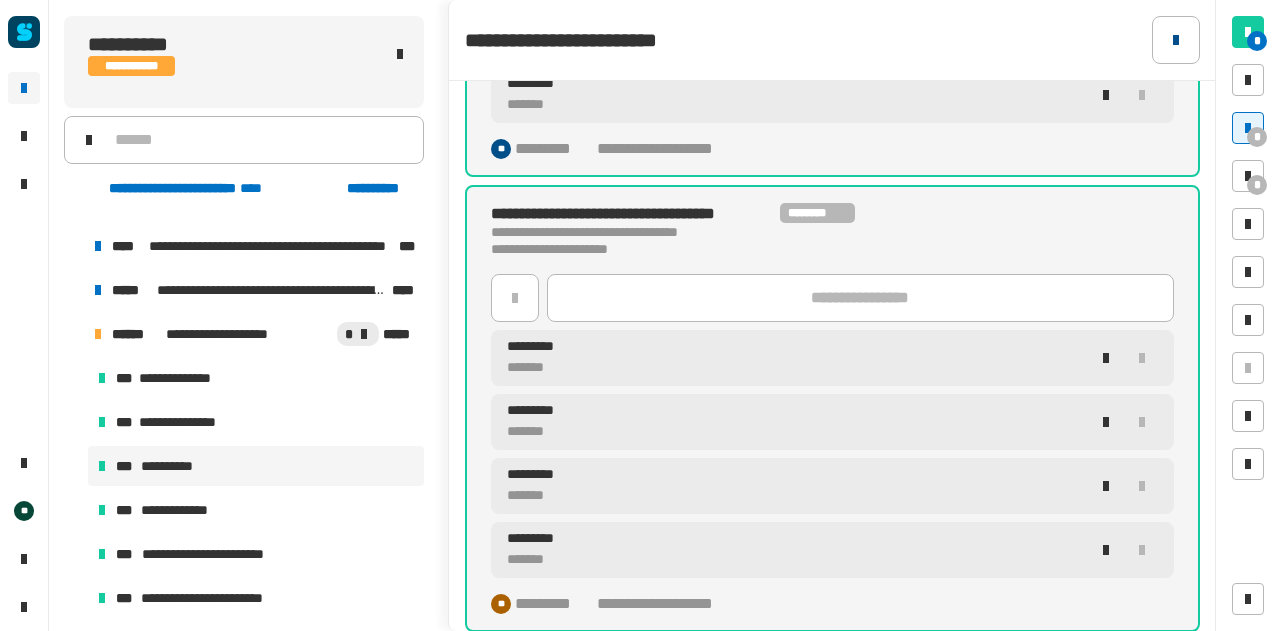 click 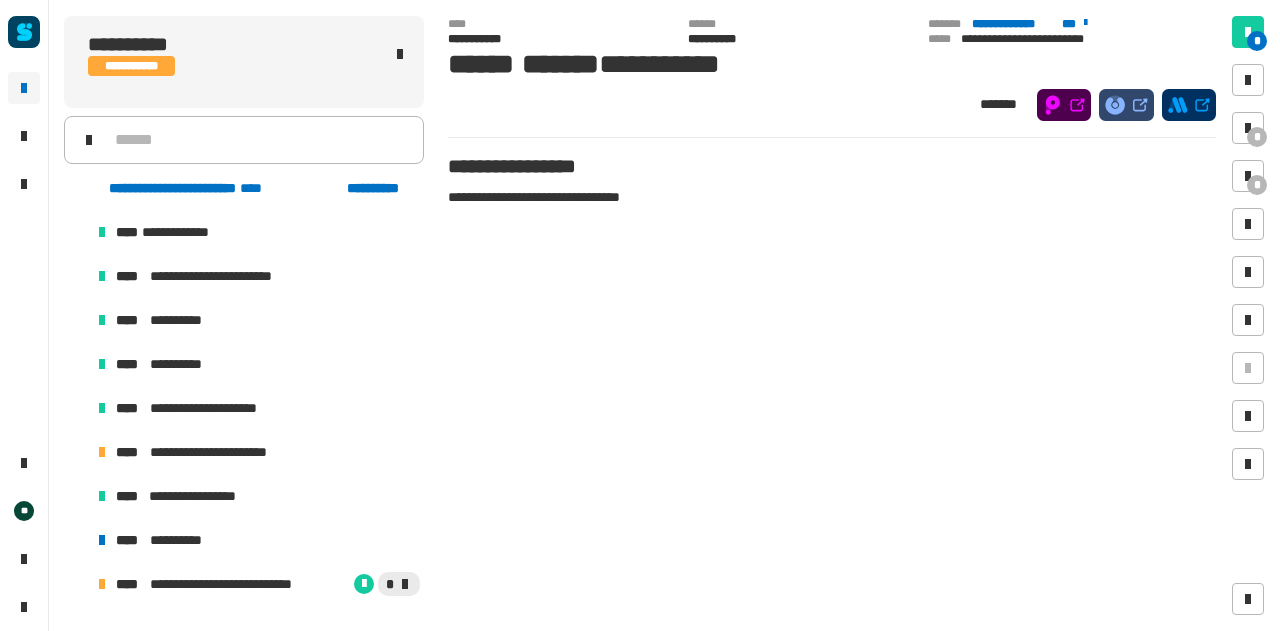 scroll, scrollTop: 1616, scrollLeft: 0, axis: vertical 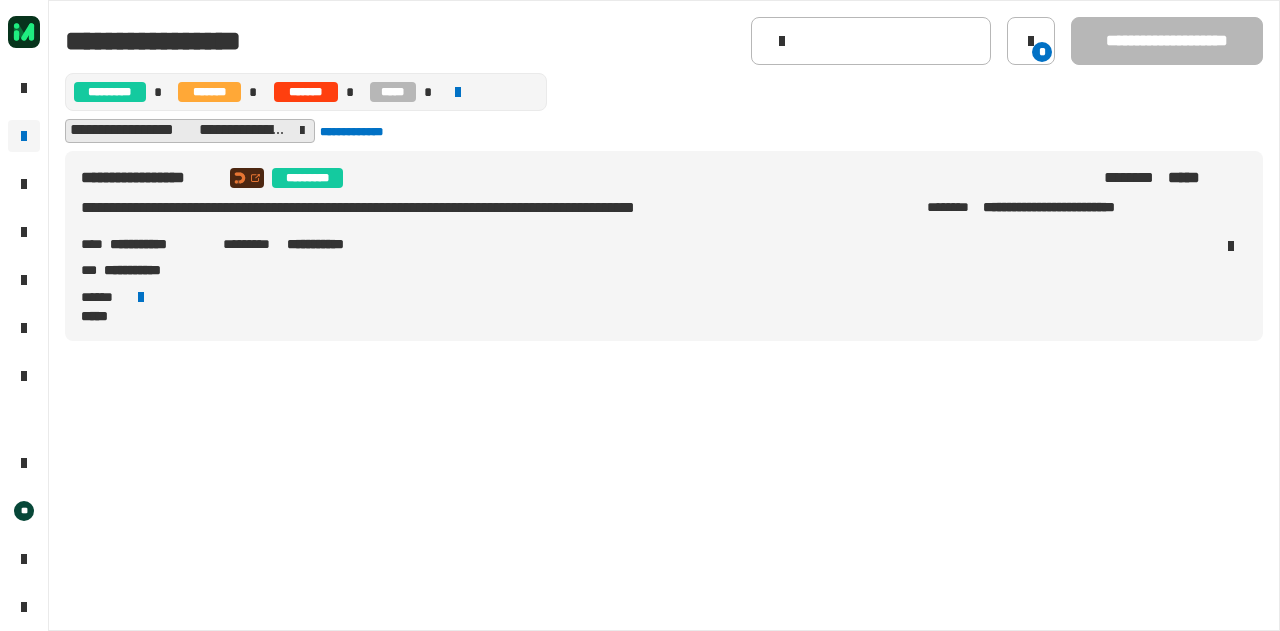 click on "**********" at bounding box center (640, 246) 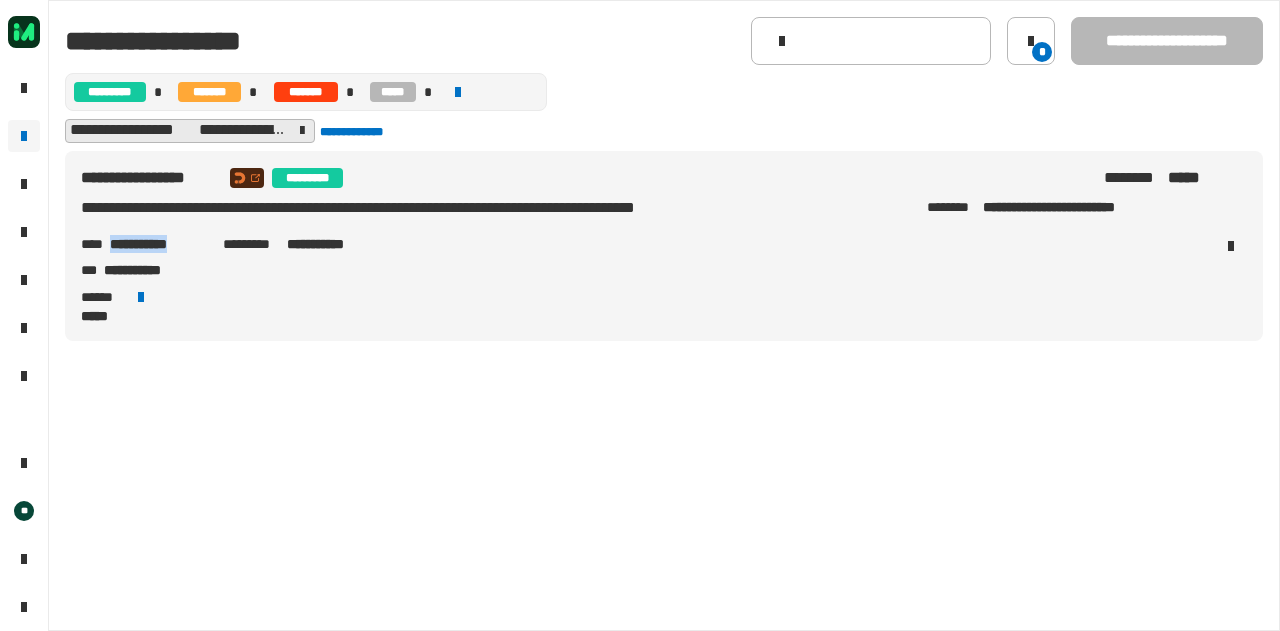 click on "**********" at bounding box center [640, 246] 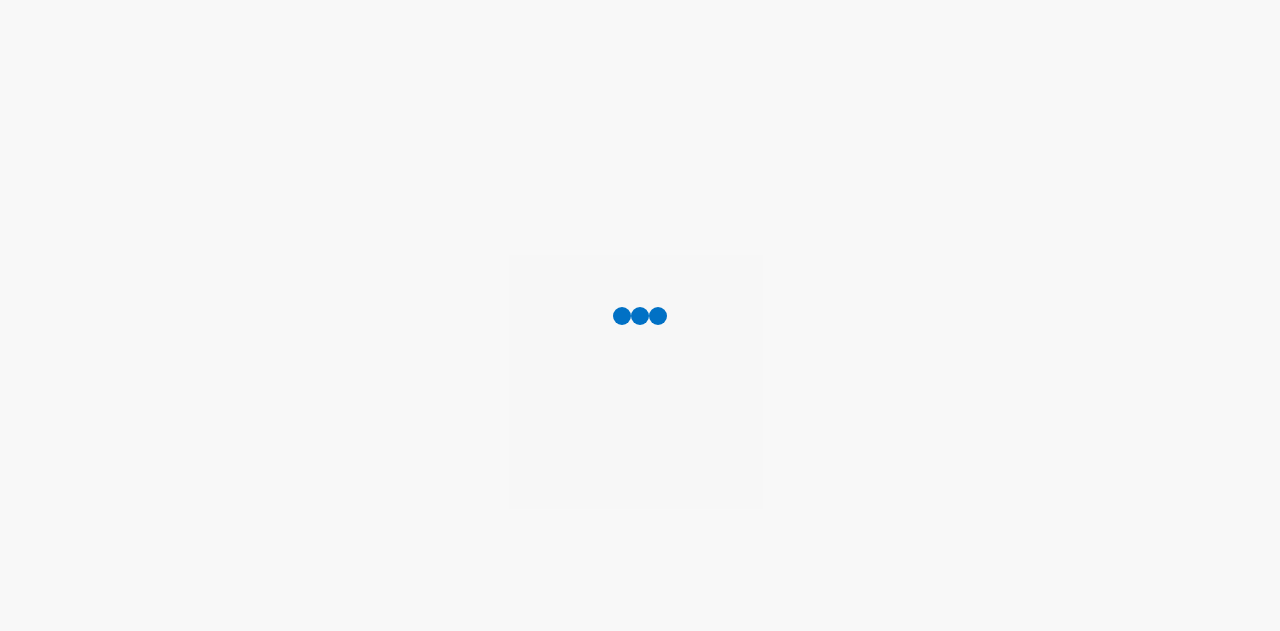 scroll, scrollTop: 0, scrollLeft: 0, axis: both 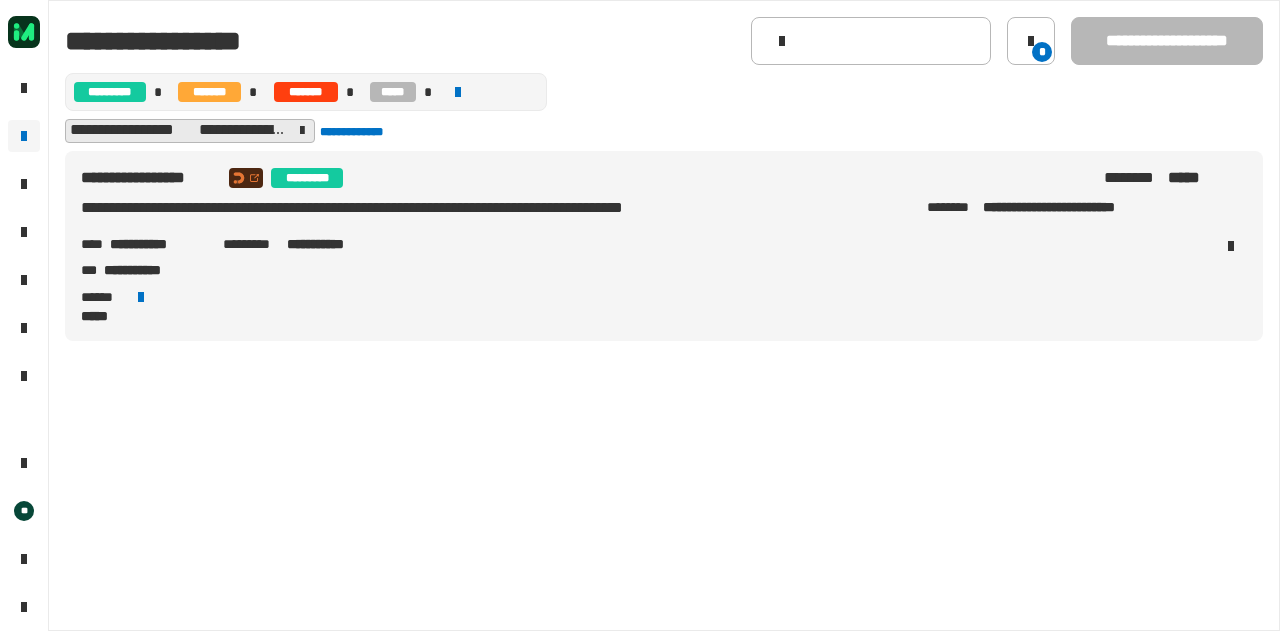 click on "**********" at bounding box center (158, 244) 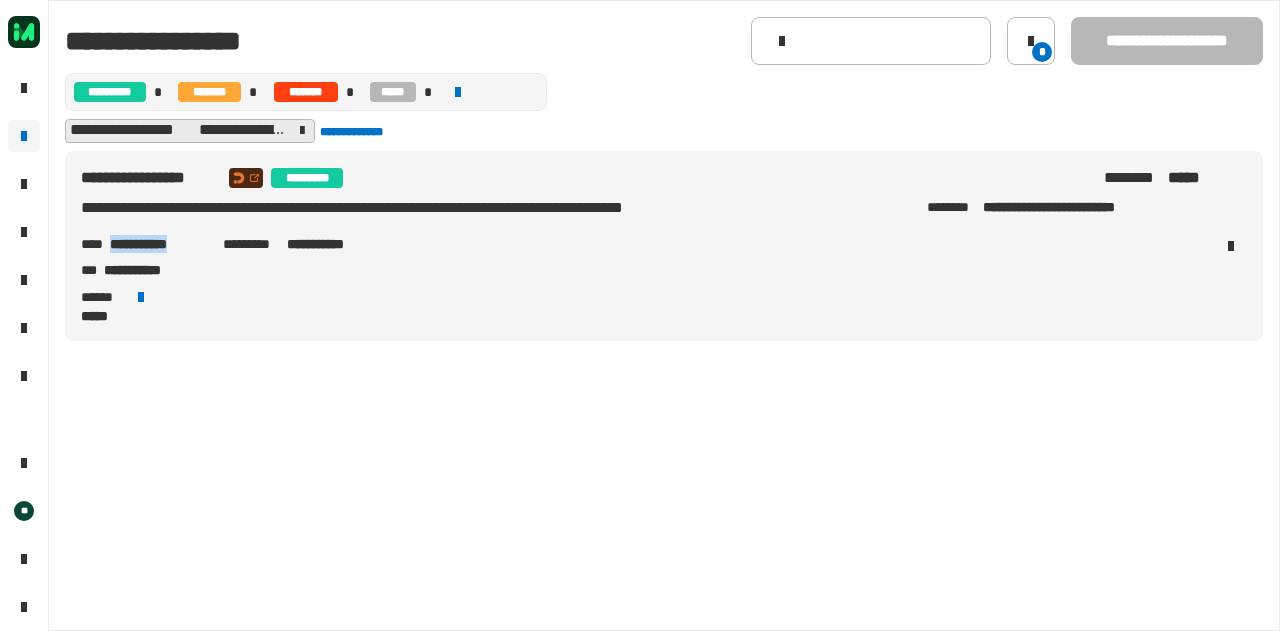 click on "**********" at bounding box center (158, 244) 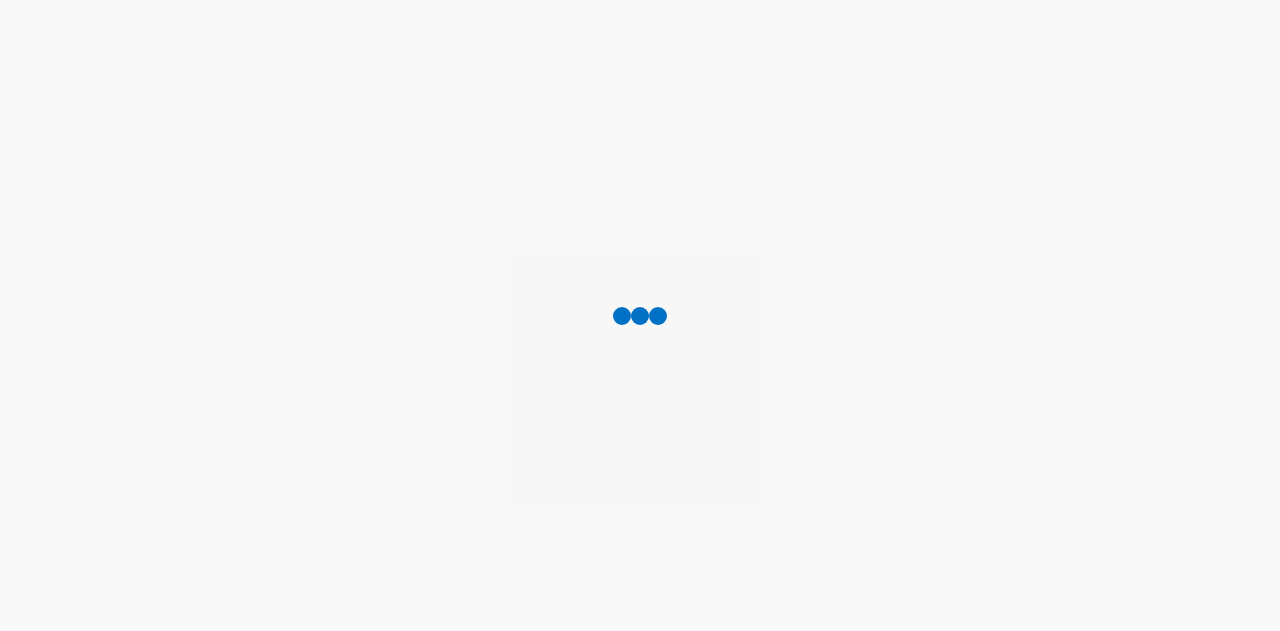 scroll, scrollTop: 0, scrollLeft: 0, axis: both 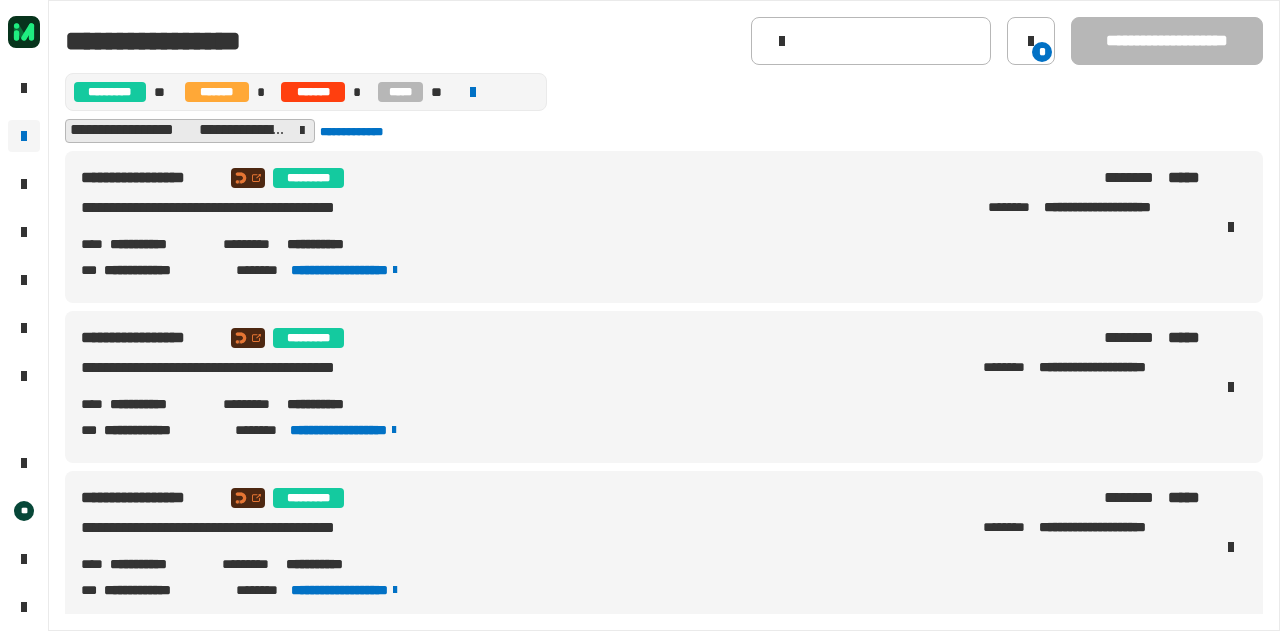 click on "**********" at bounding box center [158, 244] 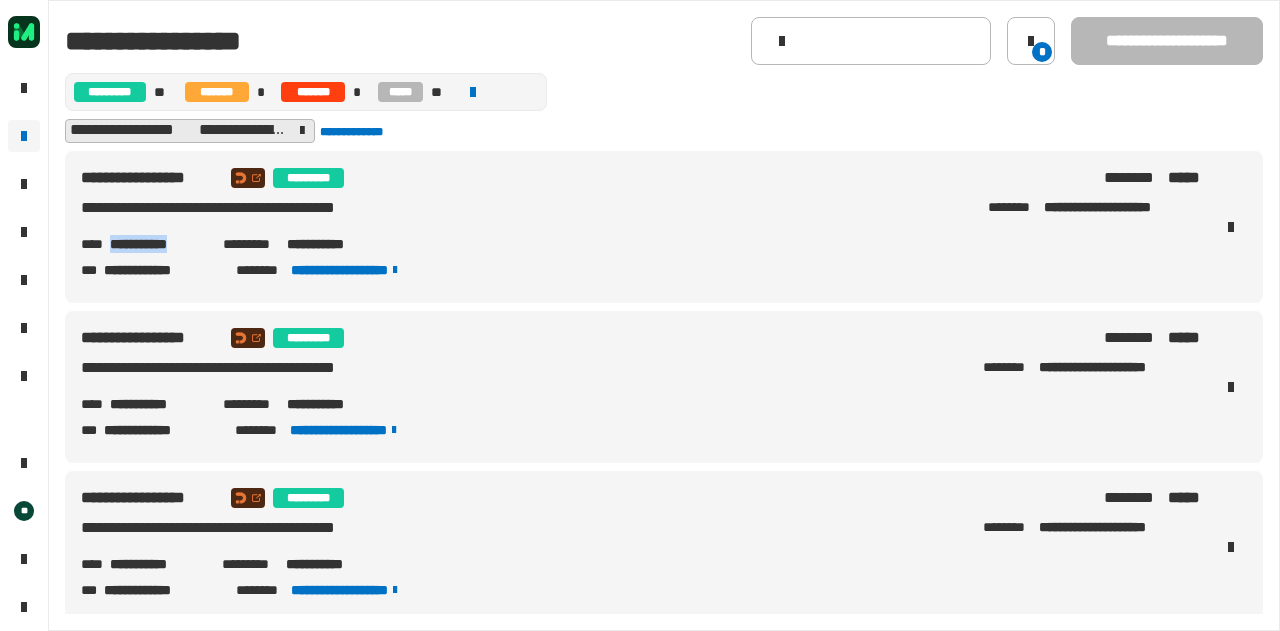 click on "**********" at bounding box center [158, 244] 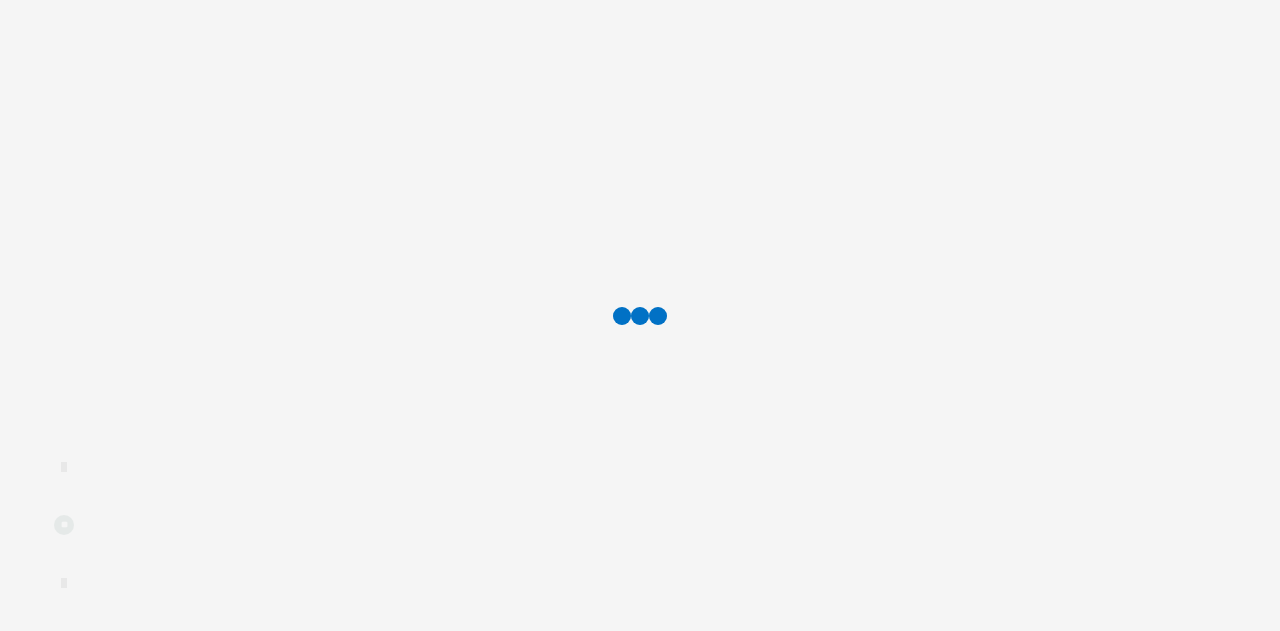 scroll, scrollTop: 0, scrollLeft: 0, axis: both 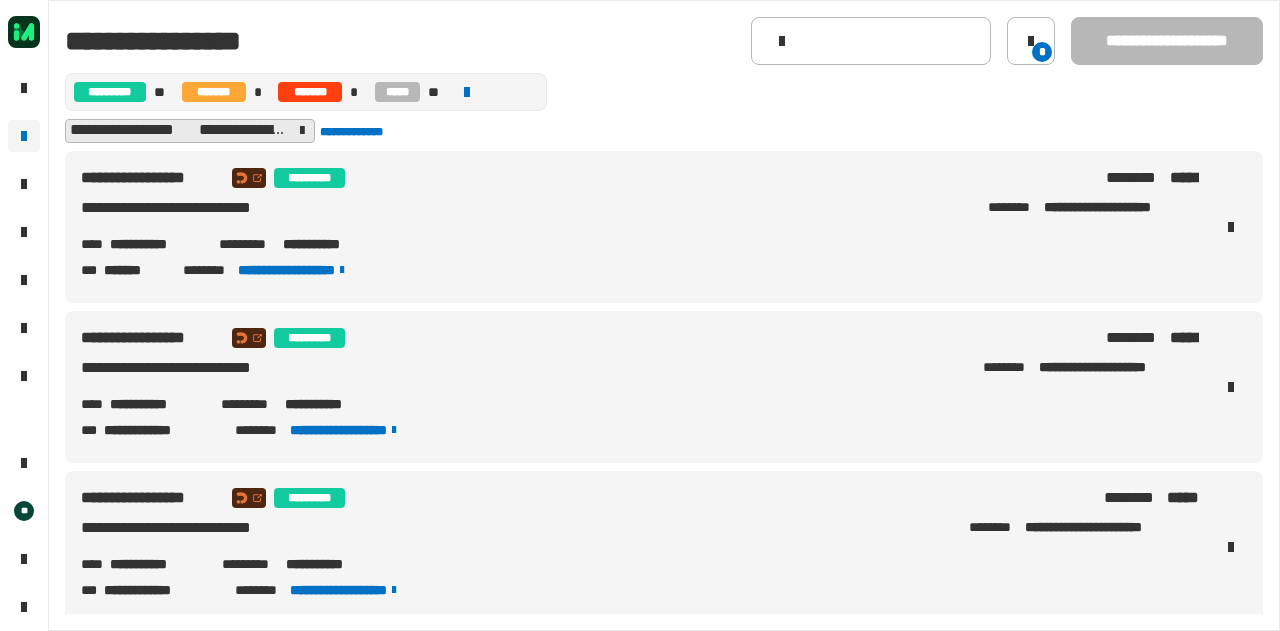 click on "**********" at bounding box center (156, 244) 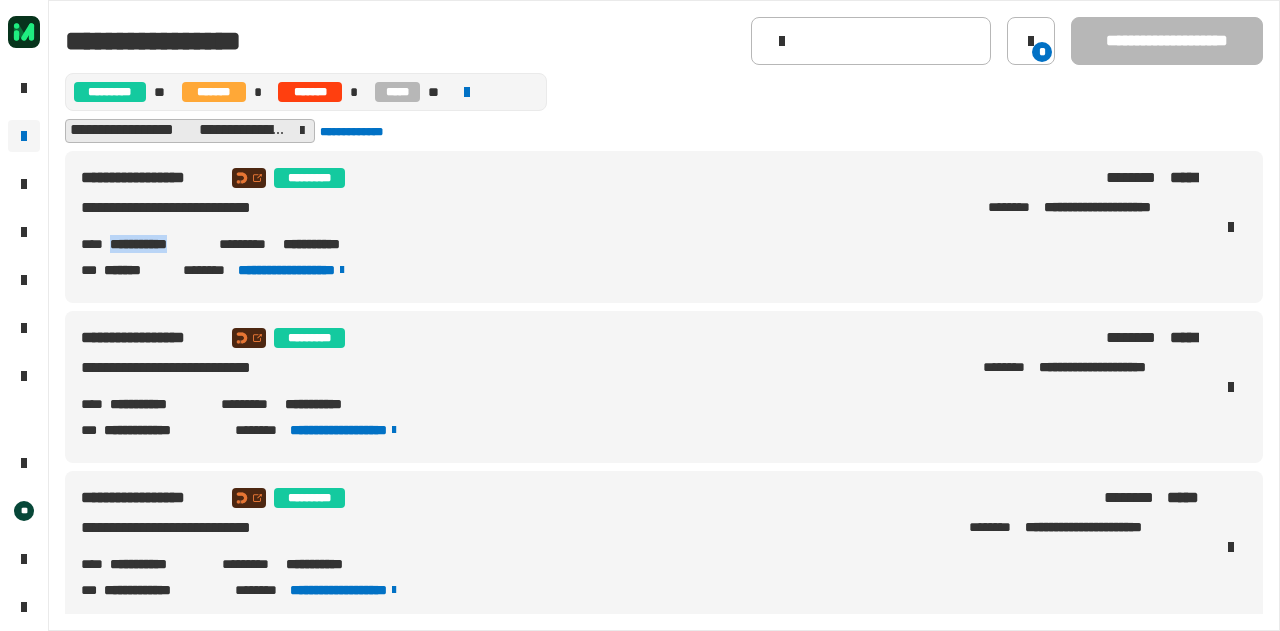 click on "**********" at bounding box center (156, 244) 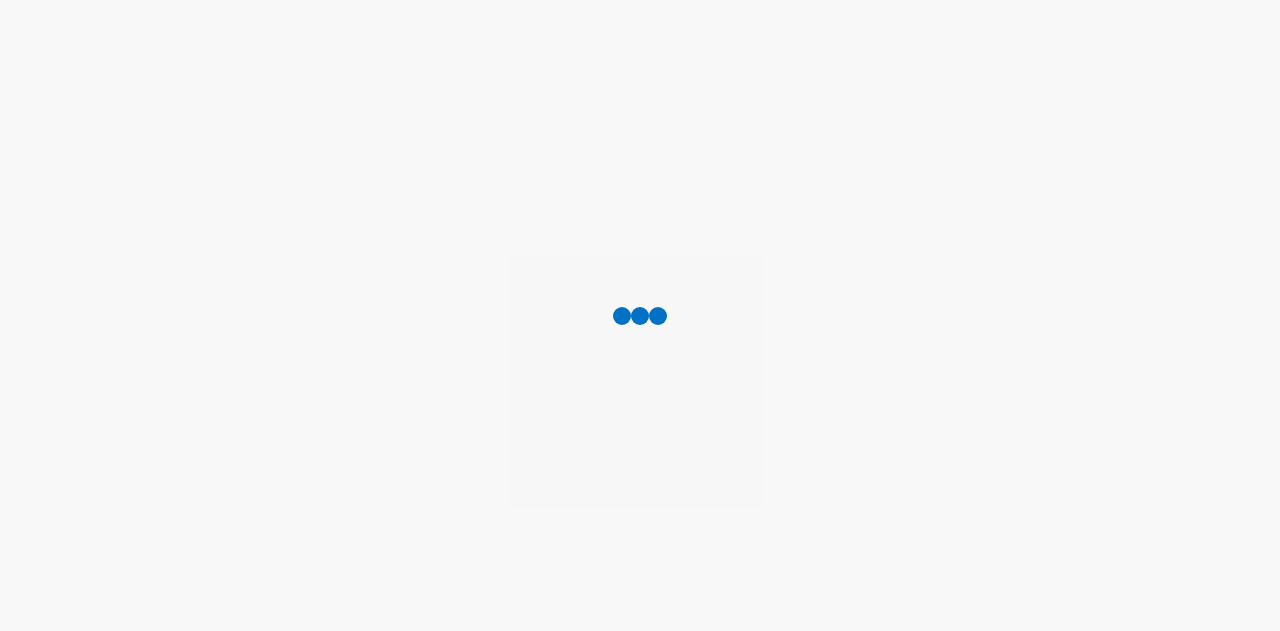scroll, scrollTop: 0, scrollLeft: 0, axis: both 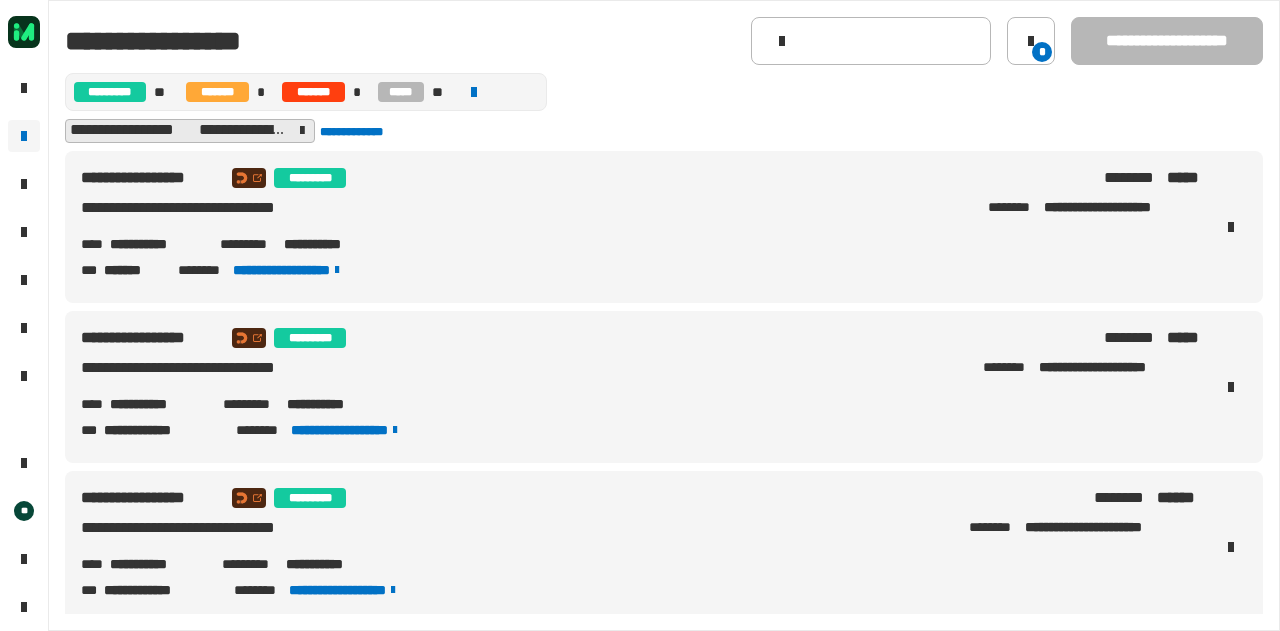 click on "[FIRST] [LAST] [LAST] [LAST] [LAST] [LAST] [LAST] [LAST] [LAST] [LAST] [LAST] [LAST] [LAST] [LAST] [LAST] [LAST] [LAST]" at bounding box center (640, 227) 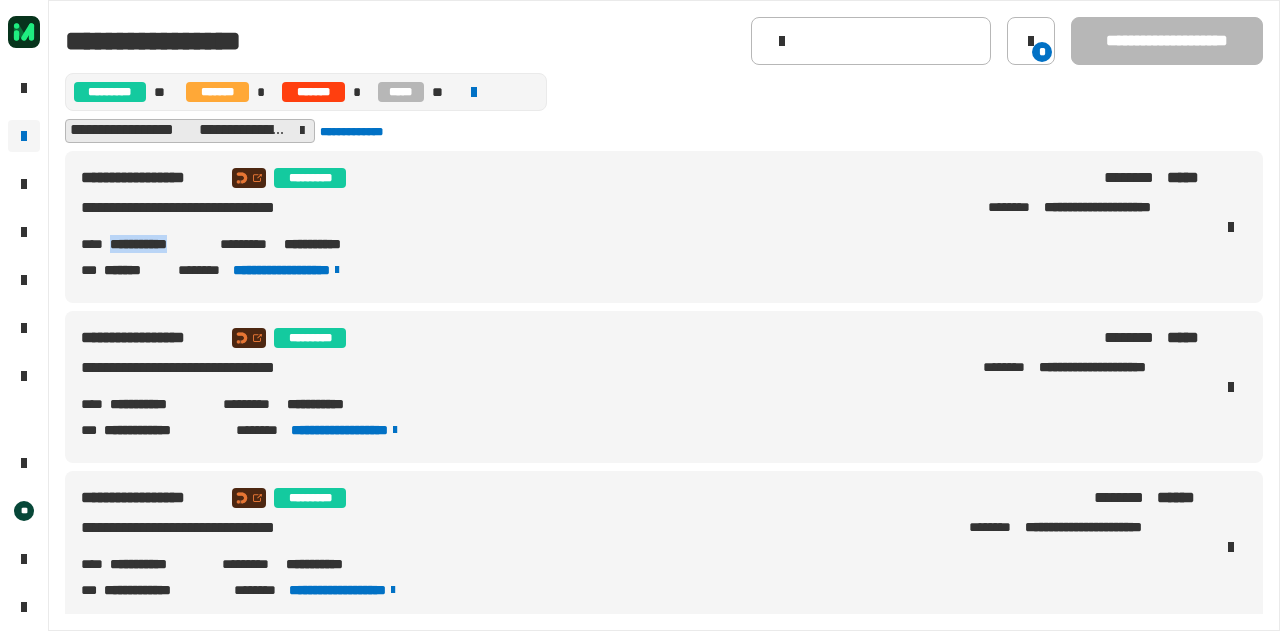 click on "[FIRST] [LAST] [LAST] [LAST] [LAST] [LAST] [LAST] [LAST] [LAST] [LAST] [LAST] [LAST] [LAST] [LAST] [LAST] [LAST] [LAST]" at bounding box center (640, 227) 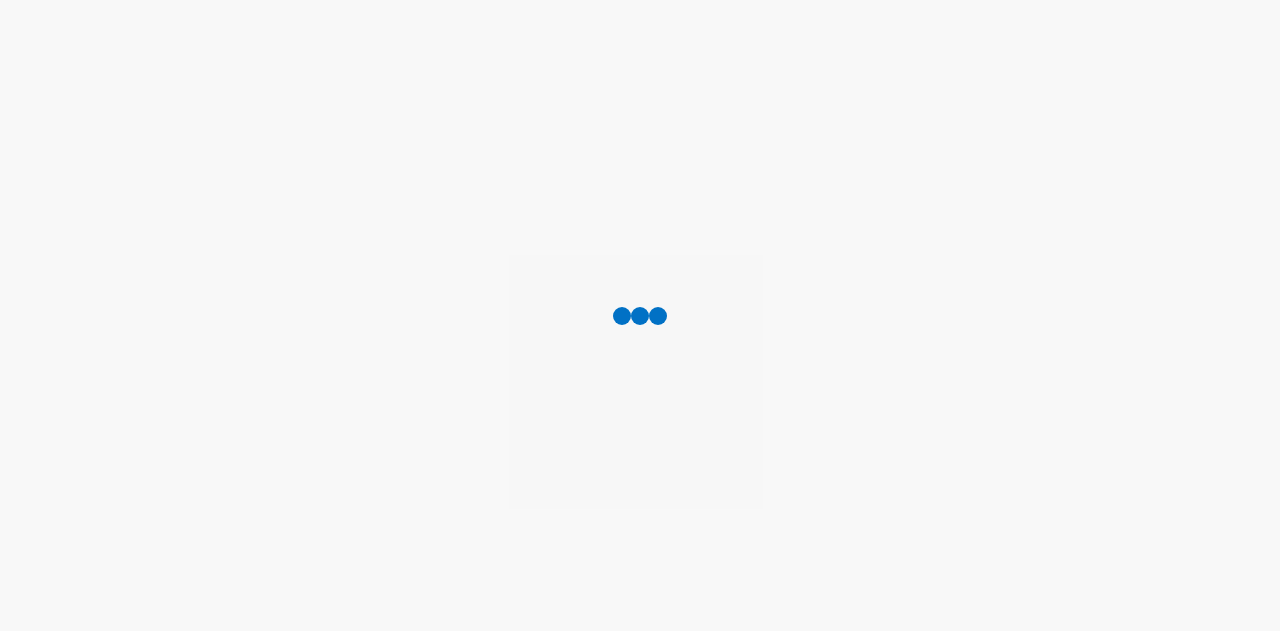 scroll, scrollTop: 0, scrollLeft: 0, axis: both 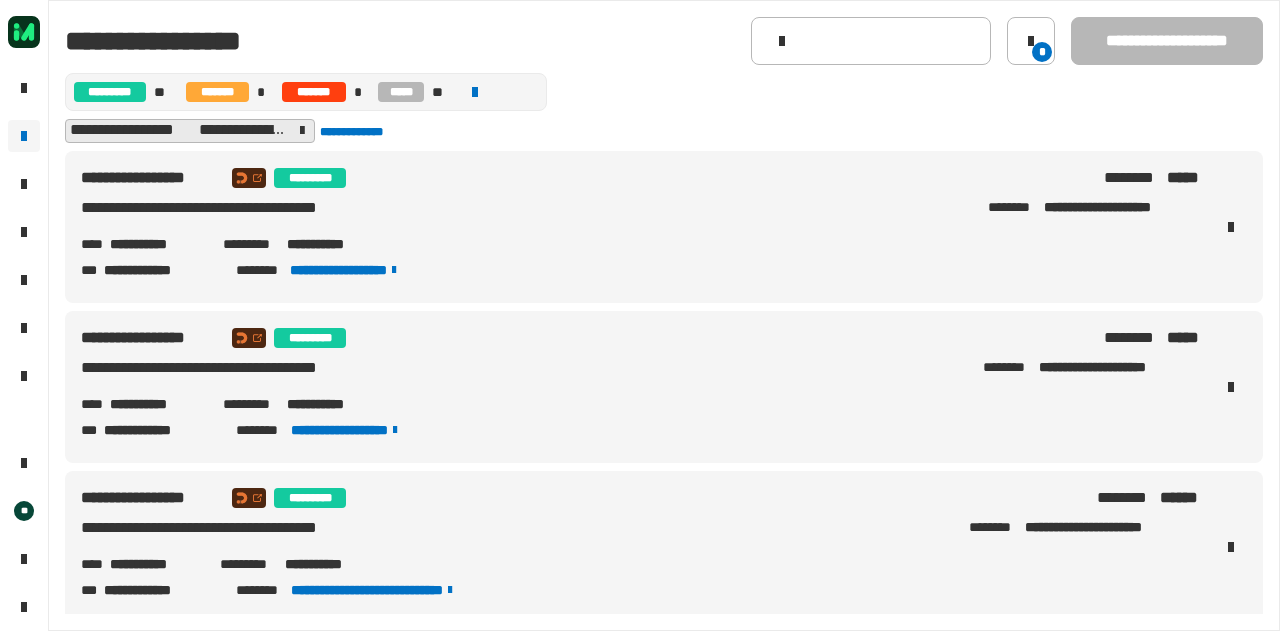 click on "**********" at bounding box center [158, 244] 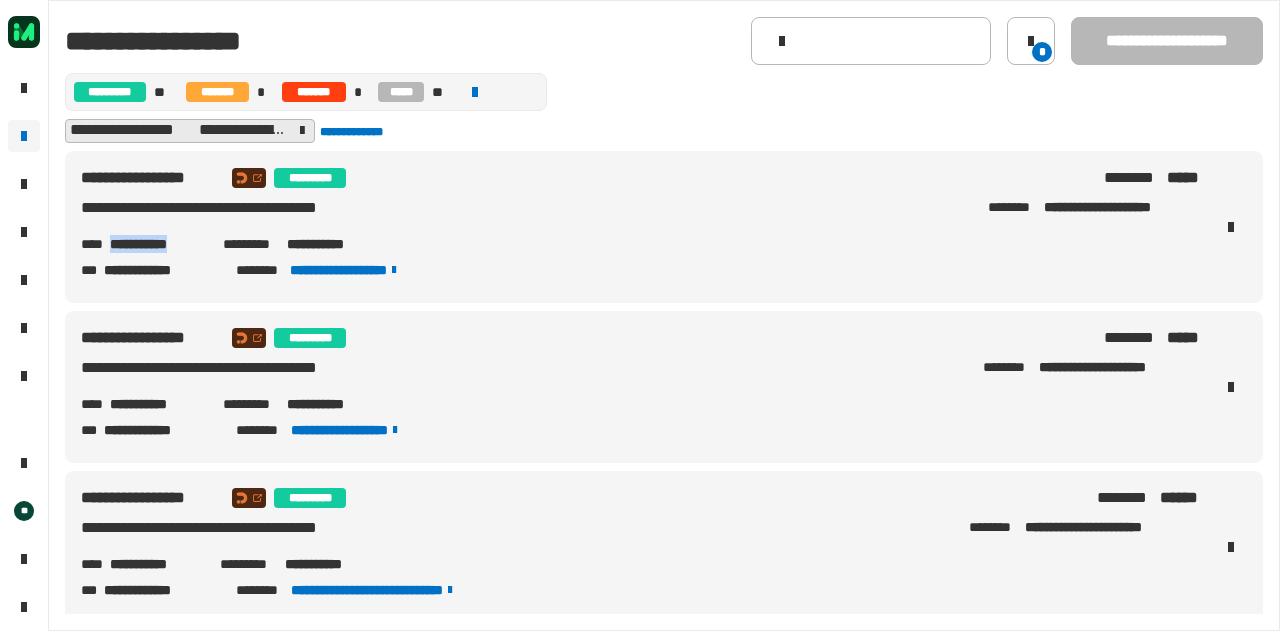 click on "**********" at bounding box center [158, 244] 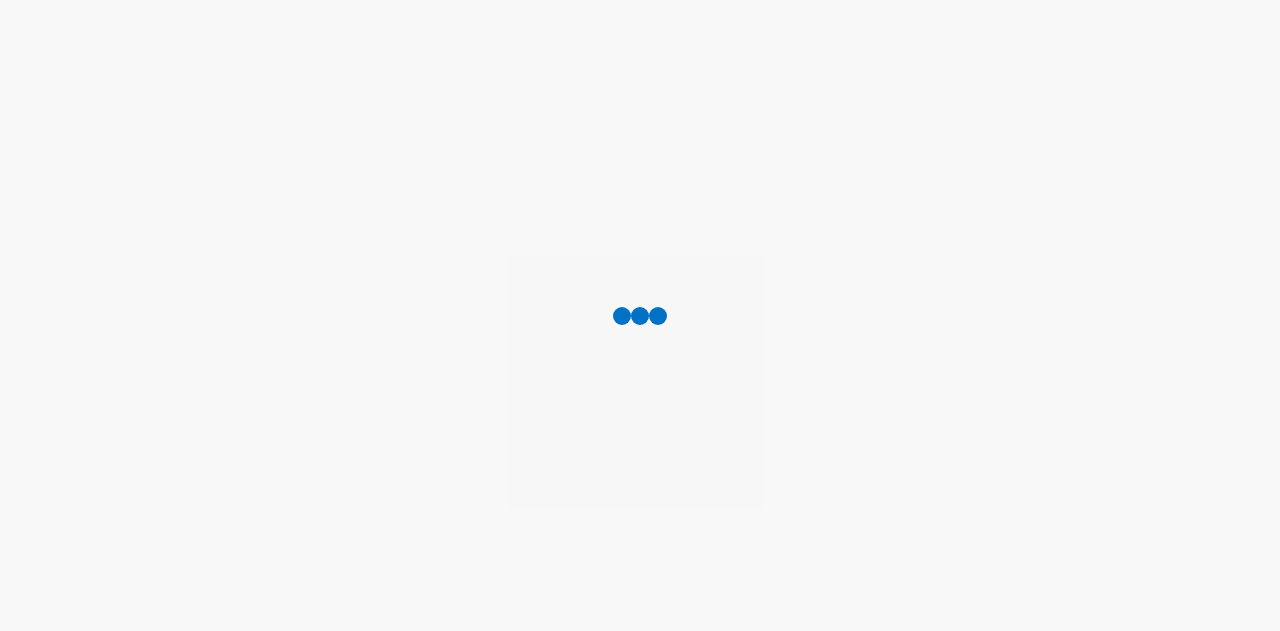 scroll, scrollTop: 0, scrollLeft: 0, axis: both 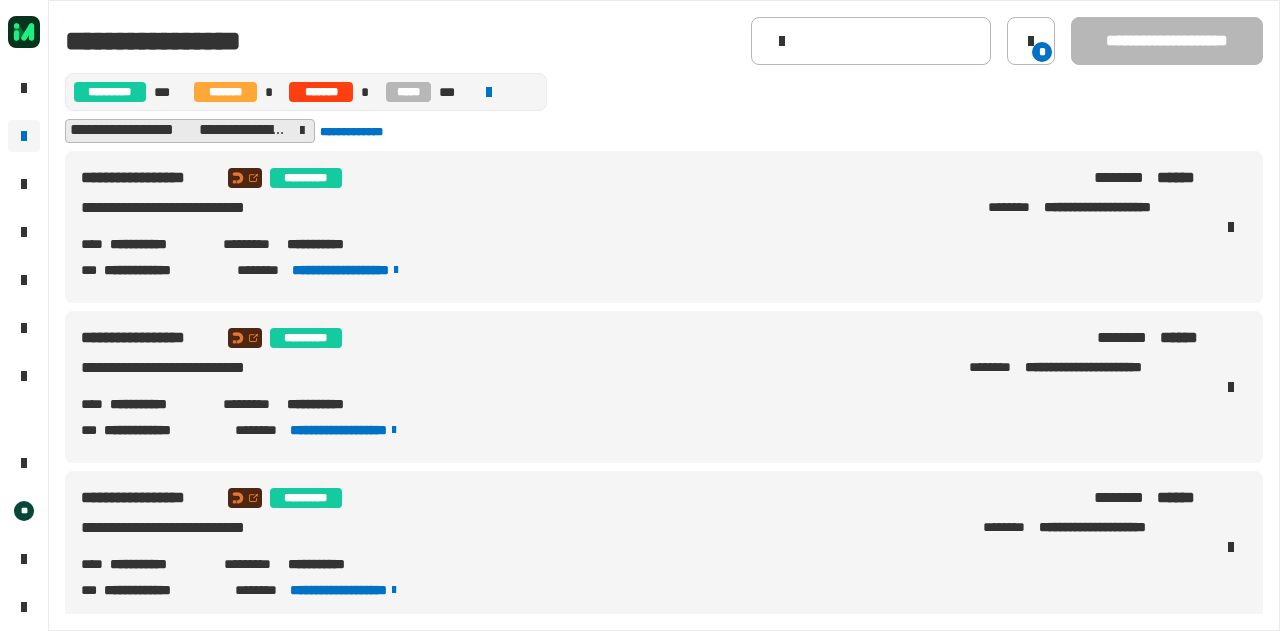 click on "**********" at bounding box center [158, 244] 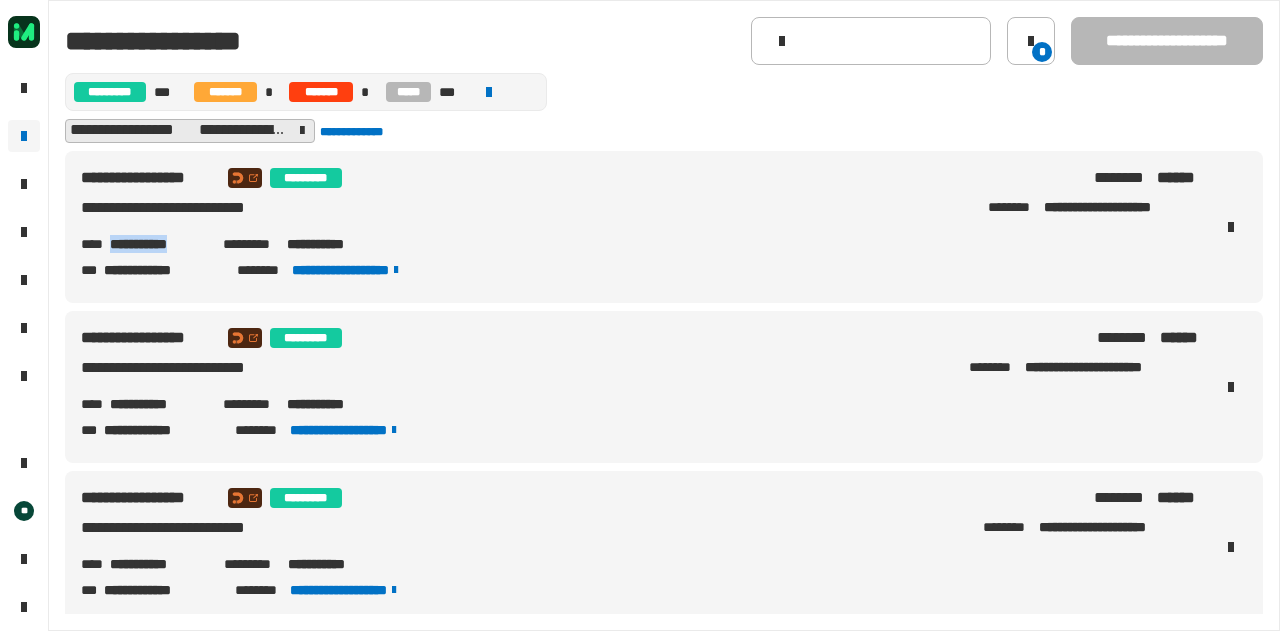 click on "**********" at bounding box center (158, 244) 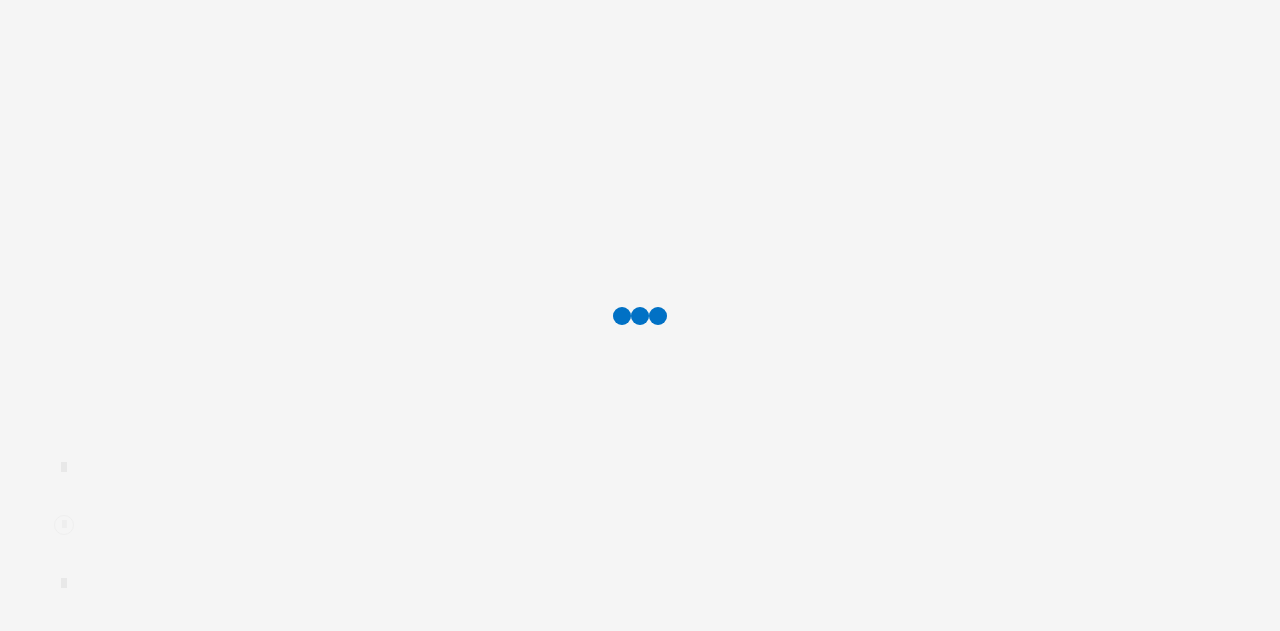 scroll, scrollTop: 0, scrollLeft: 0, axis: both 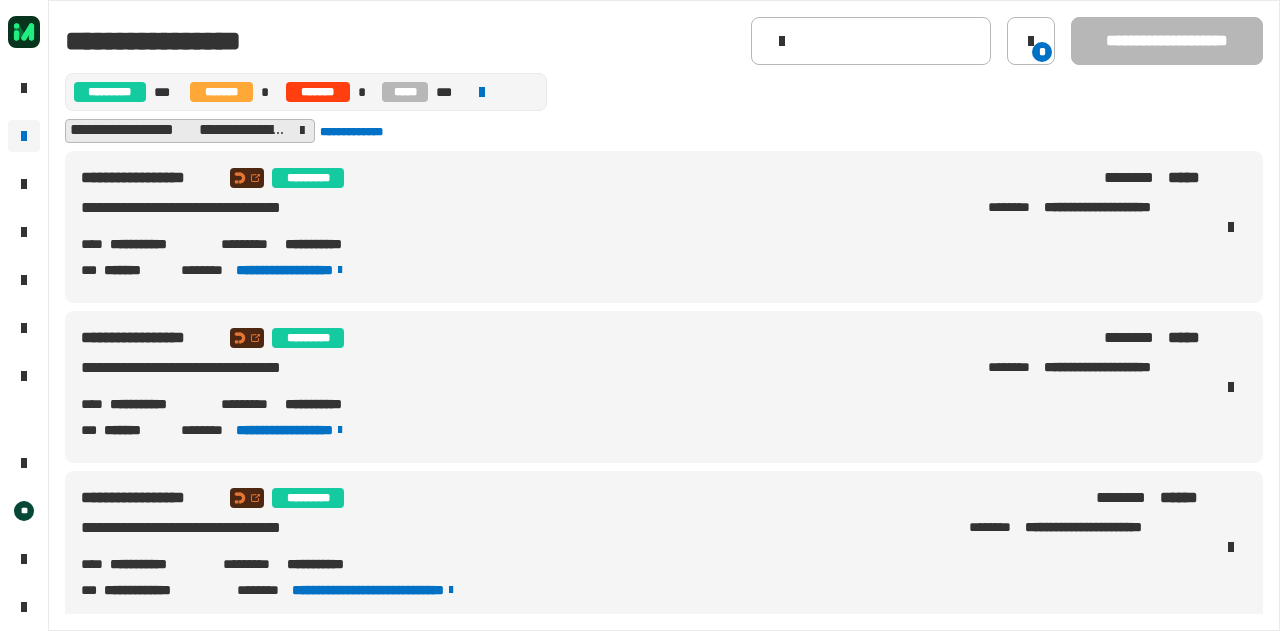 click on "**********" at bounding box center (157, 244) 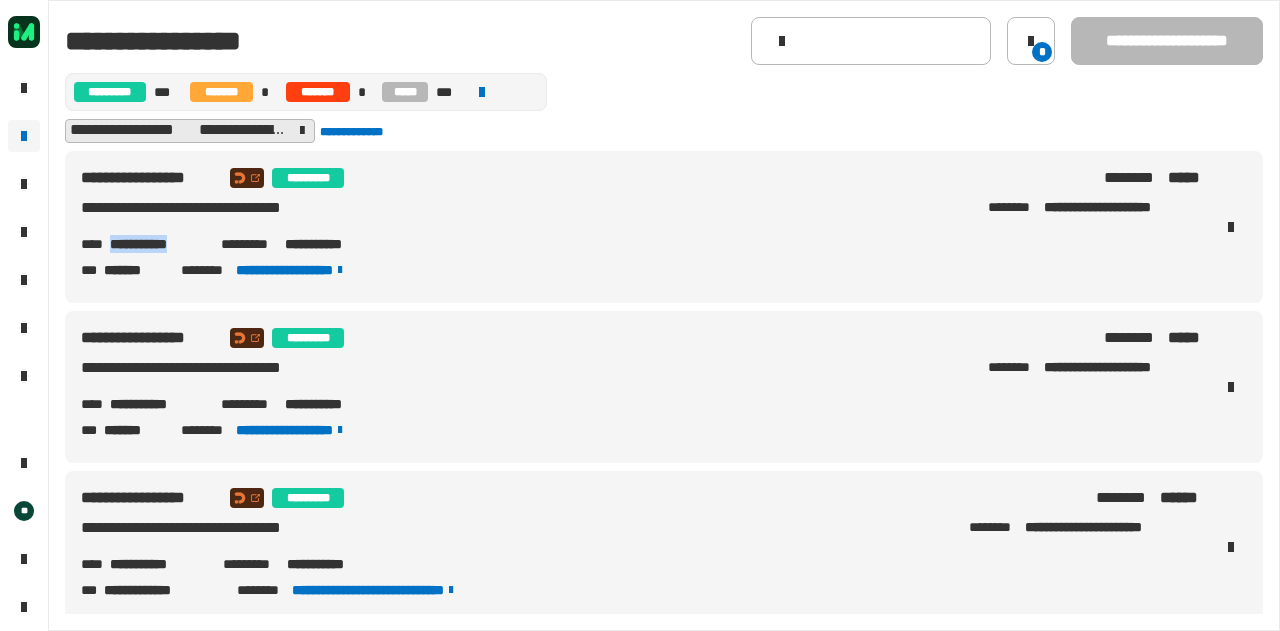 click on "**********" at bounding box center (157, 244) 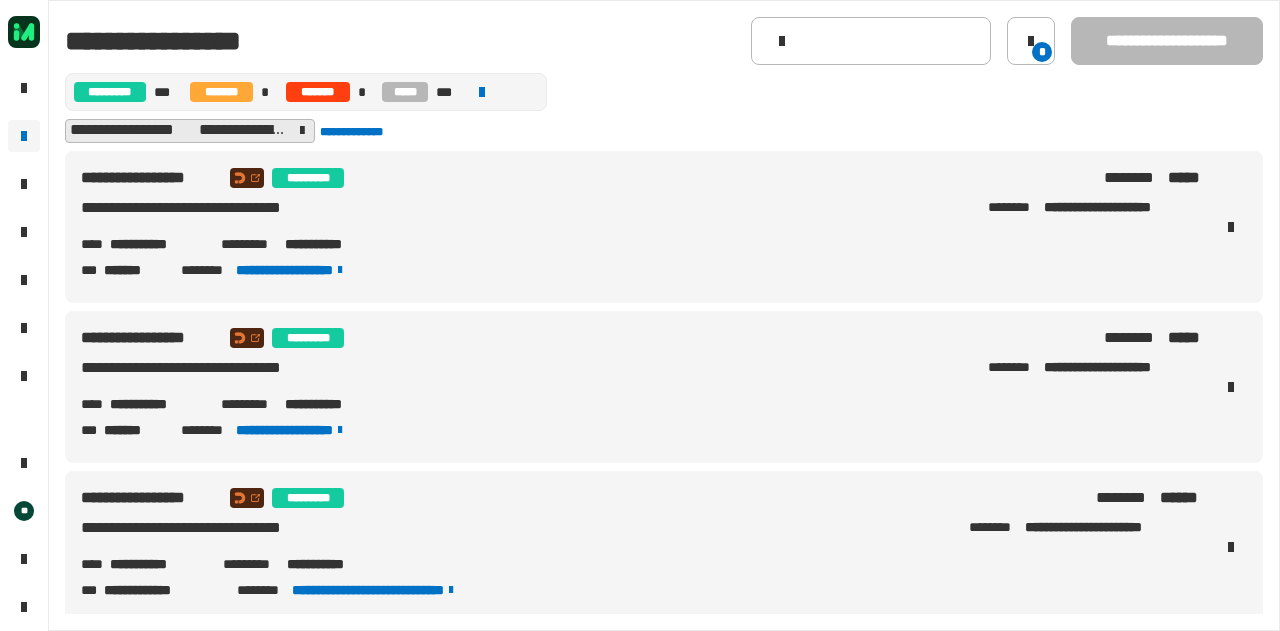 click on "**********" at bounding box center (157, 244) 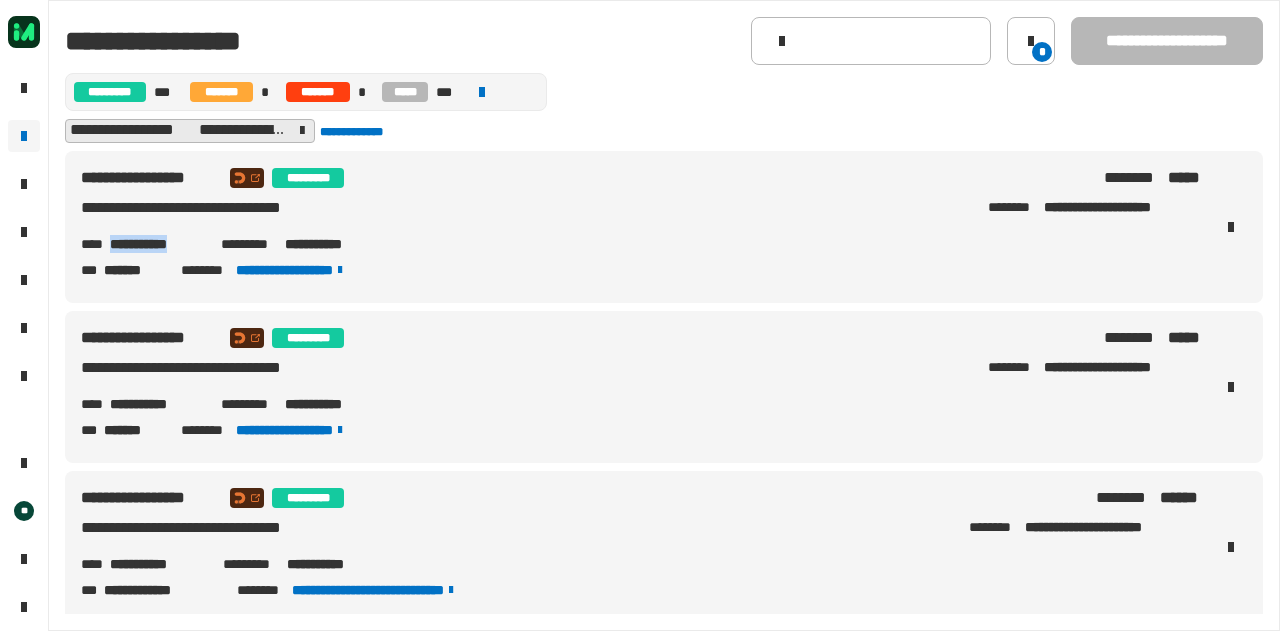 click on "**********" at bounding box center (157, 244) 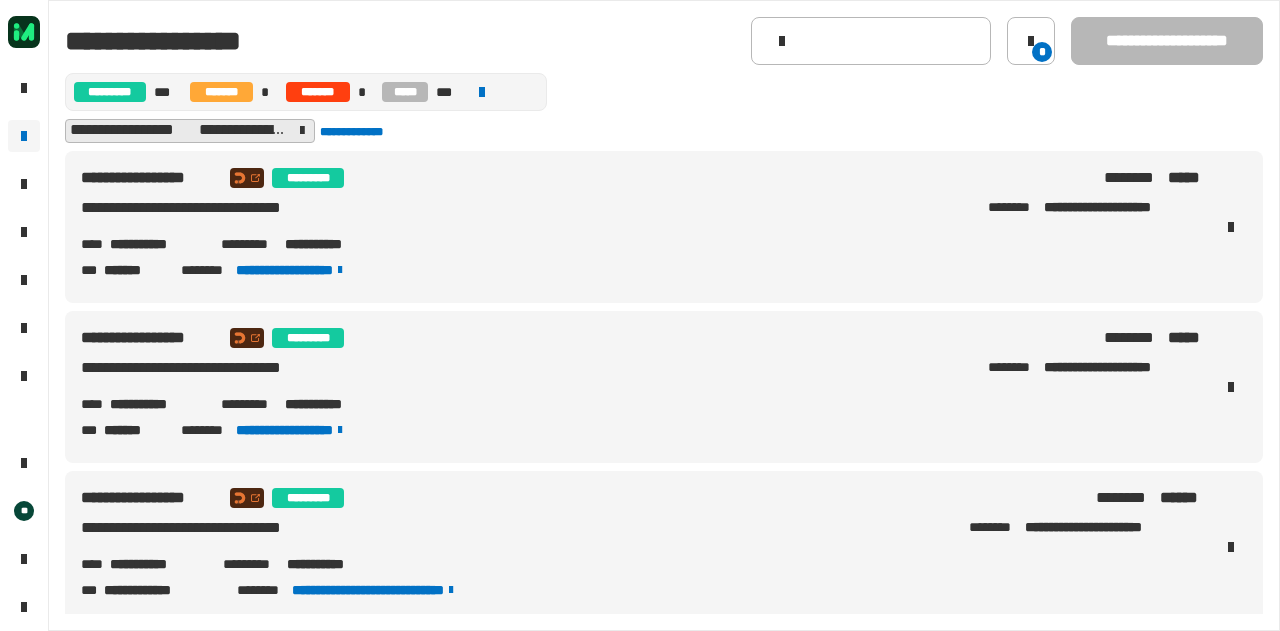 click on "**********" at bounding box center [157, 404] 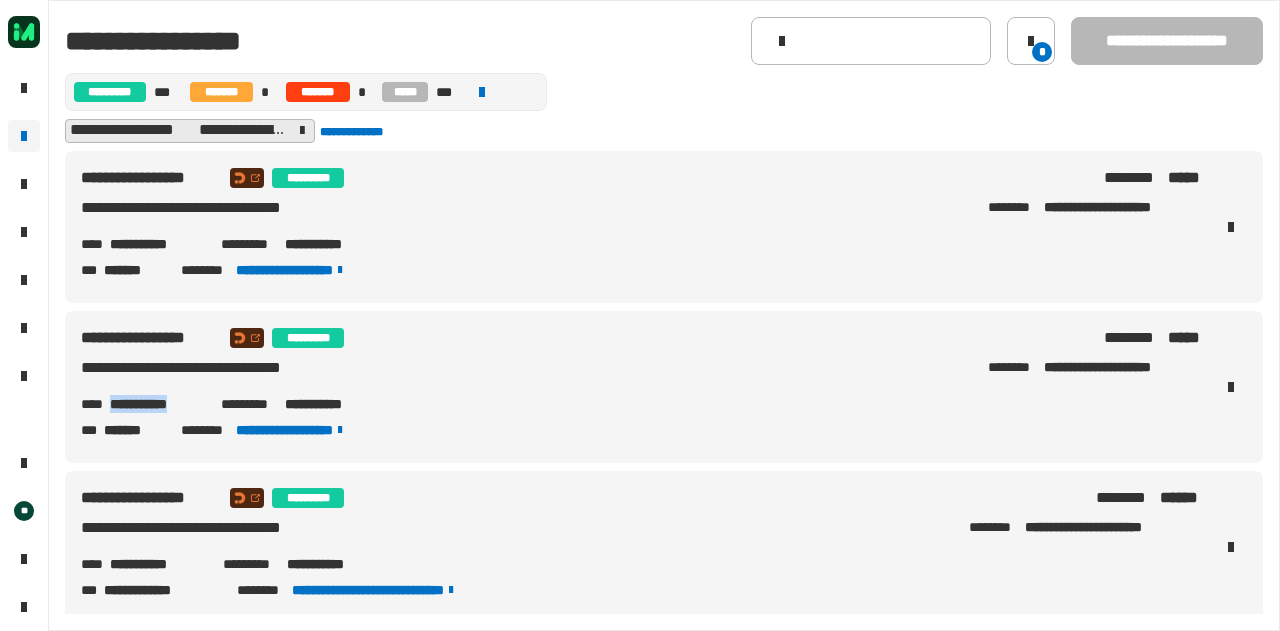 click on "**********" at bounding box center (157, 404) 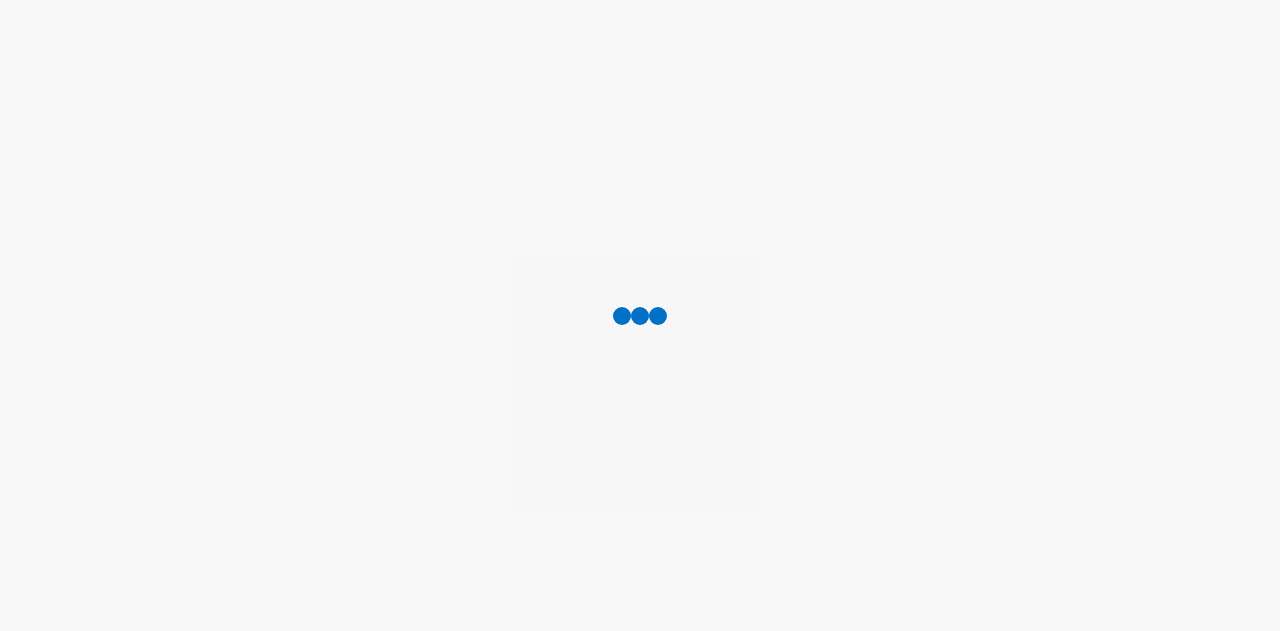 scroll, scrollTop: 0, scrollLeft: 0, axis: both 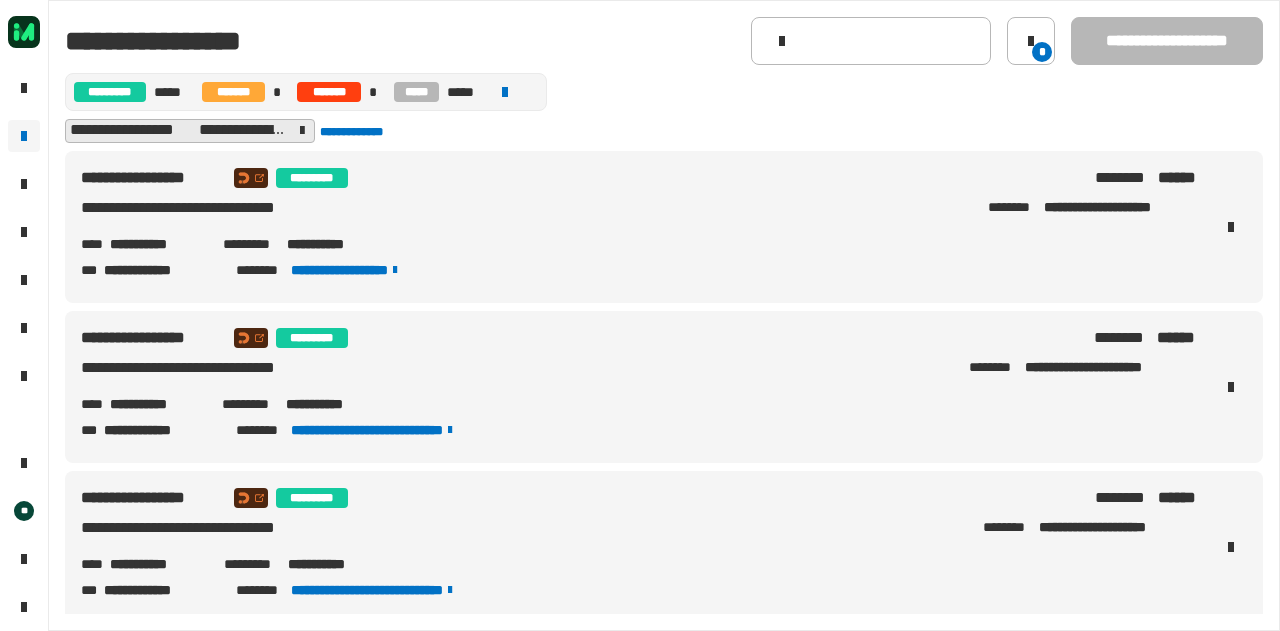 click on "**********" at bounding box center (158, 244) 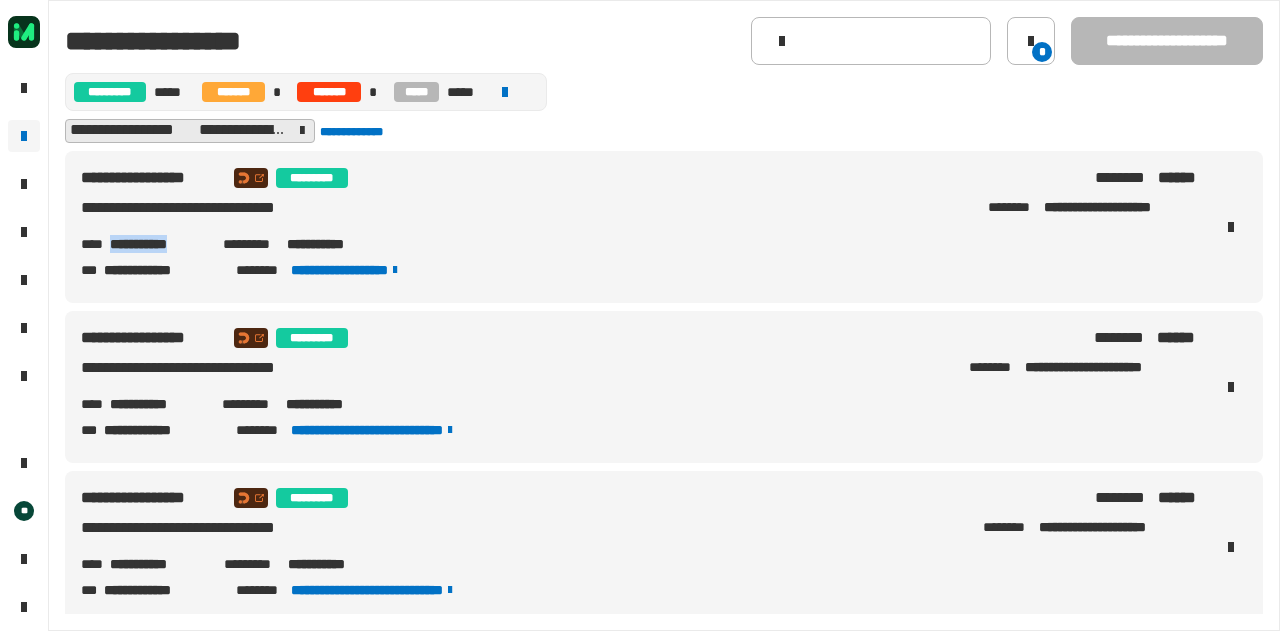 click on "**********" at bounding box center [158, 244] 